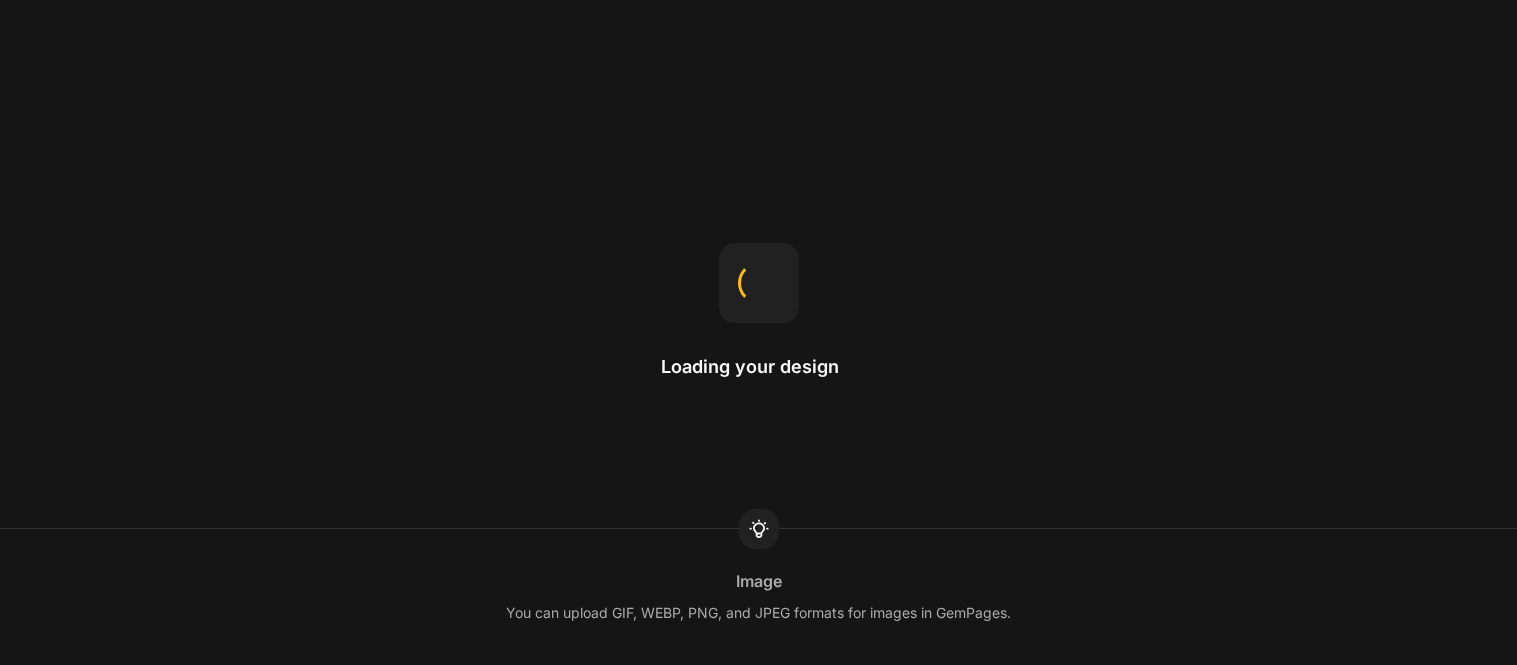 scroll, scrollTop: 0, scrollLeft: 0, axis: both 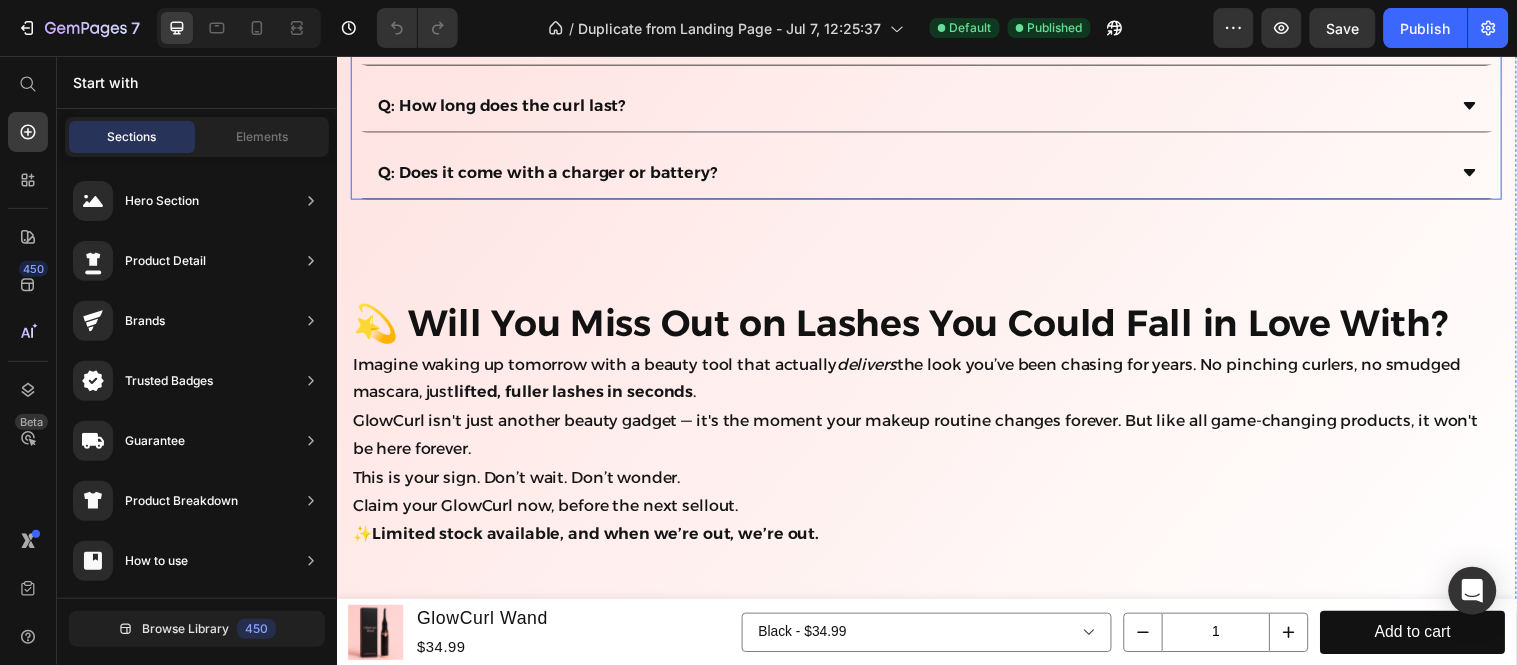click 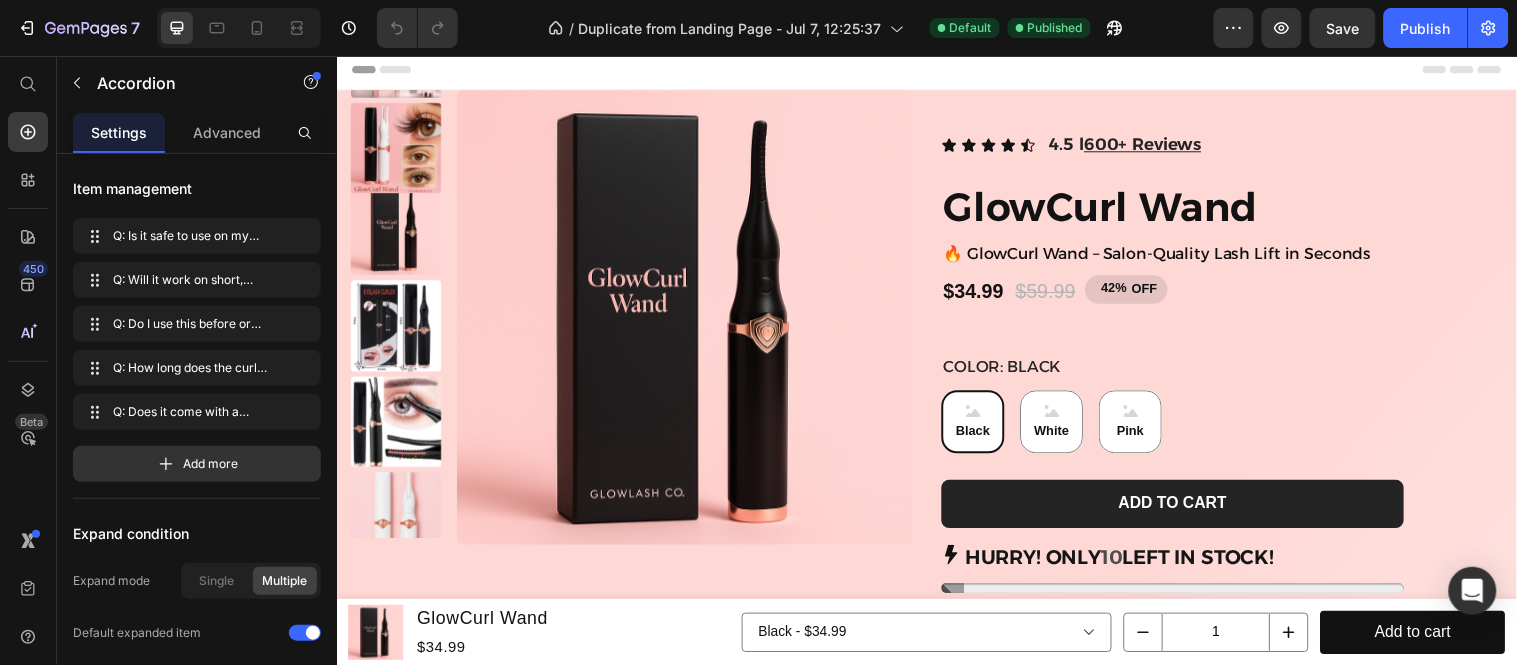 scroll, scrollTop: 0, scrollLeft: 0, axis: both 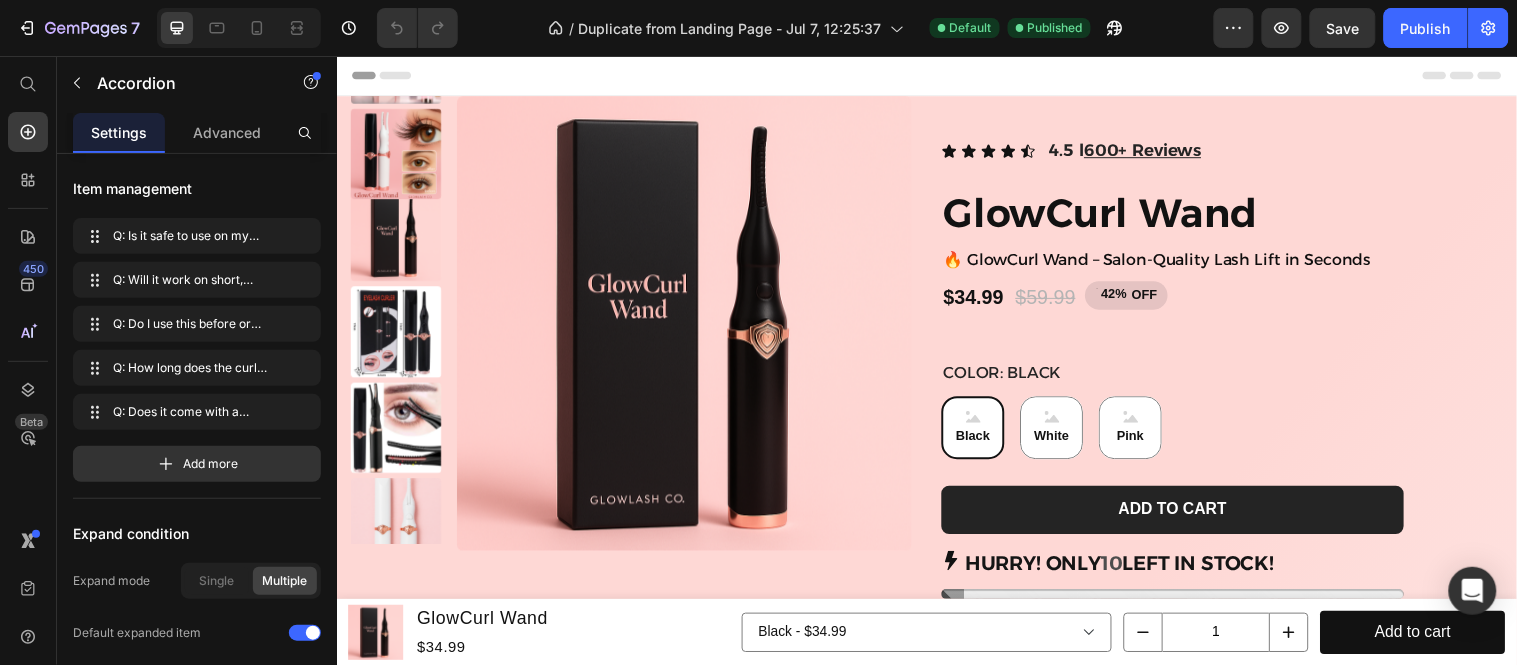 click on "Header" at bounding box center (393, 75) 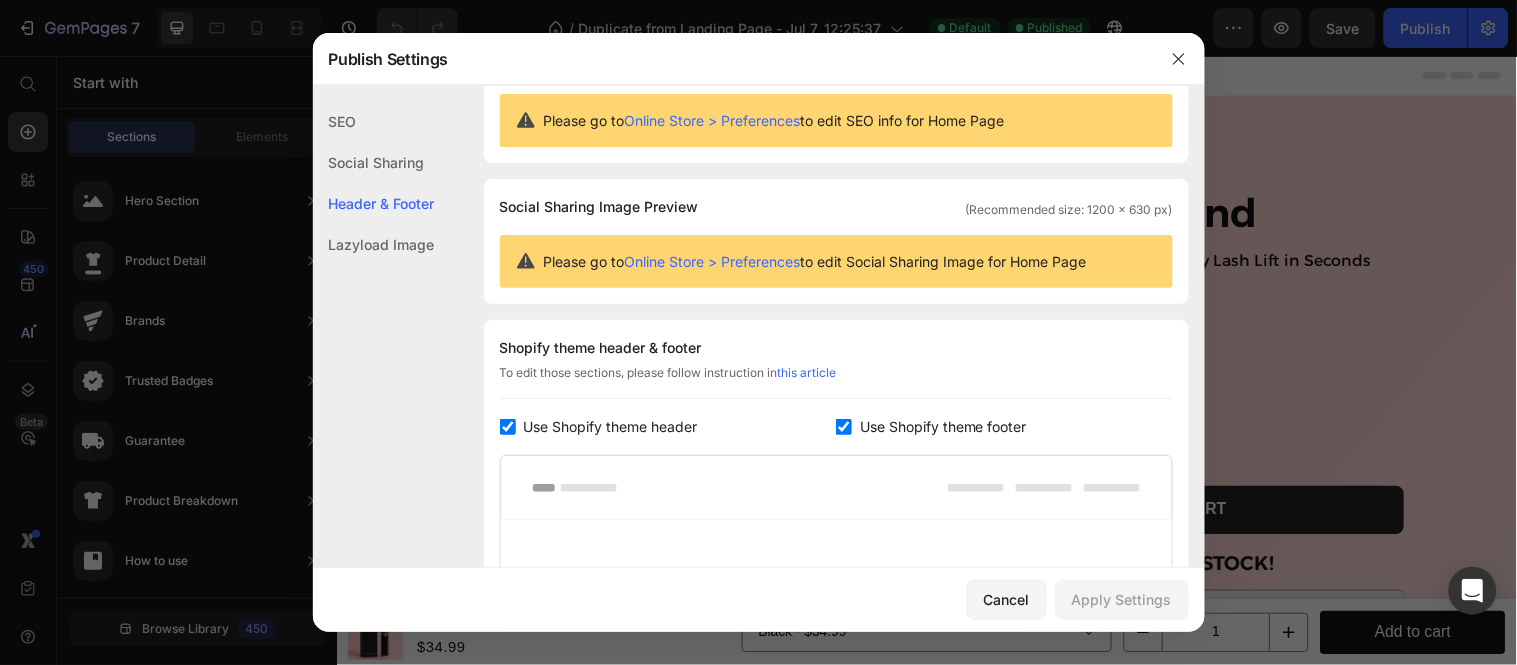 scroll, scrollTop: 0, scrollLeft: 0, axis: both 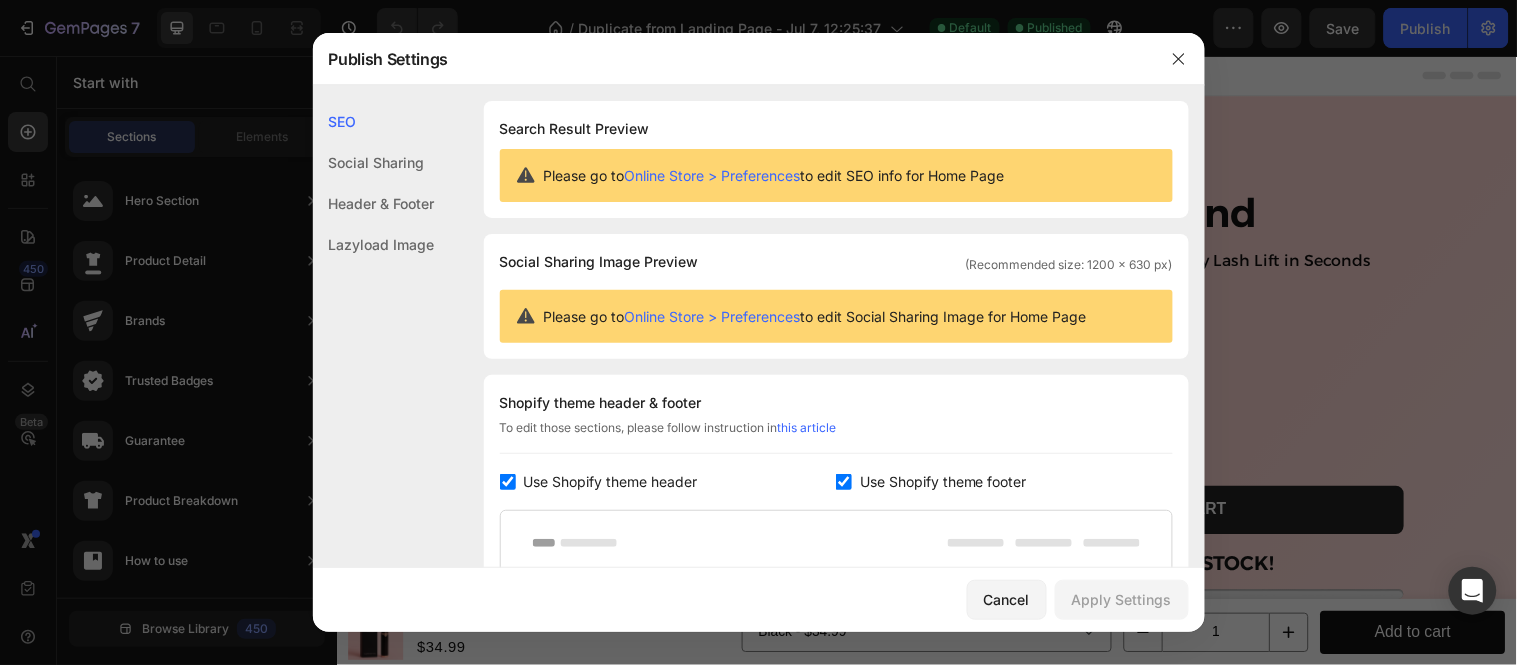 click on "Social Sharing" 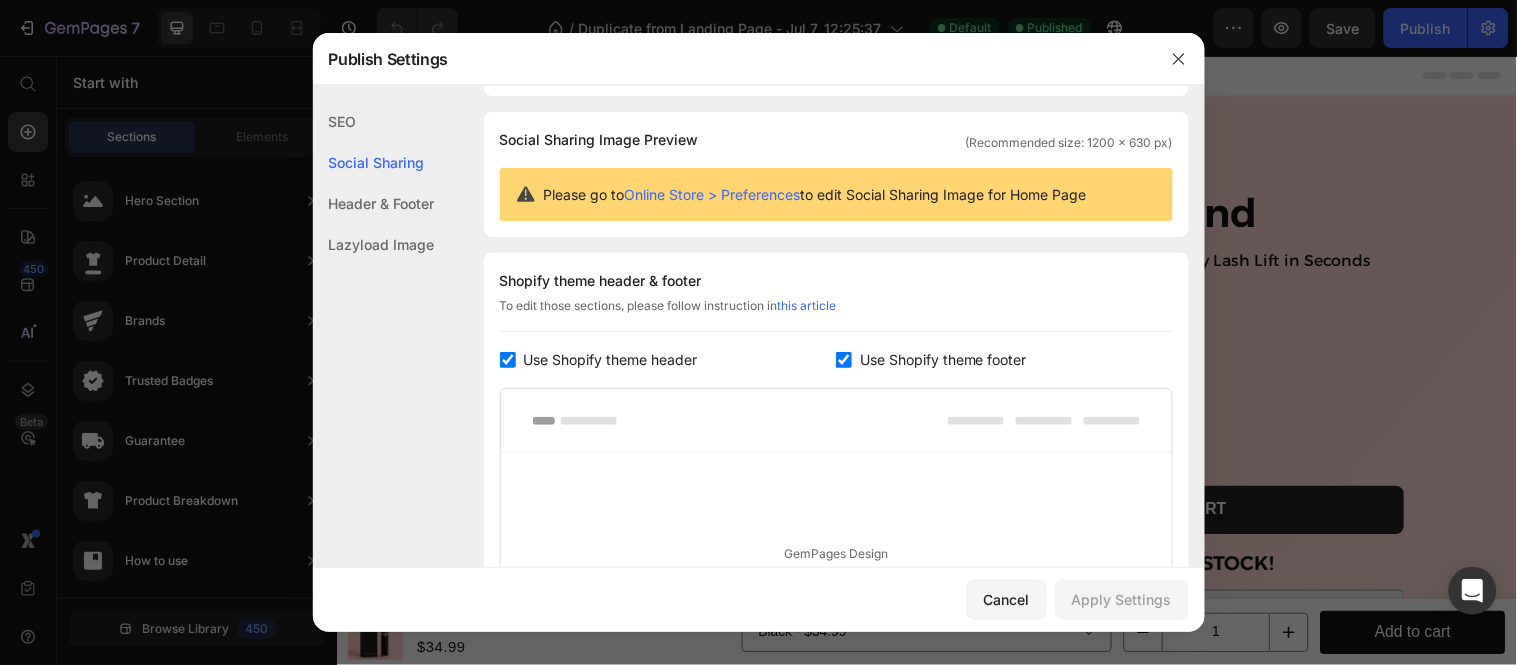scroll, scrollTop: 128, scrollLeft: 0, axis: vertical 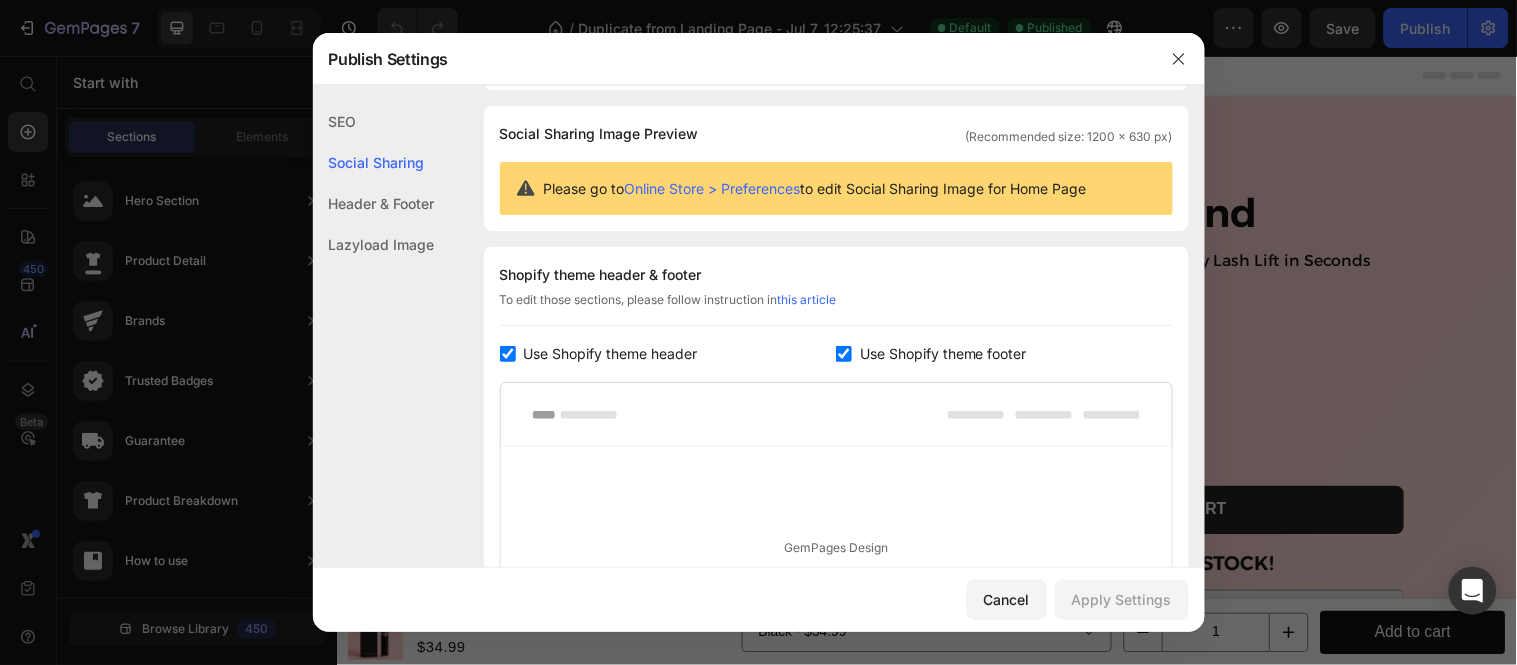 click on "Social Sharing" 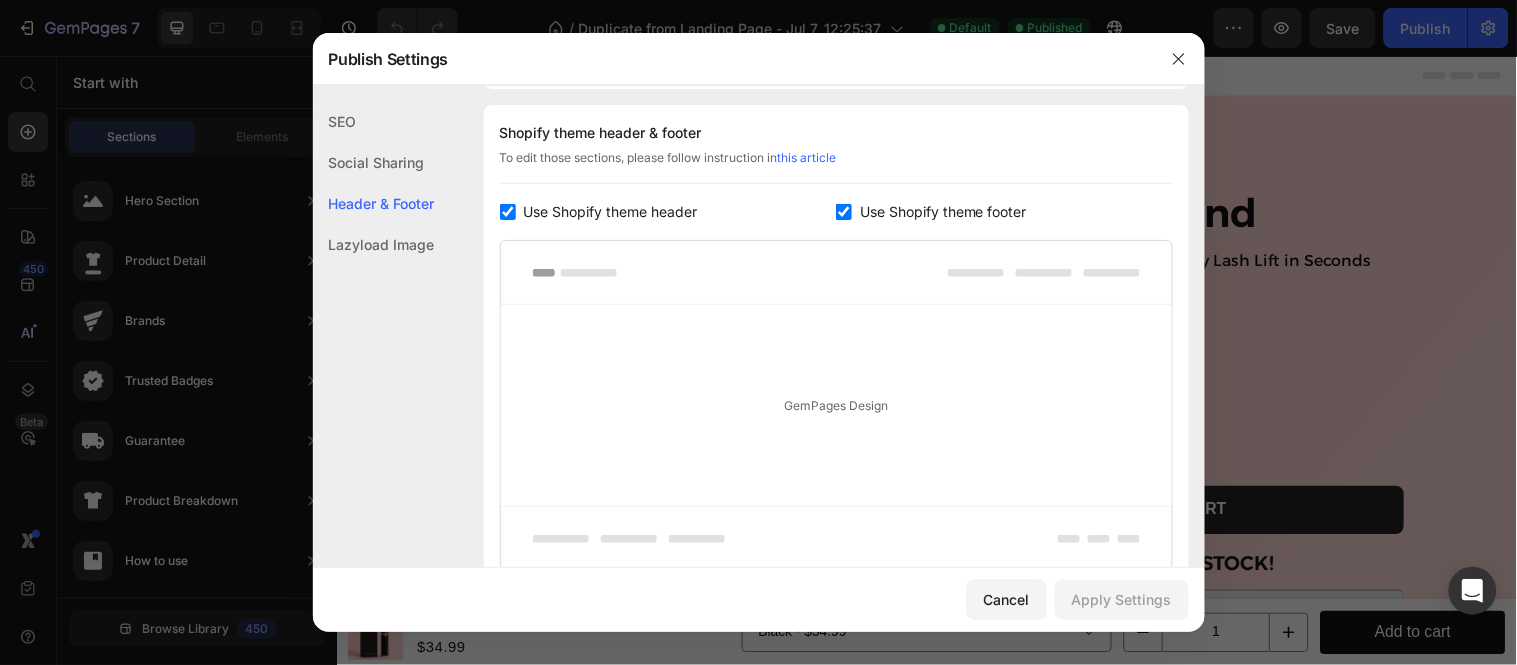 click on "Lazyload Image" 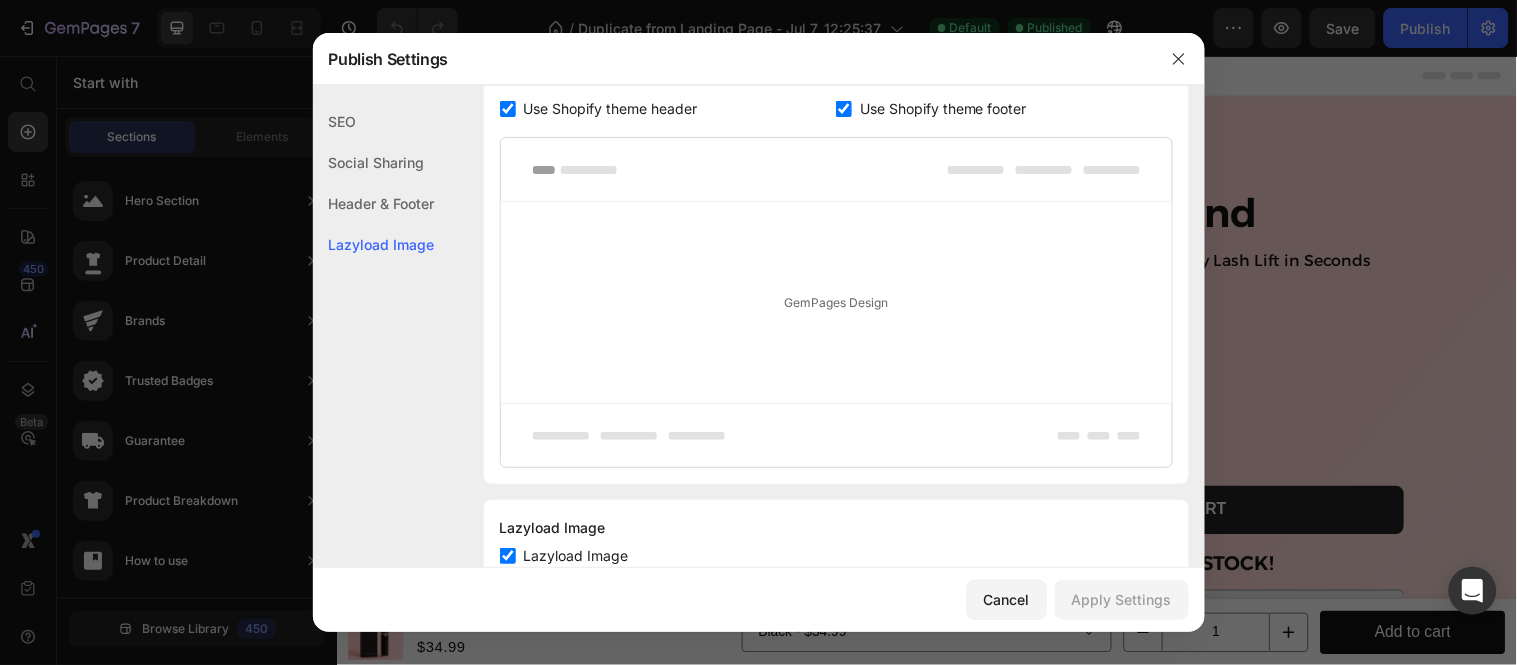 scroll, scrollTop: 436, scrollLeft: 0, axis: vertical 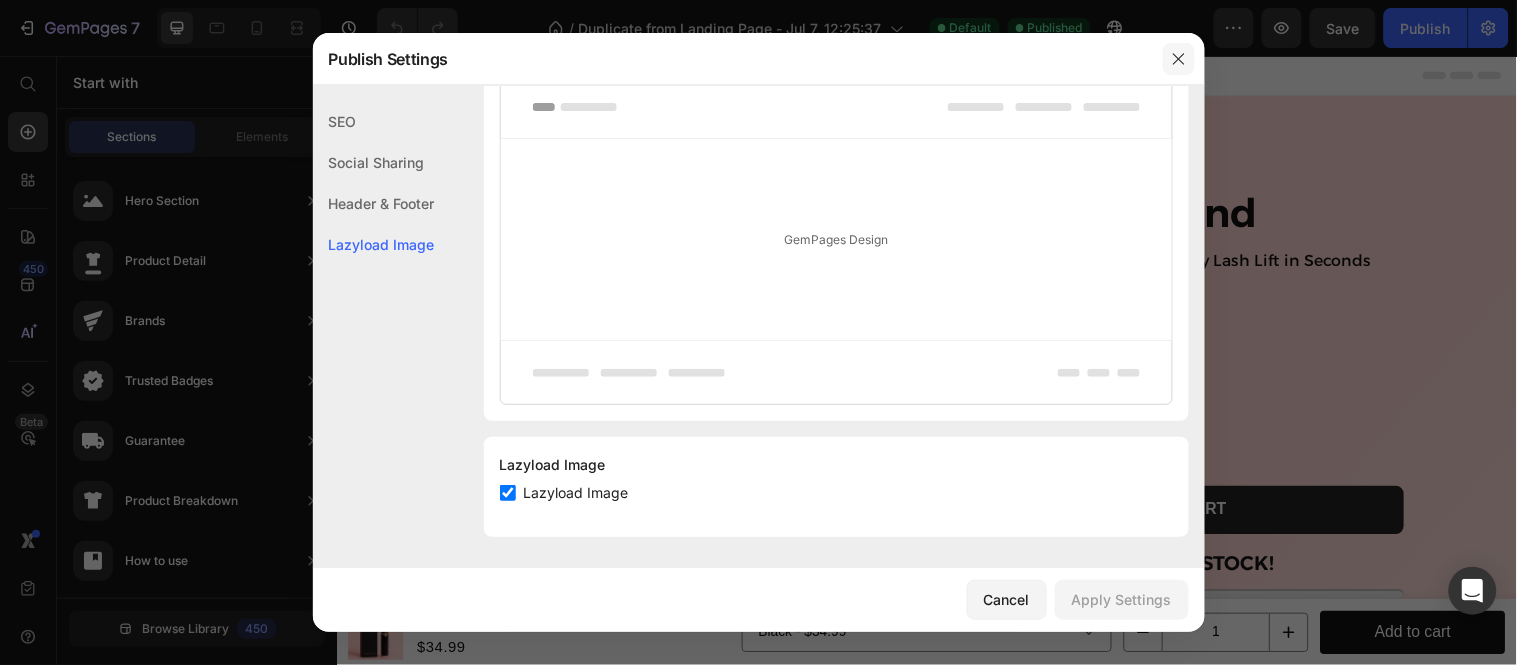 click 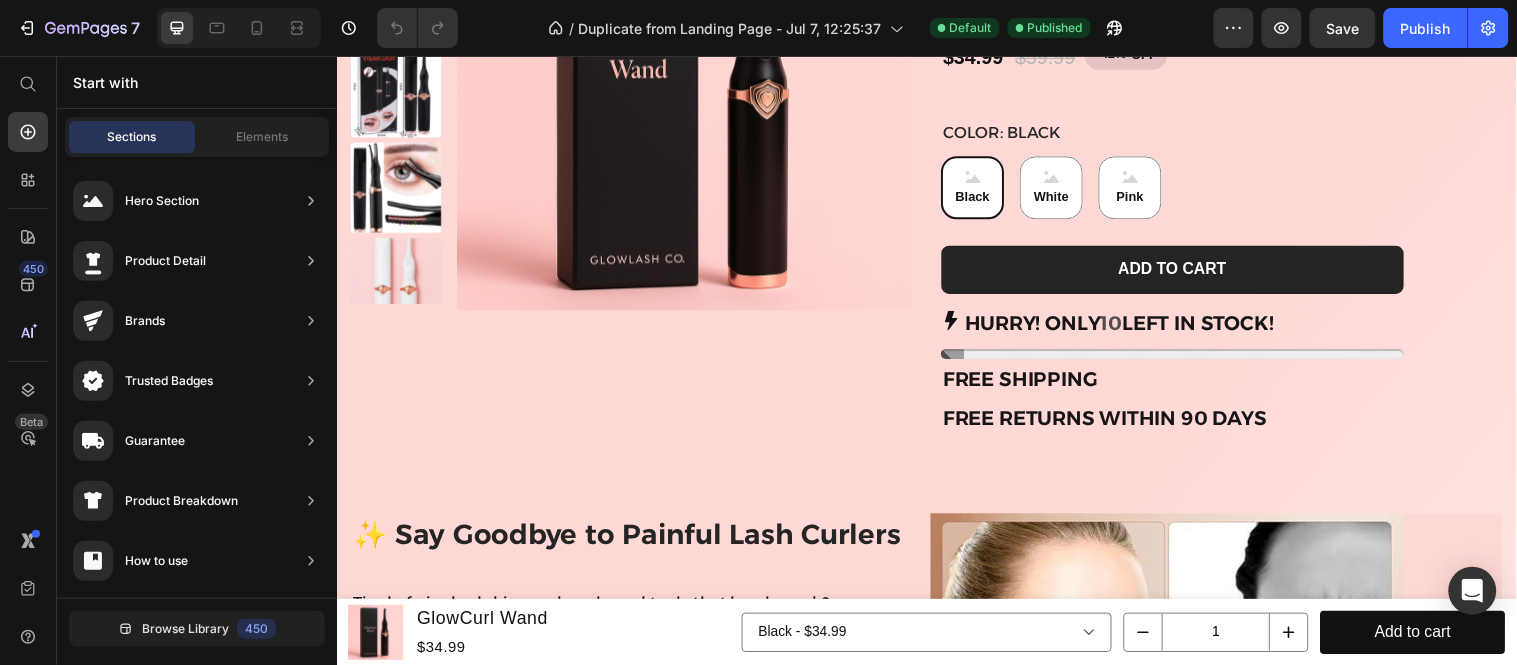 scroll, scrollTop: 0, scrollLeft: 0, axis: both 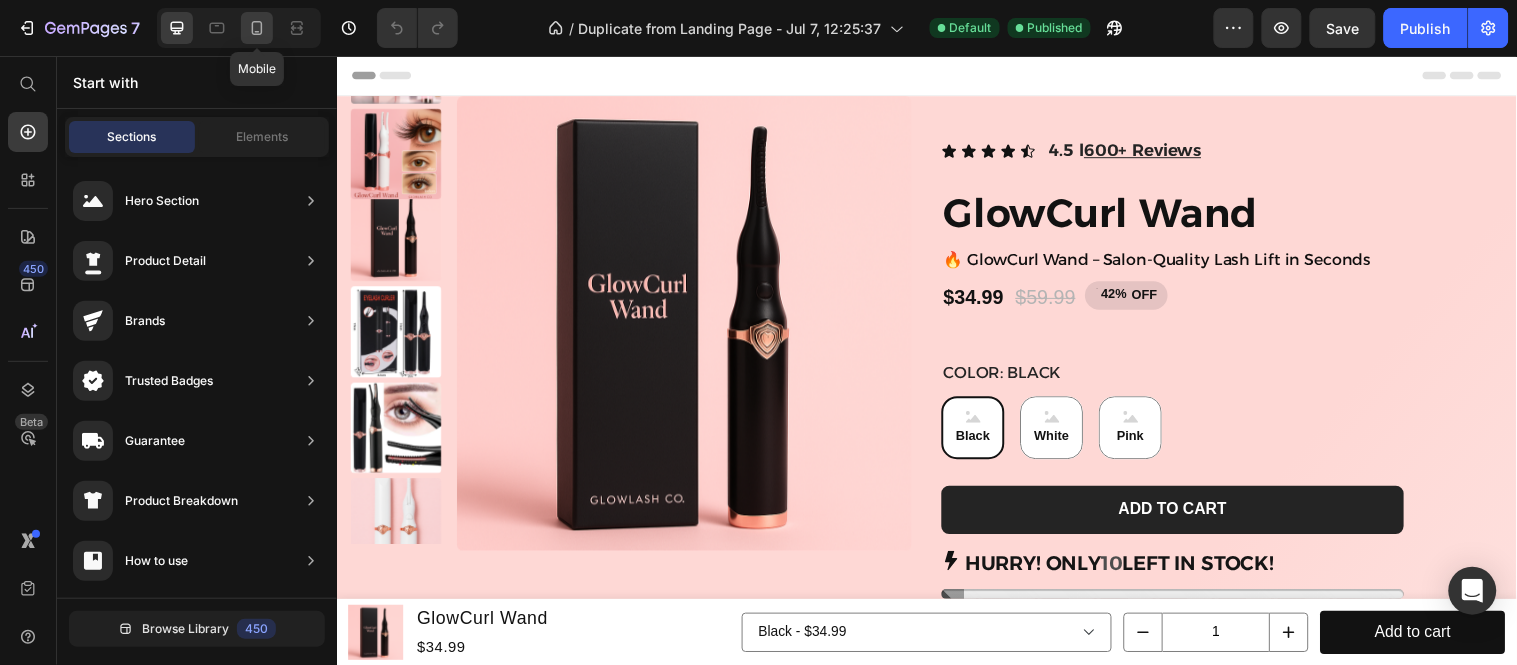 click 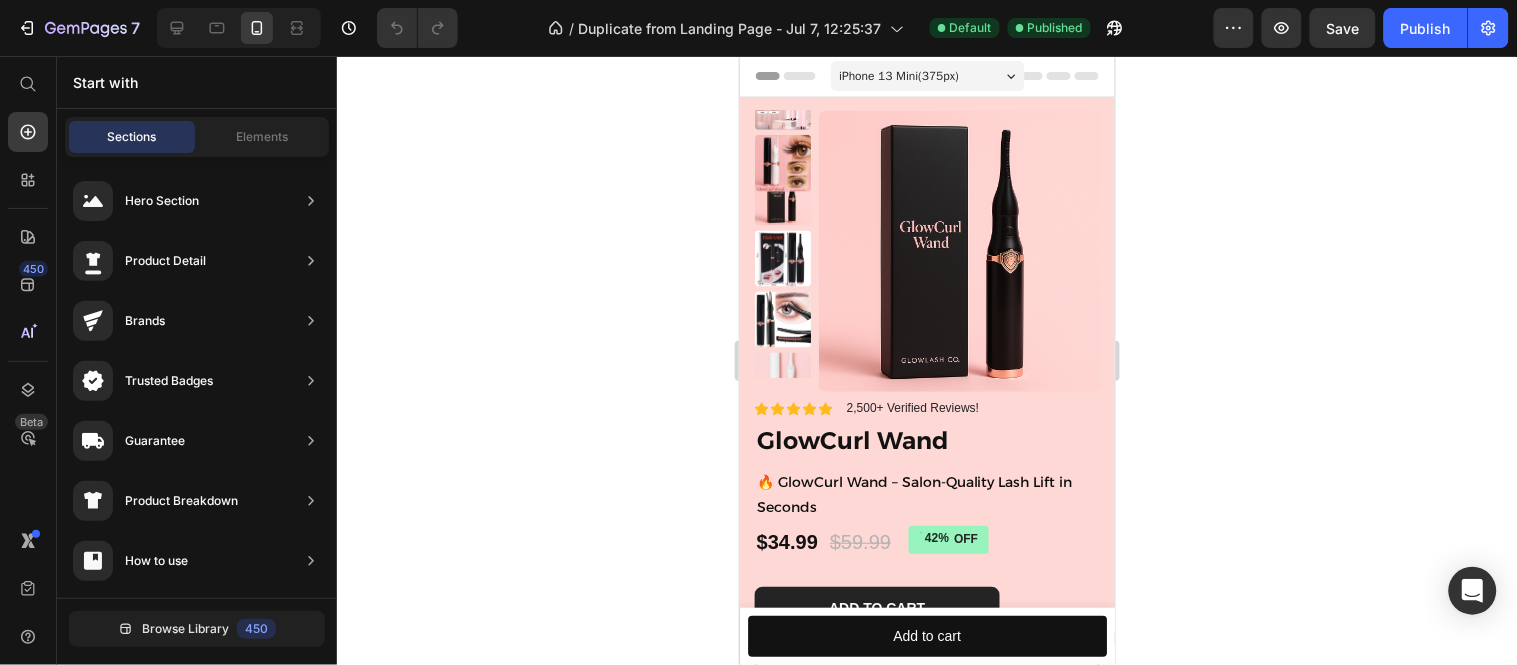 click on "iPhone 13 Mini  ( 375 px)" at bounding box center (899, 75) 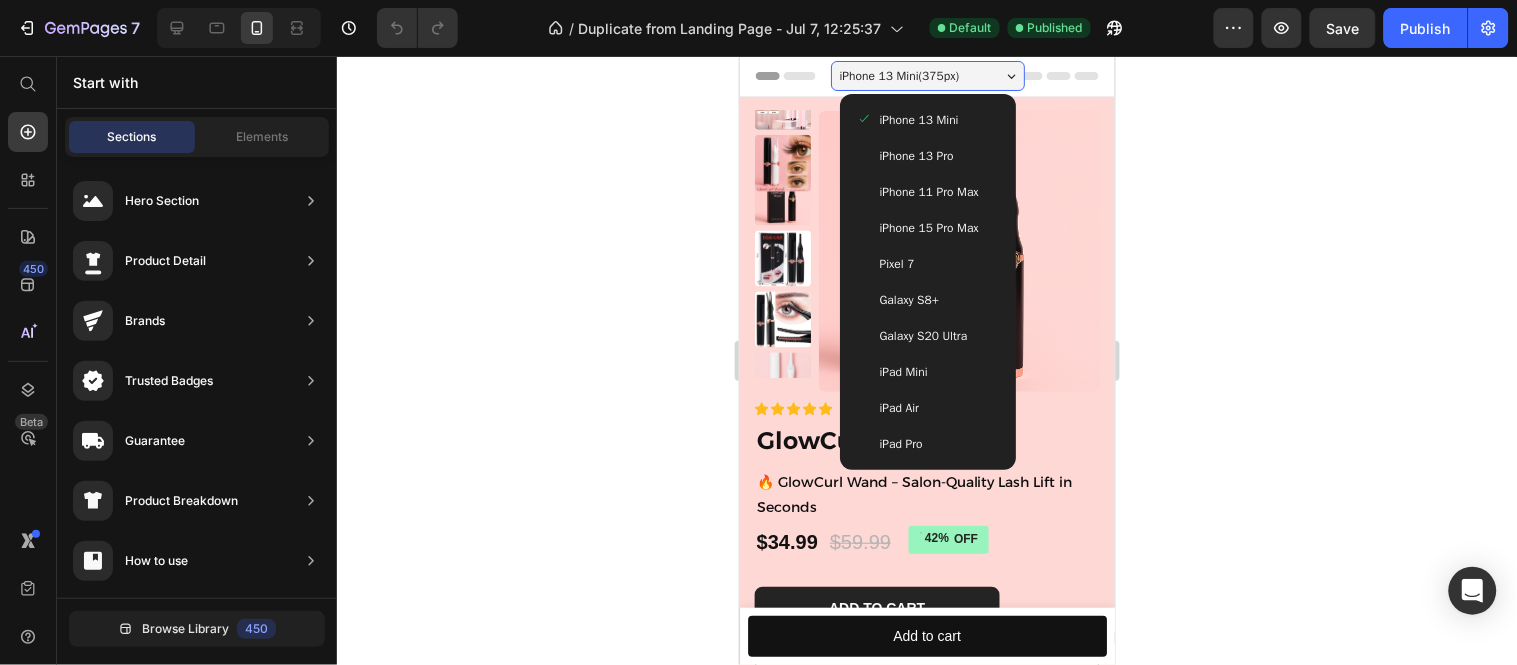 click on "Galaxy S20 Ultra" at bounding box center (923, 335) 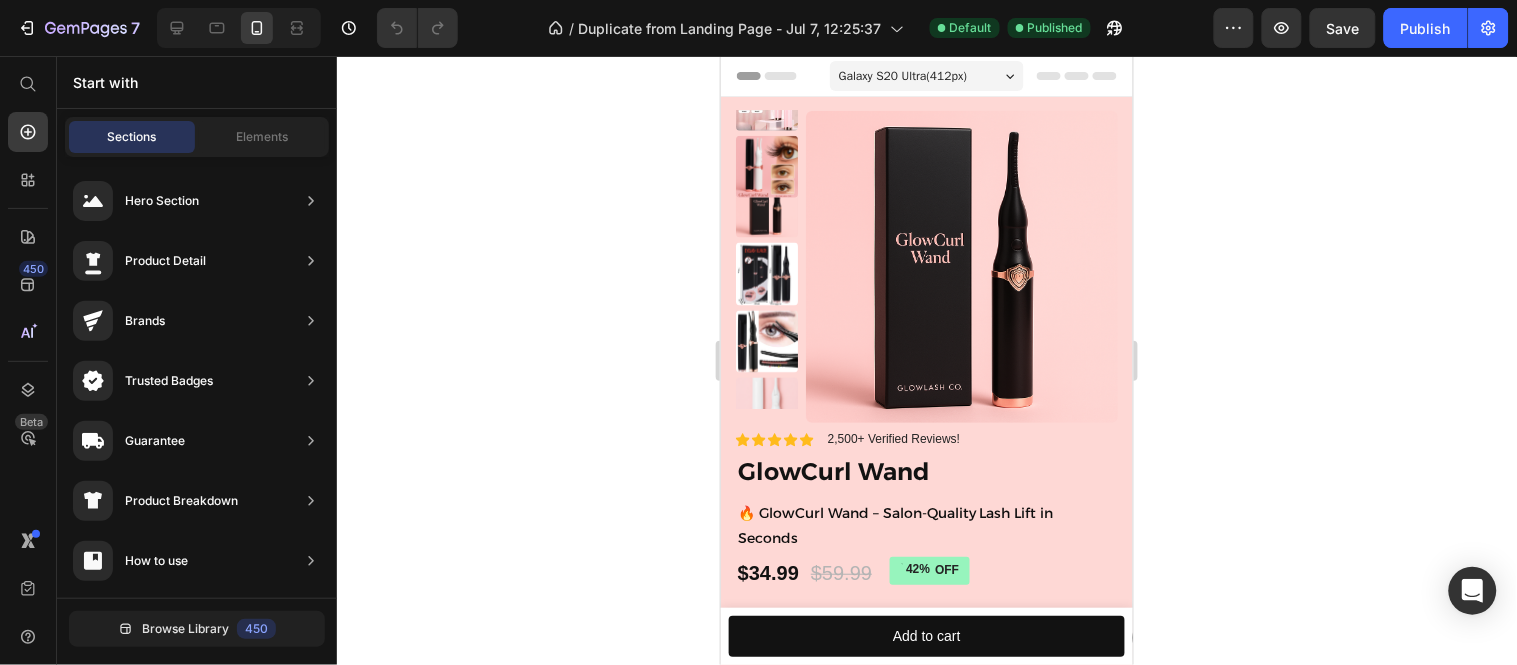 click on "Galaxy S20 Ultra  ( 412 px)" at bounding box center (902, 75) 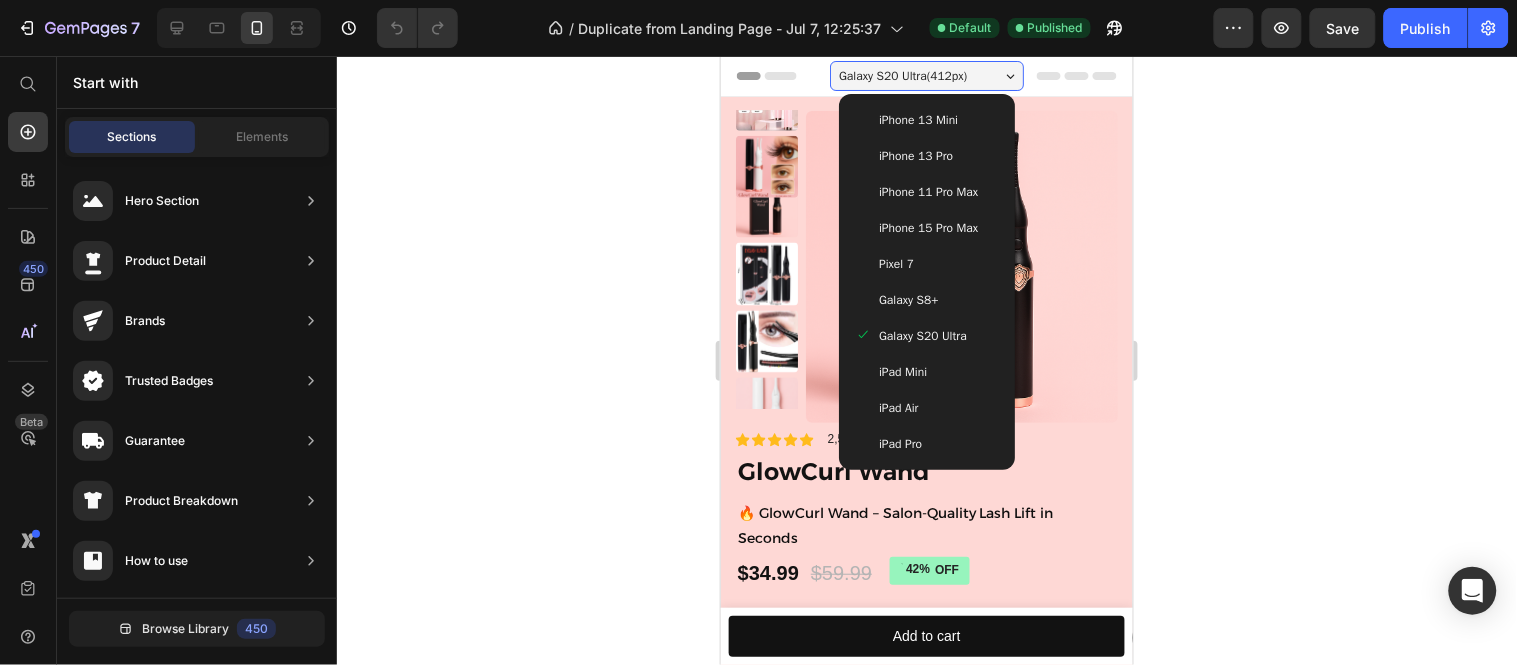 click on "Galaxy S20 Ultra  ( 412 px)" at bounding box center [902, 75] 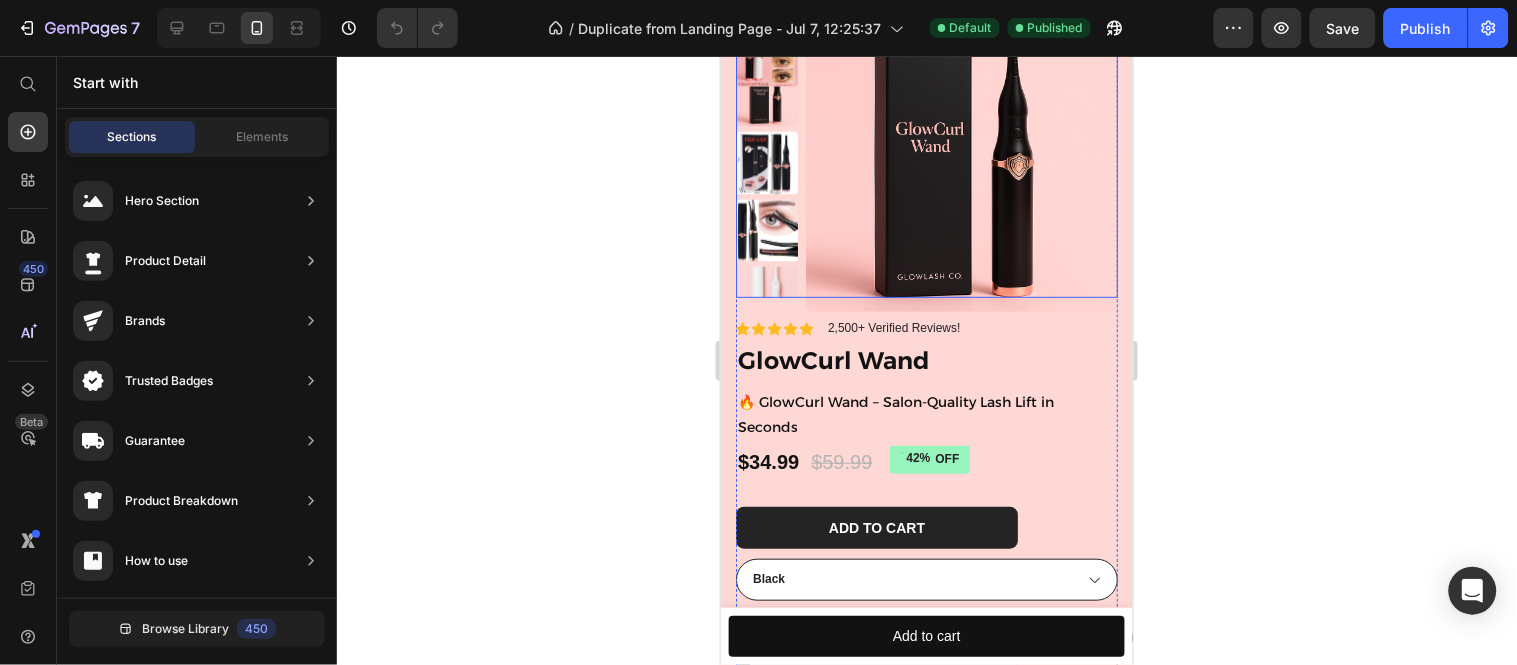 scroll, scrollTop: 333, scrollLeft: 0, axis: vertical 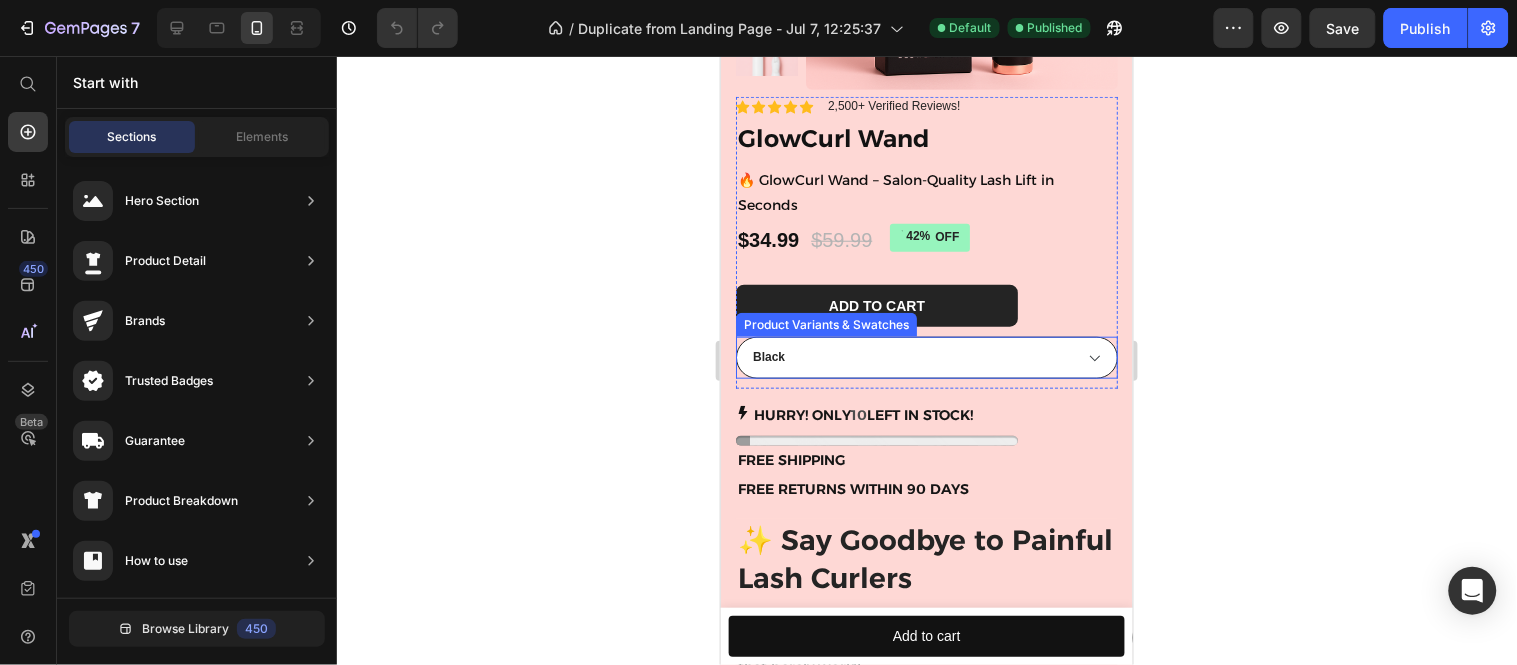click on "Black White Pink" at bounding box center (926, 357) 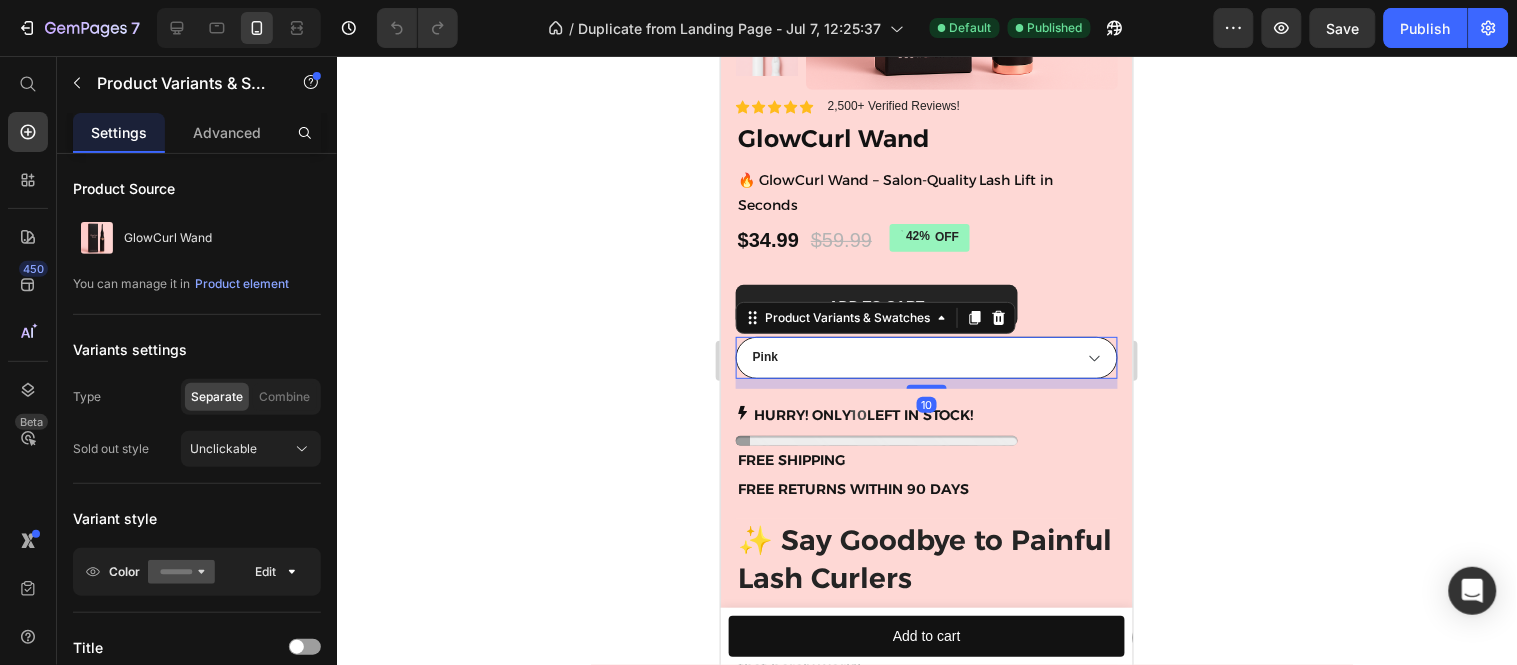 click on "Black White Pink" at bounding box center [926, 357] 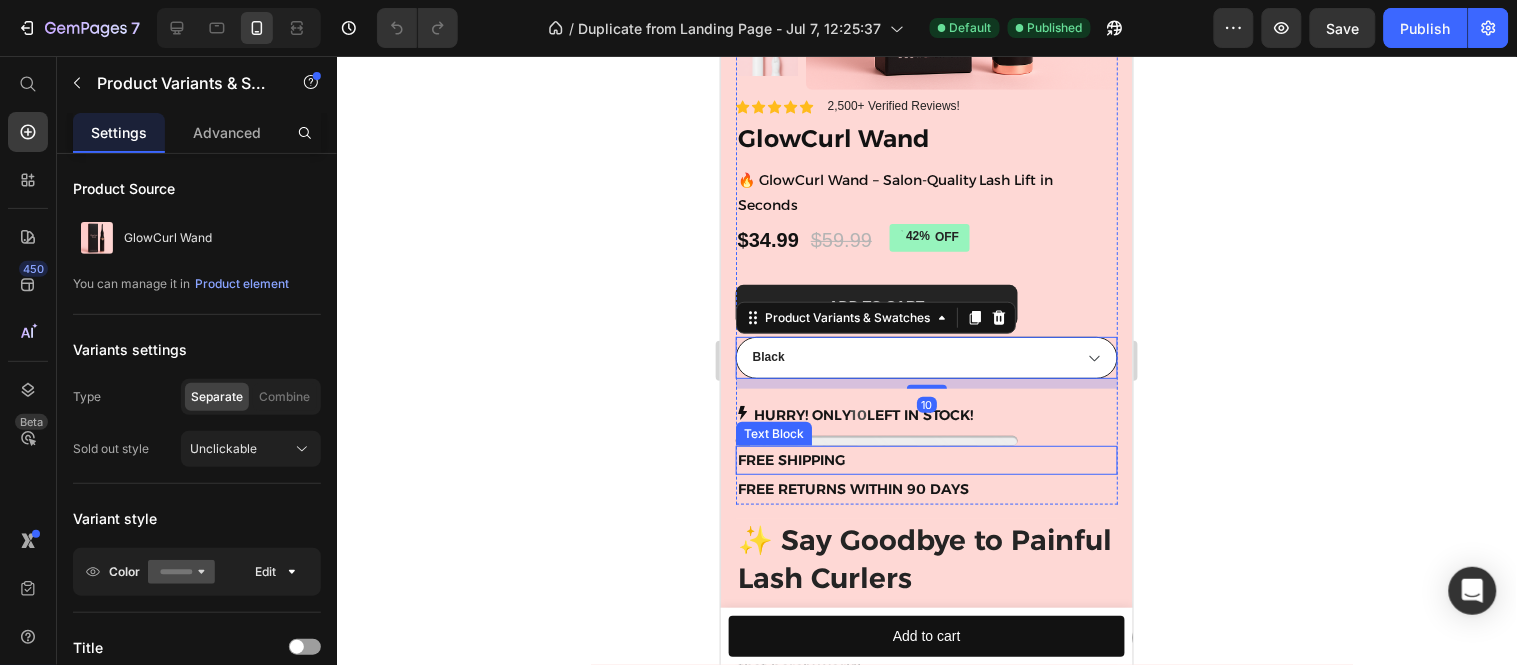 select on "Pink" 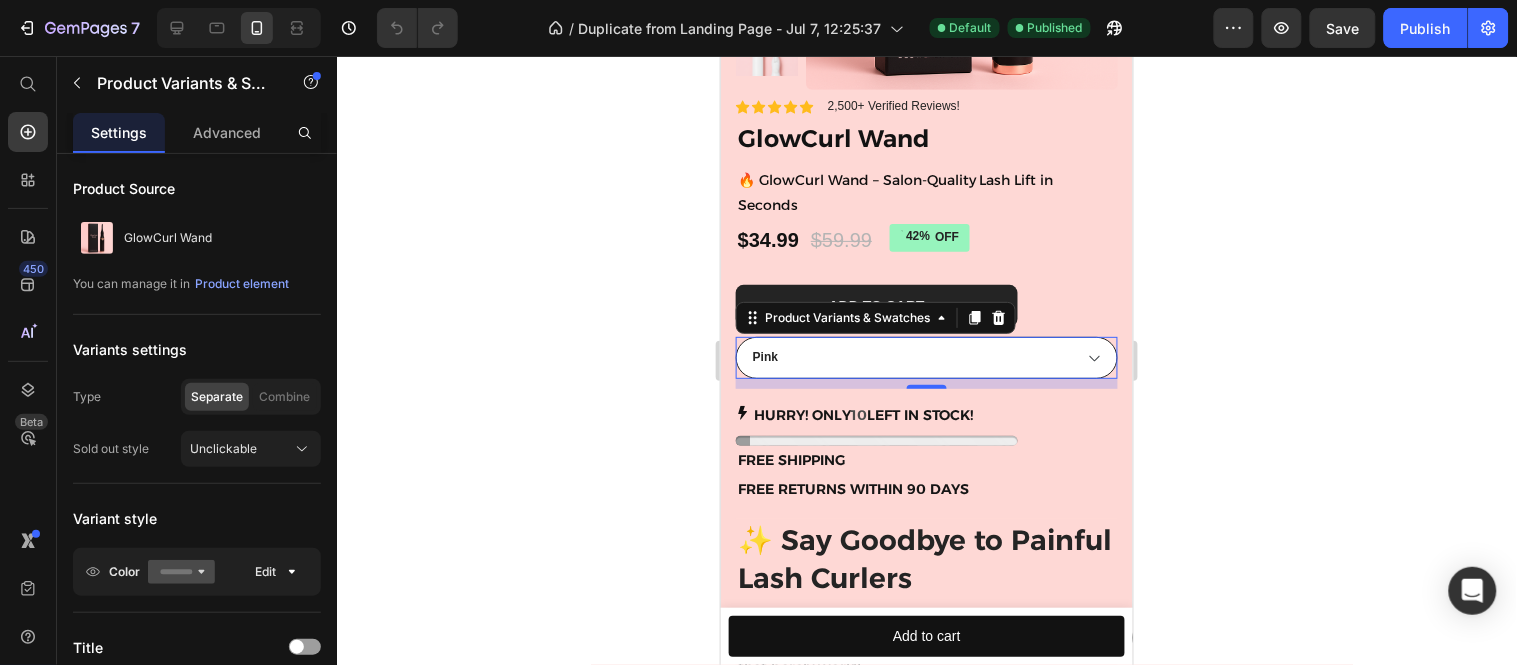 click 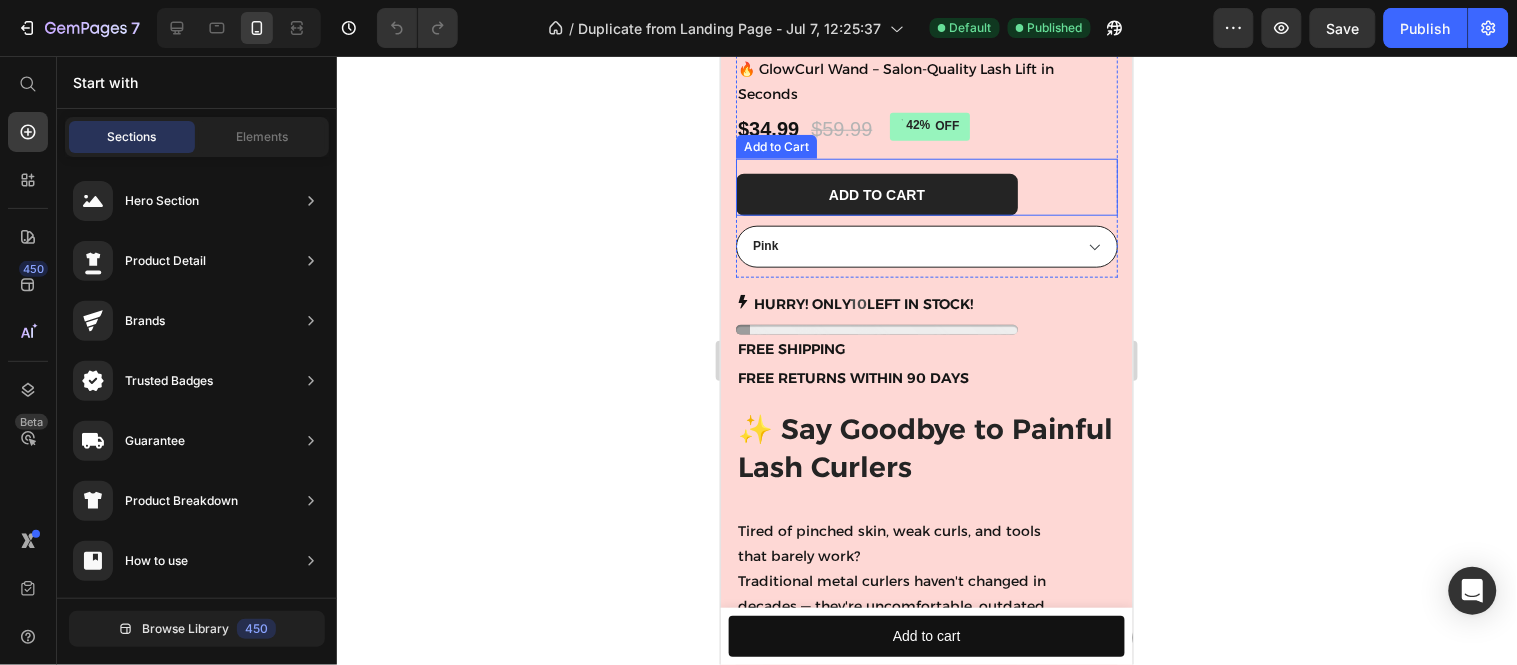 scroll, scrollTop: 0, scrollLeft: 0, axis: both 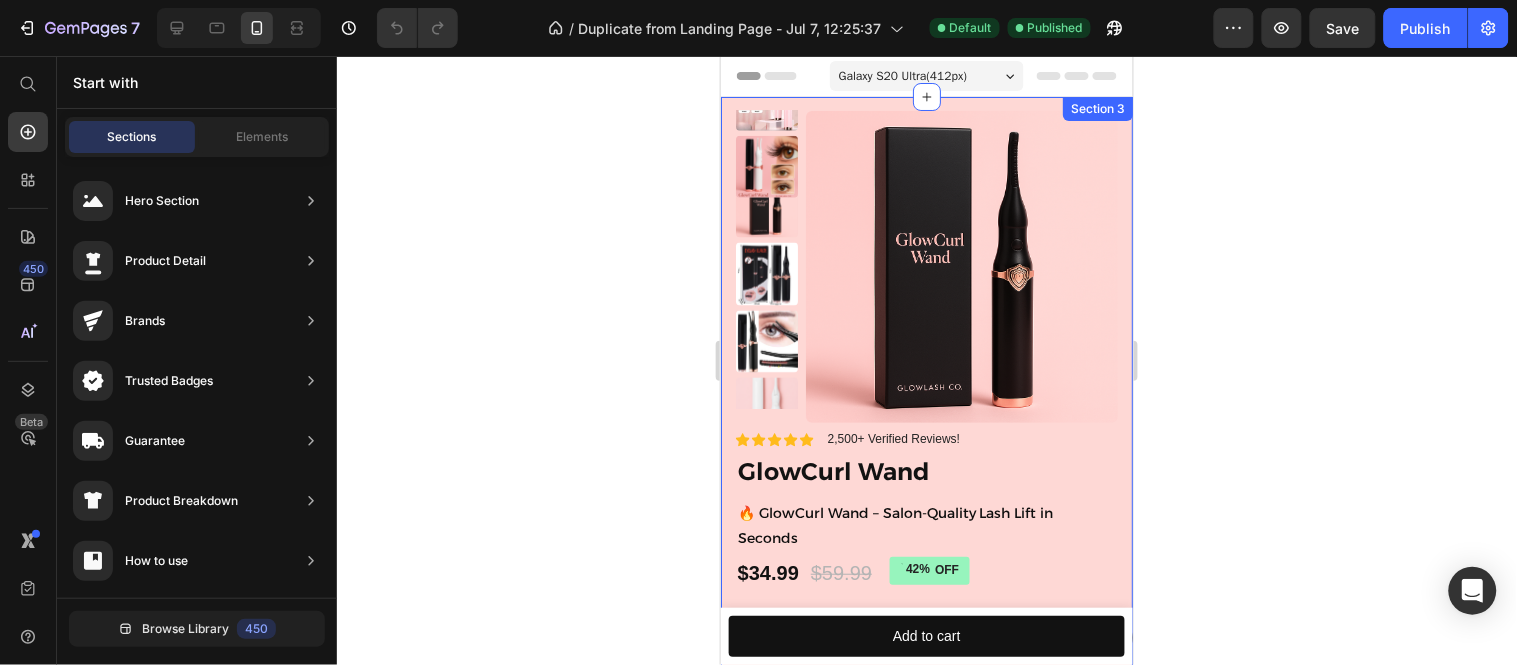 click 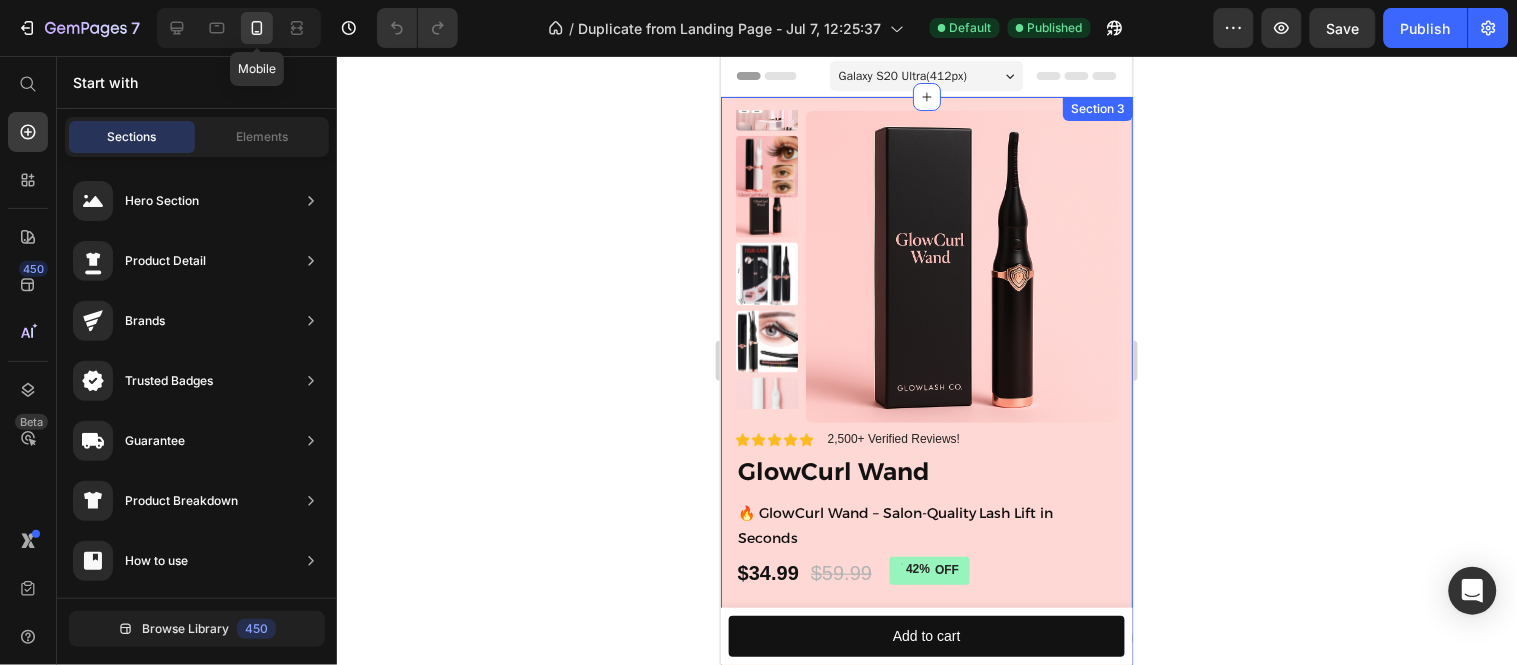 click 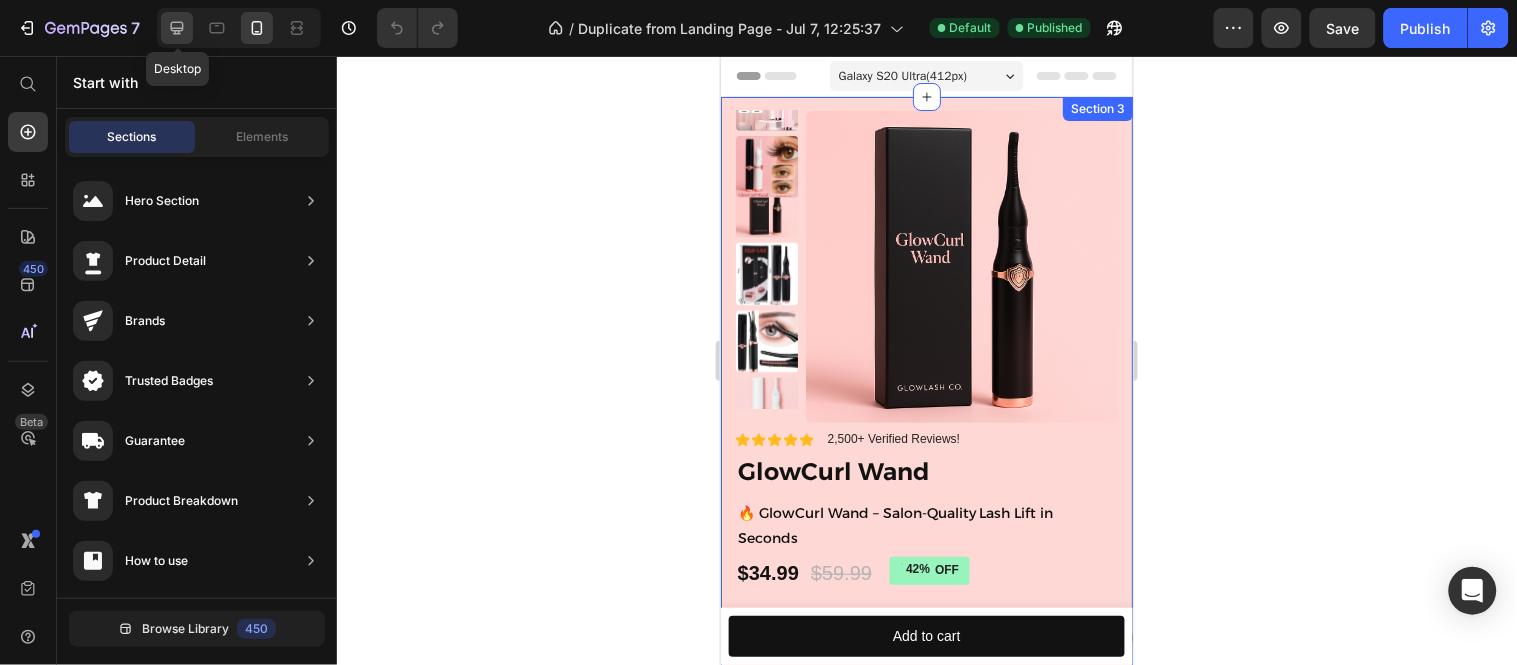 click 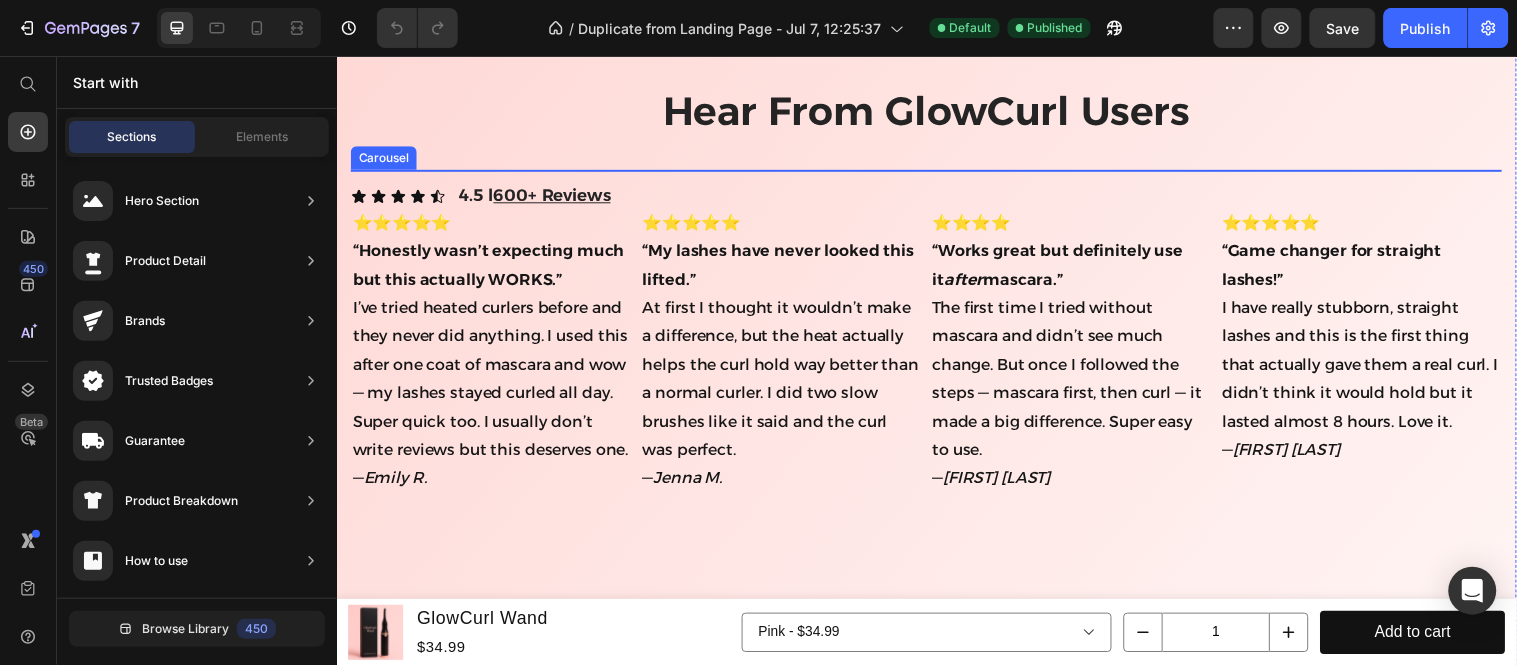 scroll, scrollTop: 3666, scrollLeft: 0, axis: vertical 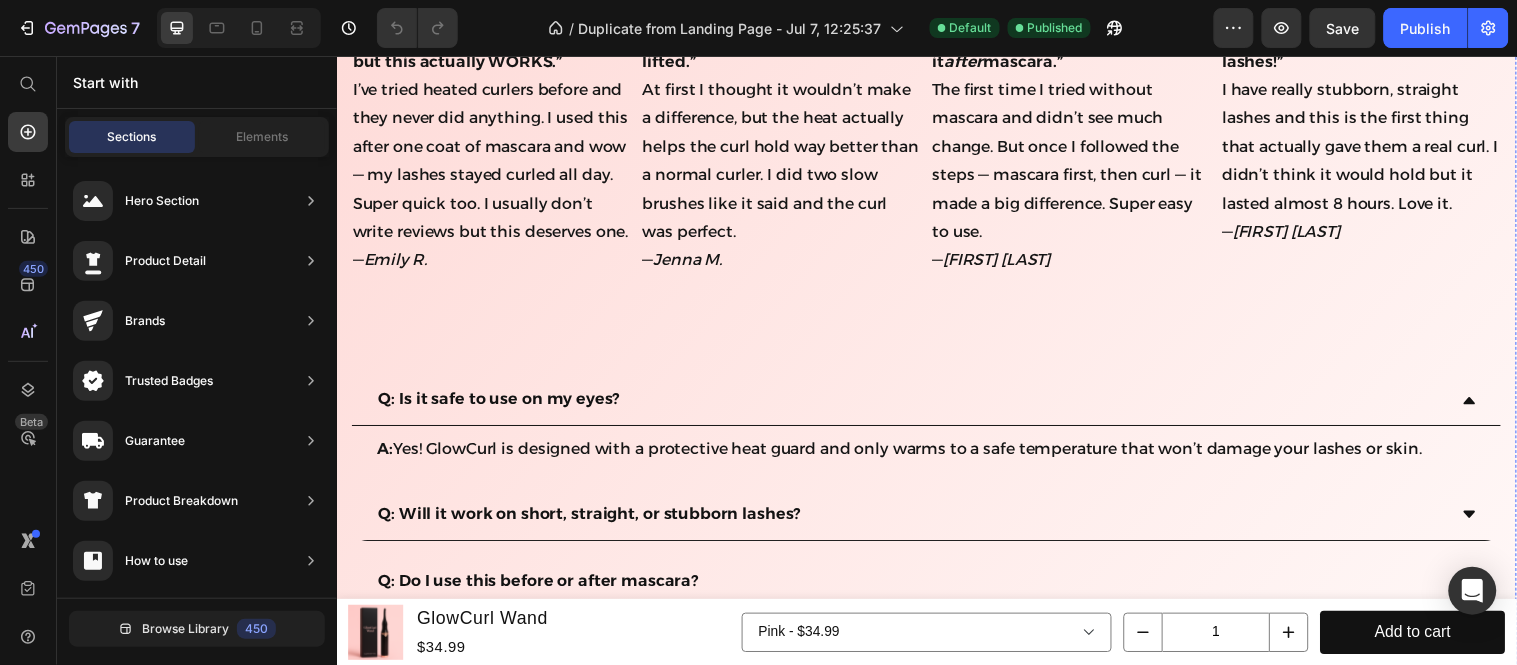 click on "Icon Icon Icon Icon Icon Icon List 4.5 l  600+ Reviews Text Block Row" at bounding box center (936, -24) 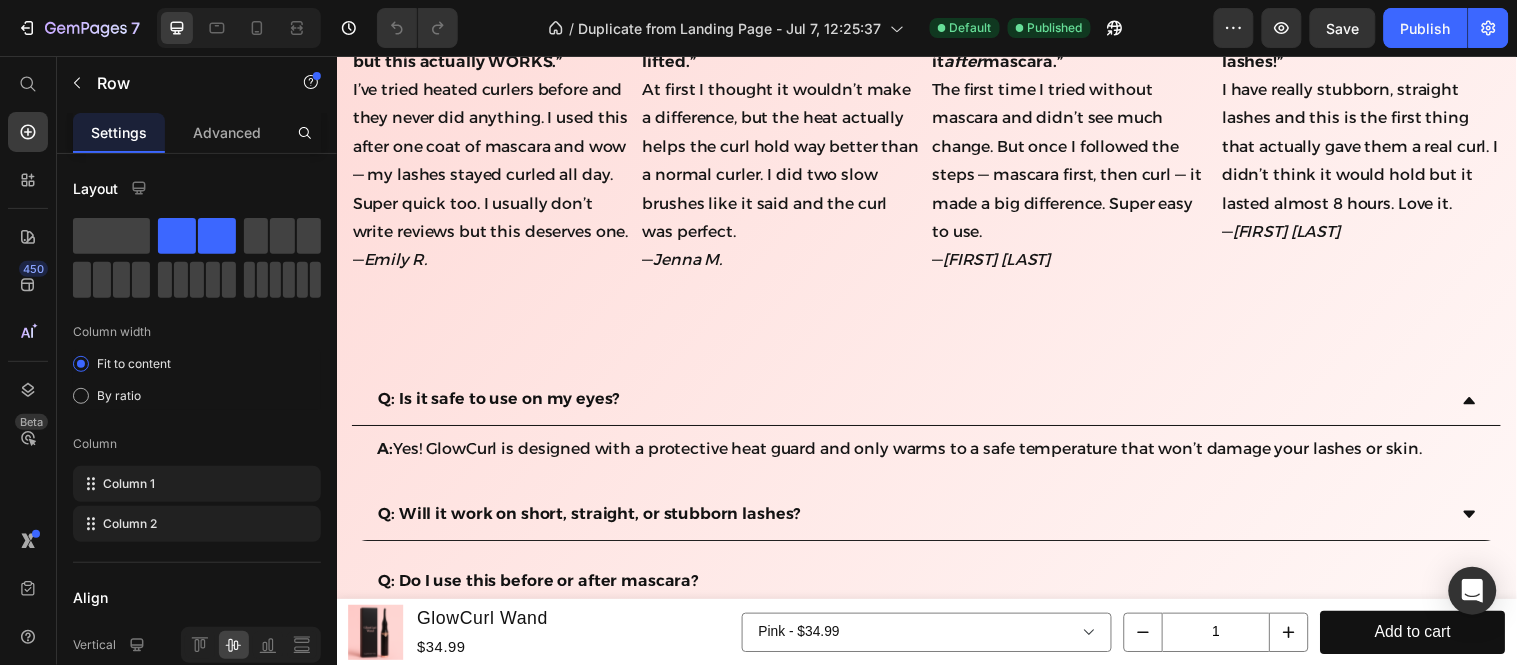 click at bounding box center (450, -54) 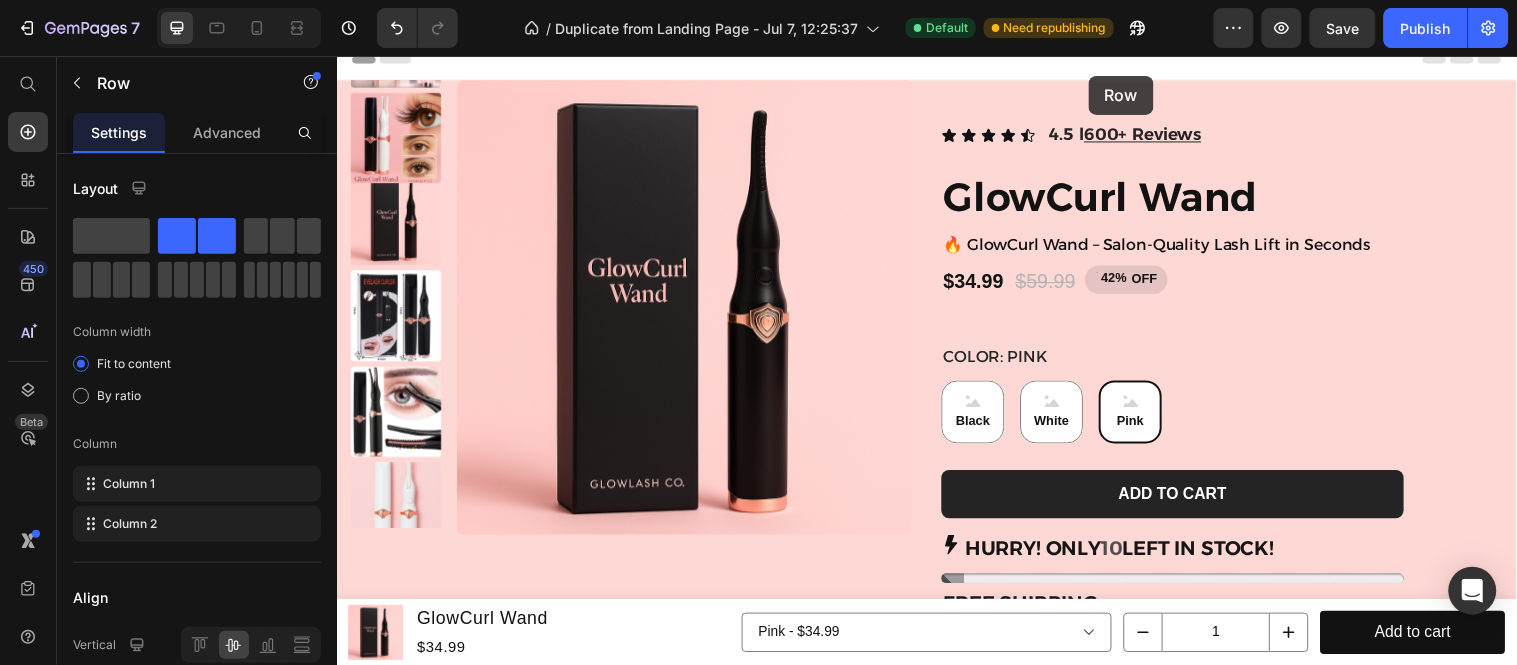 scroll, scrollTop: 0, scrollLeft: 0, axis: both 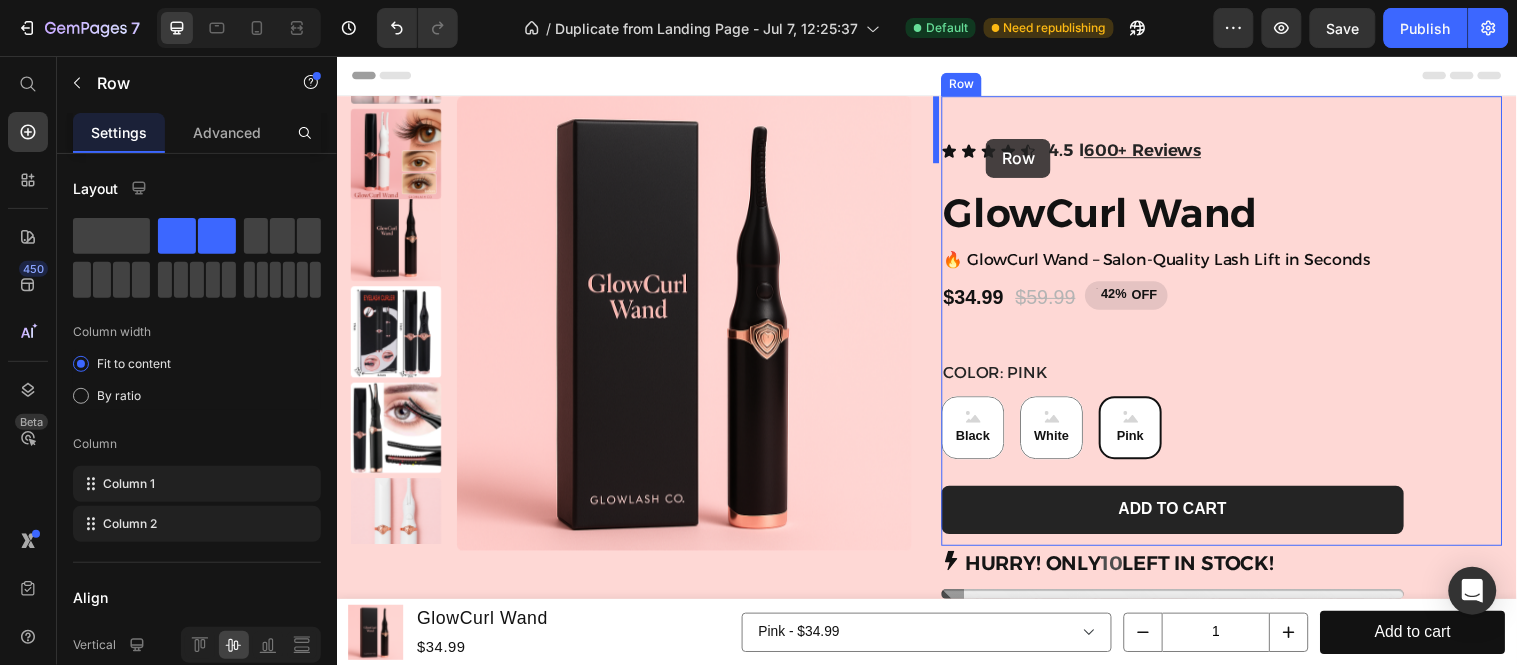 drag, startPoint x: 392, startPoint y: 246, endPoint x: 996, endPoint y: 139, distance: 613.4044 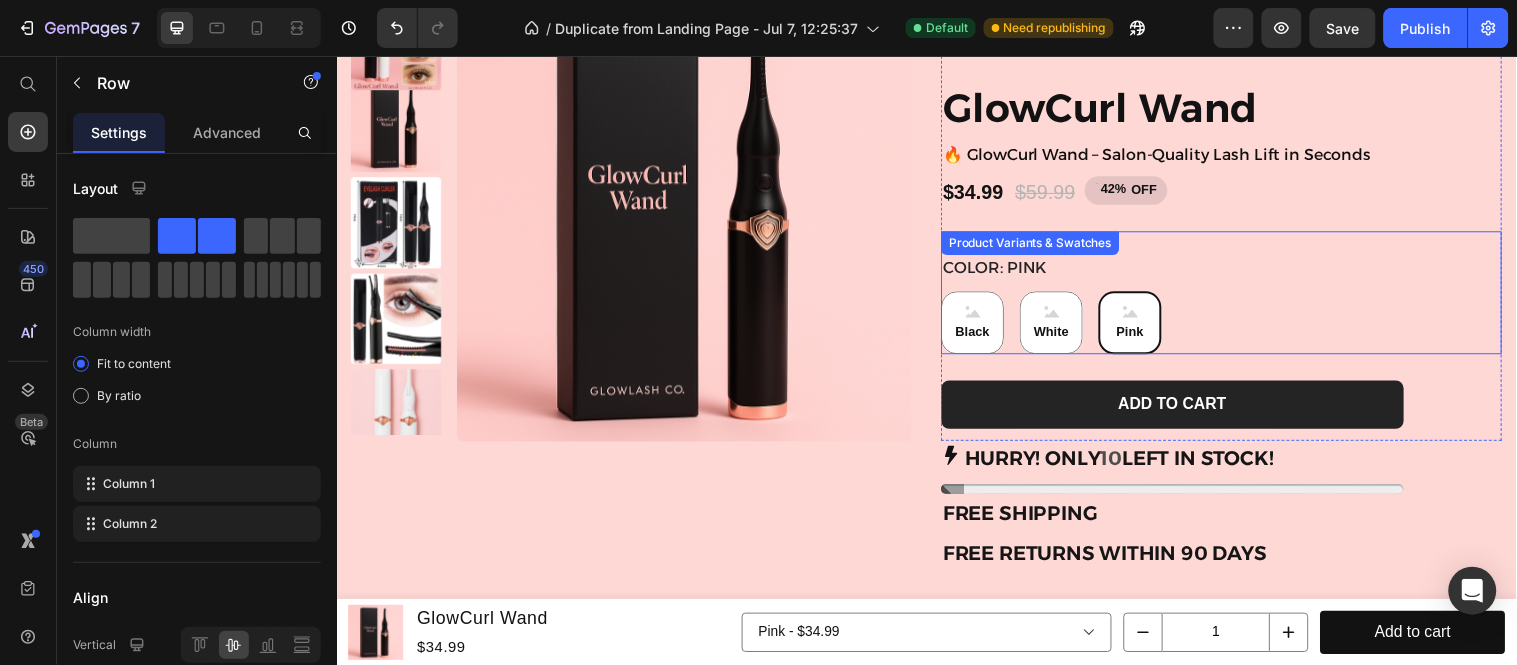 scroll, scrollTop: 0, scrollLeft: 0, axis: both 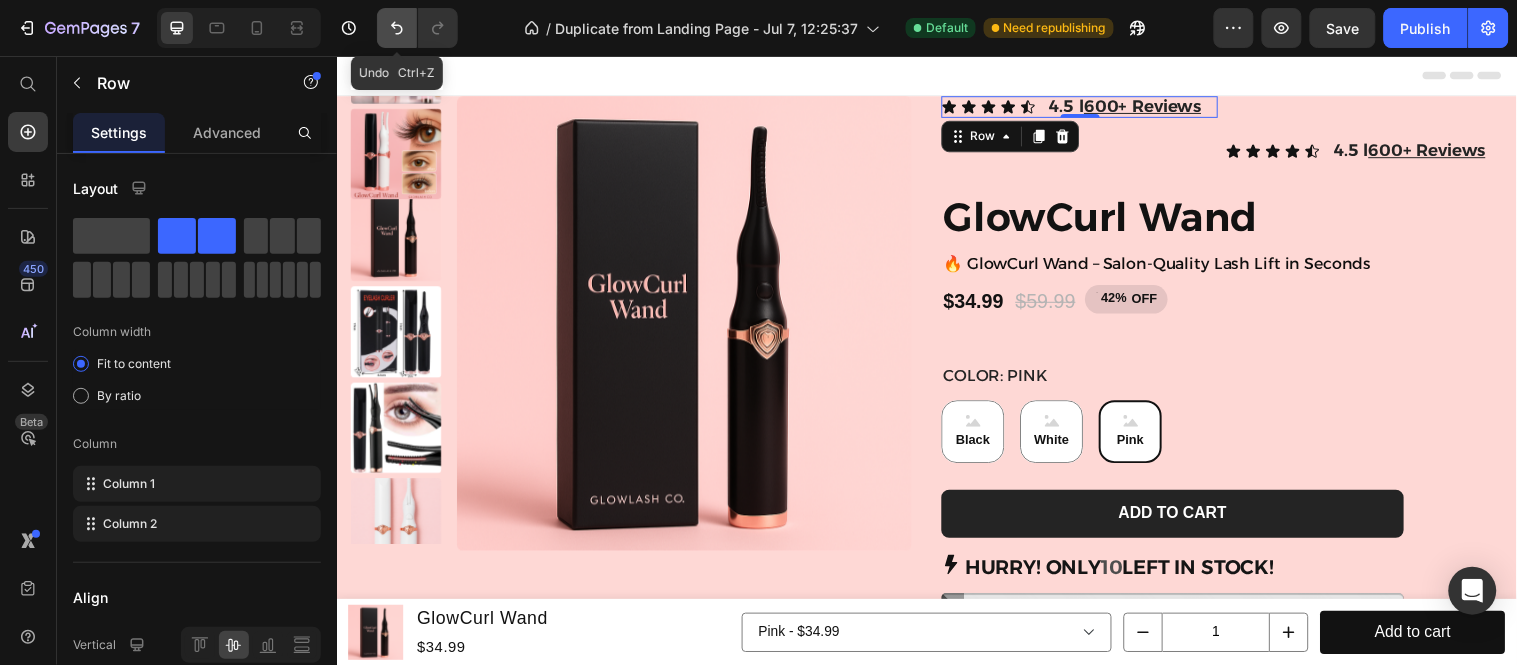 click 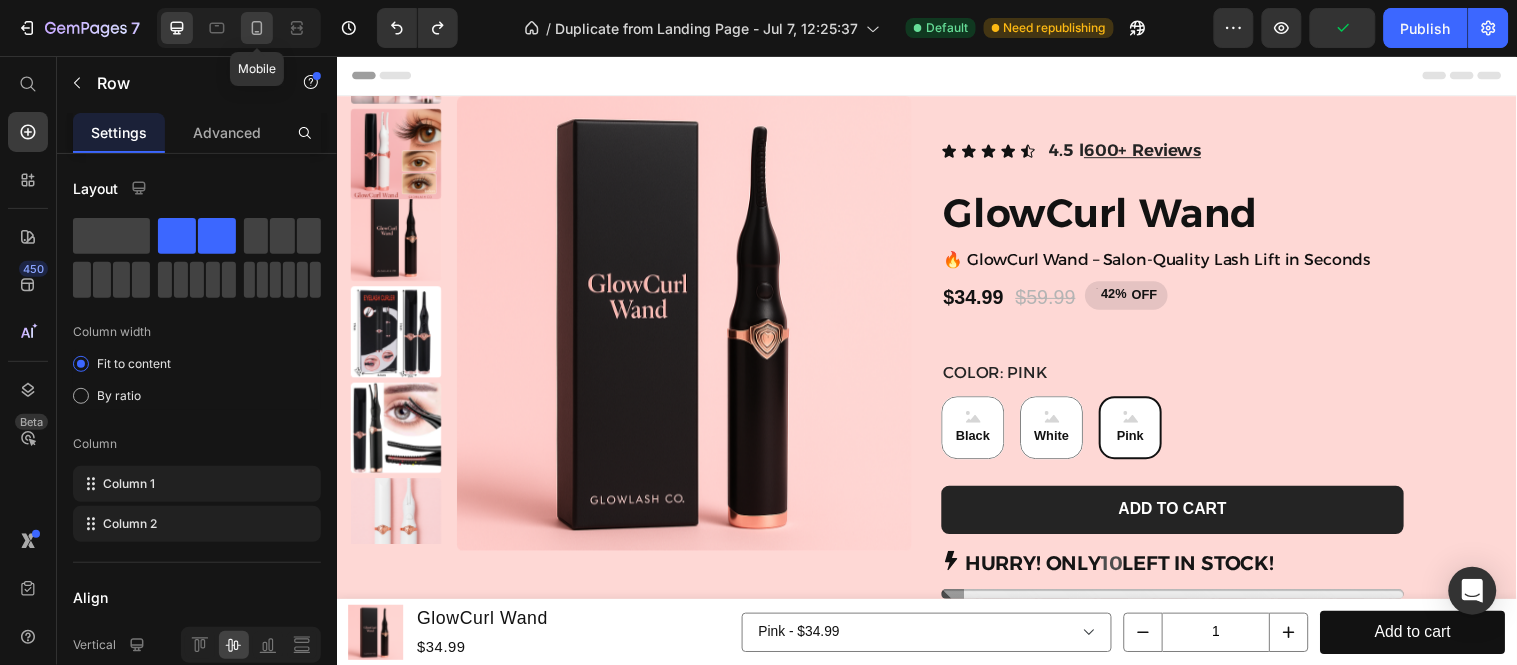 click 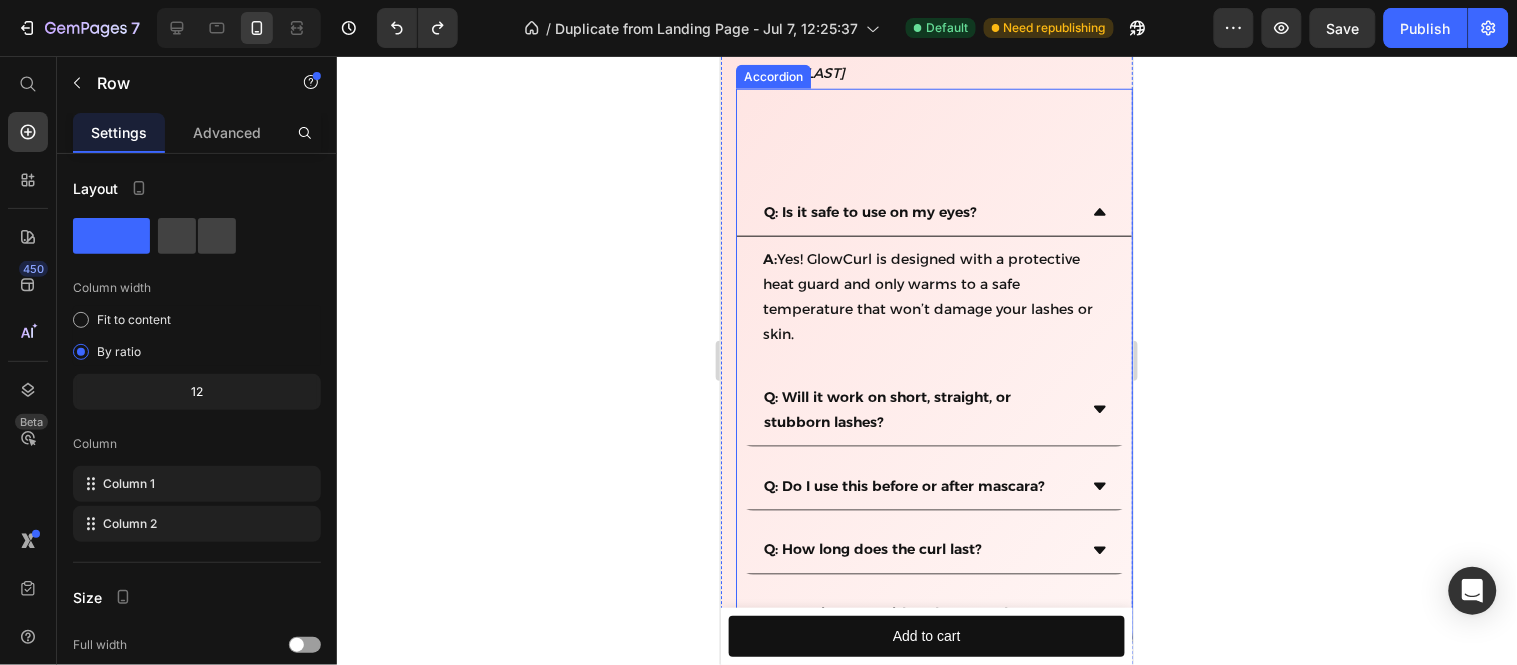 scroll, scrollTop: 6666, scrollLeft: 0, axis: vertical 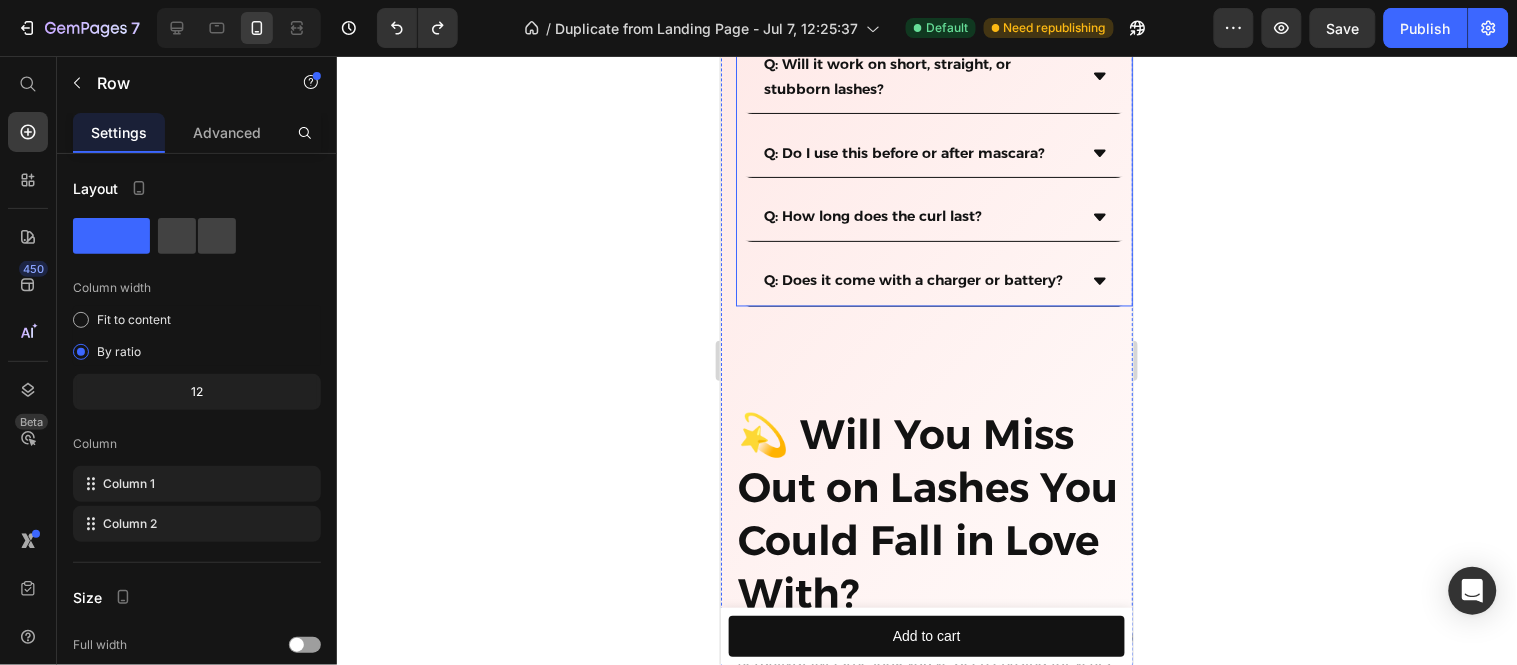 click on "Q: Is it safe to use on my eyes?" at bounding box center [933, -121] 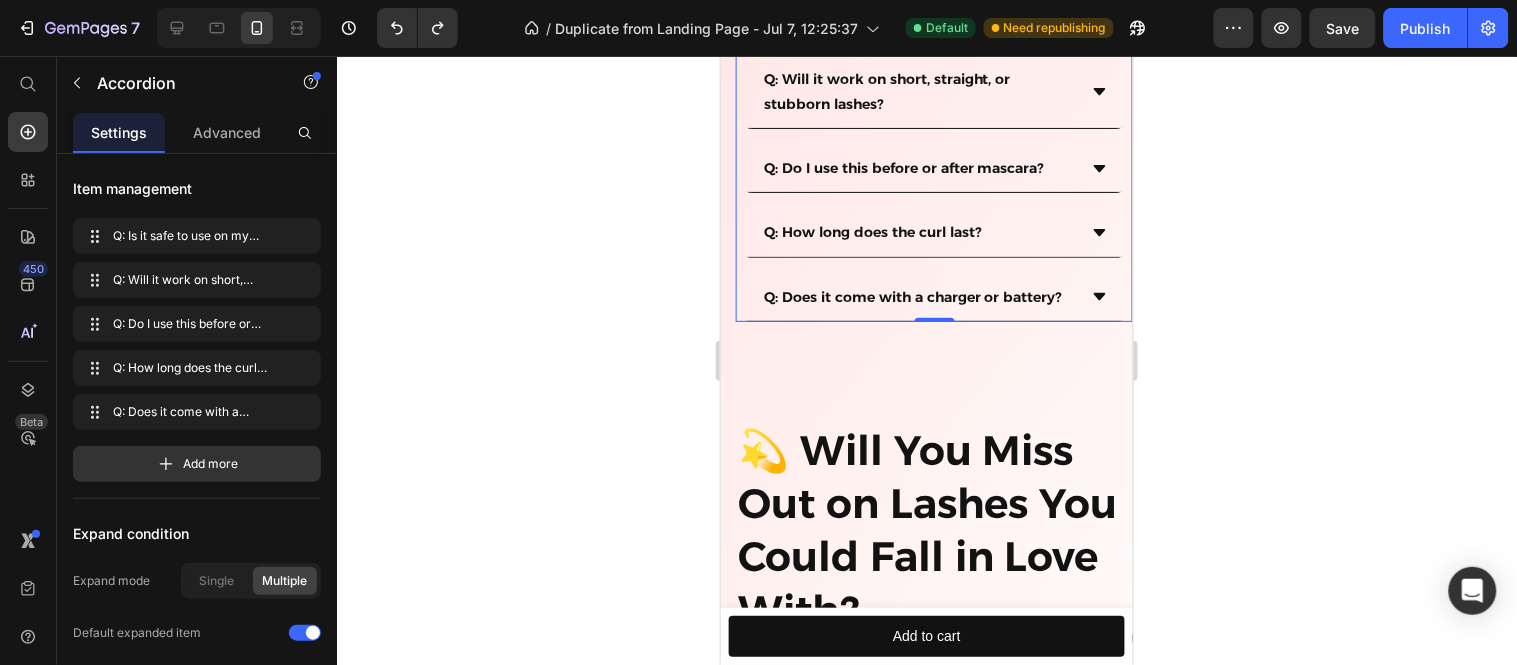 scroll, scrollTop: 6000, scrollLeft: 0, axis: vertical 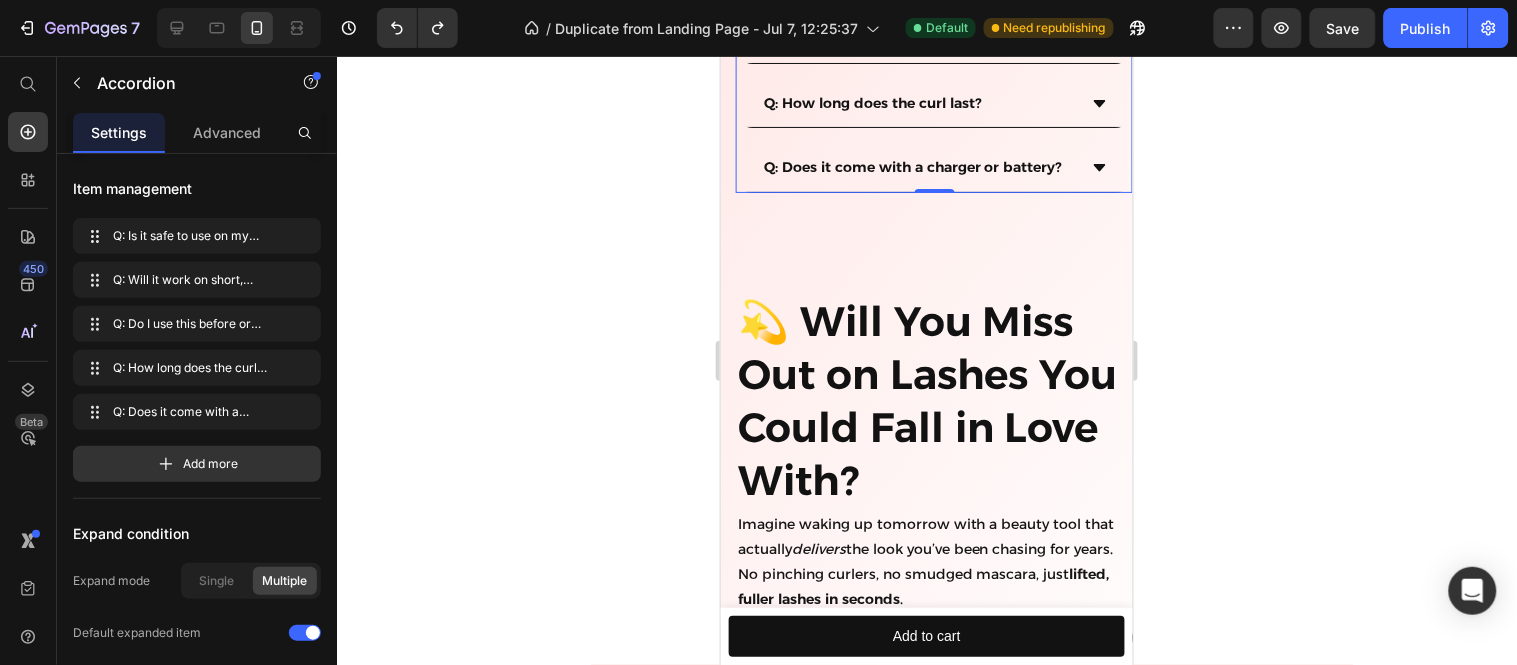 select on "Pink" 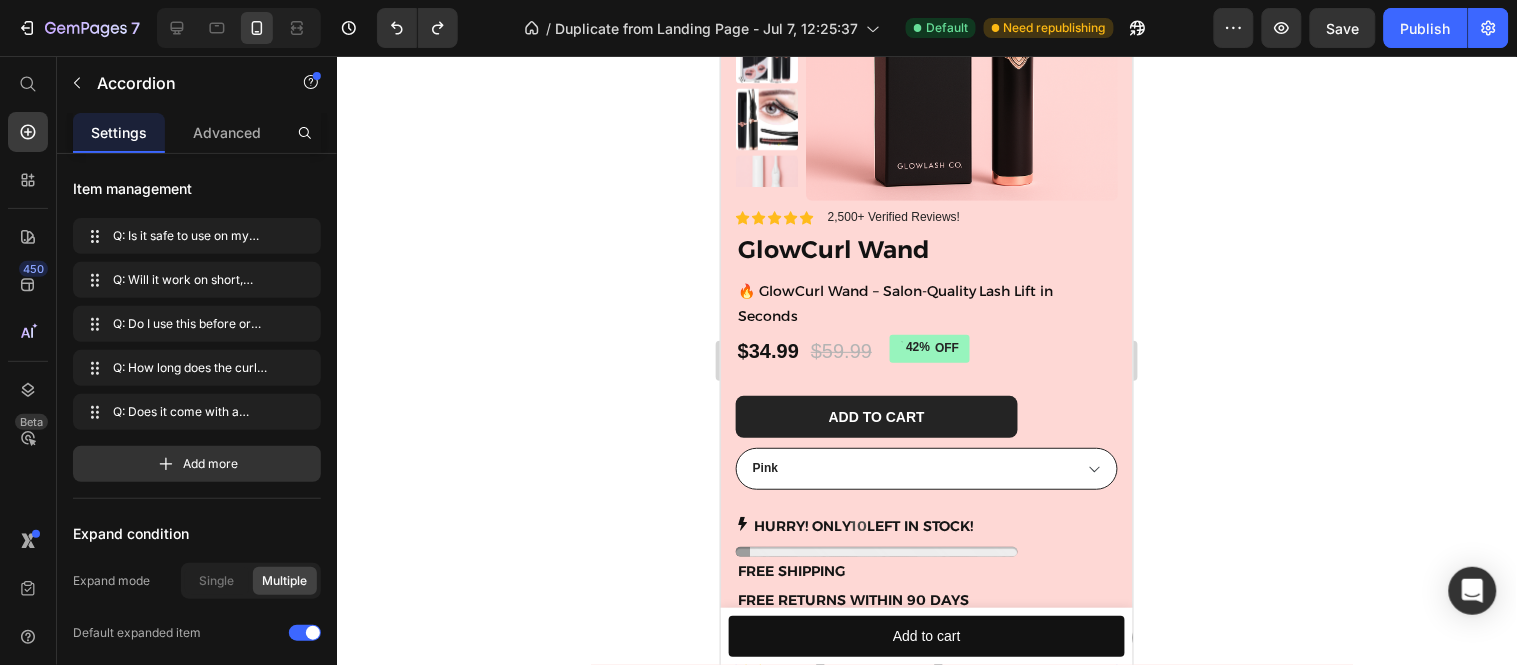 scroll, scrollTop: 0, scrollLeft: 0, axis: both 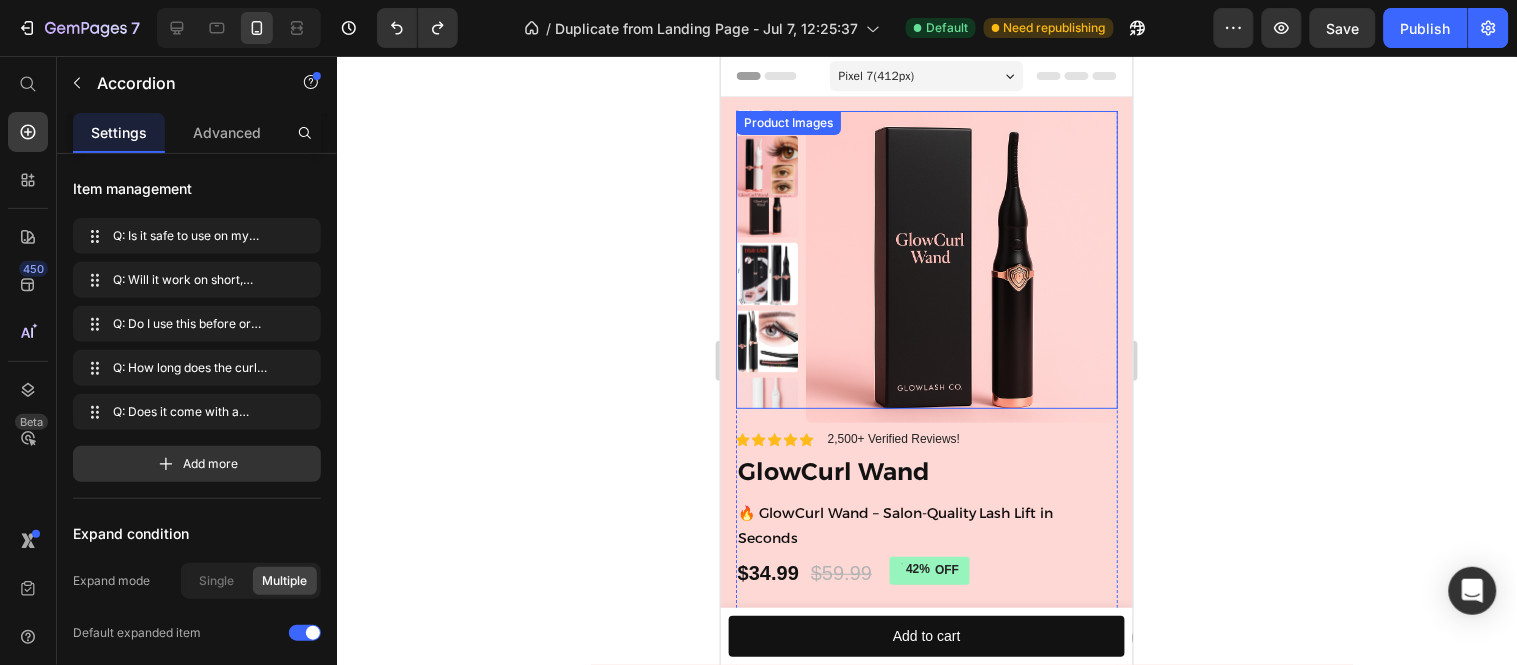 click 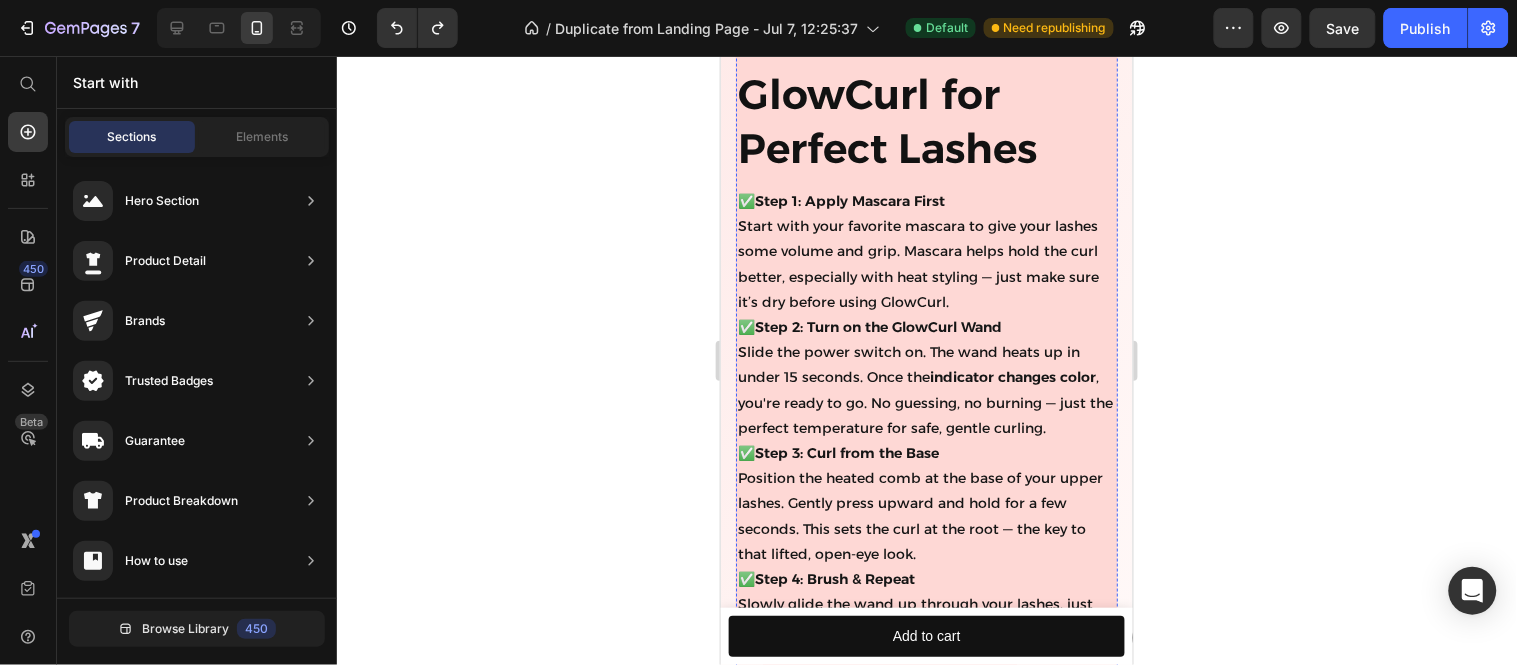 scroll, scrollTop: 3777, scrollLeft: 0, axis: vertical 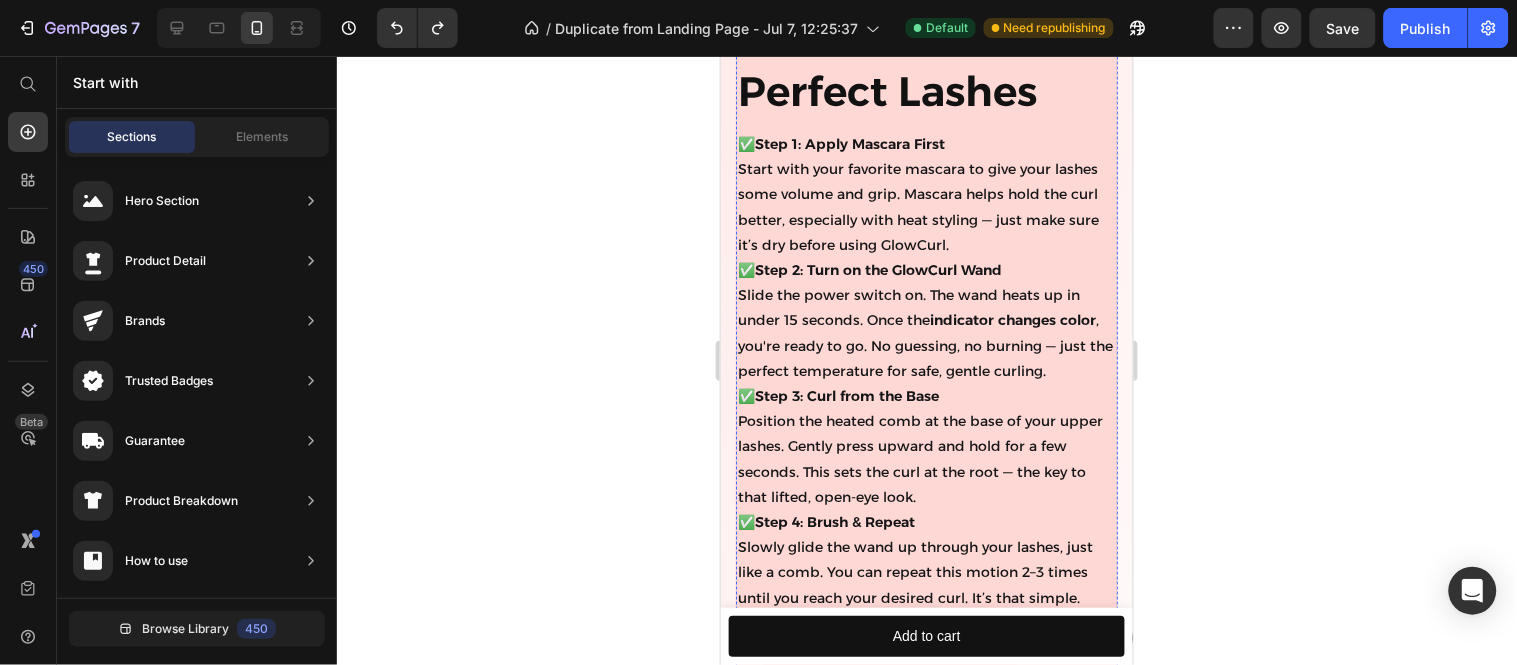 click at bounding box center (926, -216) 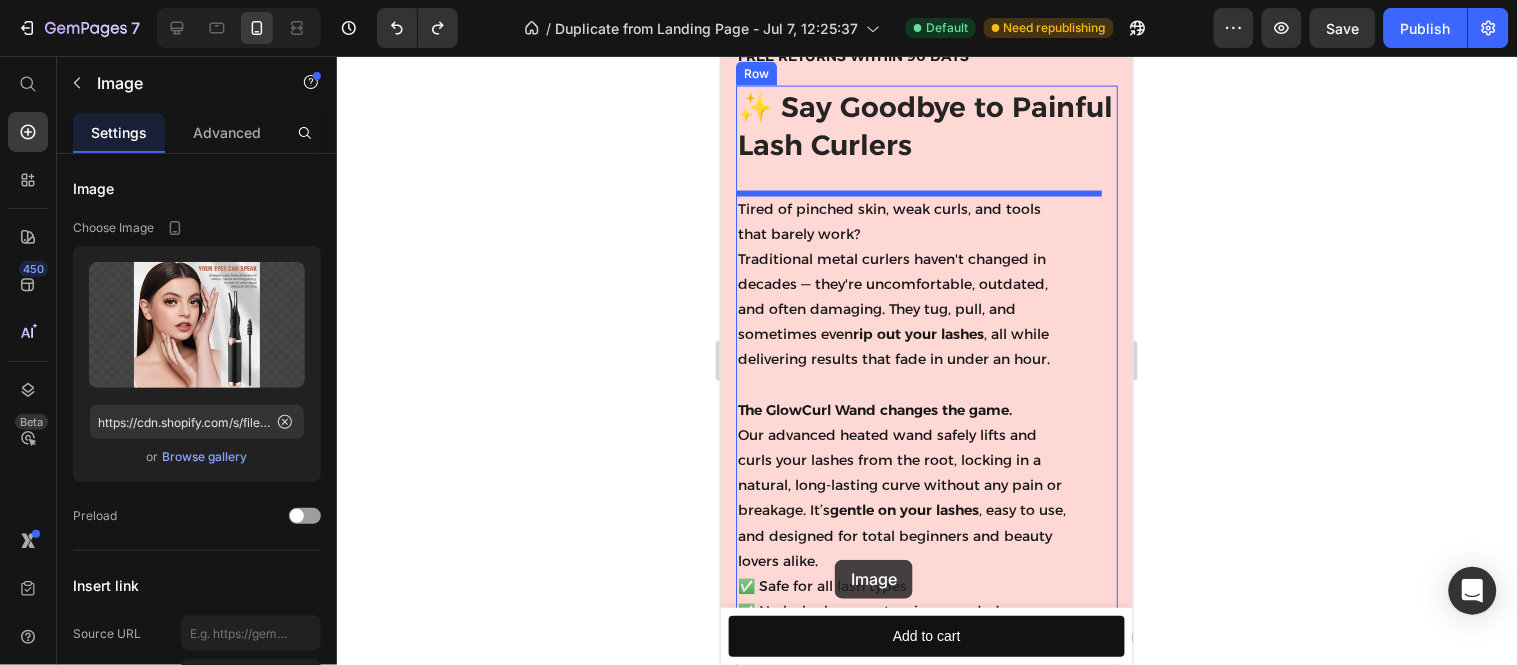 scroll, scrollTop: 982, scrollLeft: 0, axis: vertical 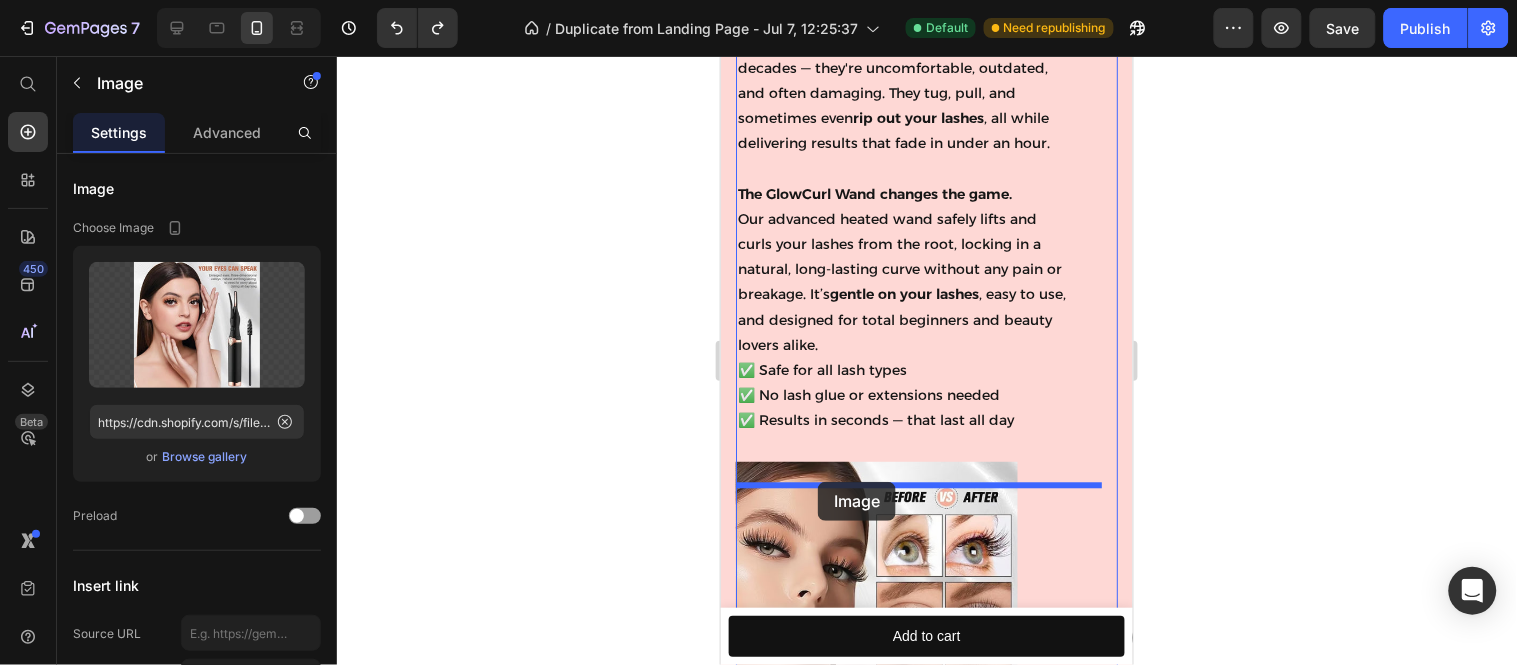 drag, startPoint x: 783, startPoint y: 320, endPoint x: 817, endPoint y: 481, distance: 164.5509 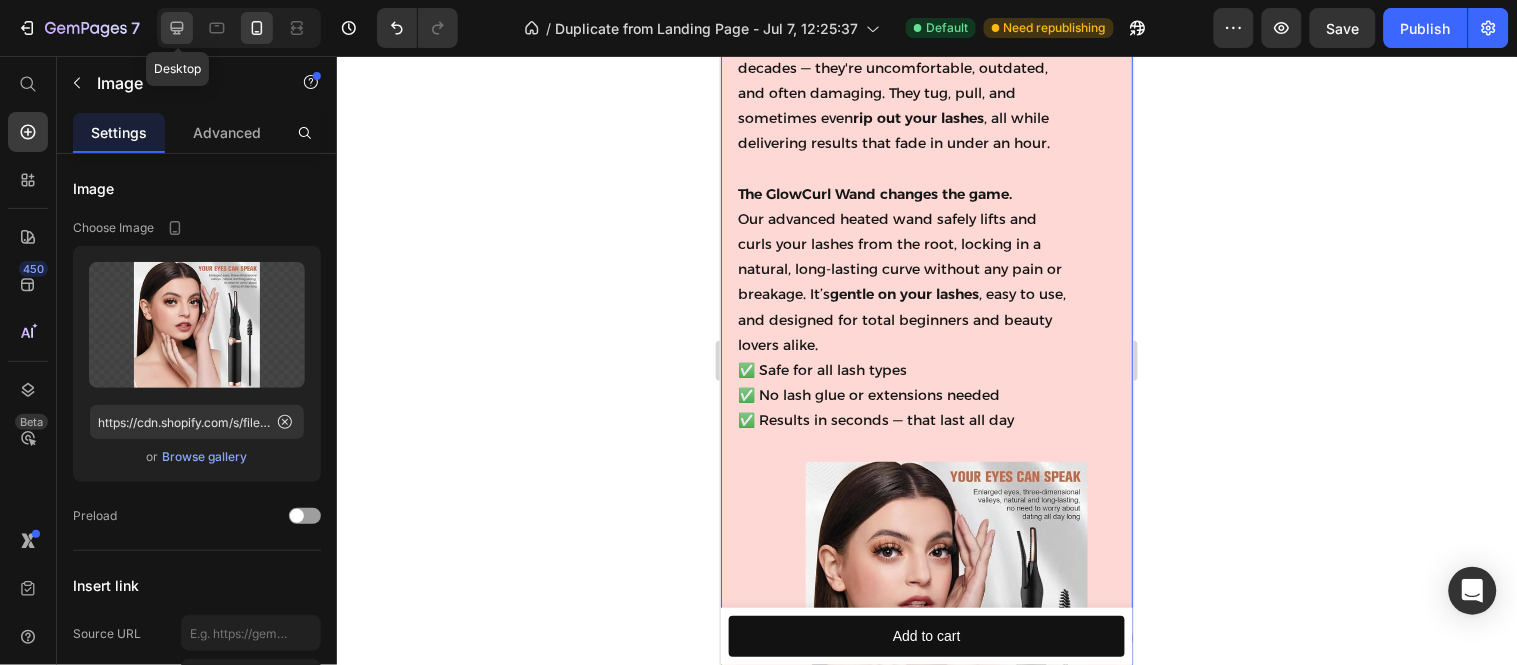 click 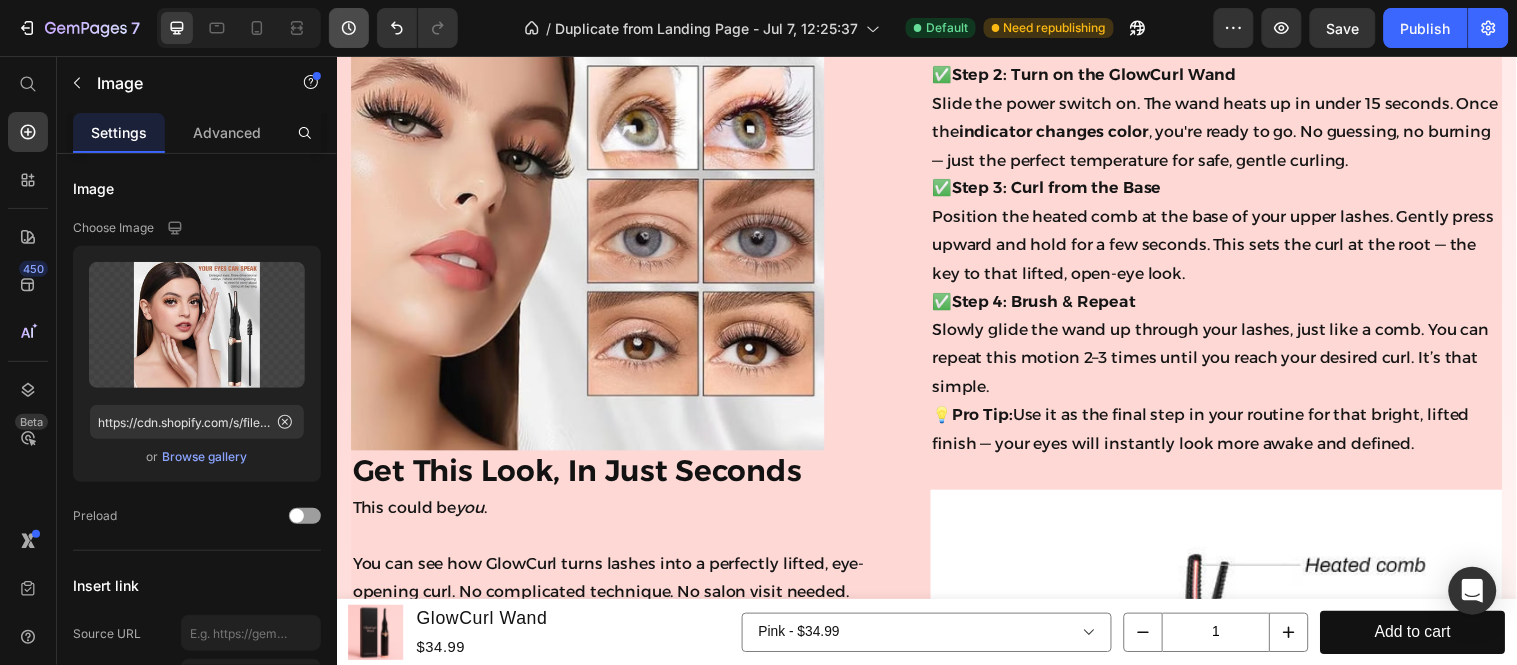 scroll, scrollTop: 1817, scrollLeft: 0, axis: vertical 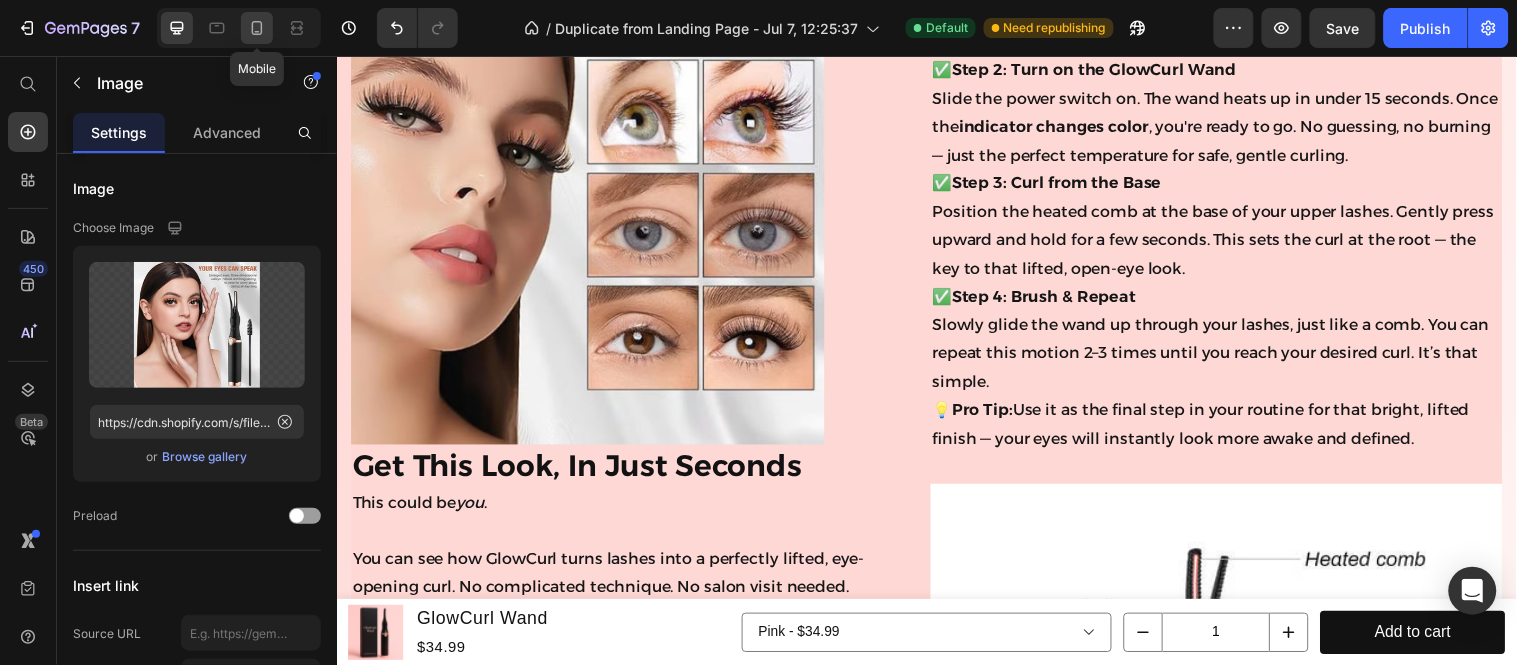 click 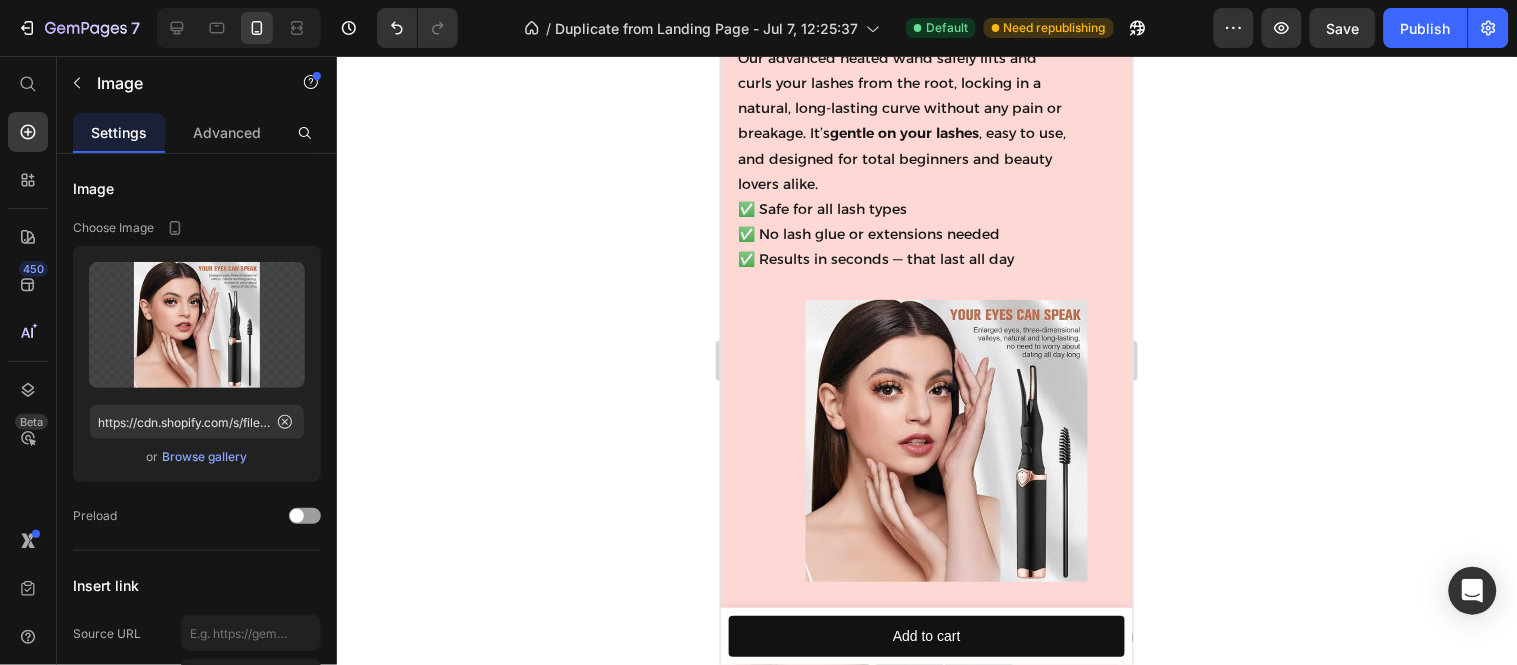scroll, scrollTop: 1143, scrollLeft: 0, axis: vertical 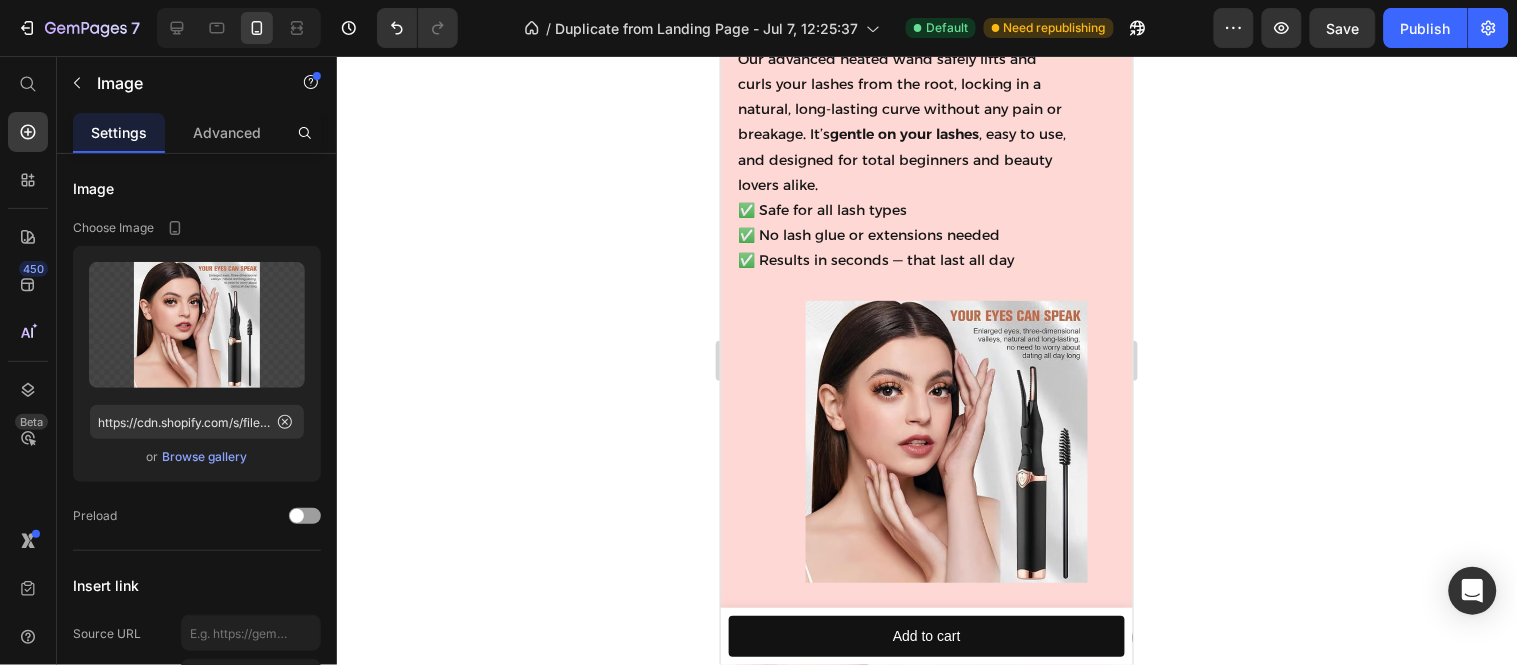 click at bounding box center (926, 441) 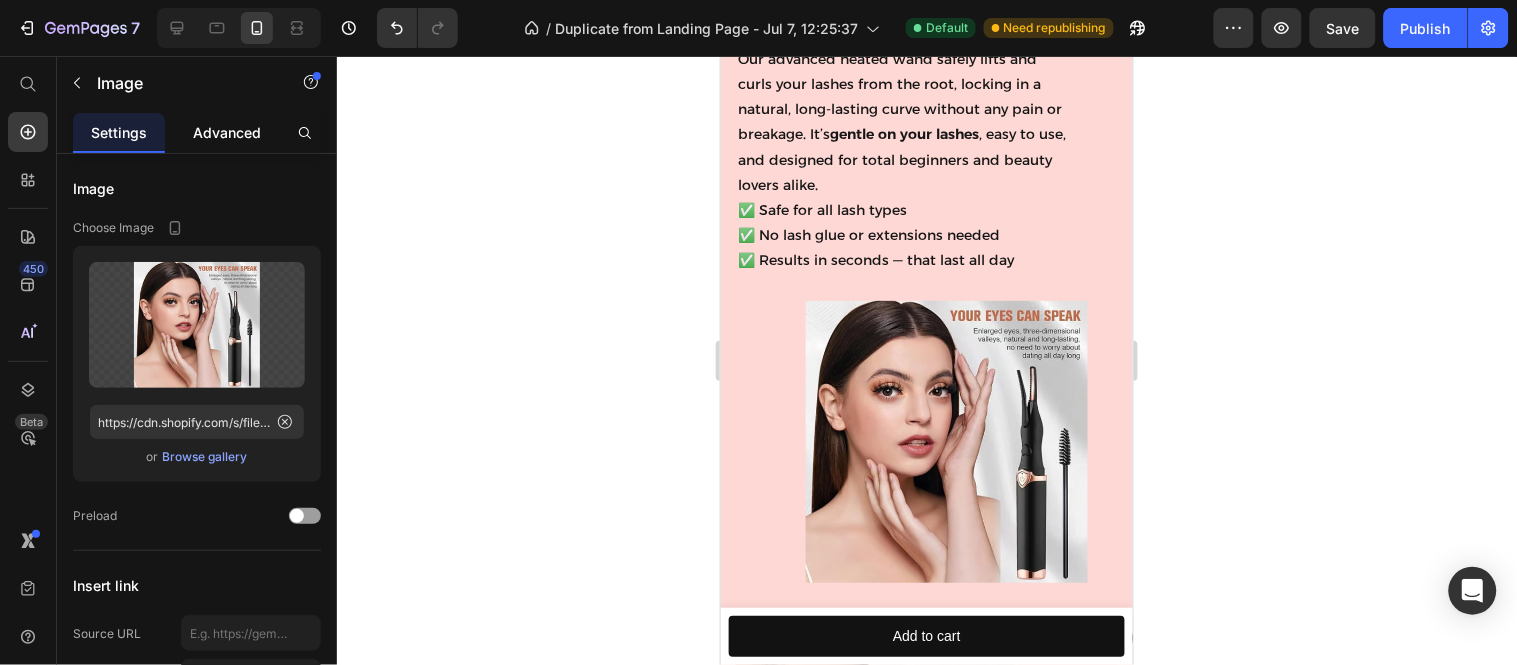 click on "Advanced" 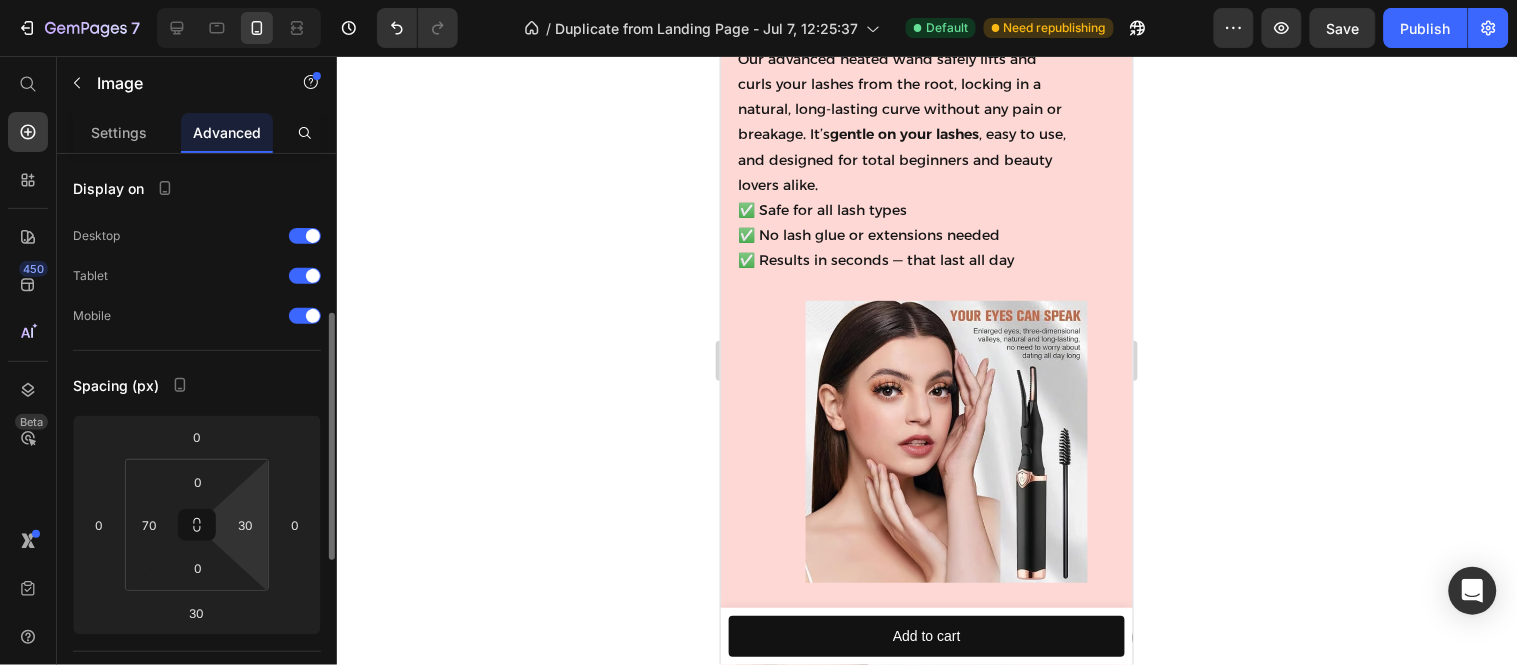 scroll, scrollTop: 111, scrollLeft: 0, axis: vertical 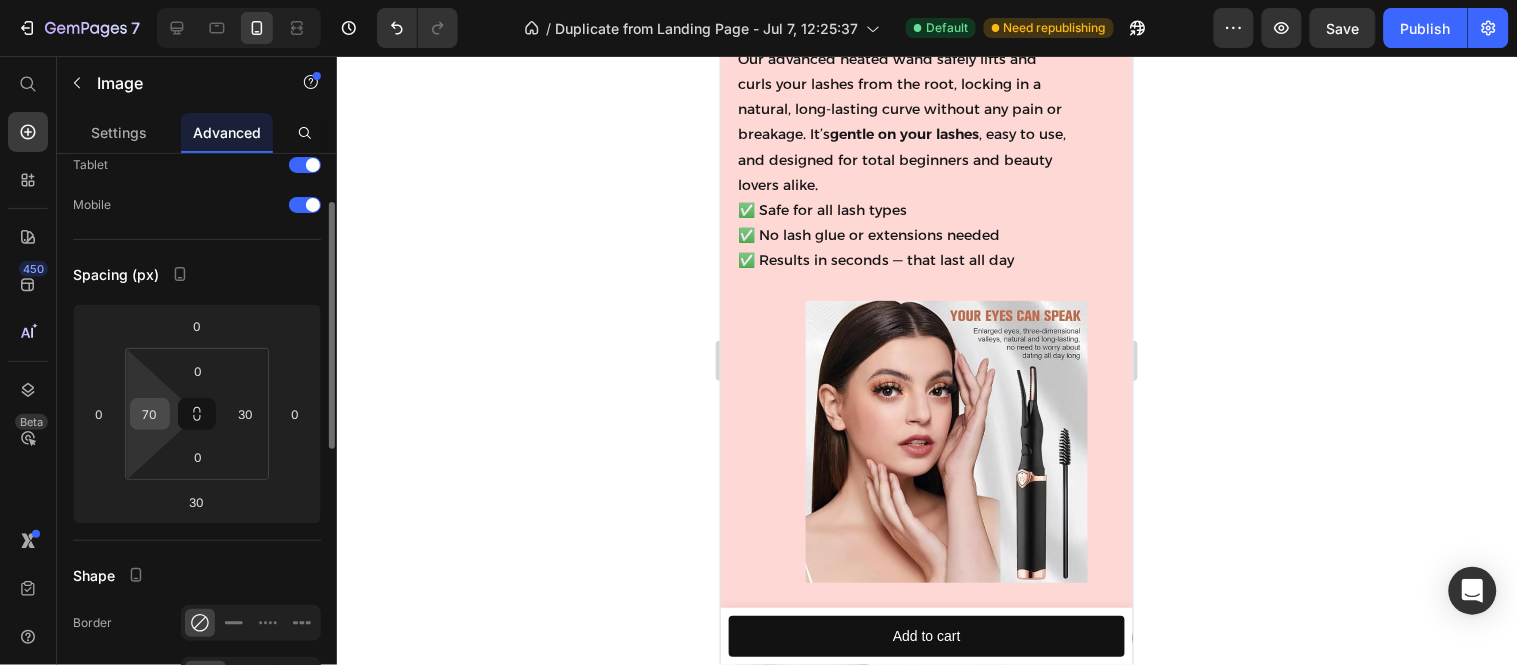 click on "7 / Duplicate from Landing Page - Jul 7, 12:25:37 Default Need republishing Preview Save Publish 450 Beta Start with Sections Elements Hero Section Product Detail Brands Trusted Badges Guarantee Product Breakdown How to use Testimonials Compare Bundle FAQs Social Proof Brand Story Product List Collection Blog List Contact Sticky Add to Cart Custom Footer Browse Library 450 Layout Row Row Row Row Text Heading Text Block Button Button Button Sticky Back to top Media" at bounding box center (758, 0) 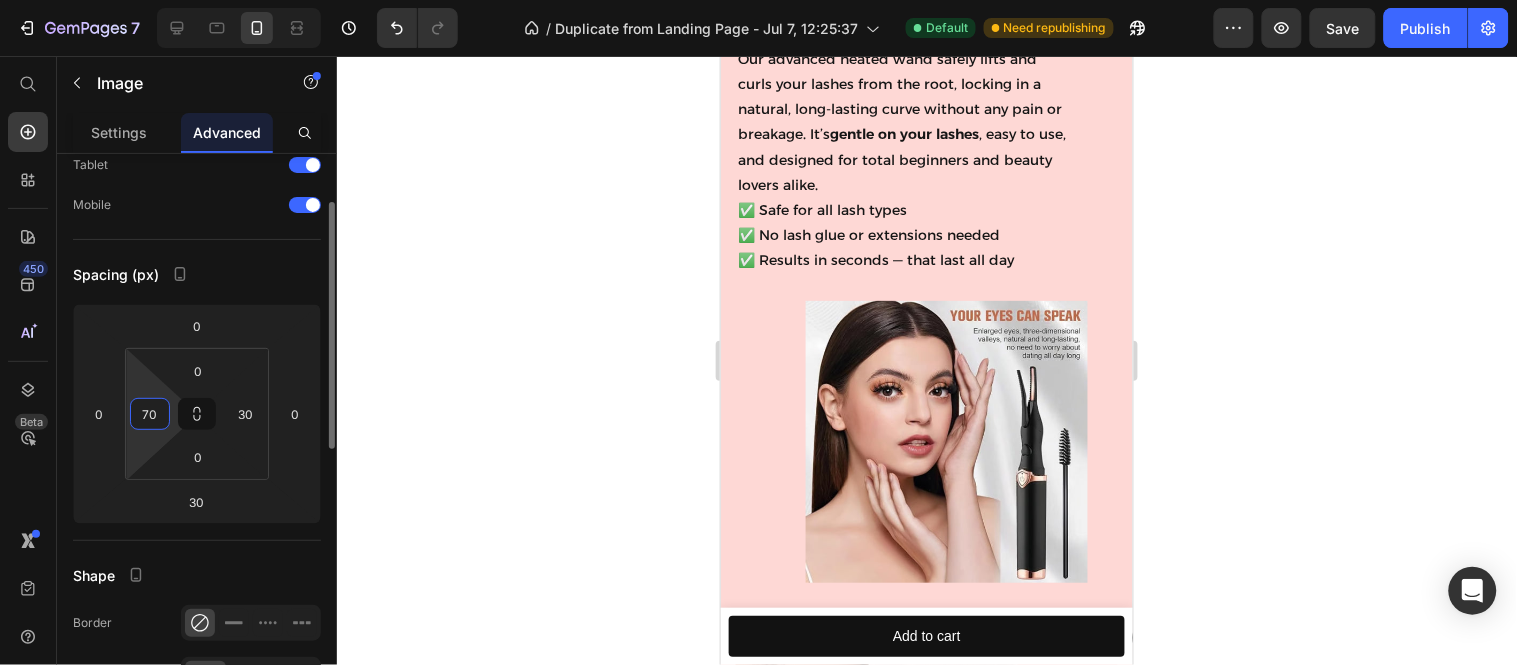 click on "70" at bounding box center [150, 414] 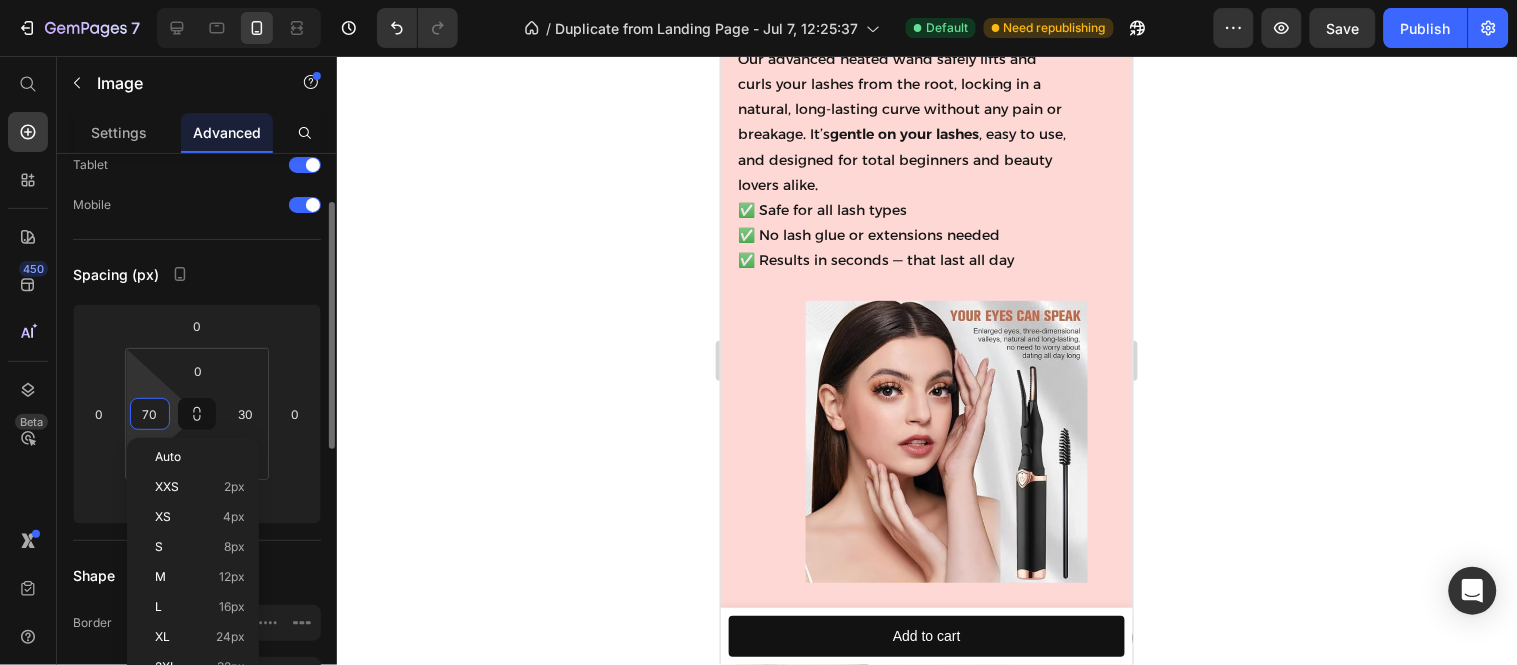 type on "7" 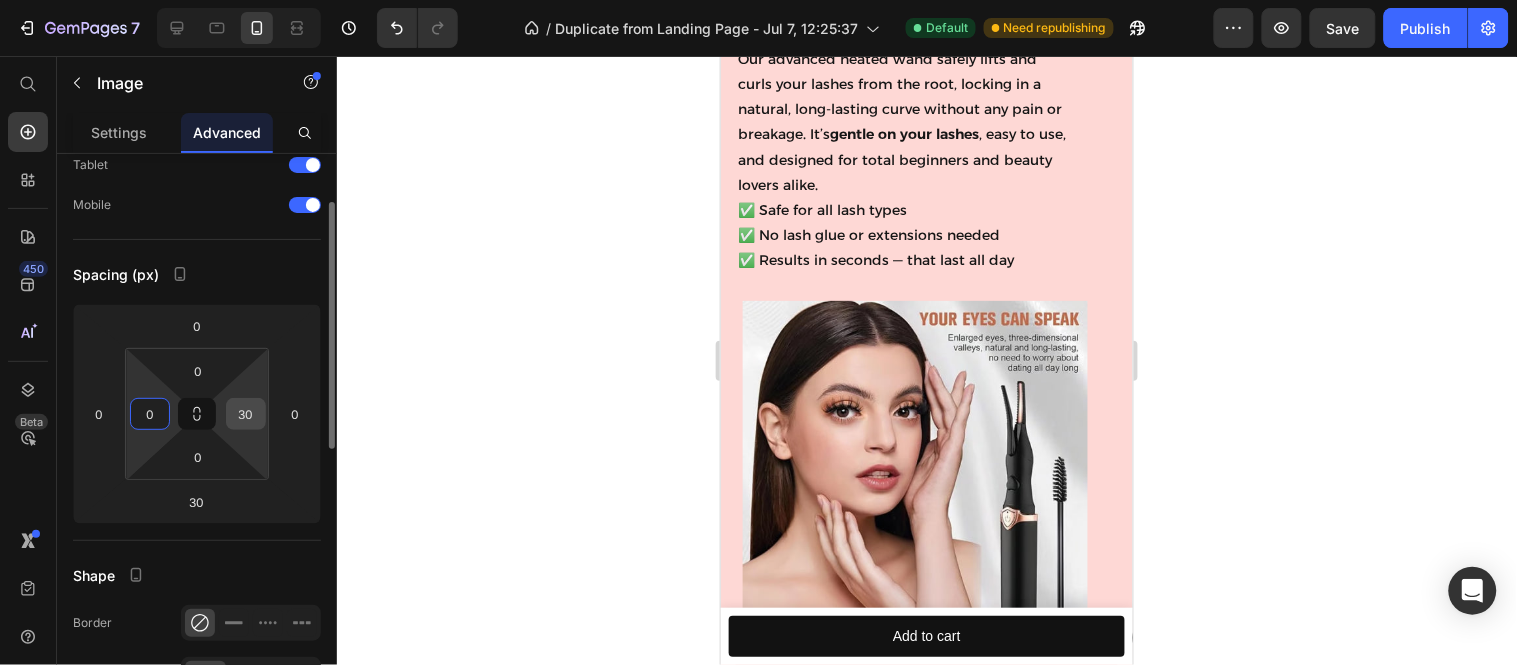 type on "0" 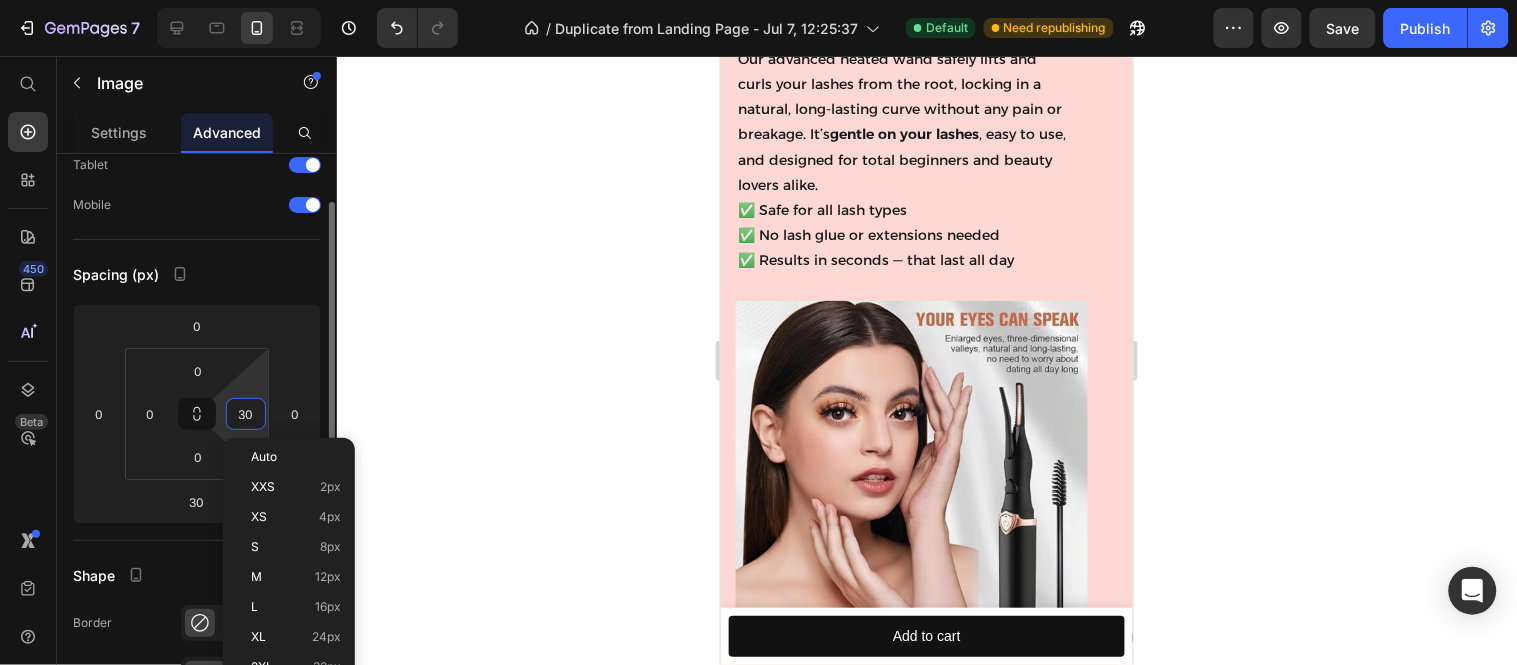 type on "3" 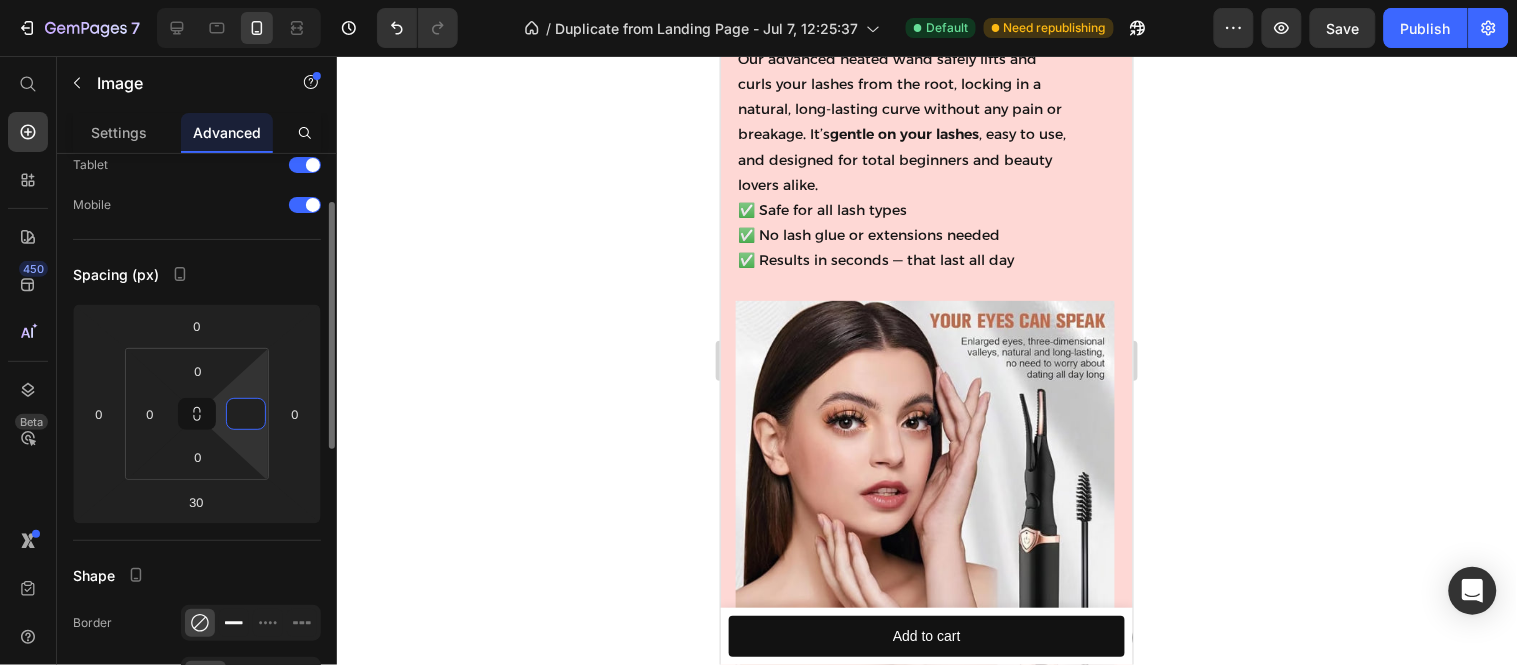 scroll, scrollTop: 333, scrollLeft: 0, axis: vertical 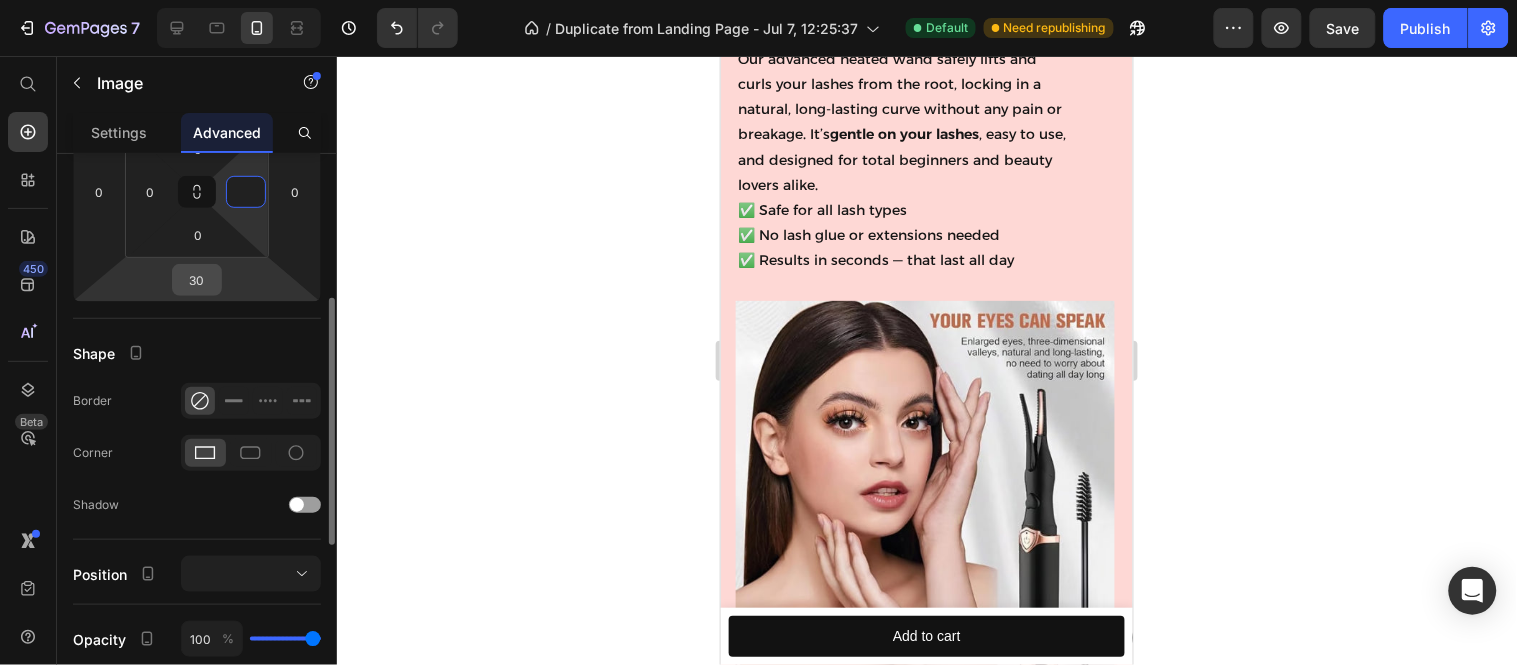 type on "0" 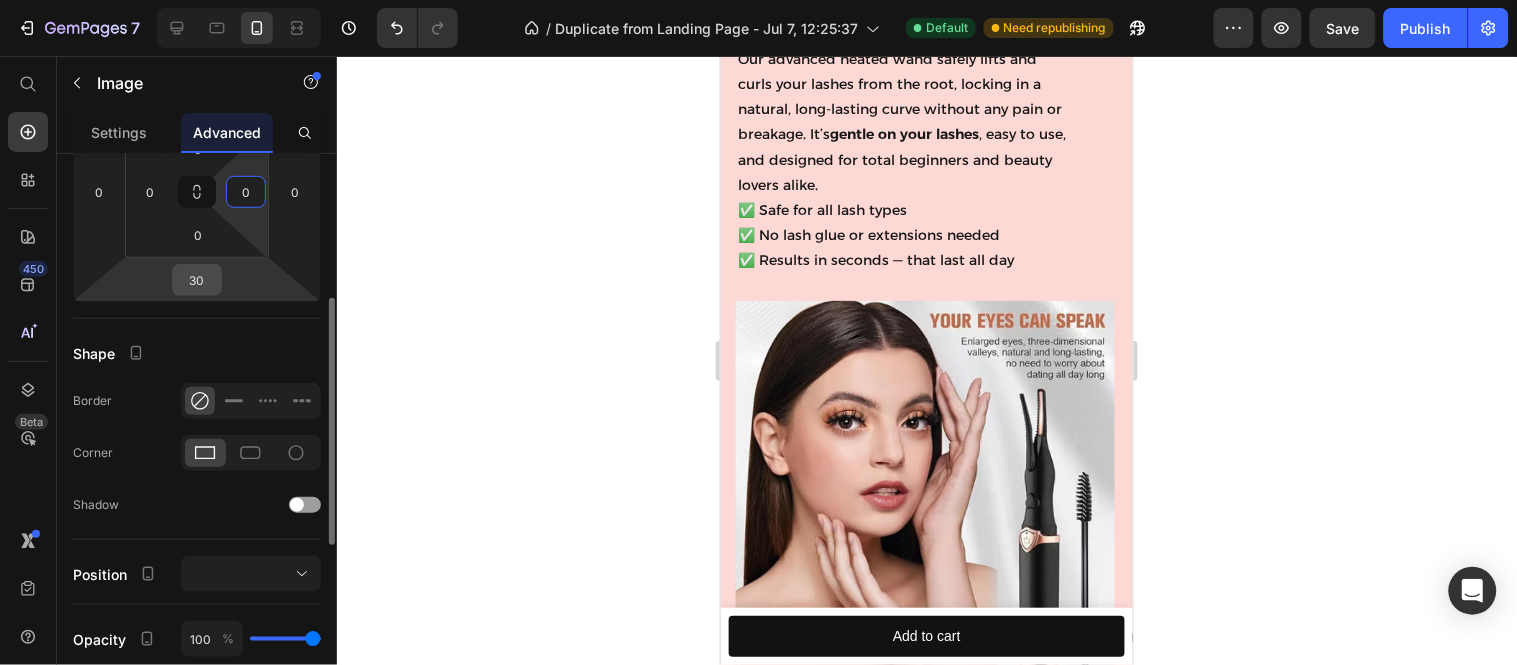 click on "30" at bounding box center (197, 280) 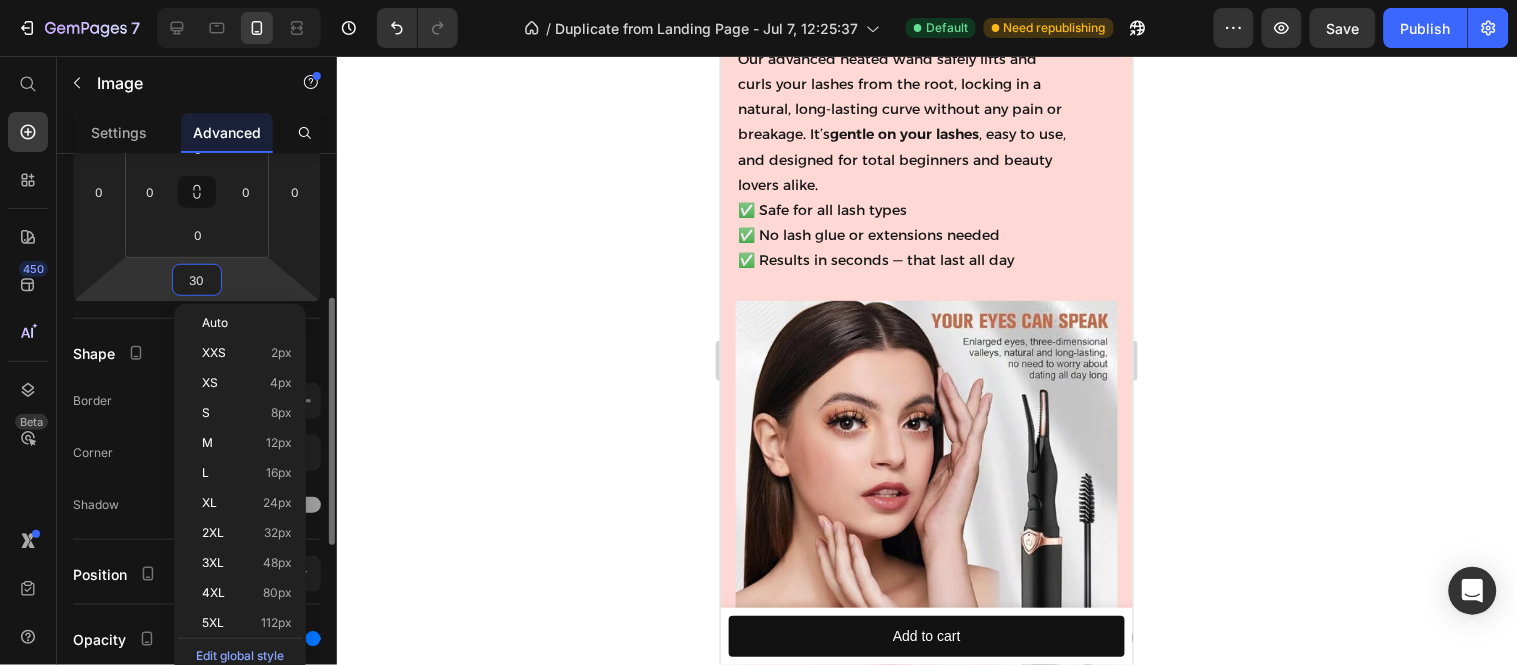 type 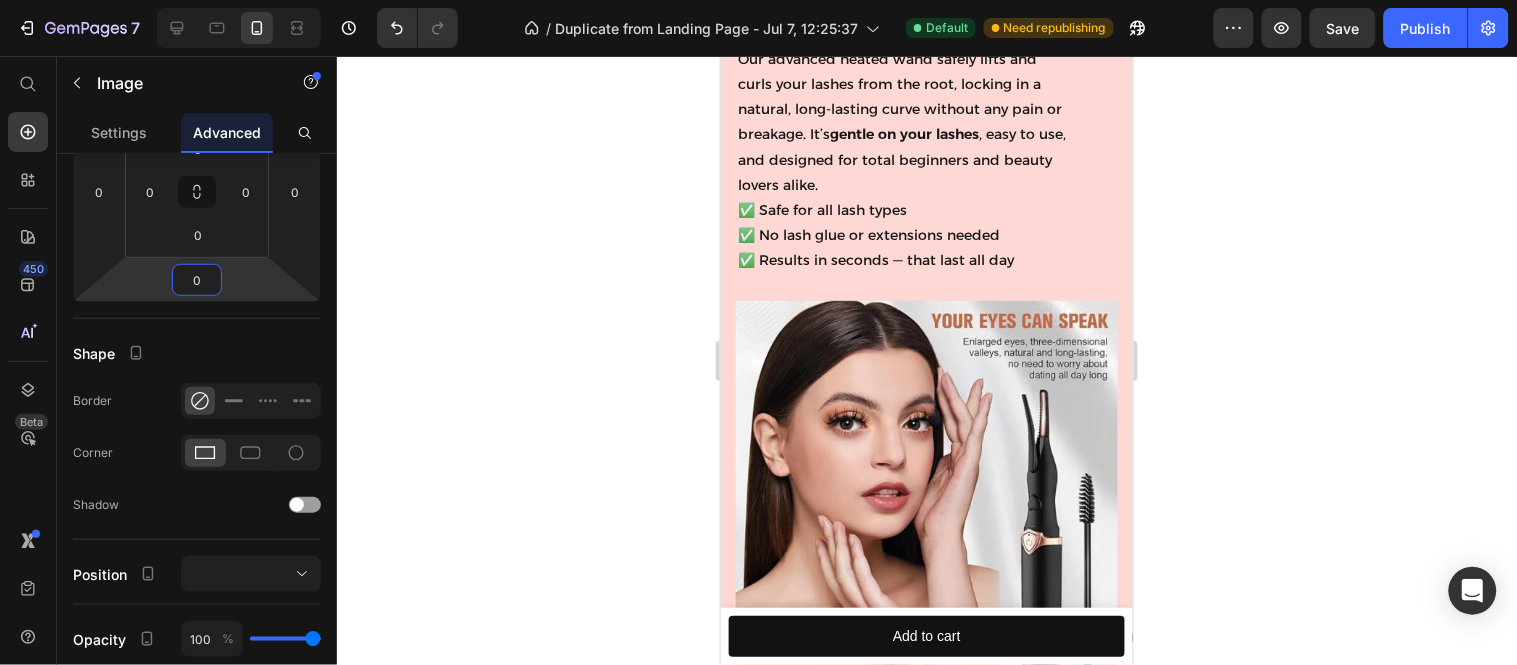 click 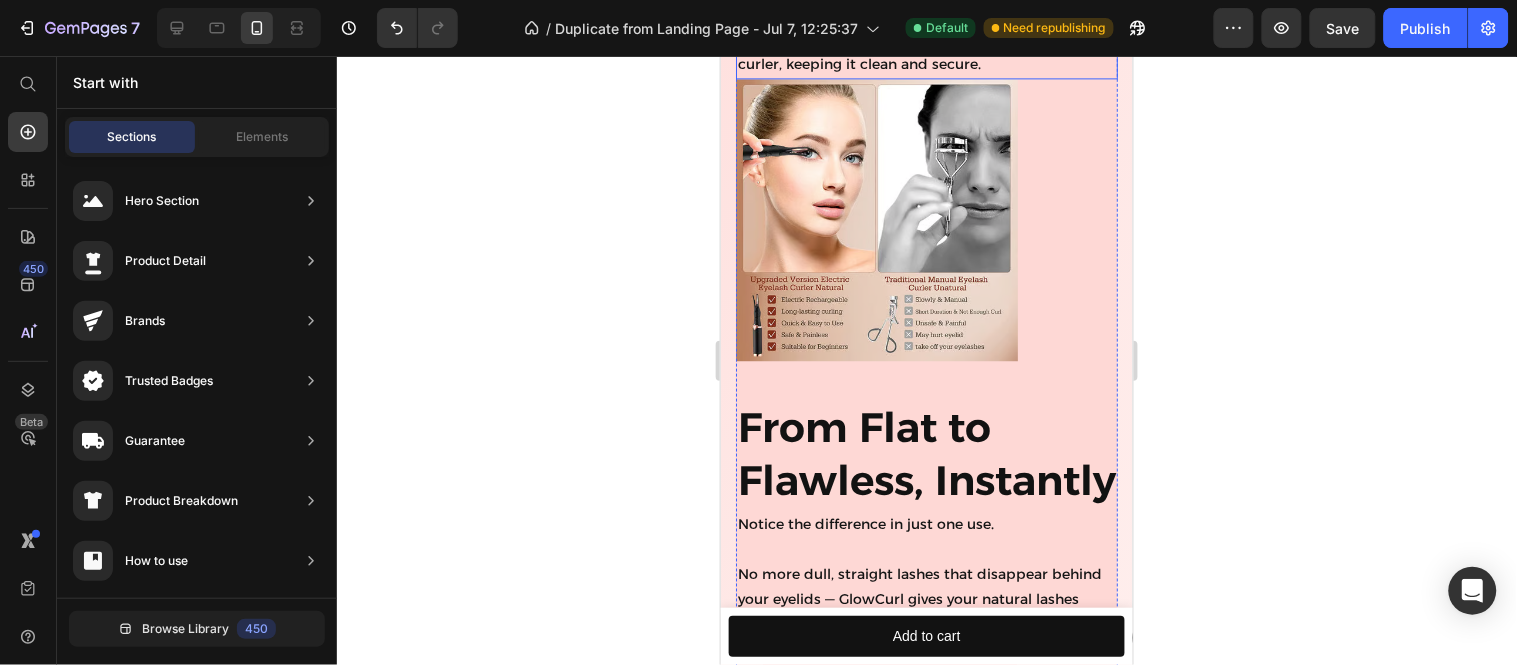 scroll, scrollTop: 3365, scrollLeft: 0, axis: vertical 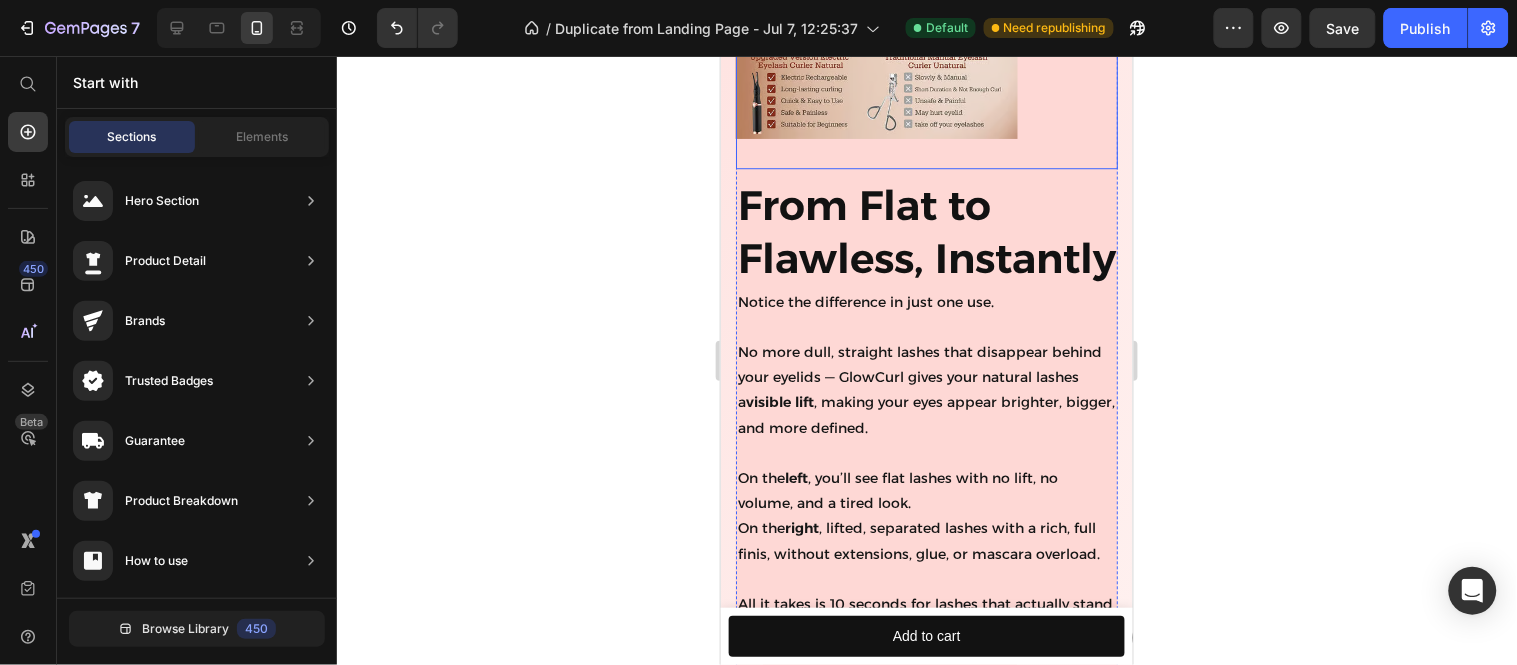 click at bounding box center [926, 12] 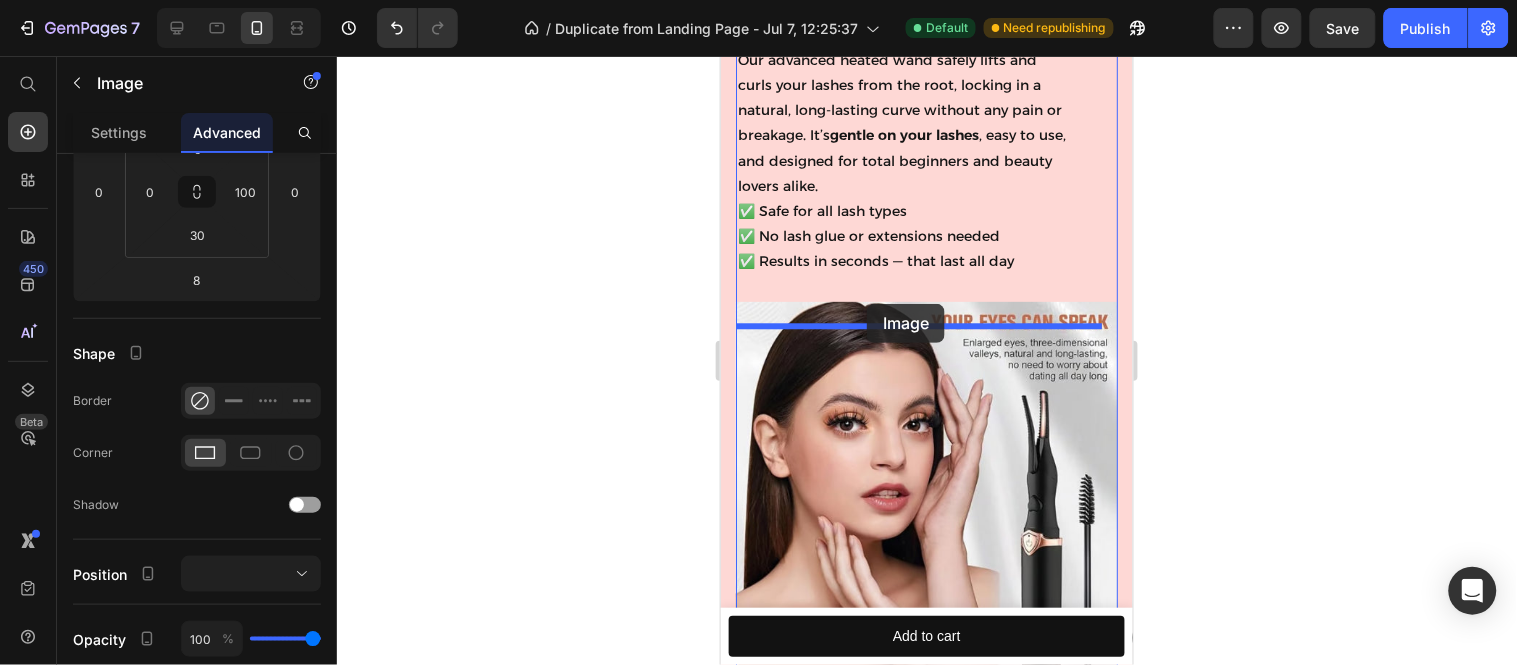 scroll, scrollTop: 1045, scrollLeft: 0, axis: vertical 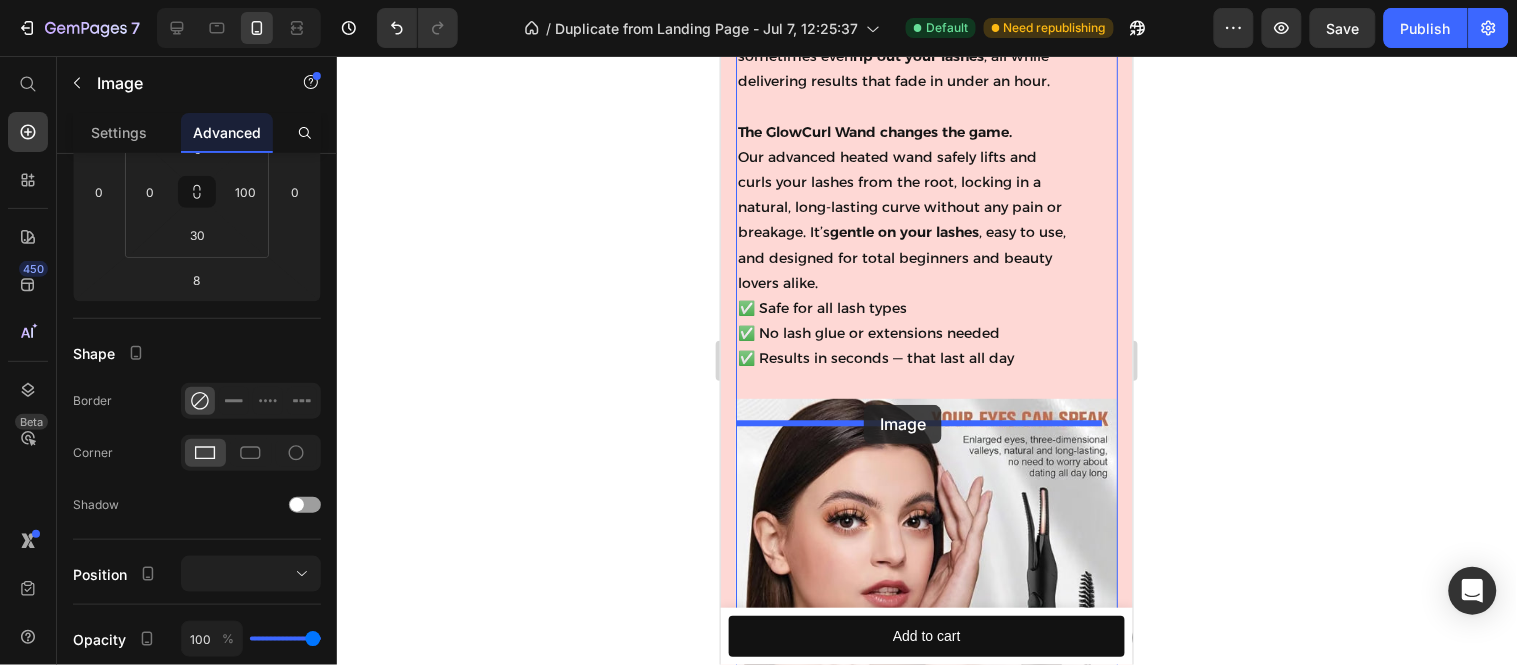 drag, startPoint x: 770, startPoint y: 201, endPoint x: 863, endPoint y: 404, distance: 223.28905 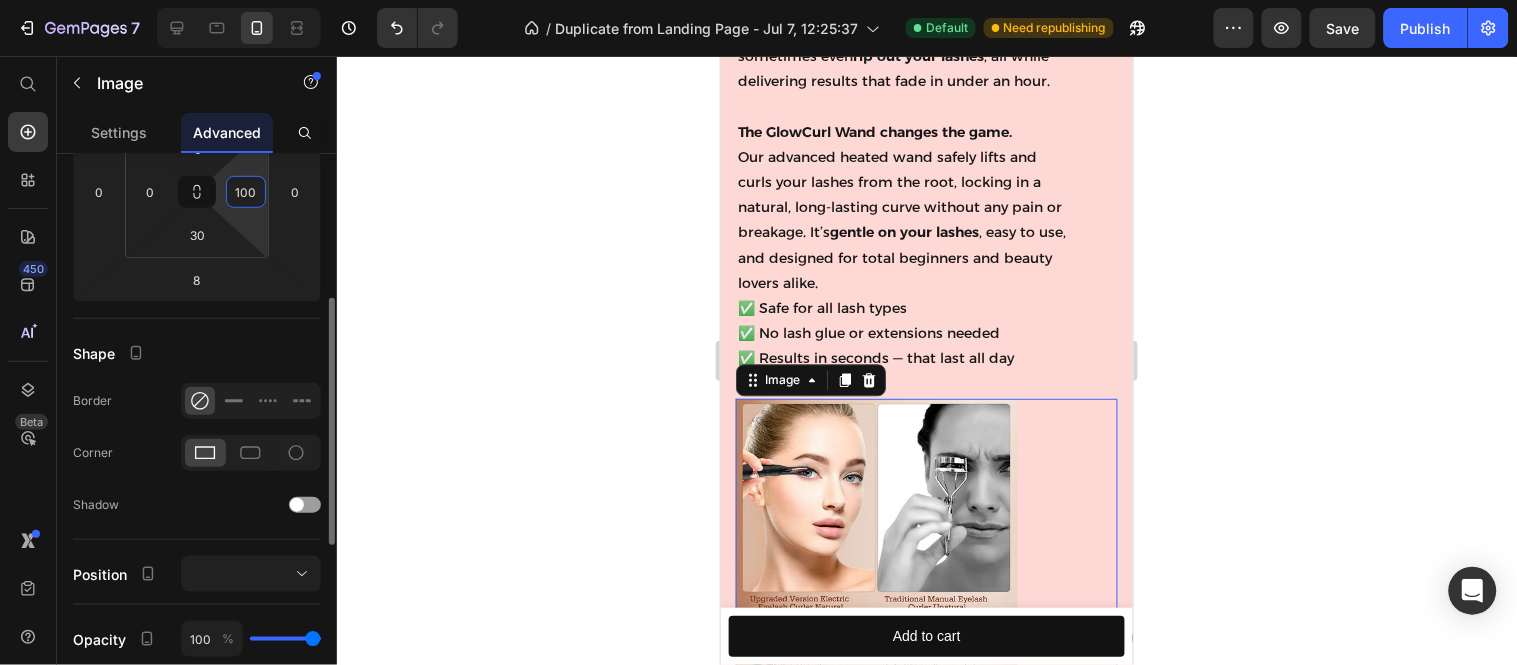 click on "100" at bounding box center (246, 192) 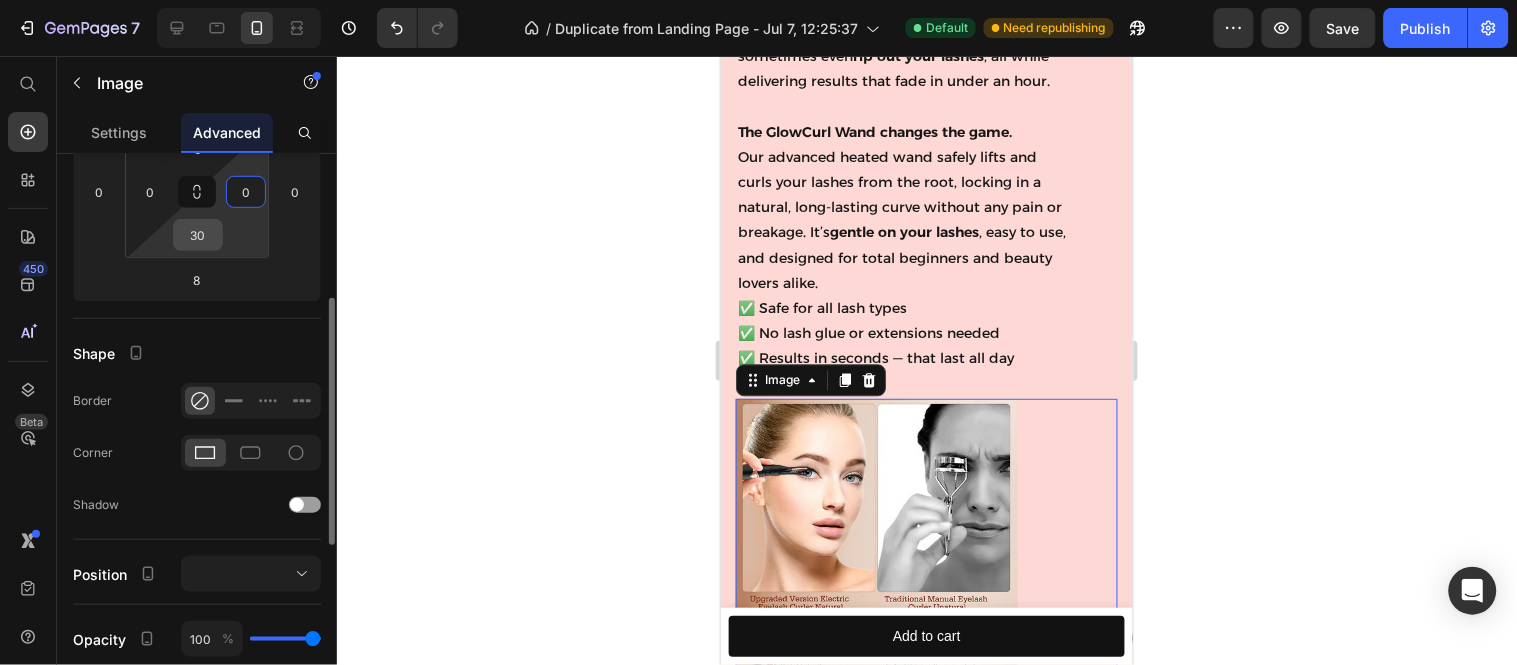 type on "0" 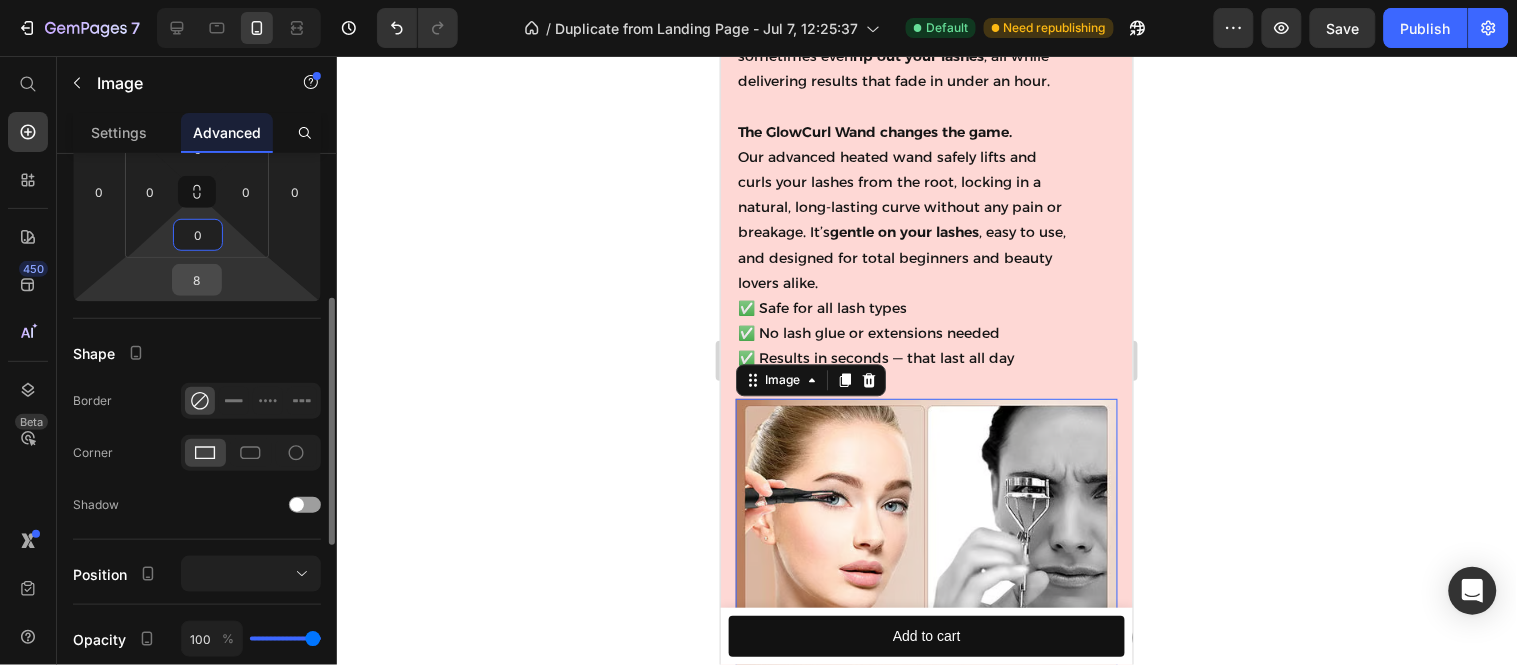 type on "0" 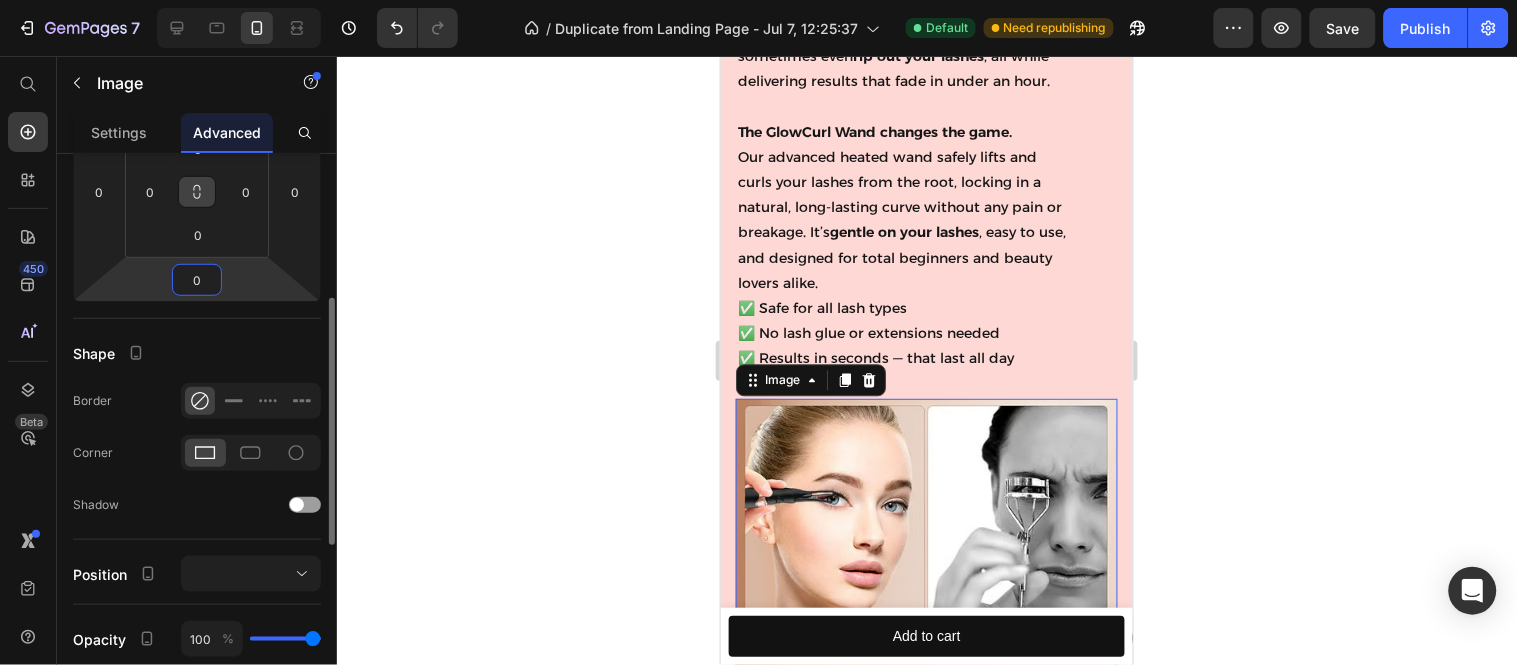 scroll, scrollTop: 111, scrollLeft: 0, axis: vertical 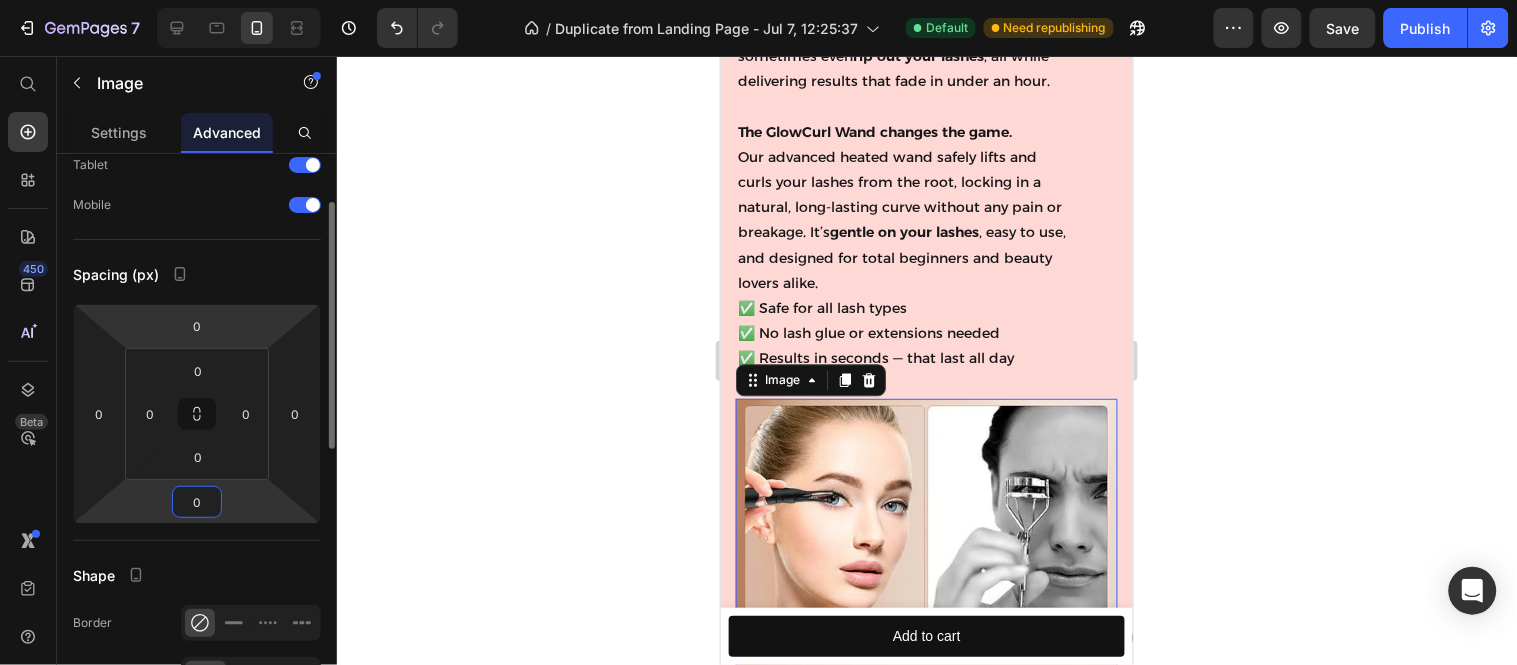 type on "0" 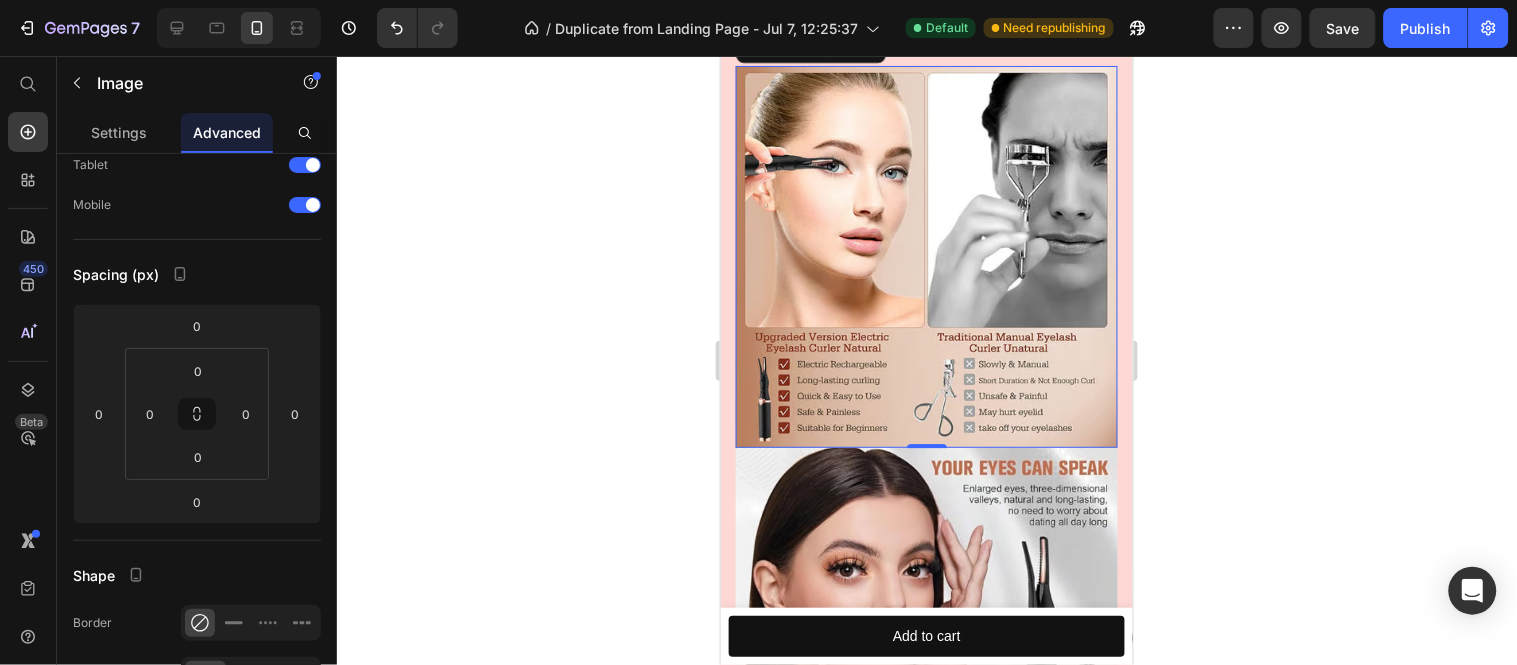 scroll, scrollTop: 1490, scrollLeft: 0, axis: vertical 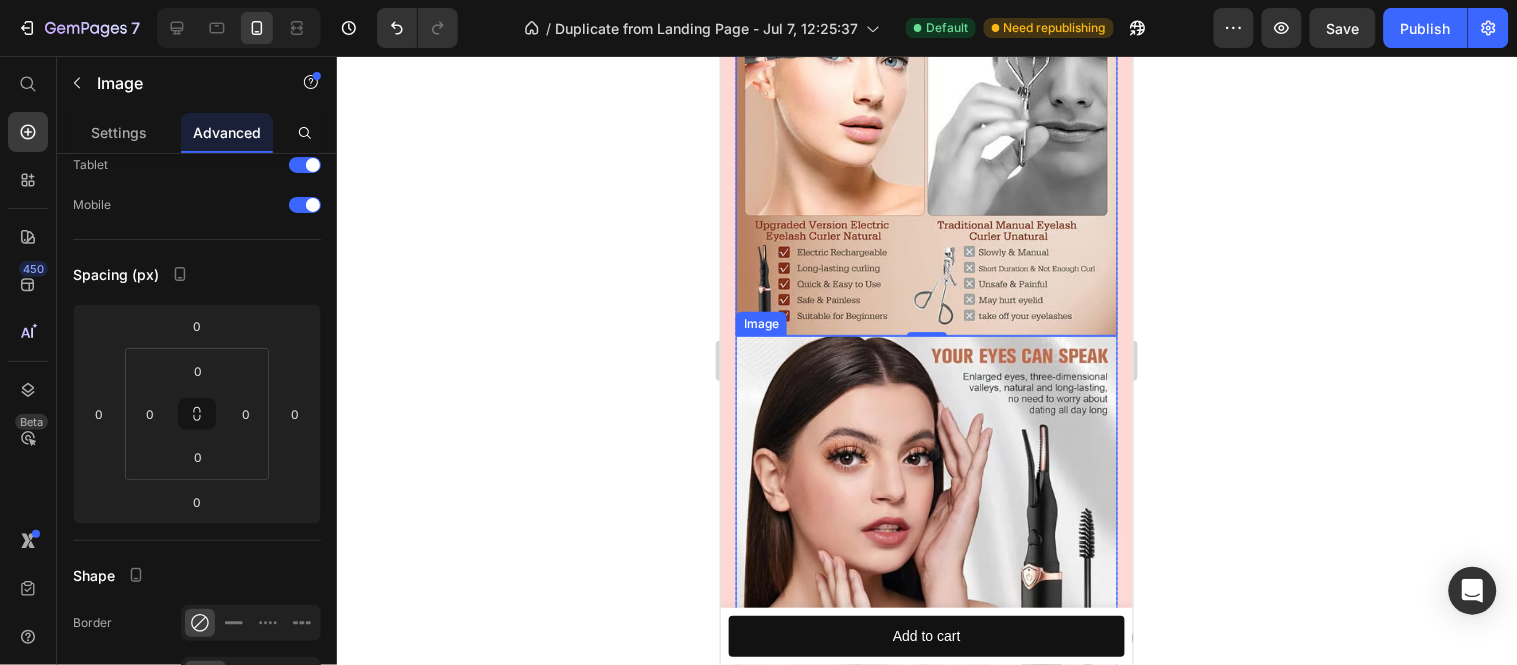 click at bounding box center (926, 526) 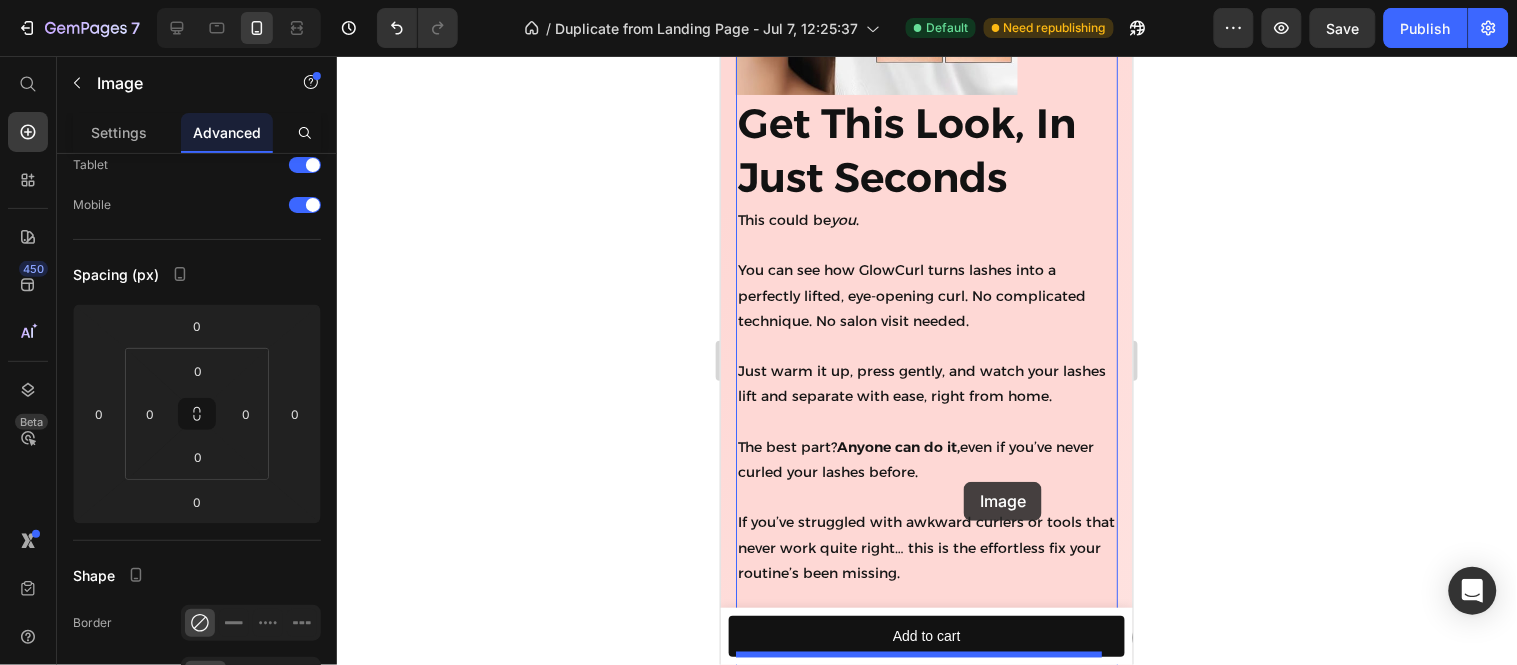 scroll, scrollTop: 2712, scrollLeft: 0, axis: vertical 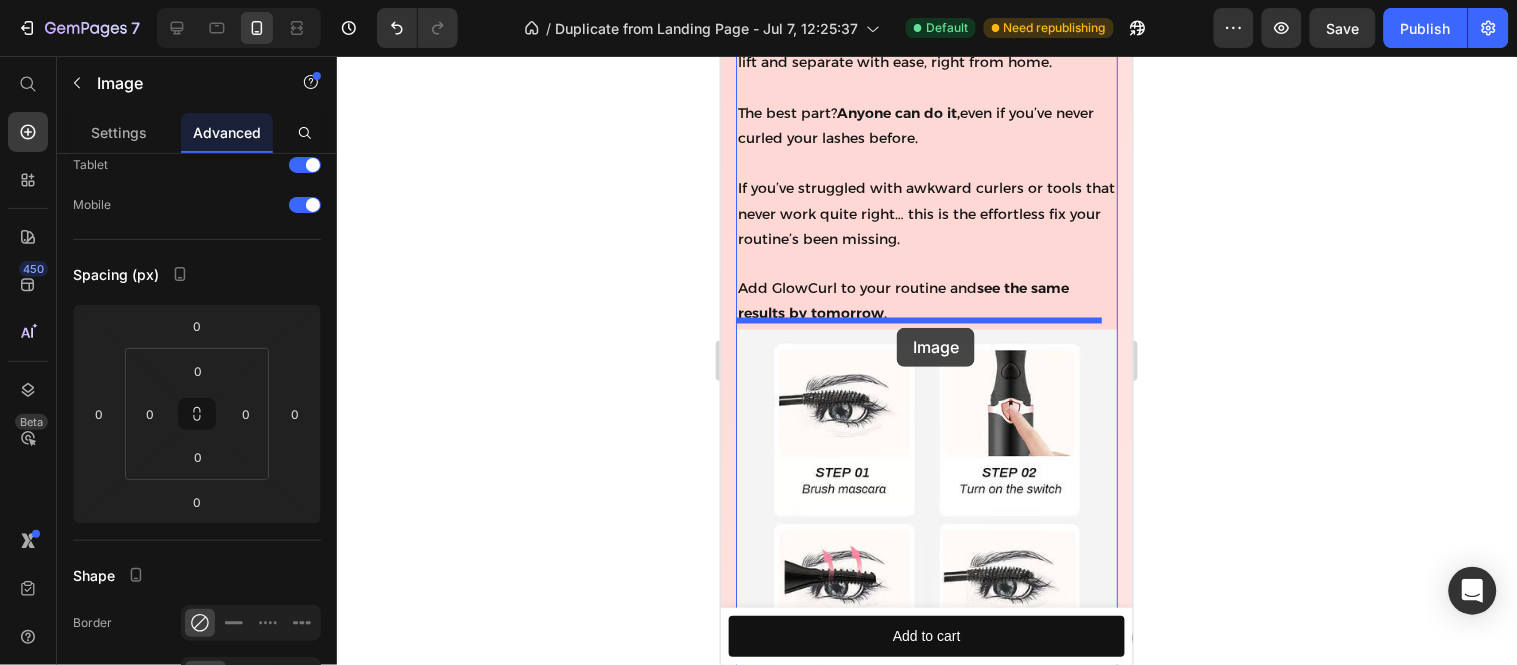 drag, startPoint x: 775, startPoint y: 325, endPoint x: 896, endPoint y: 327, distance: 121.016525 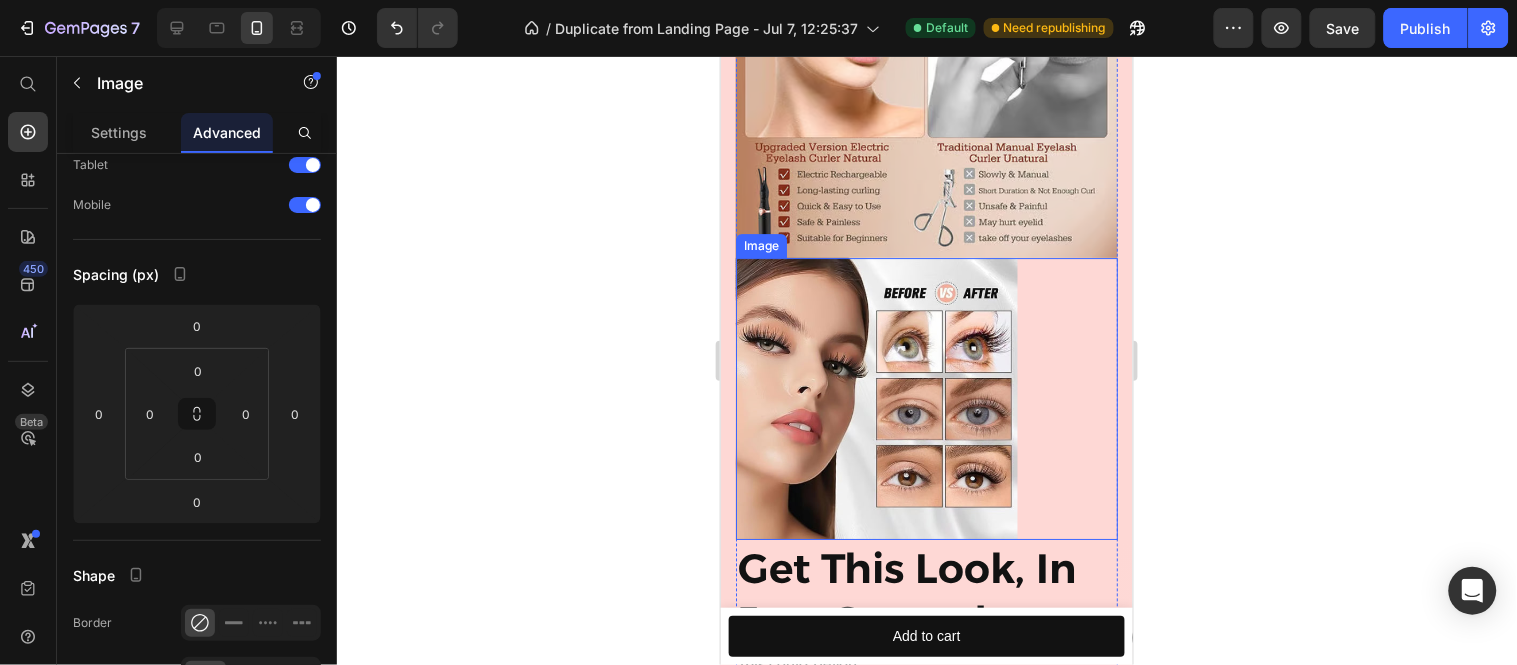 scroll, scrollTop: 1680, scrollLeft: 0, axis: vertical 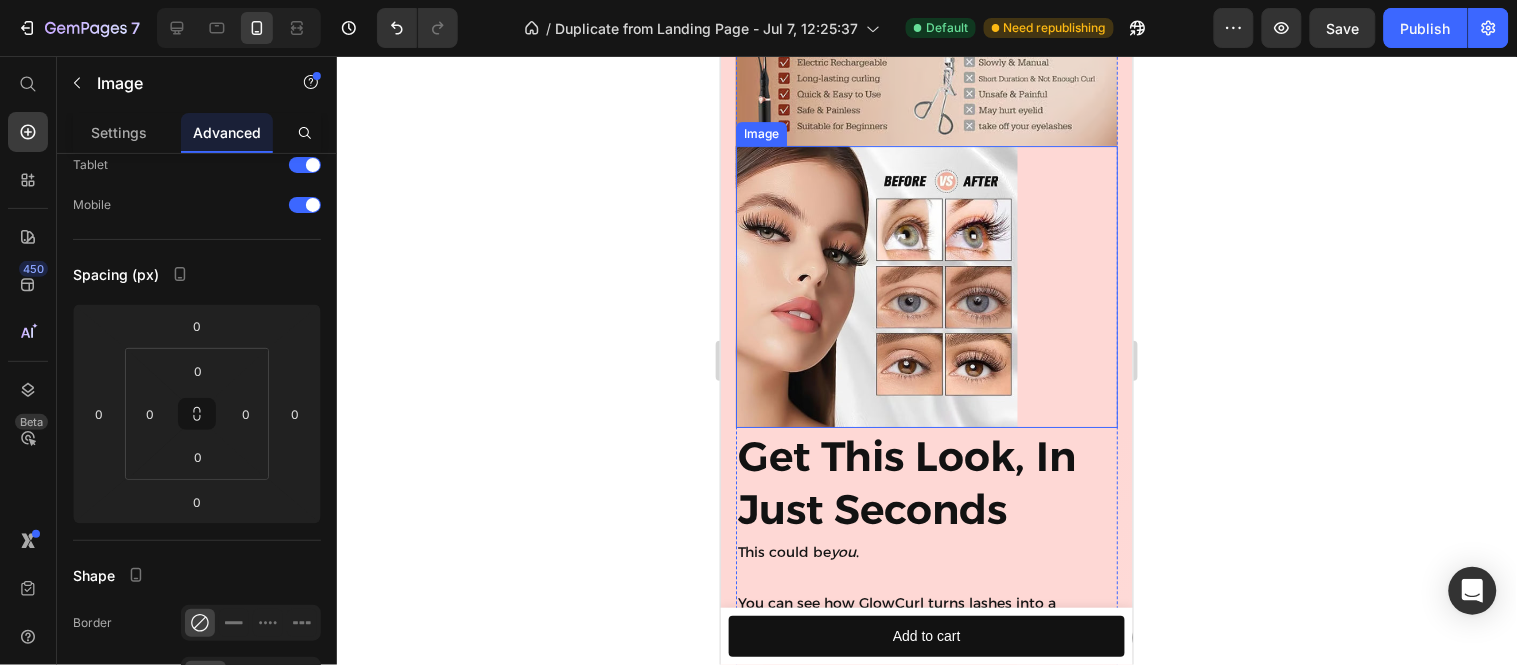 click at bounding box center (926, 286) 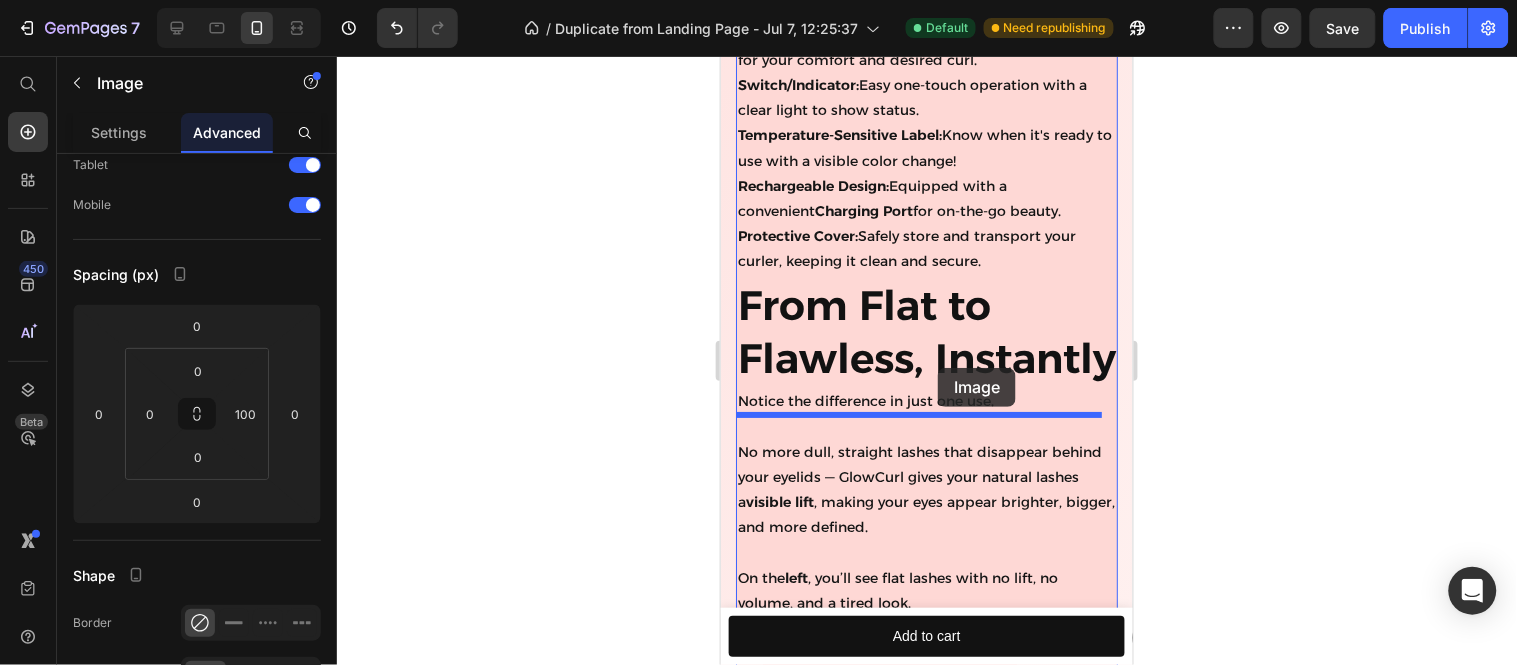 scroll, scrollTop: 3680, scrollLeft: 0, axis: vertical 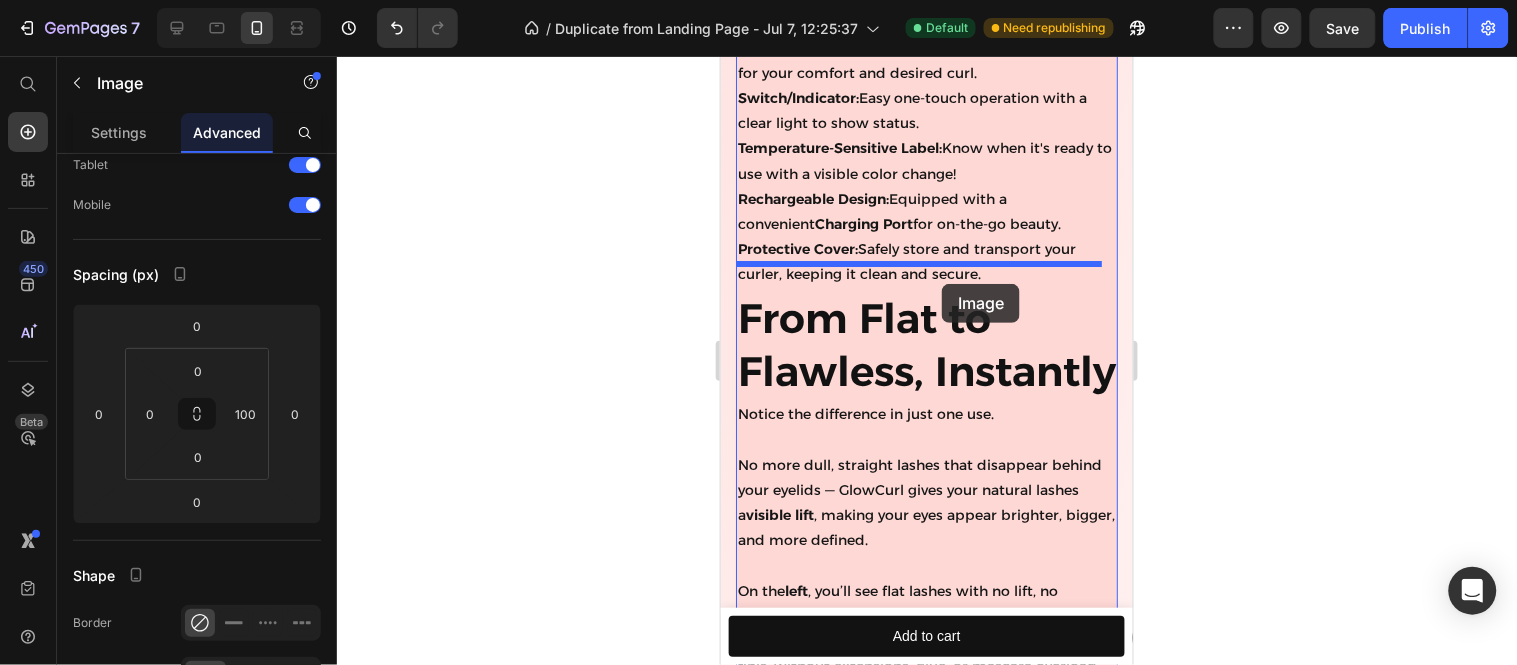 drag, startPoint x: 773, startPoint y: 134, endPoint x: 941, endPoint y: 283, distance: 224.55511 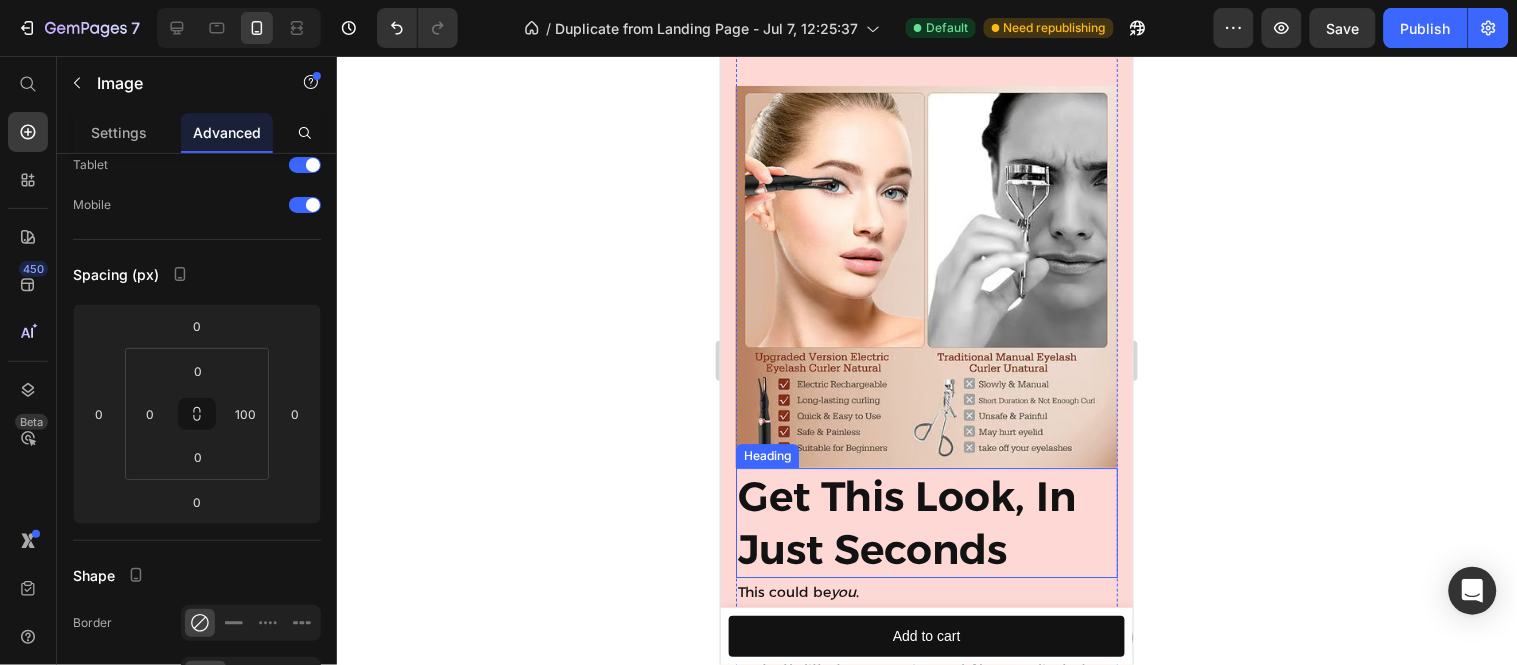 scroll, scrollTop: 1303, scrollLeft: 0, axis: vertical 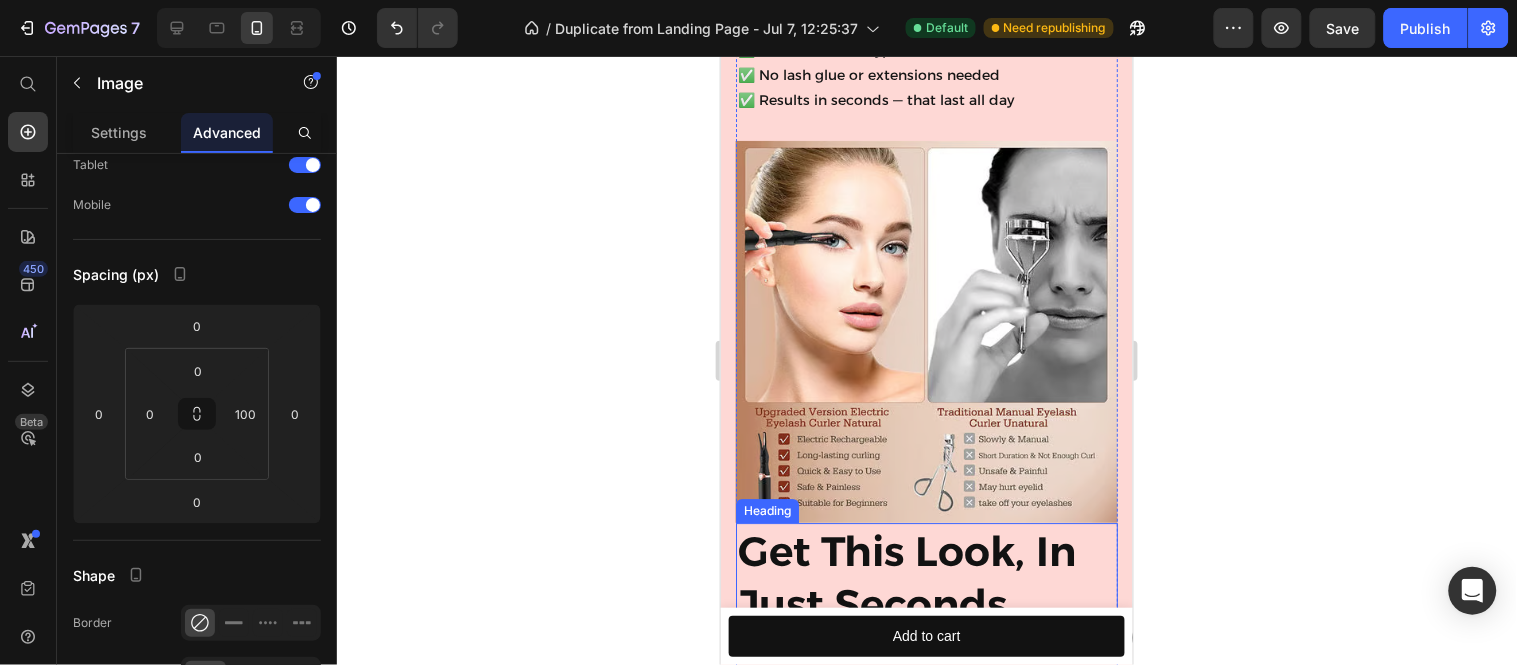 click at bounding box center (926, 331) 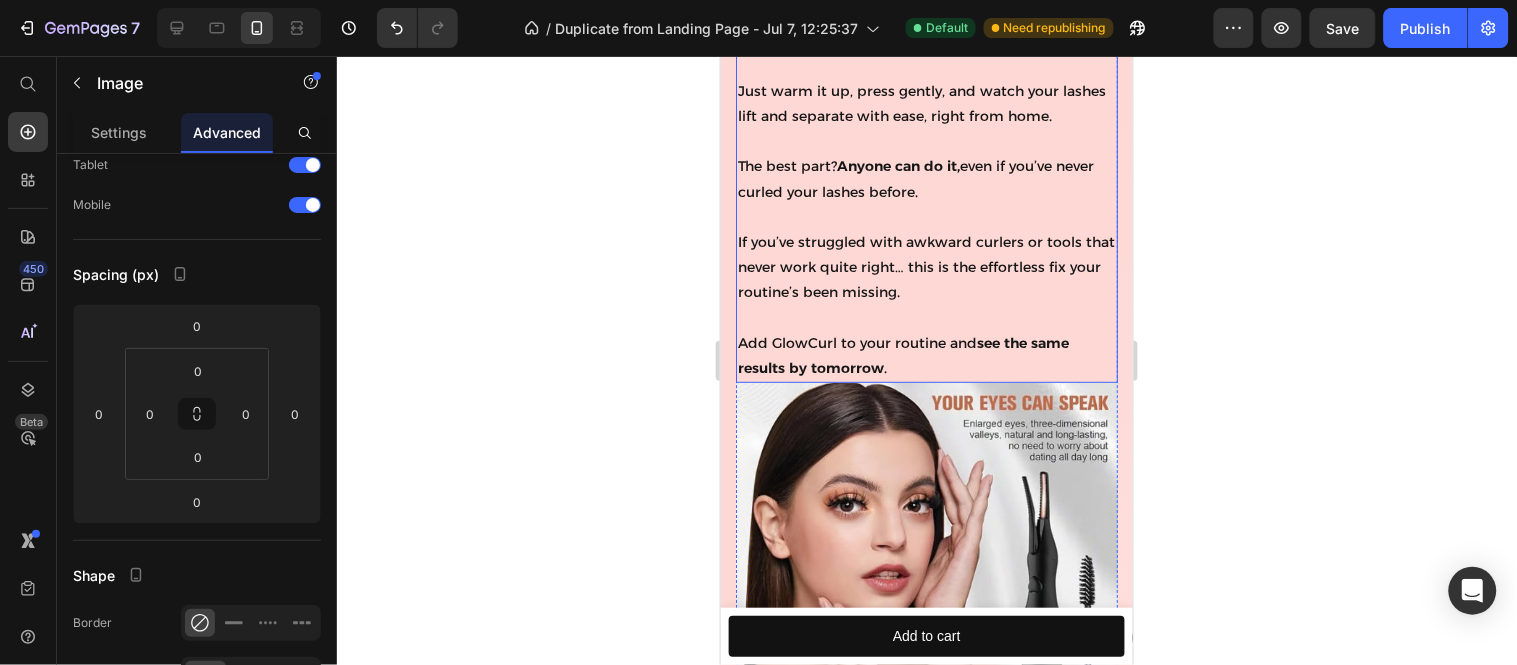 scroll, scrollTop: 2303, scrollLeft: 0, axis: vertical 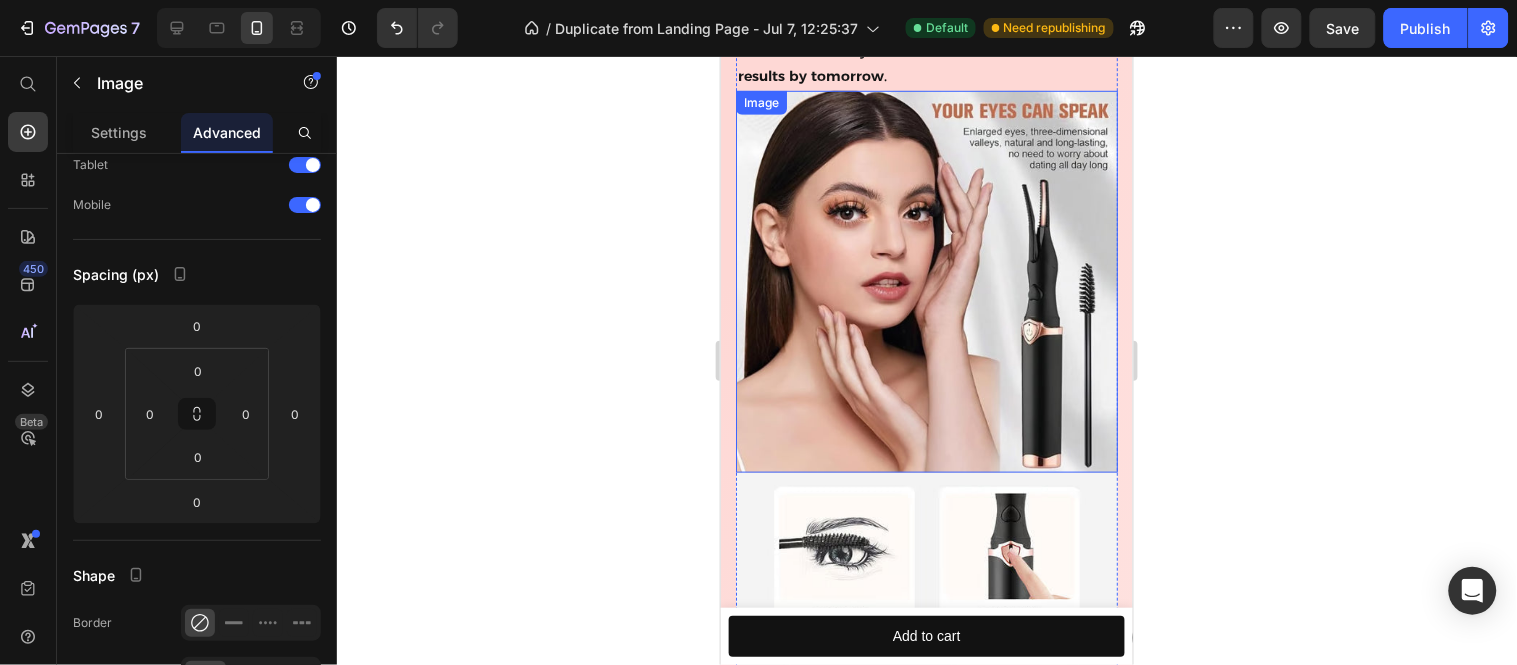 click at bounding box center [926, 281] 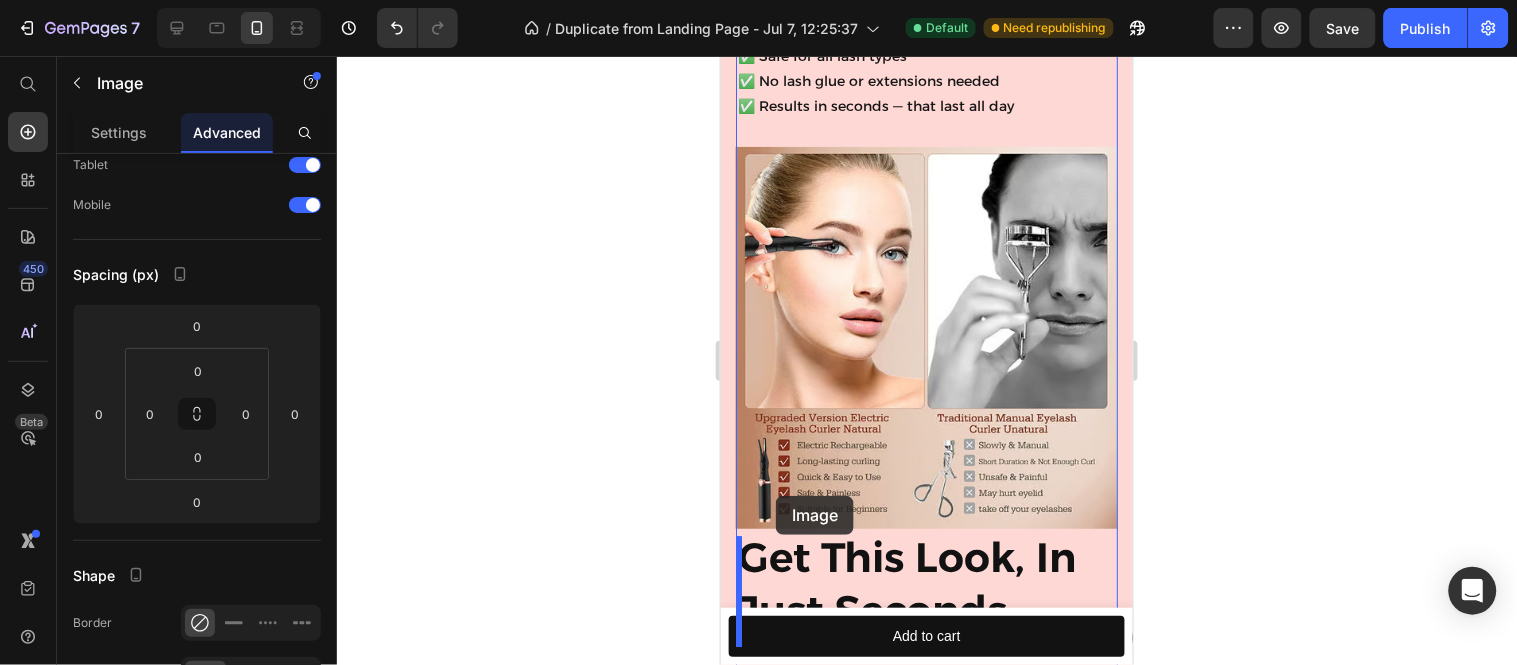 scroll, scrollTop: 1383, scrollLeft: 0, axis: vertical 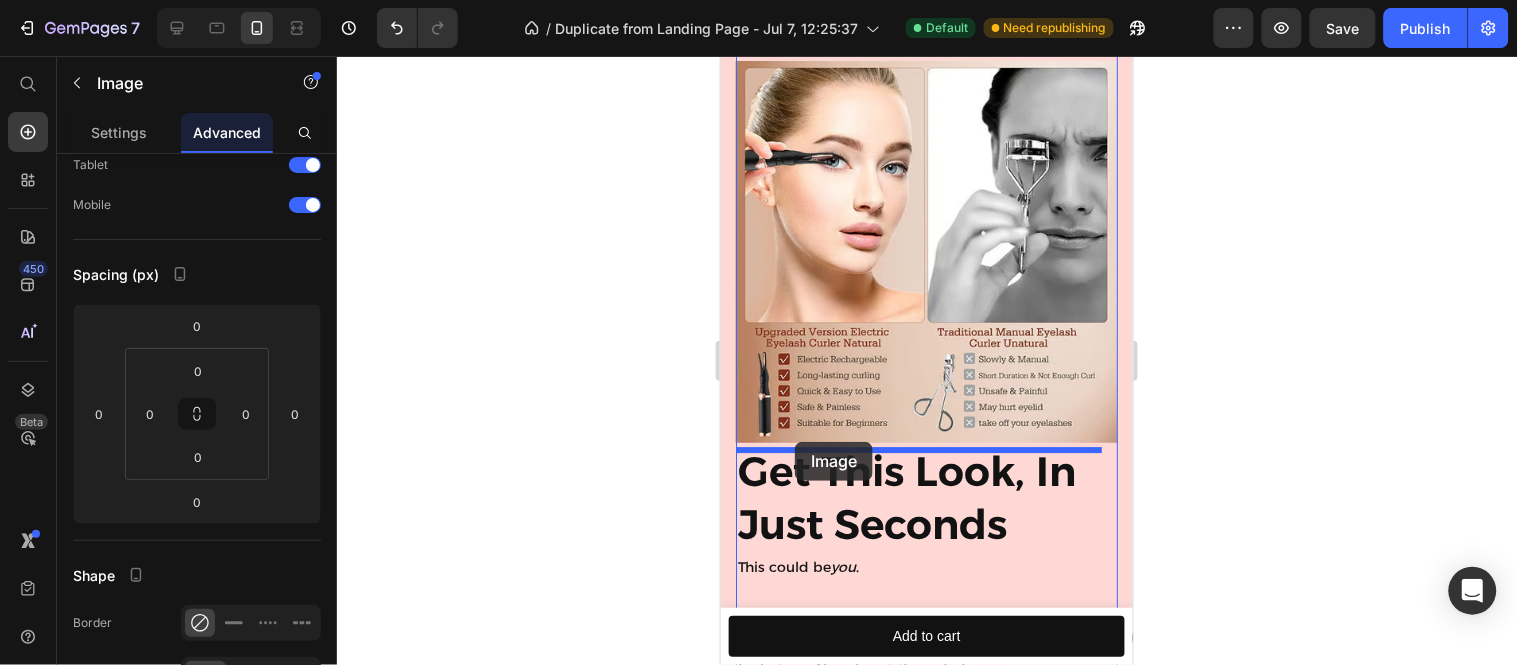 drag, startPoint x: 777, startPoint y: 120, endPoint x: 794, endPoint y: 441, distance: 321.44983 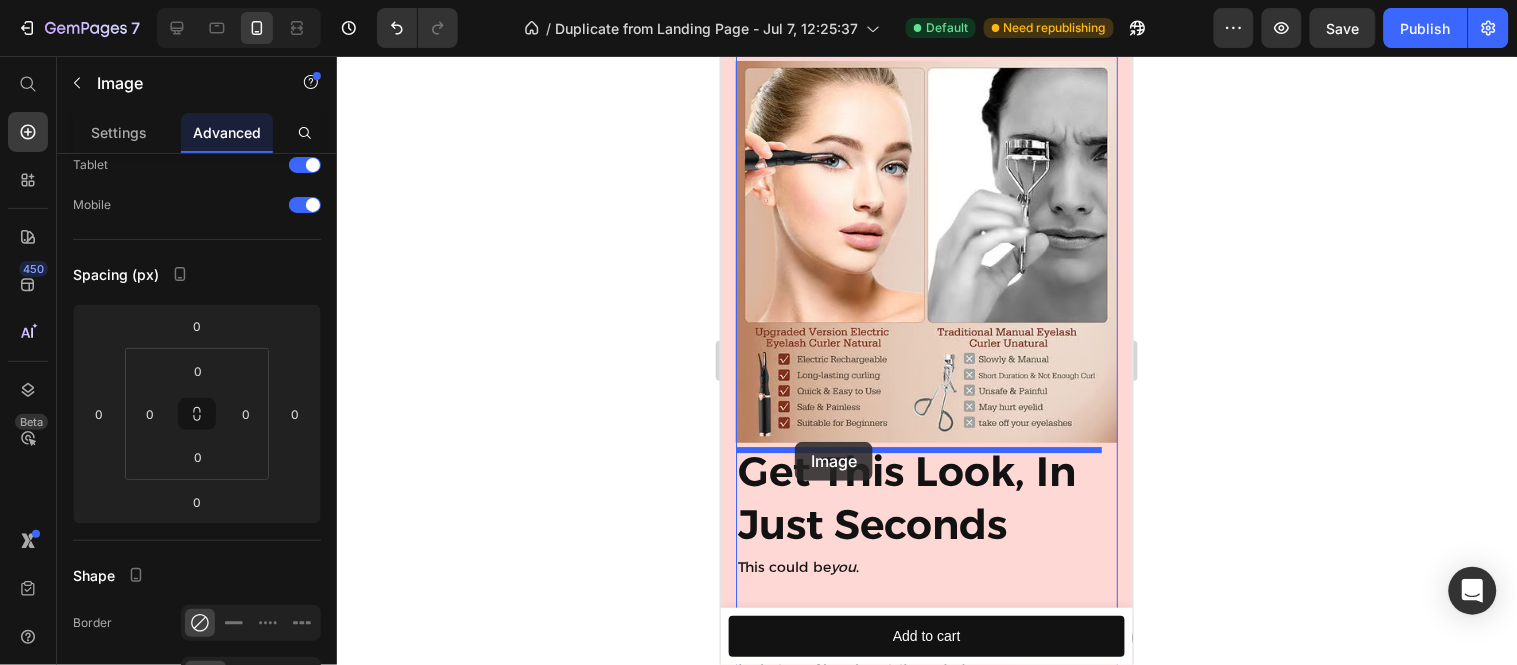 click on "Pixel 7 (412 px) iPhone 13 Mini iPhone 13 Pro iPhone 11 Pro Max iPhone 15 Pro Max Pixel 7 Galaxy S8+ Galaxy S20 Ultra iPad Mini iPad Air iPad Pro Header Button Sticky Product Images GlowCurl Wand Product Title $34.99 Product Price Row Black - $34.99 White - $34.99 Pink - $34.99 Product Variants Swatches 1 Product Quantity Add to cart Product Cart Button Row Product Sticky Product Images Icon Icon Icon Icon Icon Icon List 2,500+ Verified Reviews! Text Block Row Icon Icon Icon Icon Icon Icon List 4.5 l 600+ Reviews Text Block Row GlowCurl Wand Product Title 🔥 GlowCurl Wand – Salon-Quality Lash Lift in Seconds Text Block $34.99 Product Price $59.99 Product Price 42% OFF Discount Tag 42% OFF Discount Tag Row Color: Pink Black Black Black White White White Pink Pink Pink Product Variants Swatches Add to cart Add to Cart Black White Pink Product Variants Swatches Row HURRY! ONLY 10 LEFT IN STOCK! Stock Counter FREE SHIPPING Text Block Text Block Product ." at bounding box center [926, 3234] 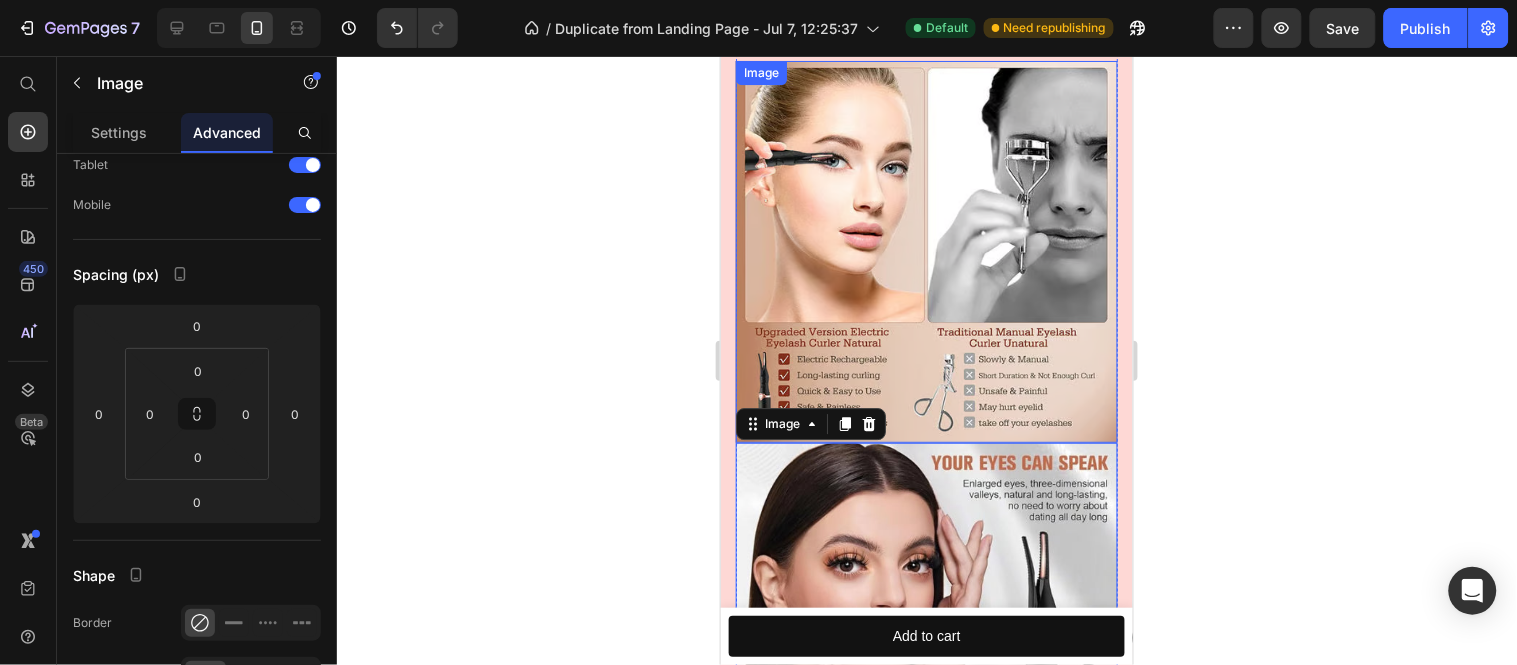click at bounding box center [926, 251] 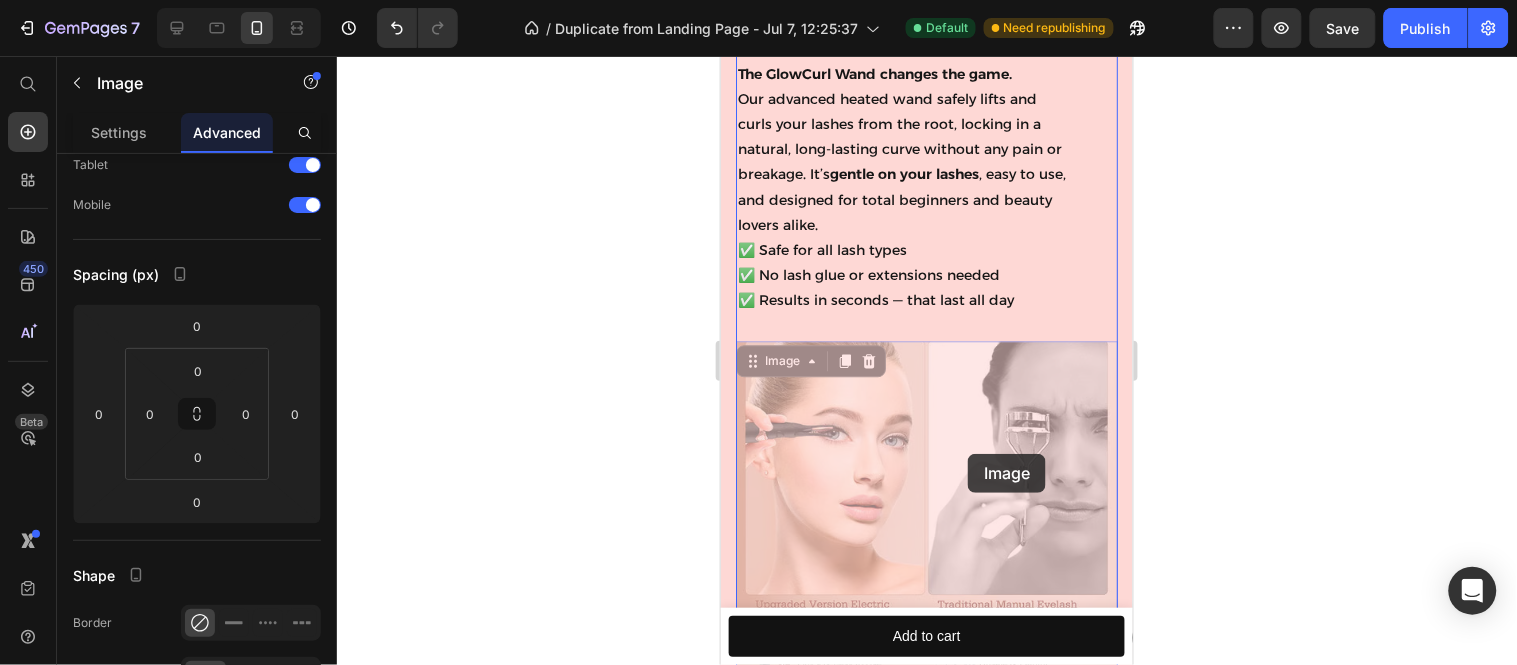 scroll, scrollTop: 1161, scrollLeft: 0, axis: vertical 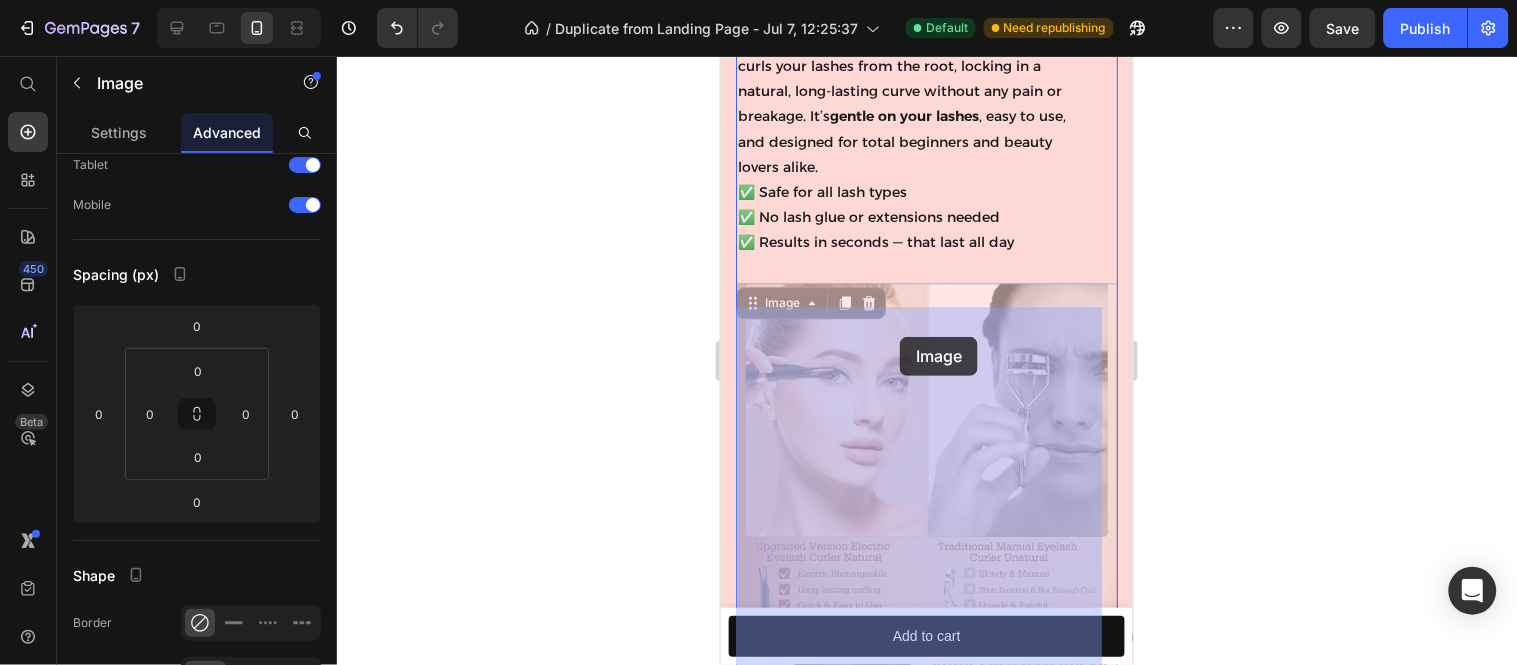 drag, startPoint x: 788, startPoint y: 104, endPoint x: 899, endPoint y: 336, distance: 257.1867 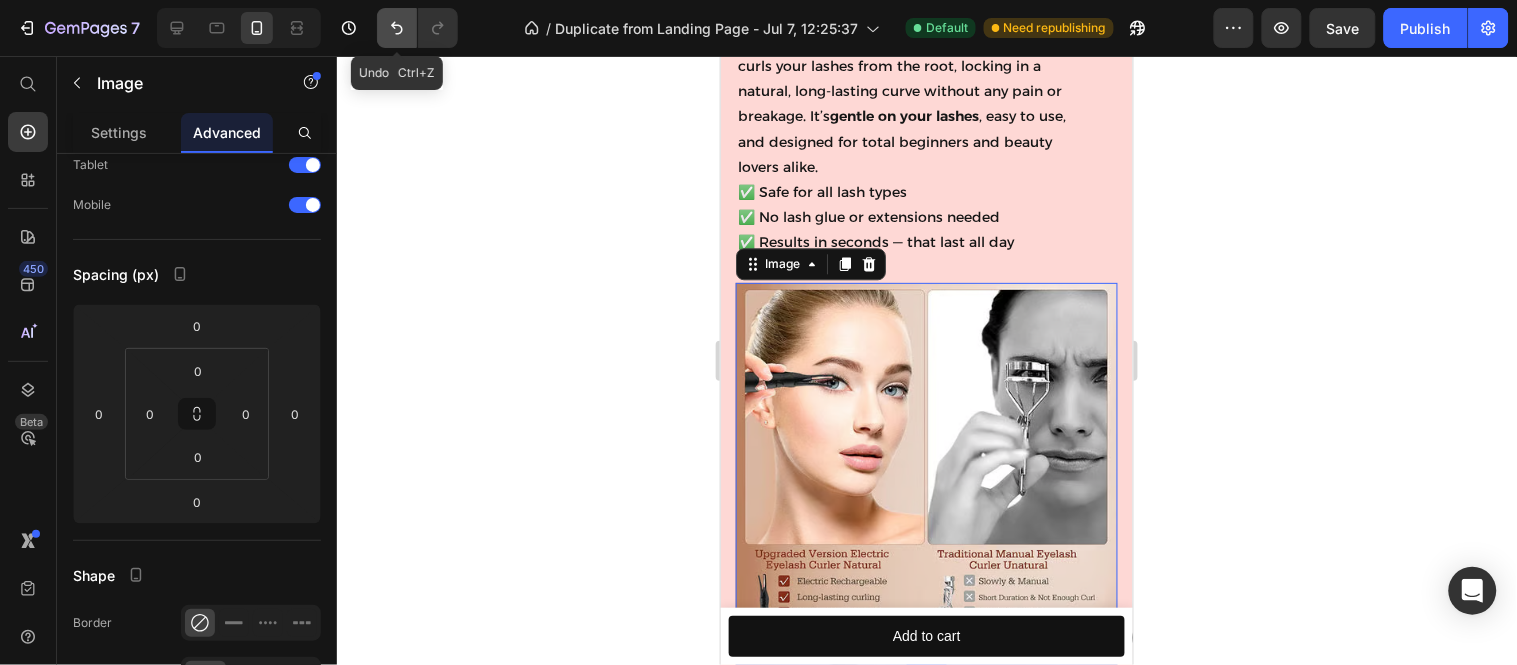click 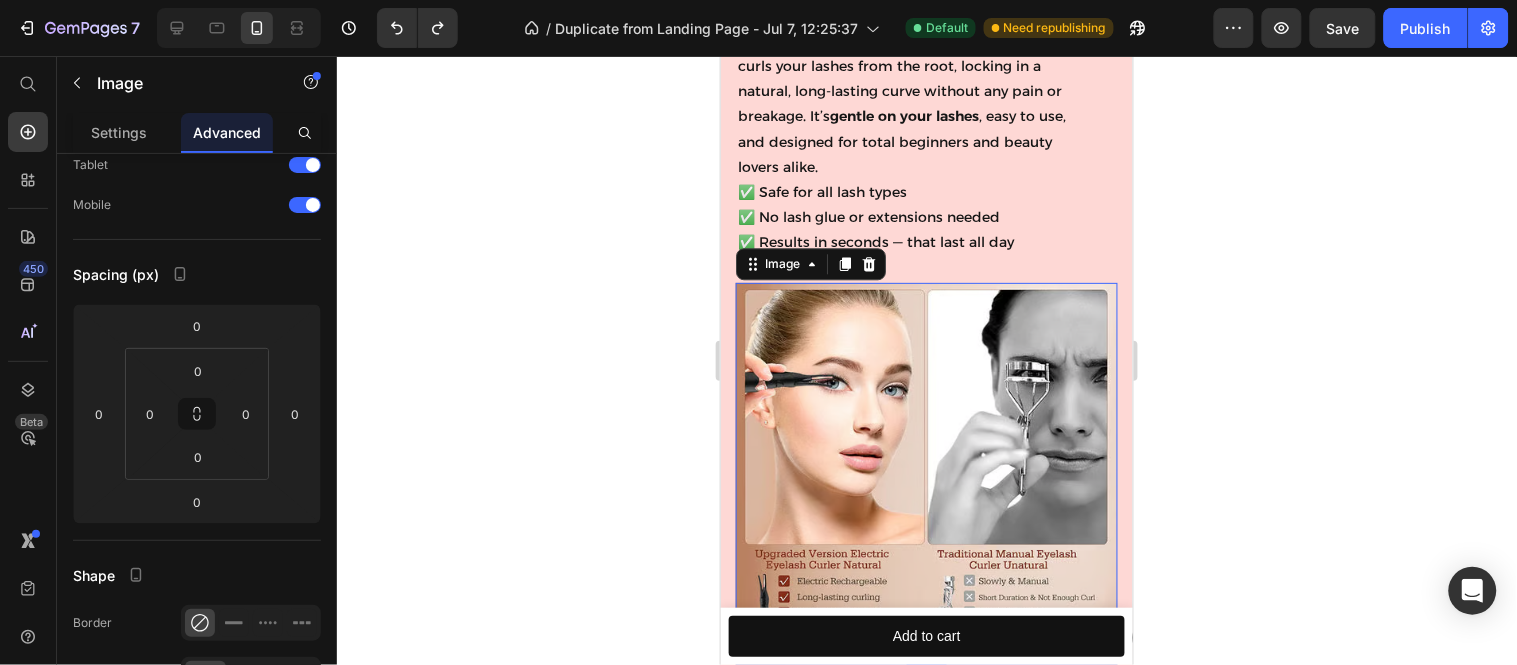 click 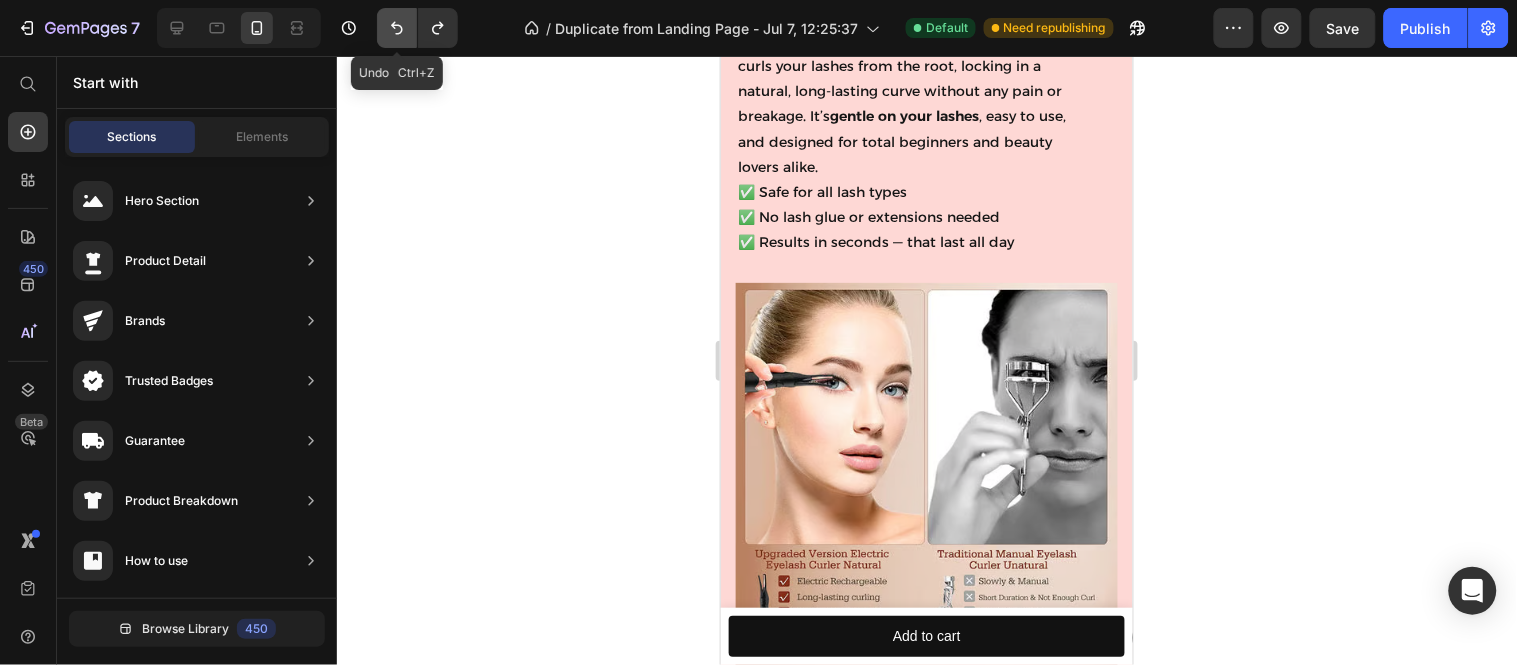 click 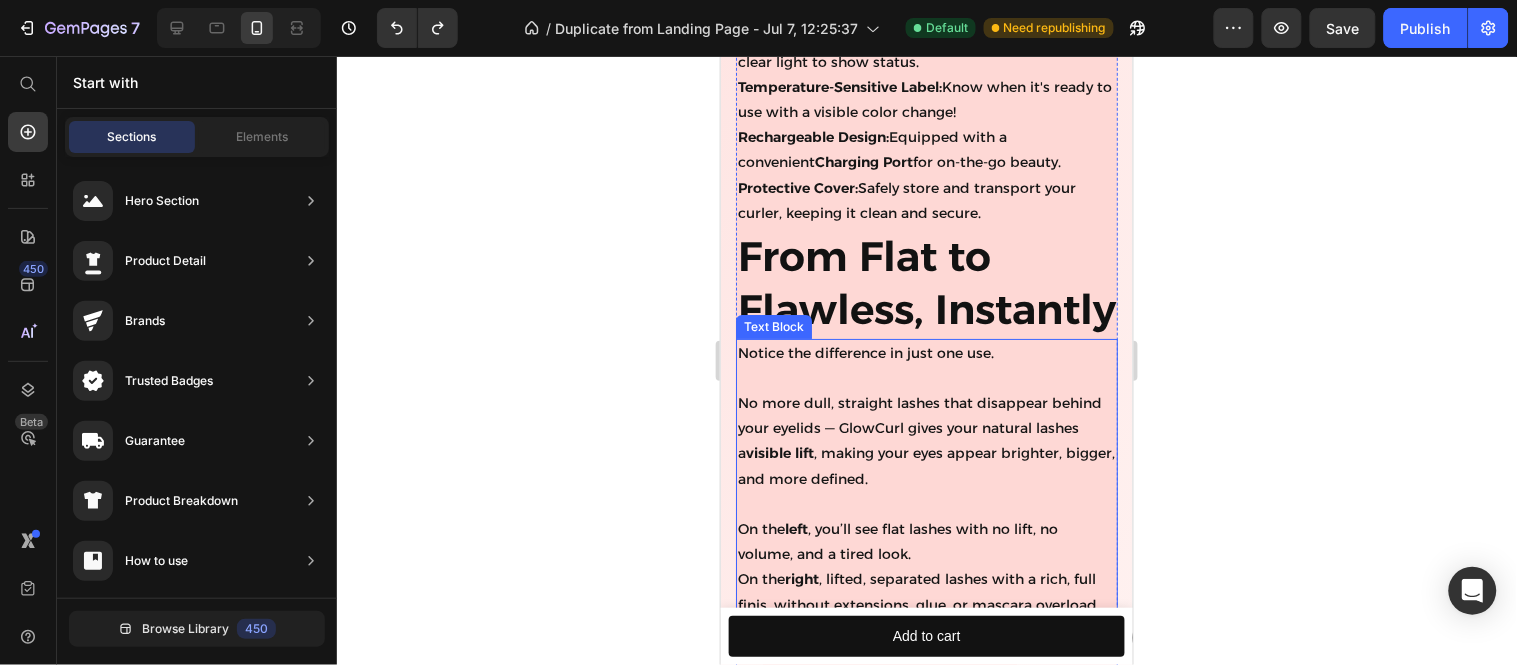 scroll, scrollTop: 3716, scrollLeft: 0, axis: vertical 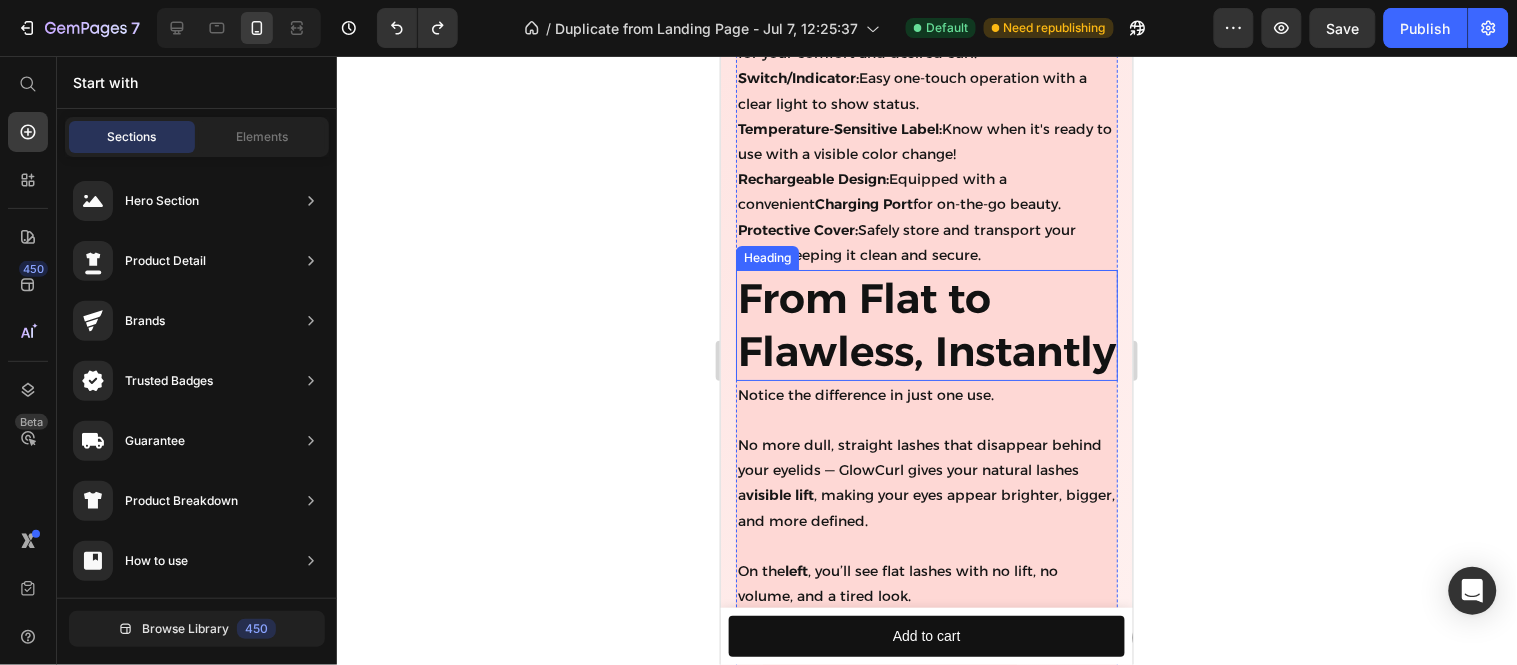 click on "From Flat to Flawless, Instantly" at bounding box center (926, 324) 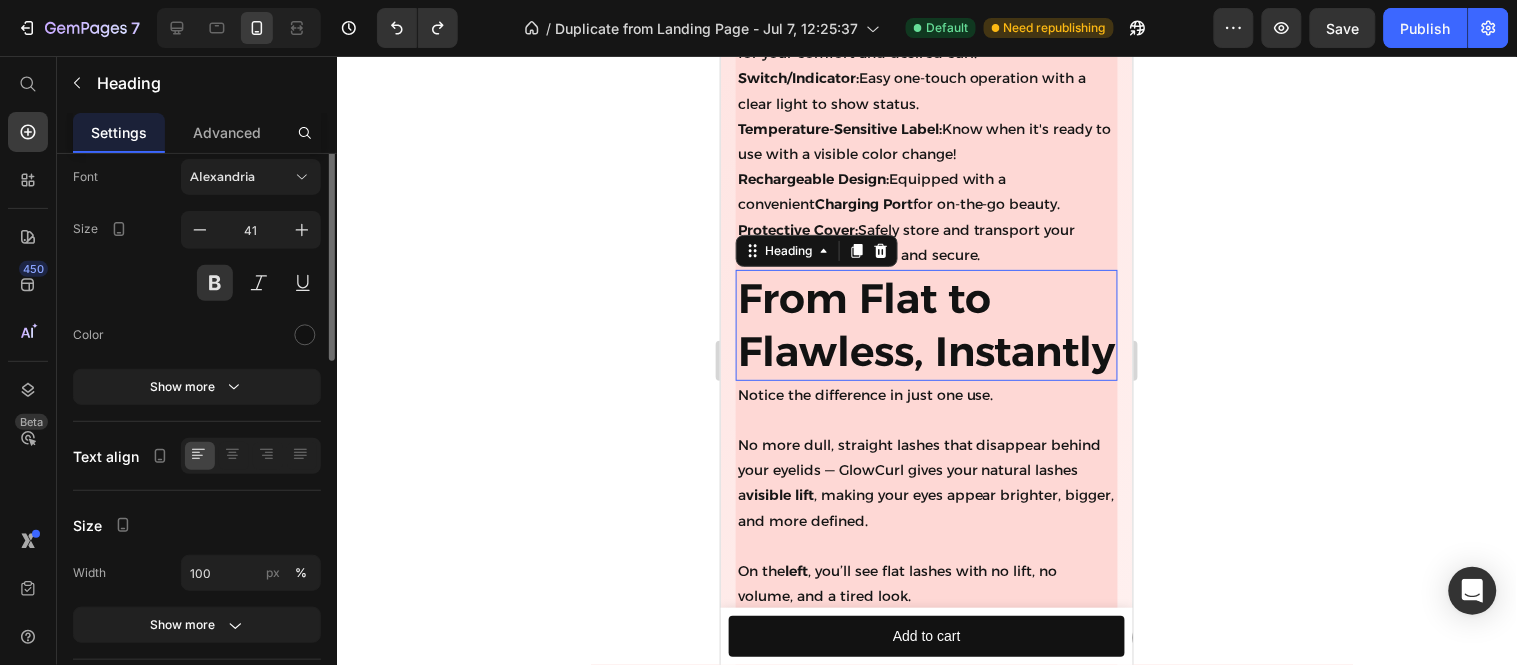 scroll, scrollTop: 0, scrollLeft: 0, axis: both 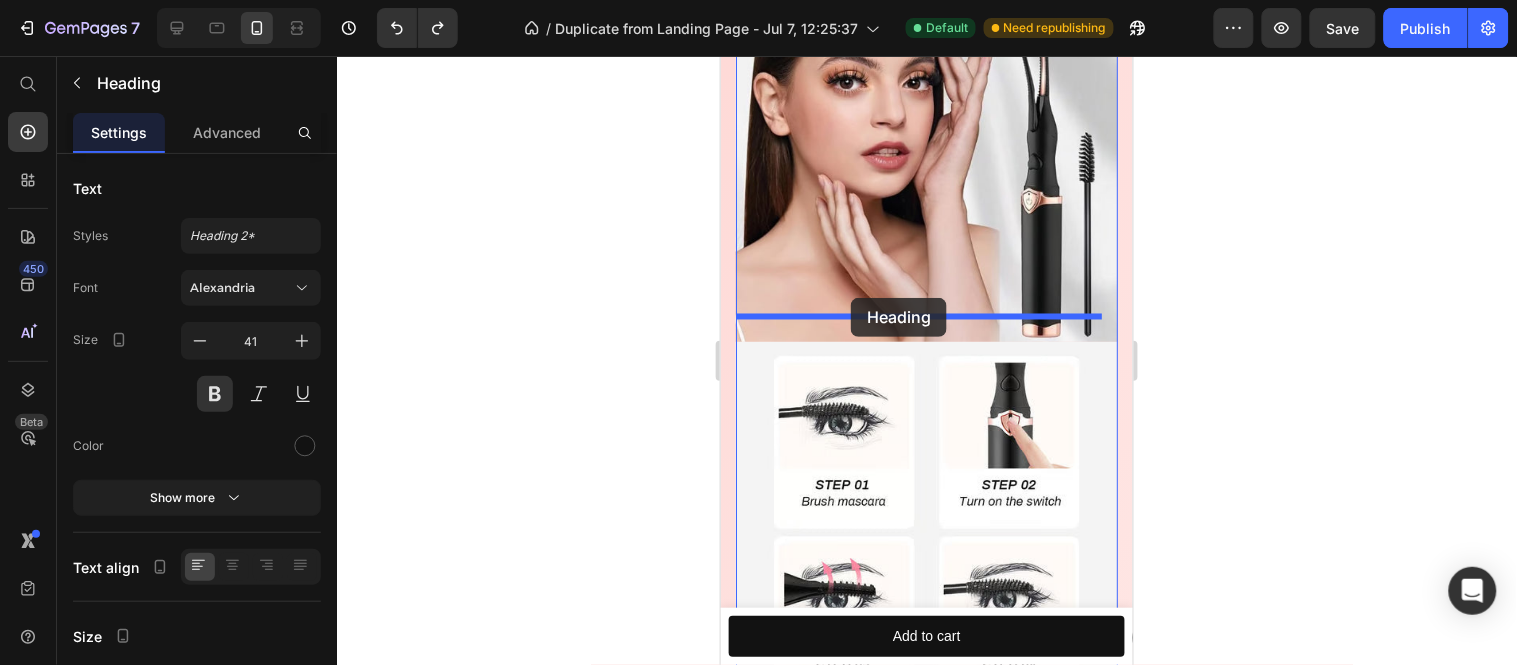 drag, startPoint x: 789, startPoint y: 213, endPoint x: 851, endPoint y: 301, distance: 107.647575 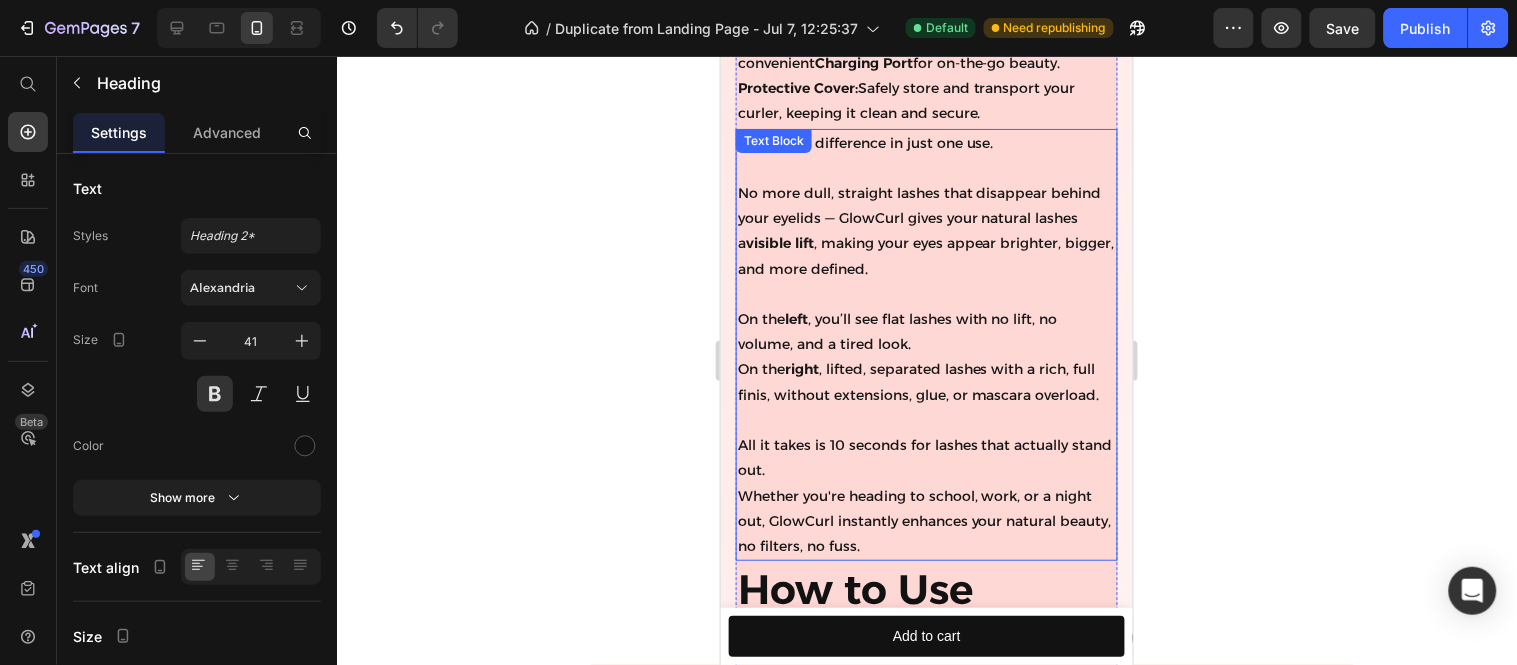 scroll, scrollTop: 3938, scrollLeft: 0, axis: vertical 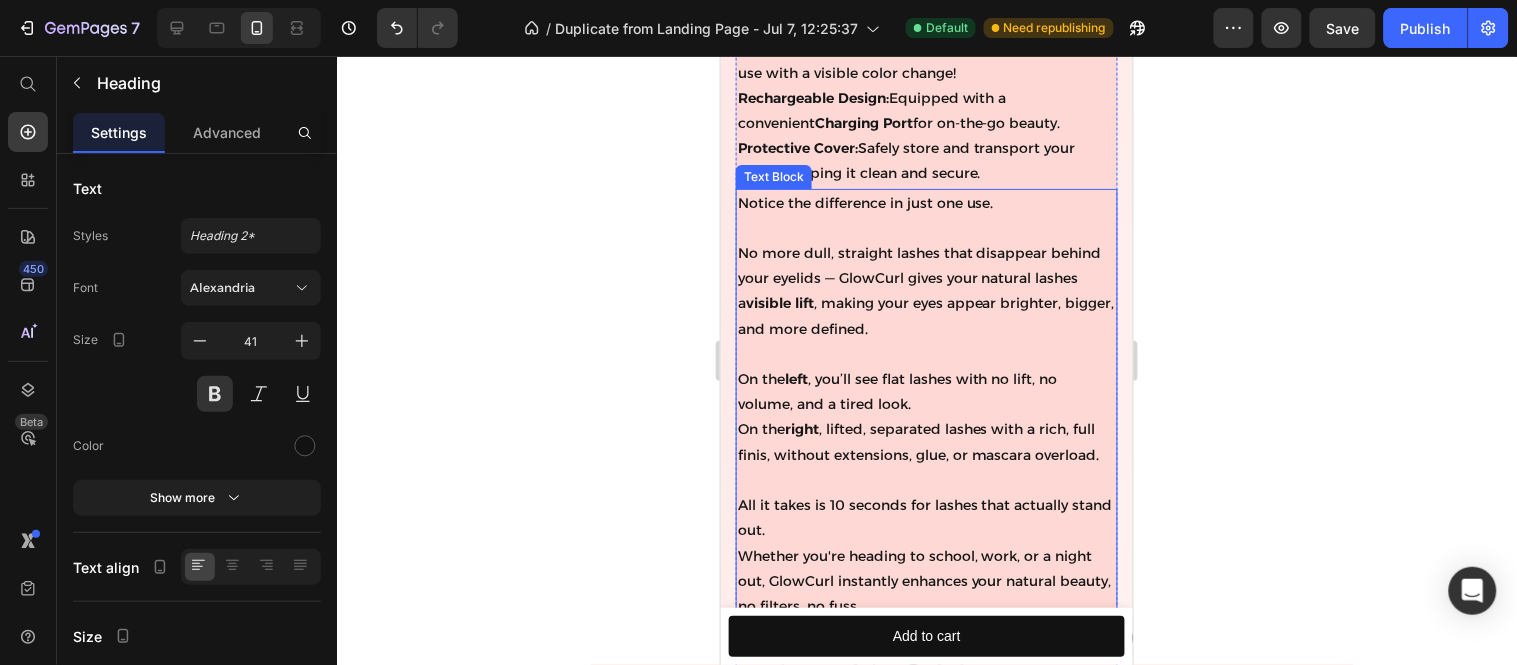 click on "No more dull, straight lashes that disappear behind your eyelids — GlowCurl gives your natural lashes a  visible lift , making your eyes appear brighter, bigger, and more defined." at bounding box center [926, 290] 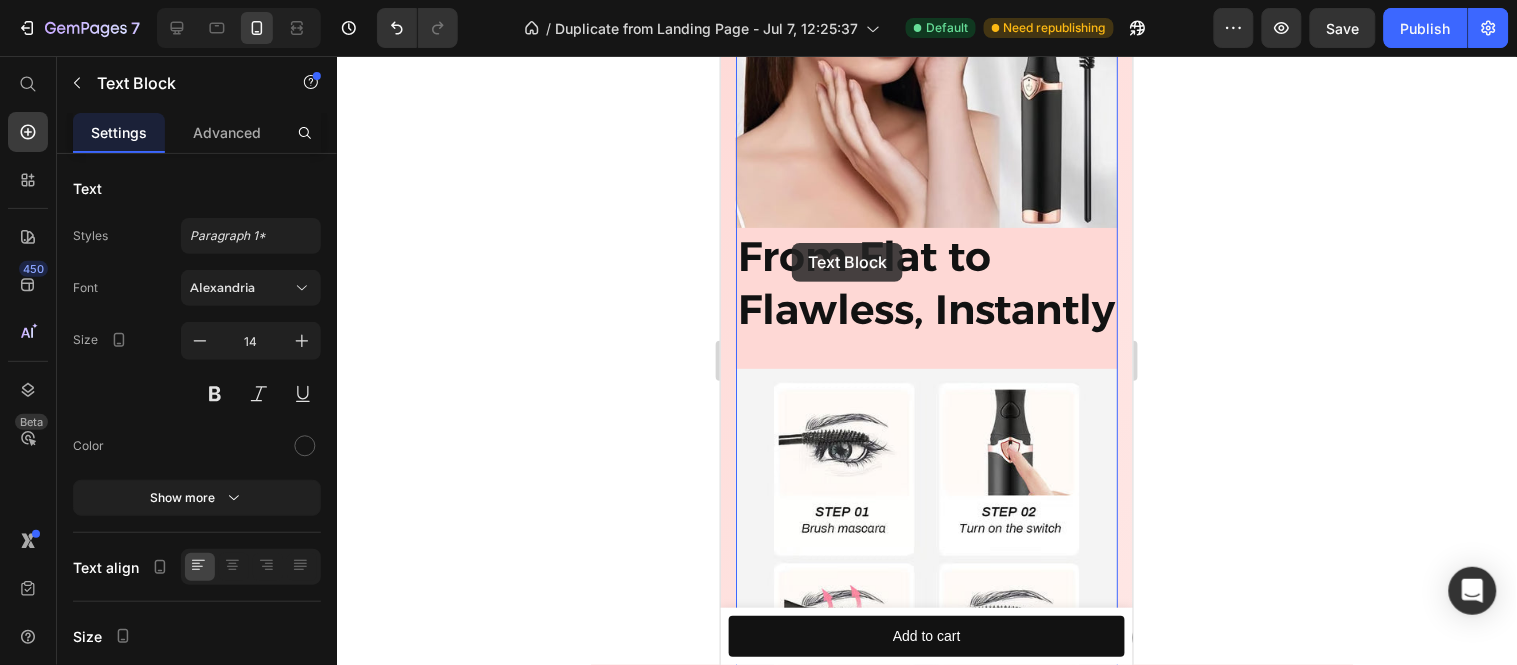 scroll, scrollTop: 2827, scrollLeft: 0, axis: vertical 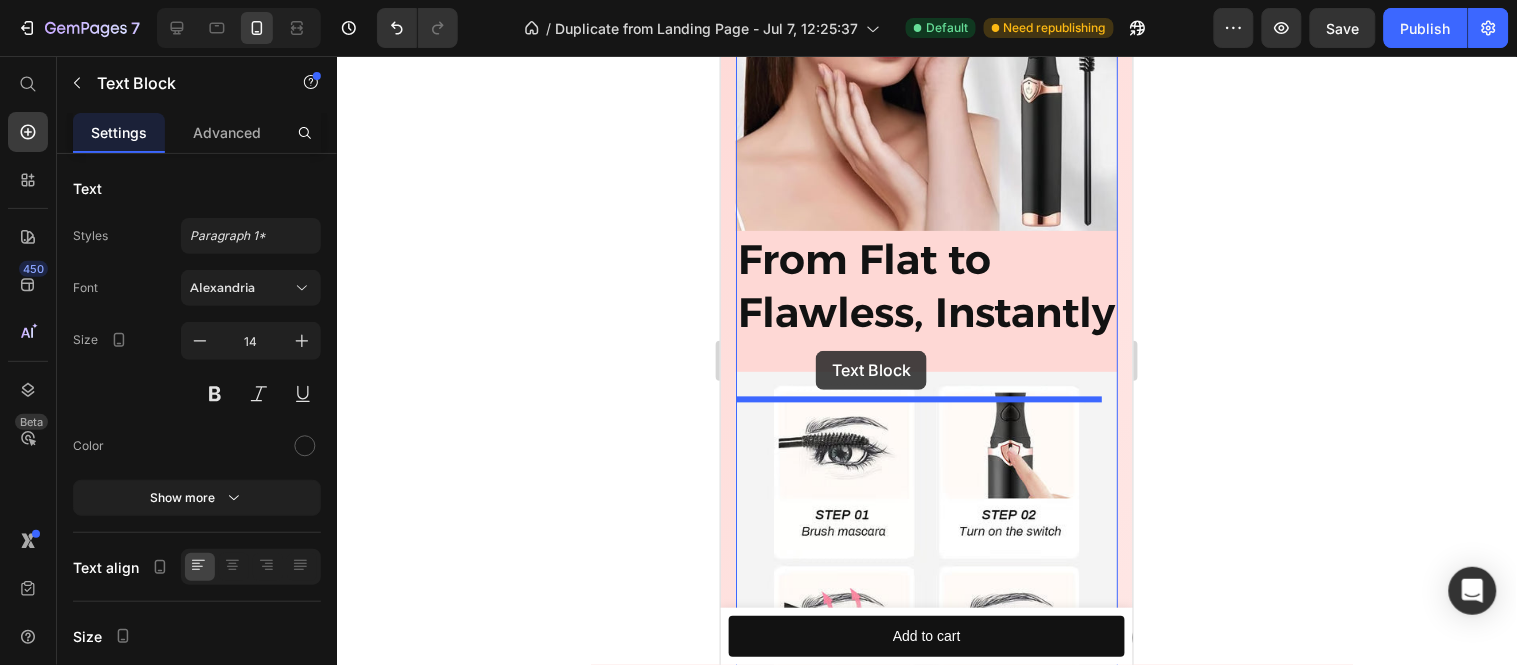 drag, startPoint x: 771, startPoint y: 170, endPoint x: 815, endPoint y: 350, distance: 185.29976 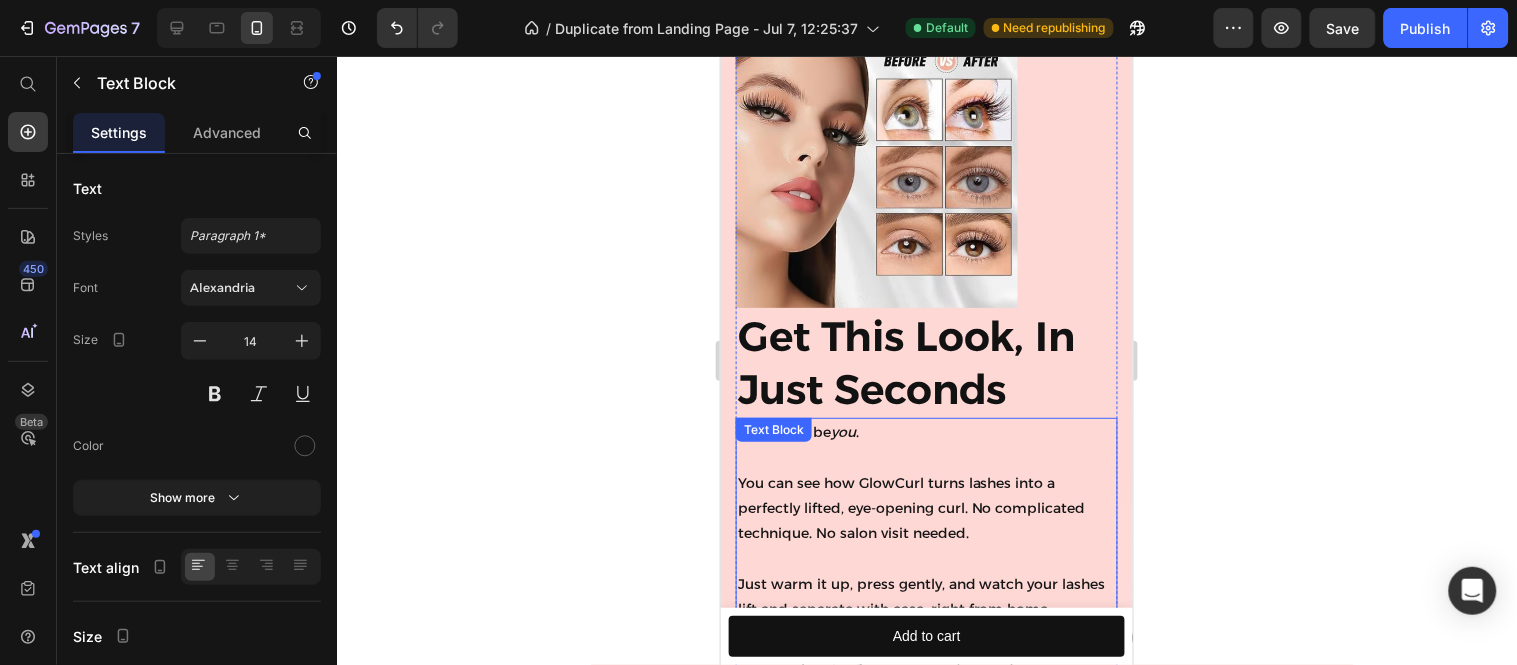 scroll, scrollTop: 1605, scrollLeft: 0, axis: vertical 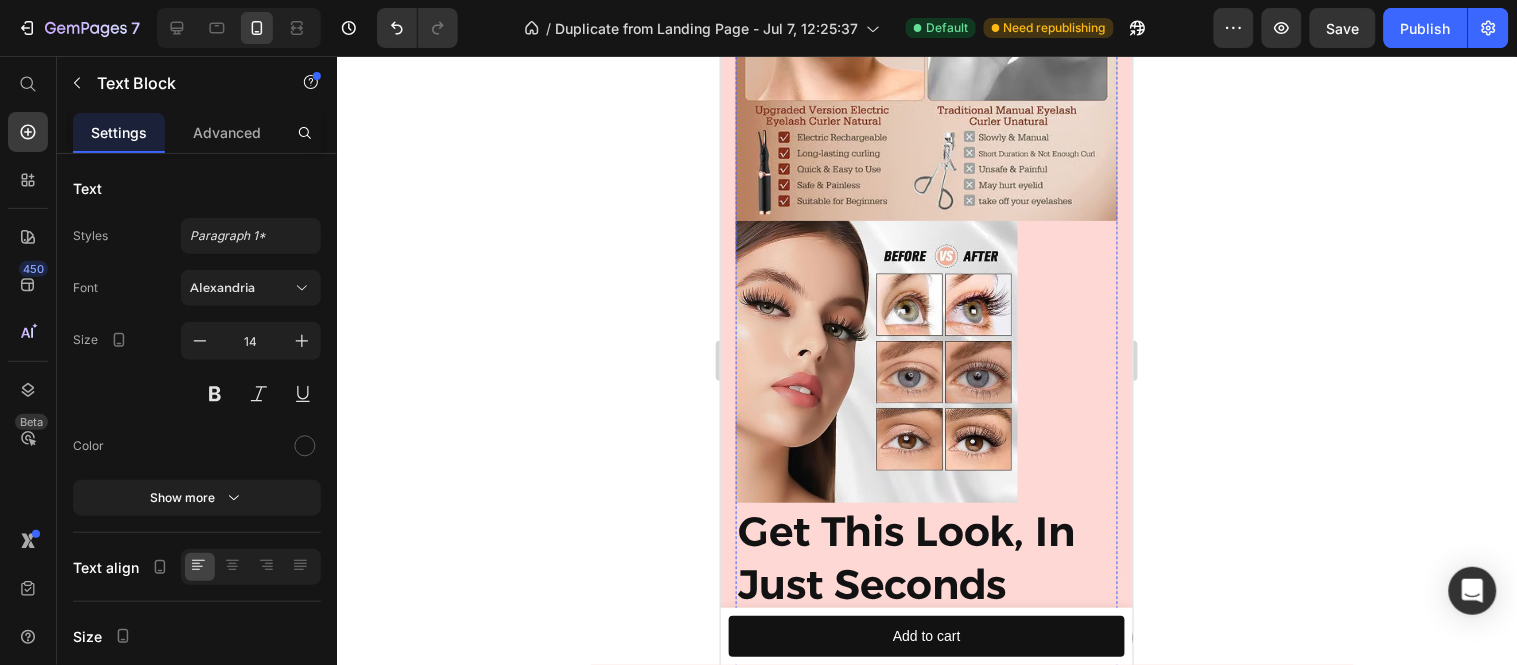 click at bounding box center (926, 361) 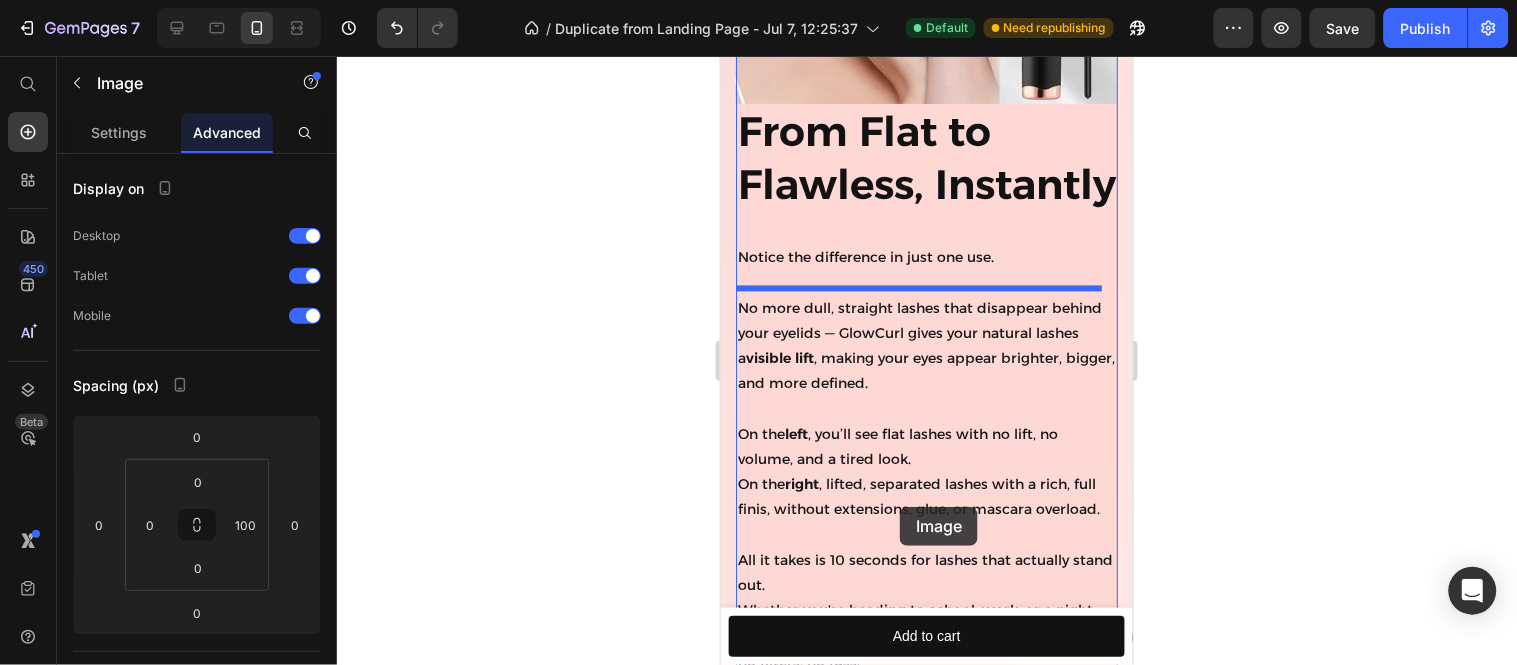 scroll, scrollTop: 3272, scrollLeft: 0, axis: vertical 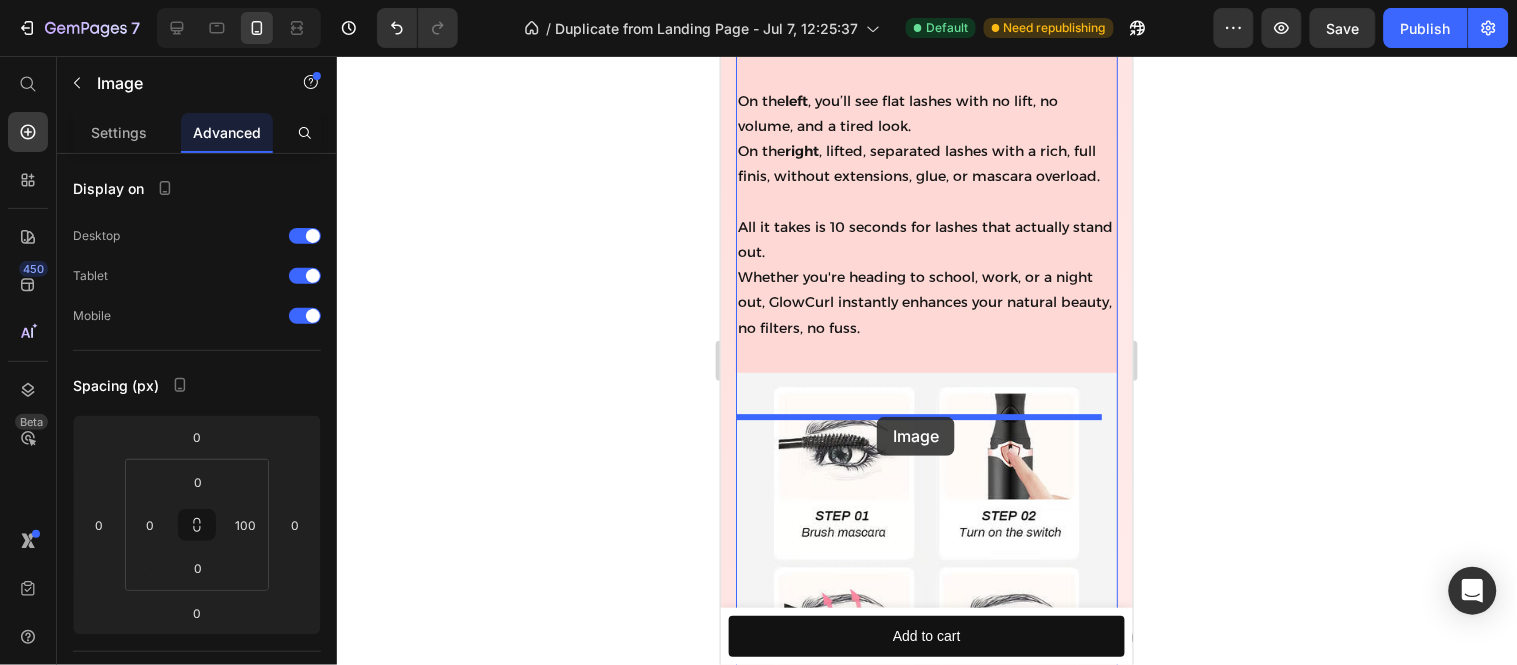 drag, startPoint x: 754, startPoint y: 220, endPoint x: 876, endPoint y: 416, distance: 230.86794 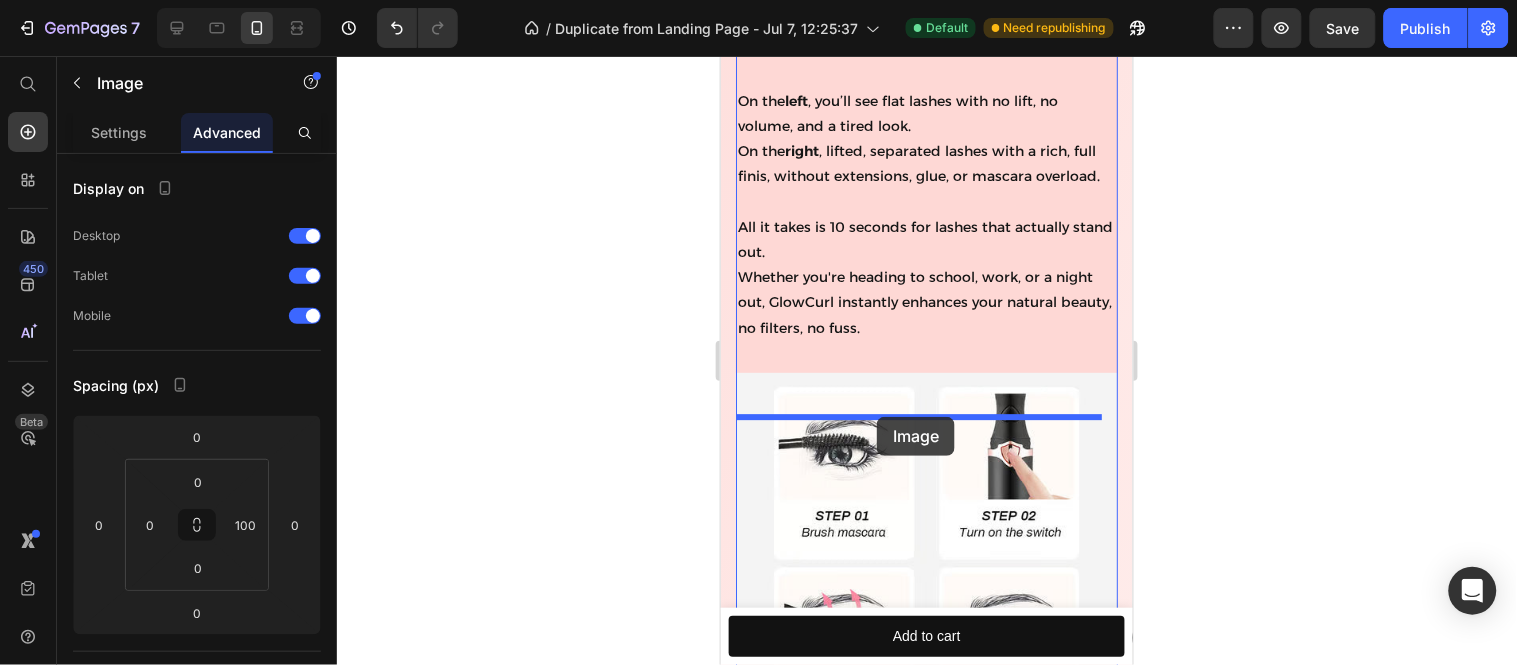 type on "30" 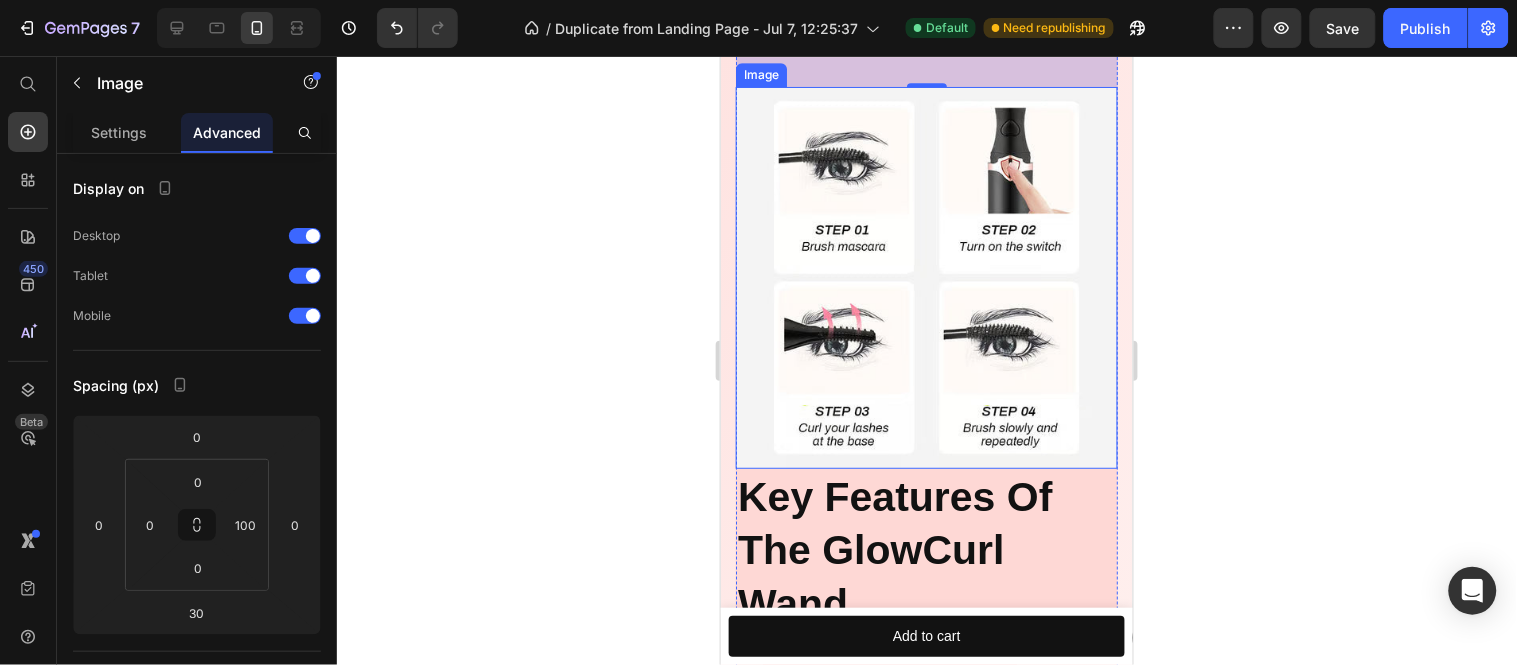 scroll, scrollTop: 3562, scrollLeft: 0, axis: vertical 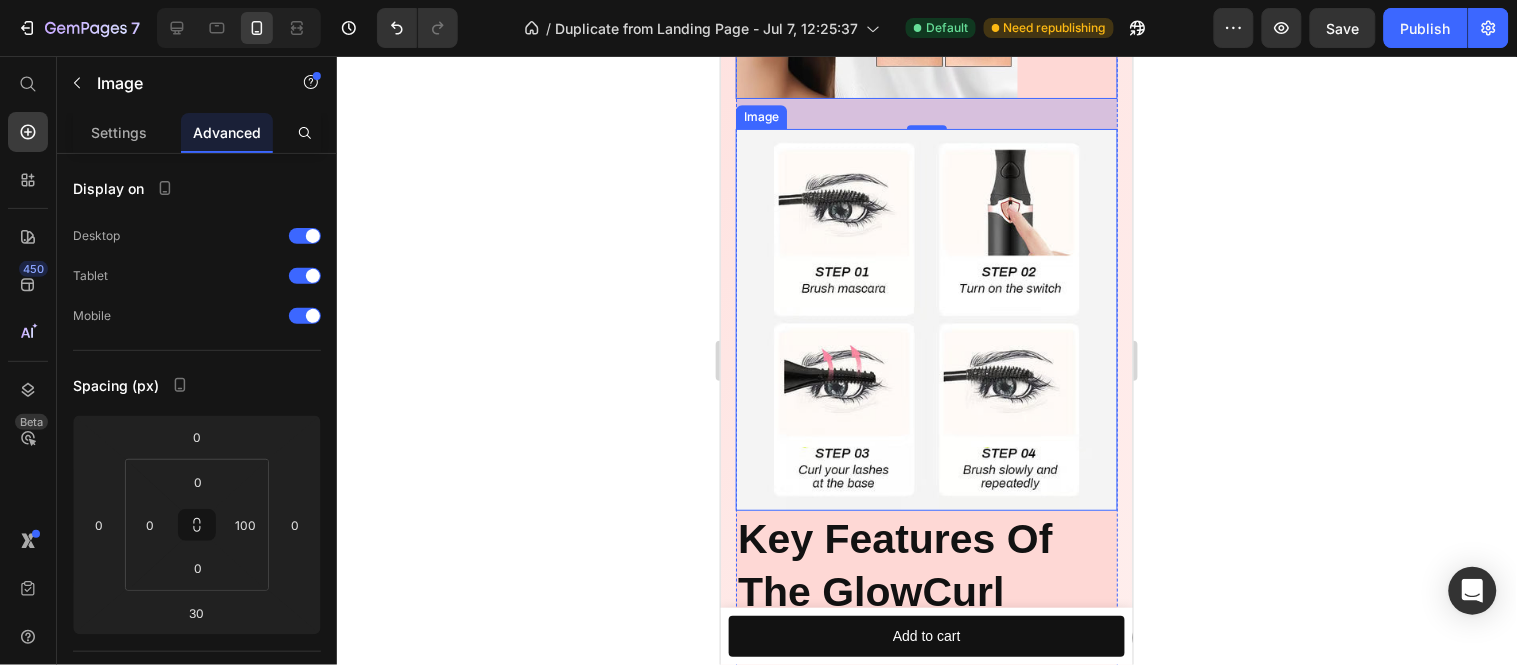 click at bounding box center [926, 319] 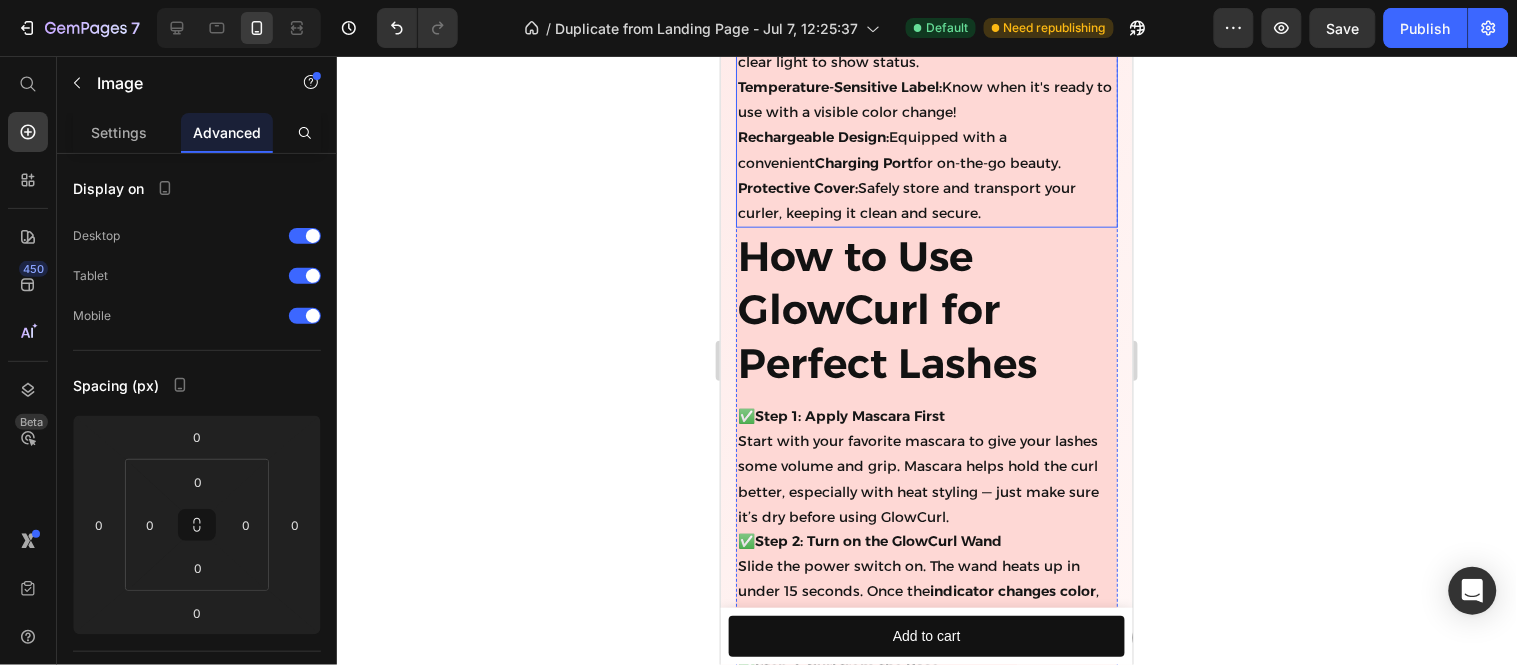 scroll, scrollTop: 4451, scrollLeft: 0, axis: vertical 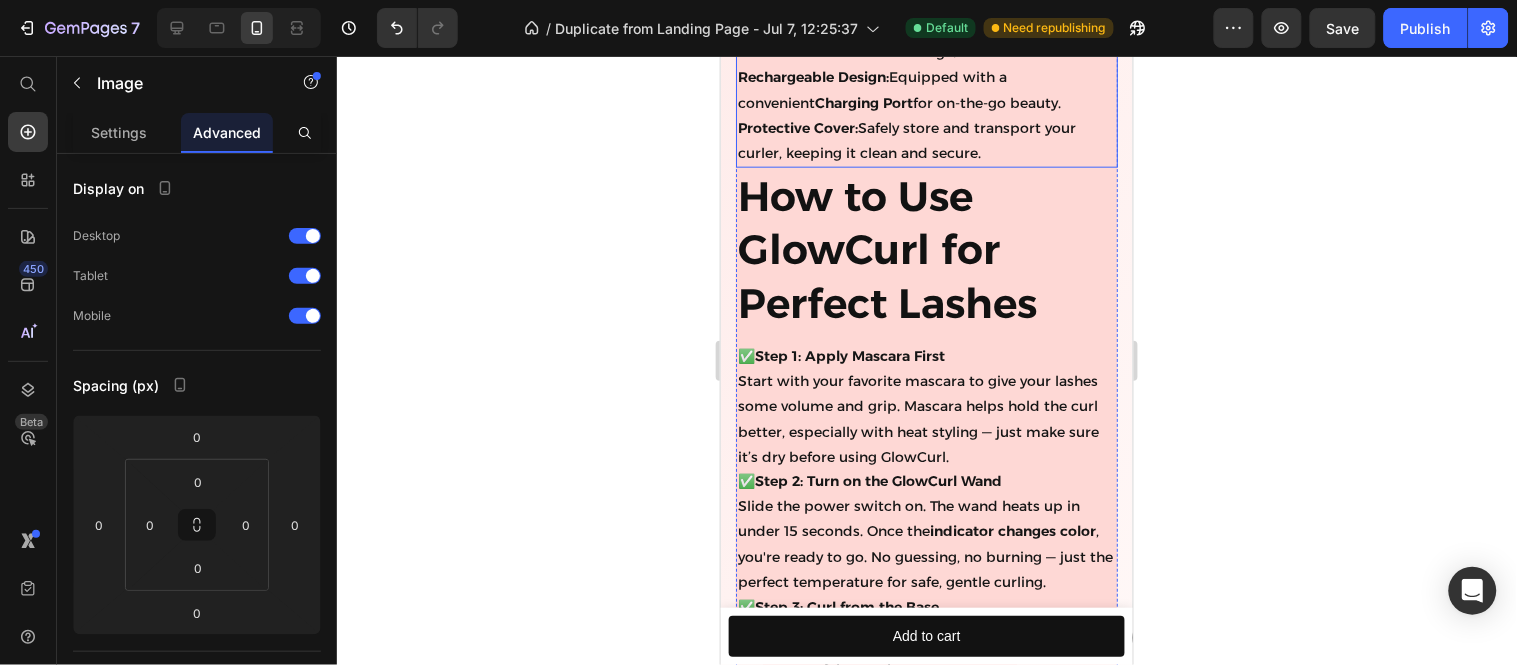 drag, startPoint x: 940, startPoint y: 266, endPoint x: 890, endPoint y: 239, distance: 56.82429 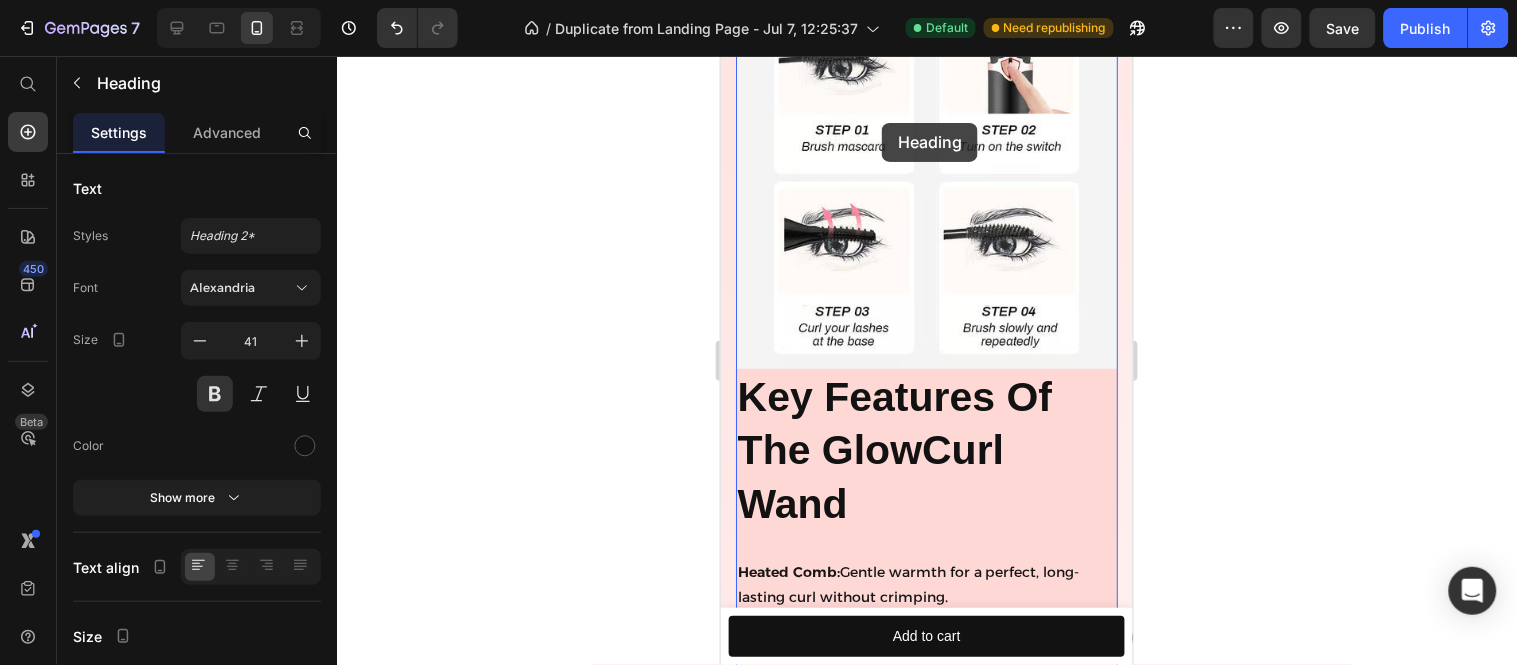 scroll, scrollTop: 3544, scrollLeft: 0, axis: vertical 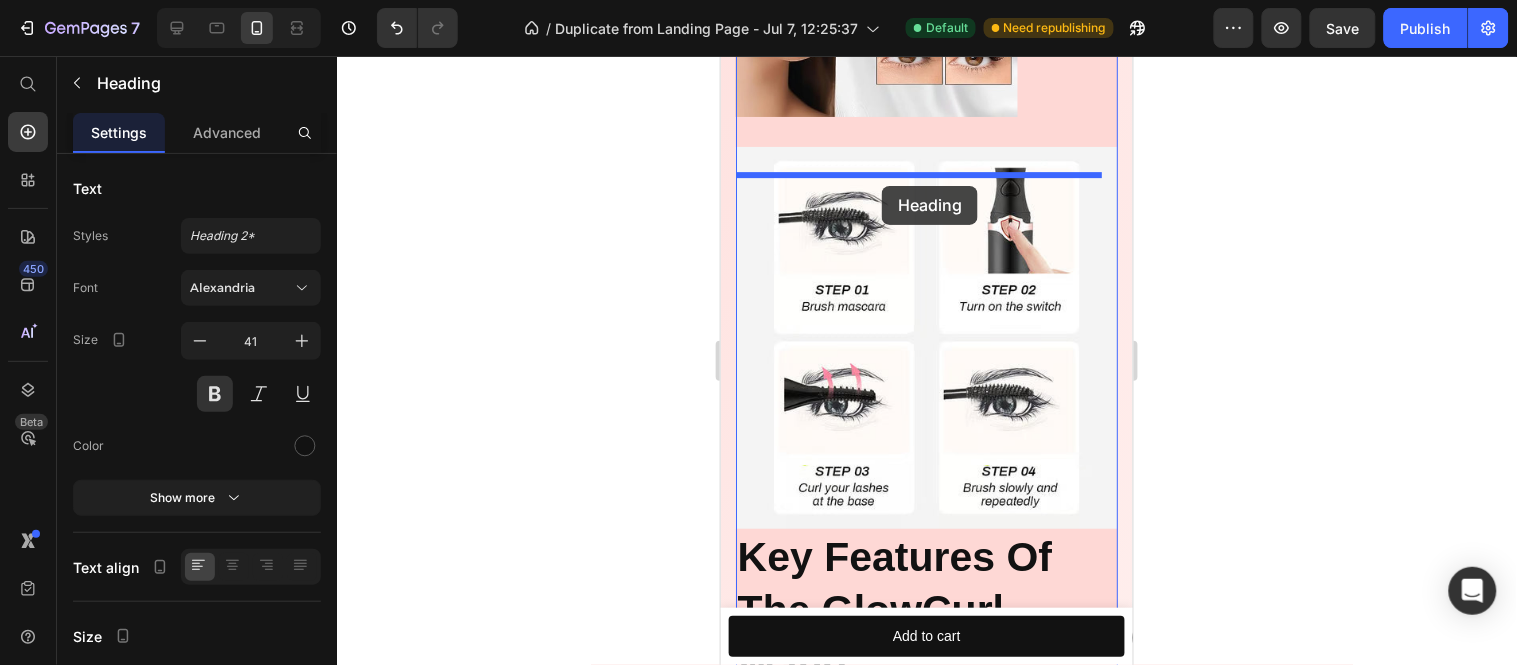 drag, startPoint x: 804, startPoint y: 169, endPoint x: 881, endPoint y: 185, distance: 78.64477 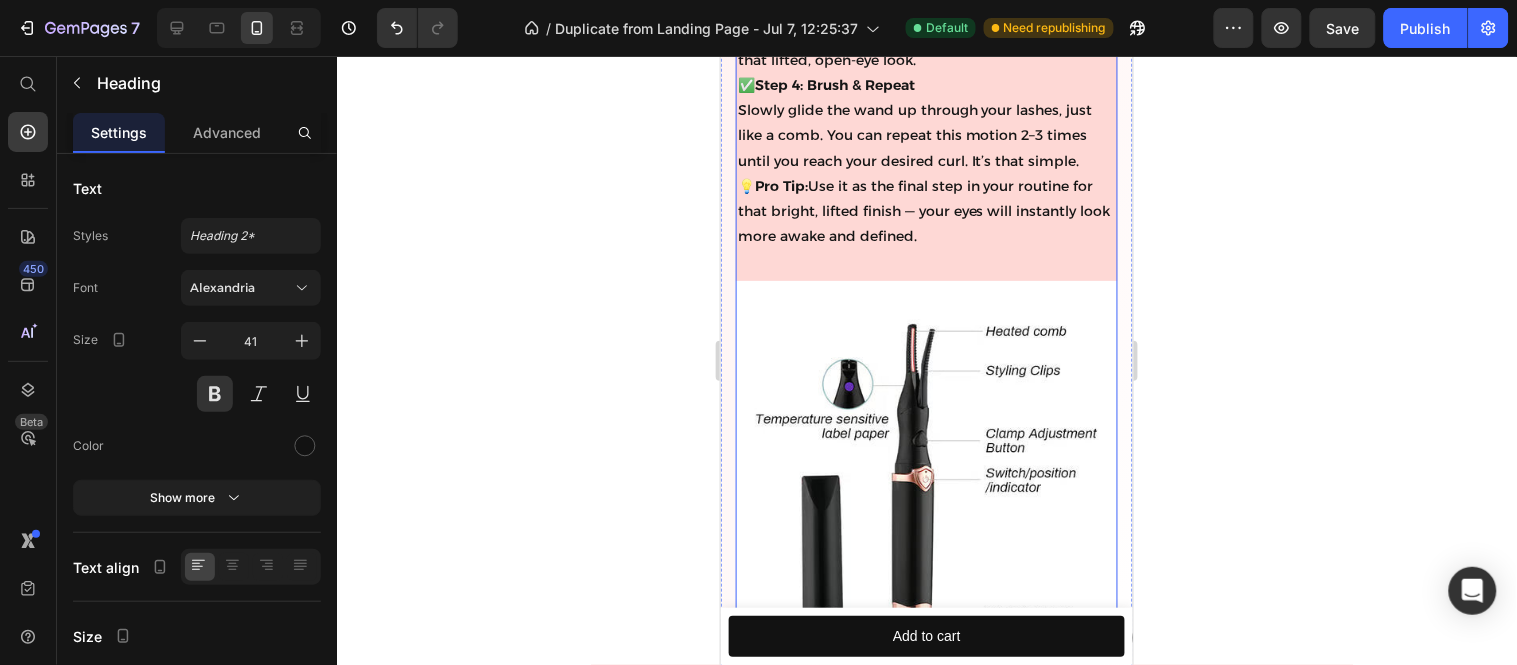 scroll, scrollTop: 5211, scrollLeft: 0, axis: vertical 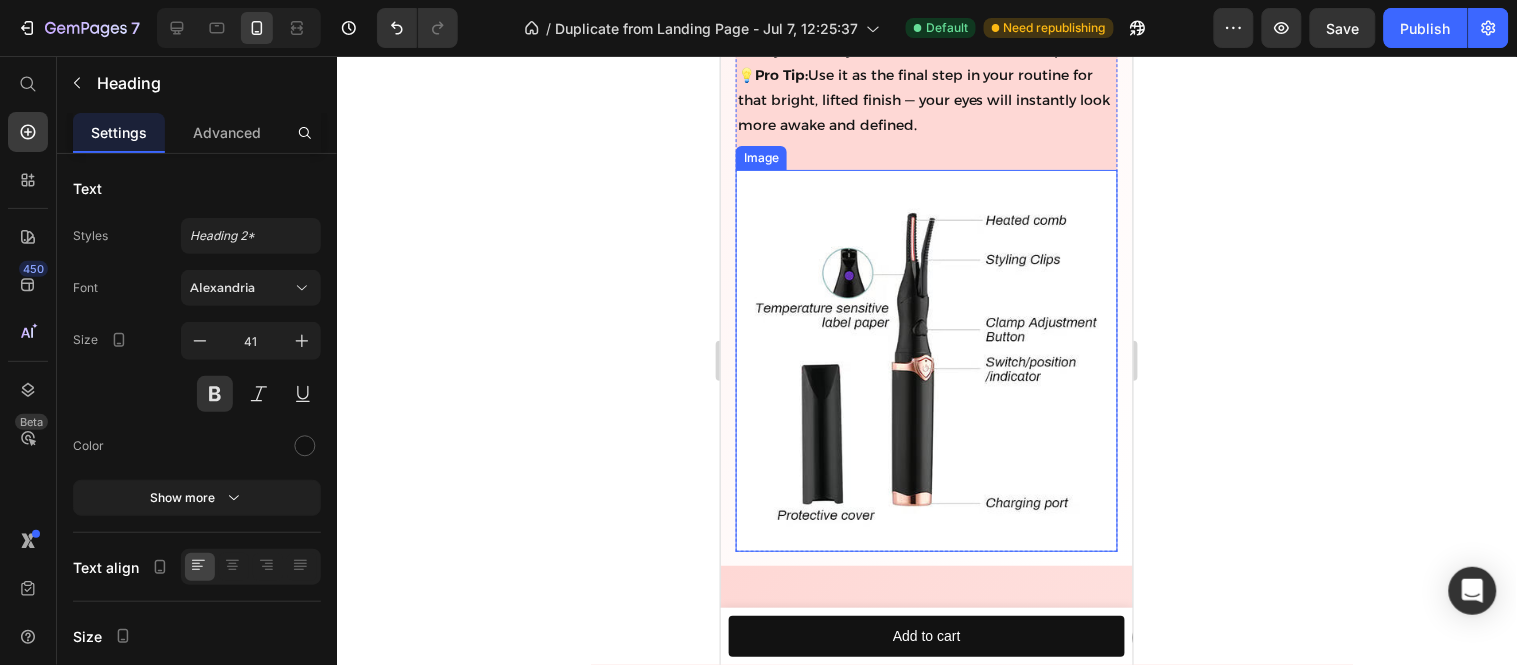 click at bounding box center (926, 360) 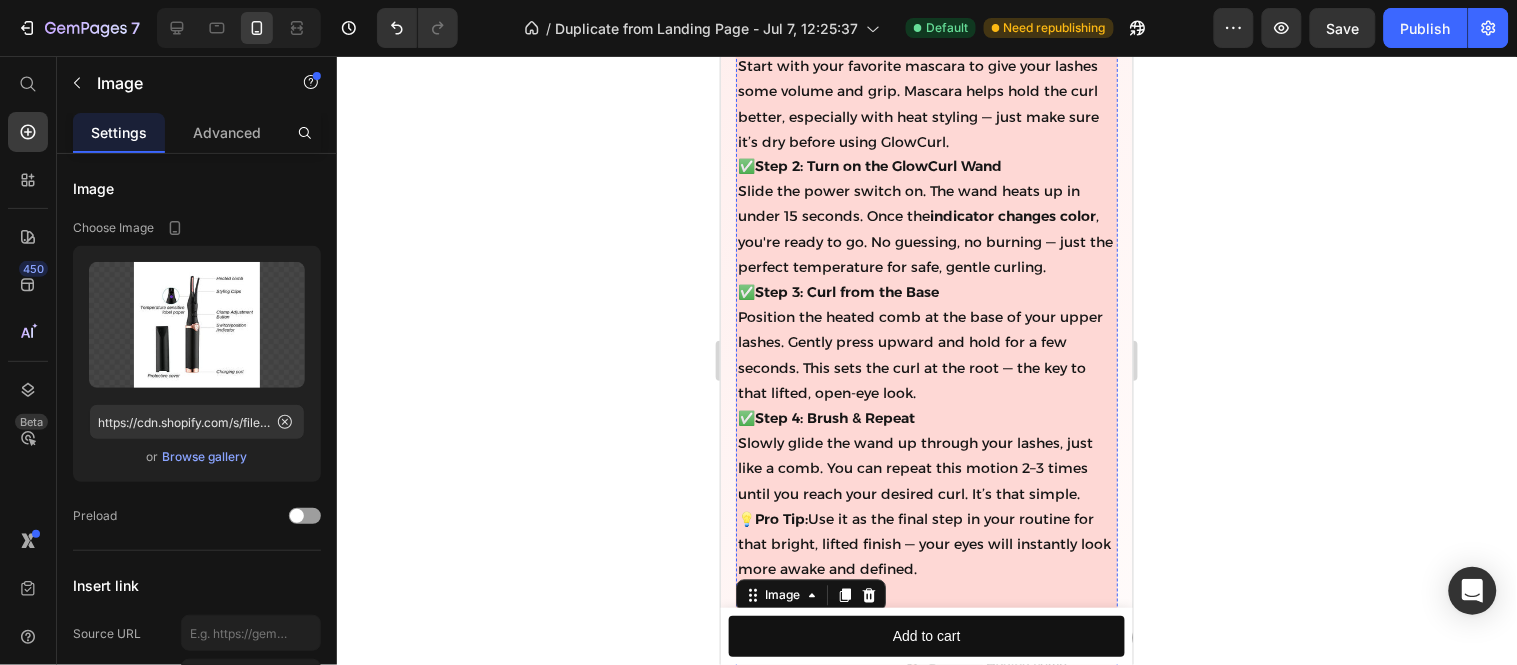 scroll, scrollTop: 4433, scrollLeft: 0, axis: vertical 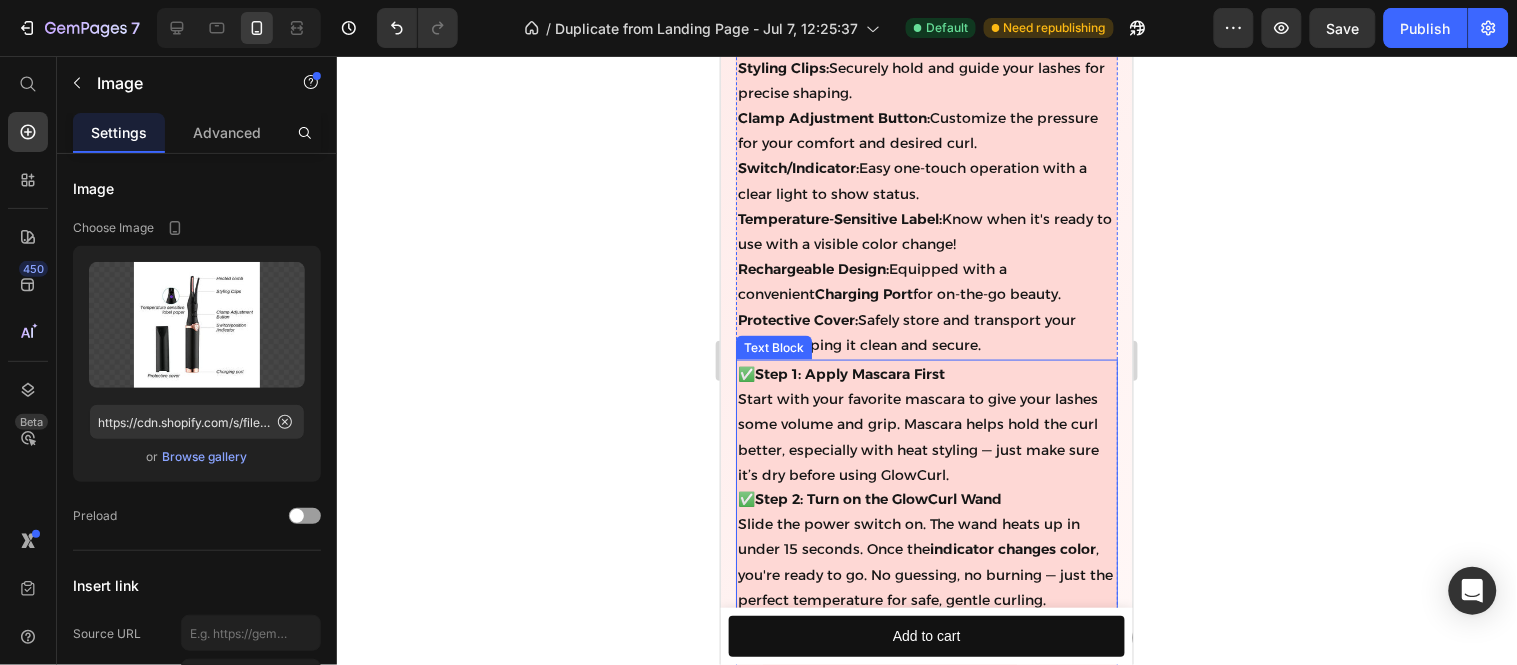 click on "Start with your favorite mascara to give your lashes some volume and grip. Mascara helps hold the curl better, especially with heat styling — just make sure it’s dry before using GlowCurl." at bounding box center [926, 436] 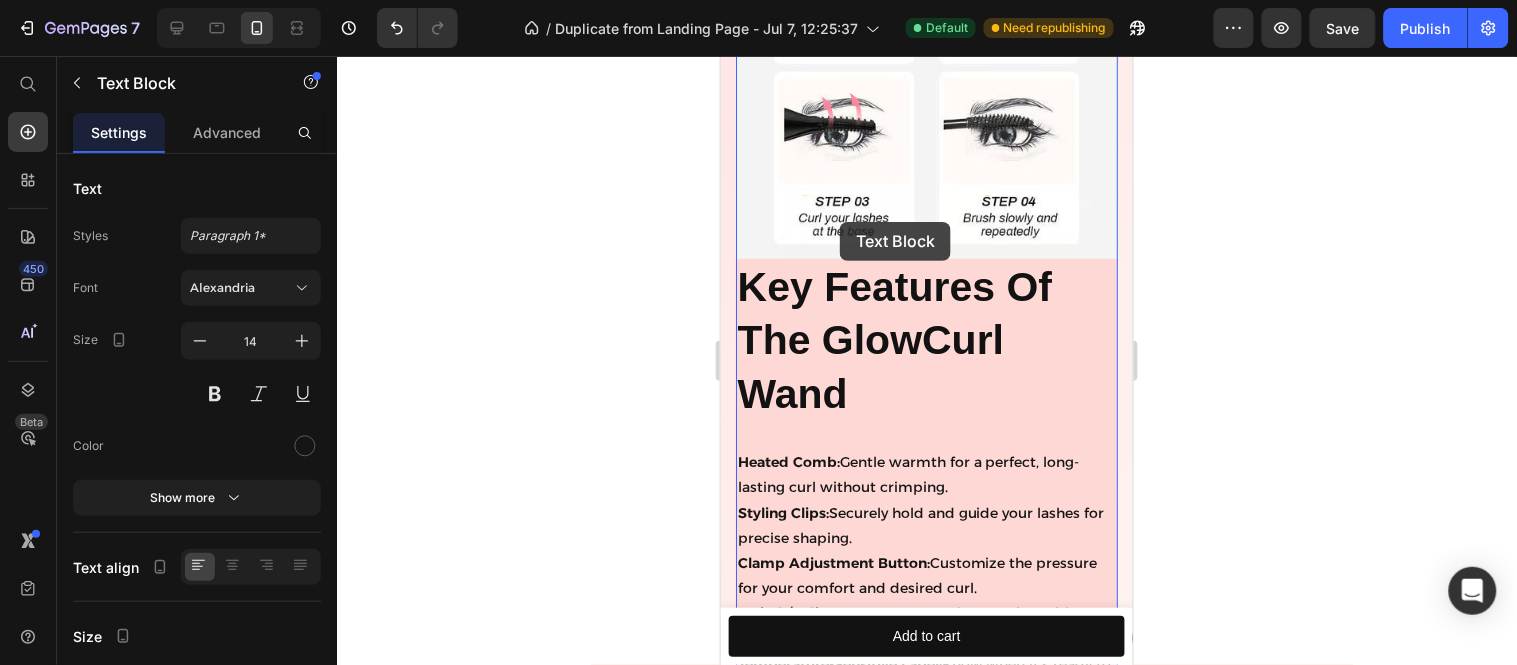 scroll, scrollTop: 3655, scrollLeft: 0, axis: vertical 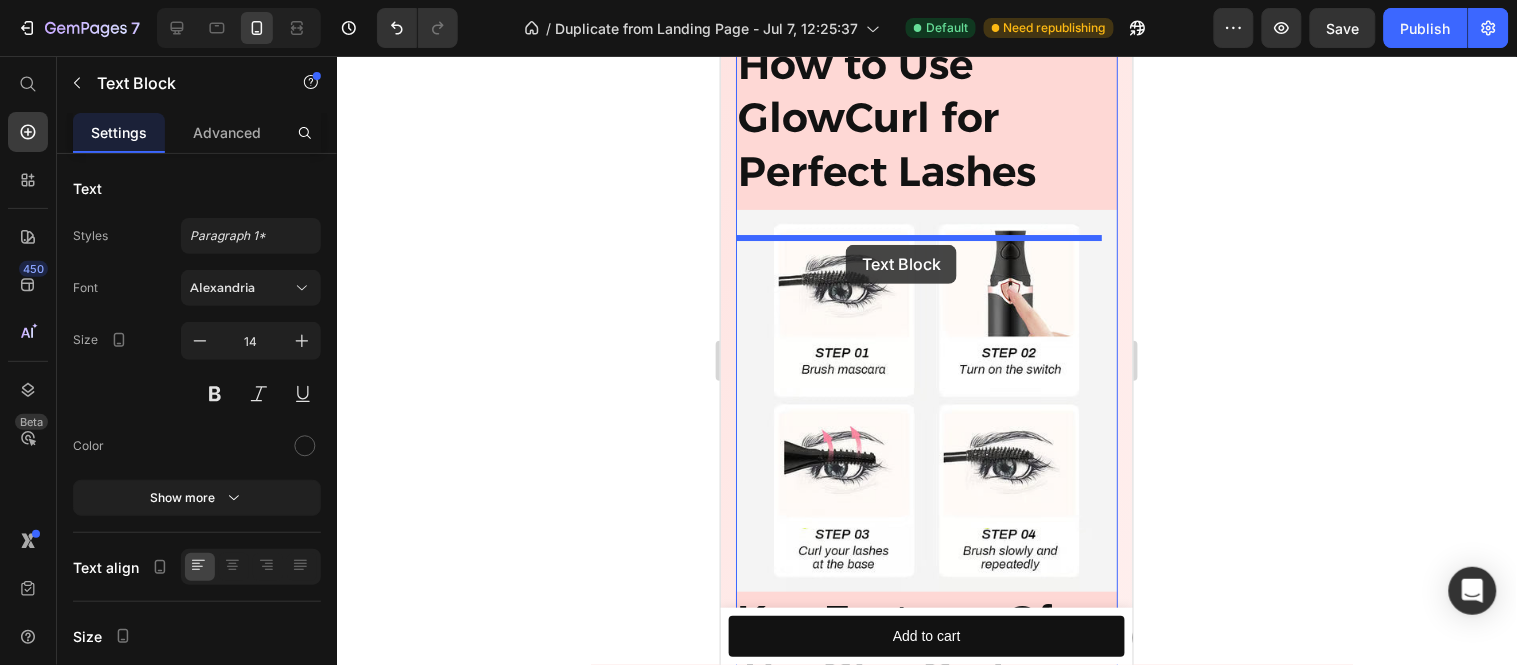 drag, startPoint x: 781, startPoint y: 345, endPoint x: 845, endPoint y: 244, distance: 119.57006 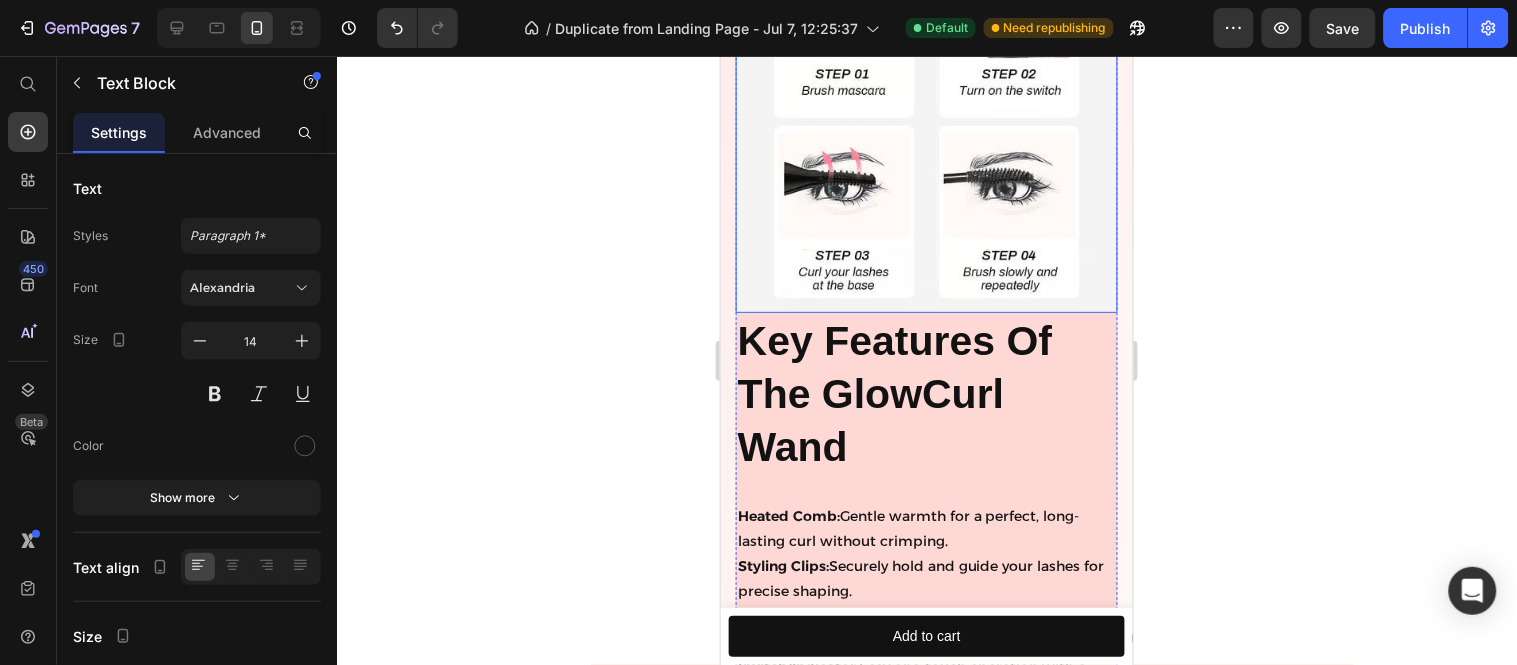 scroll, scrollTop: 4544, scrollLeft: 0, axis: vertical 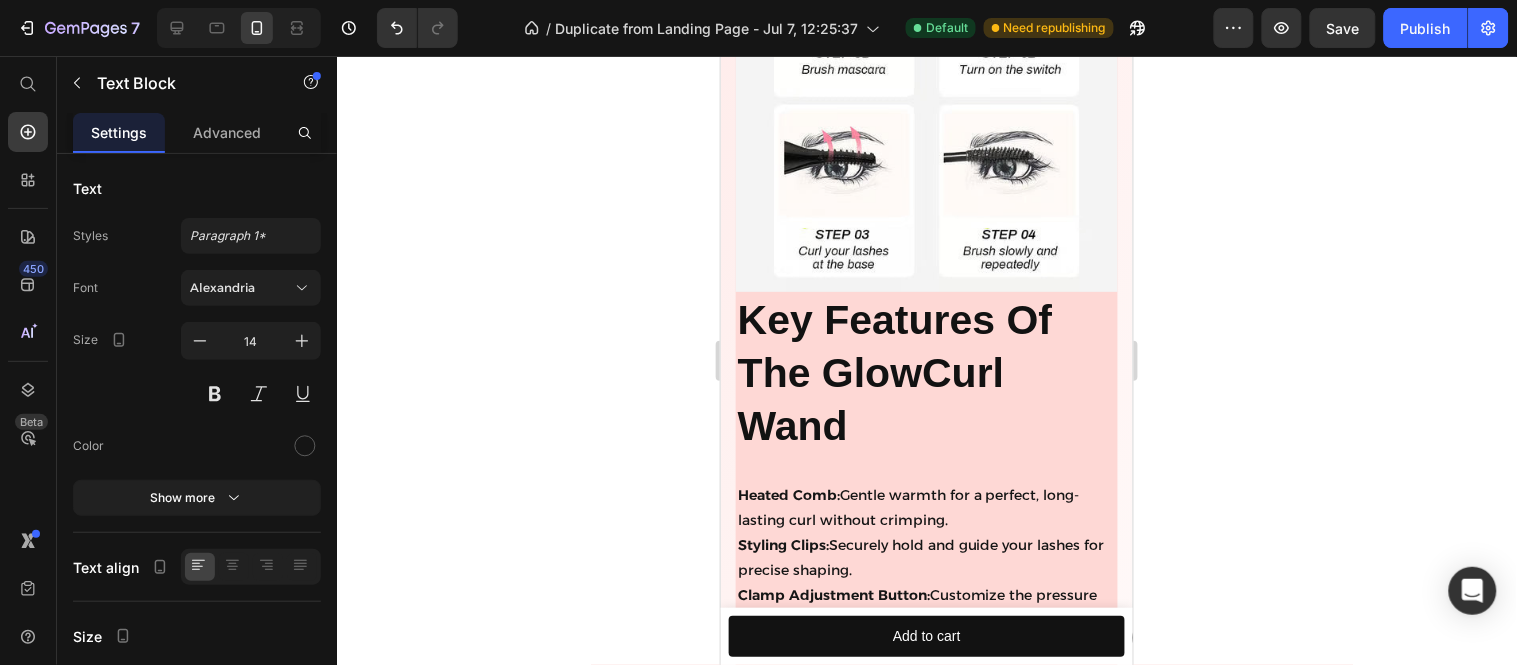 click 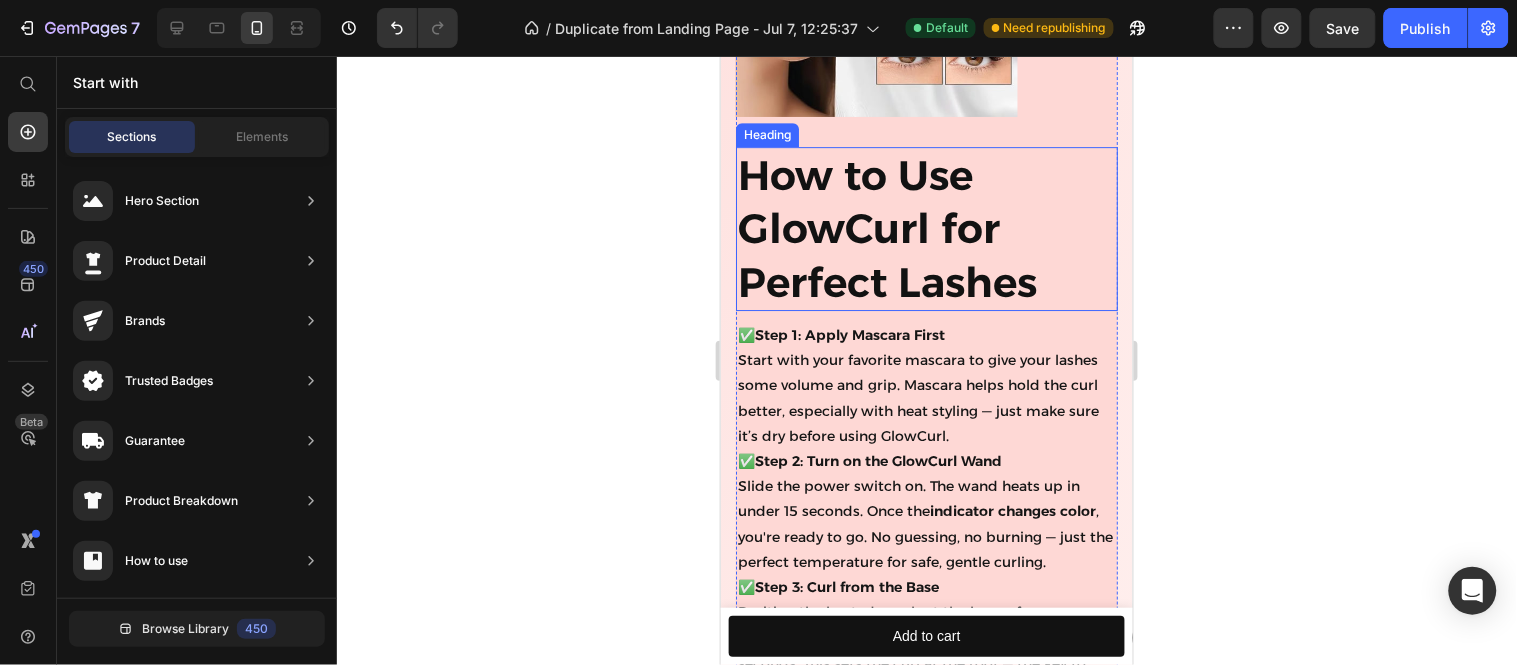 scroll, scrollTop: 3322, scrollLeft: 0, axis: vertical 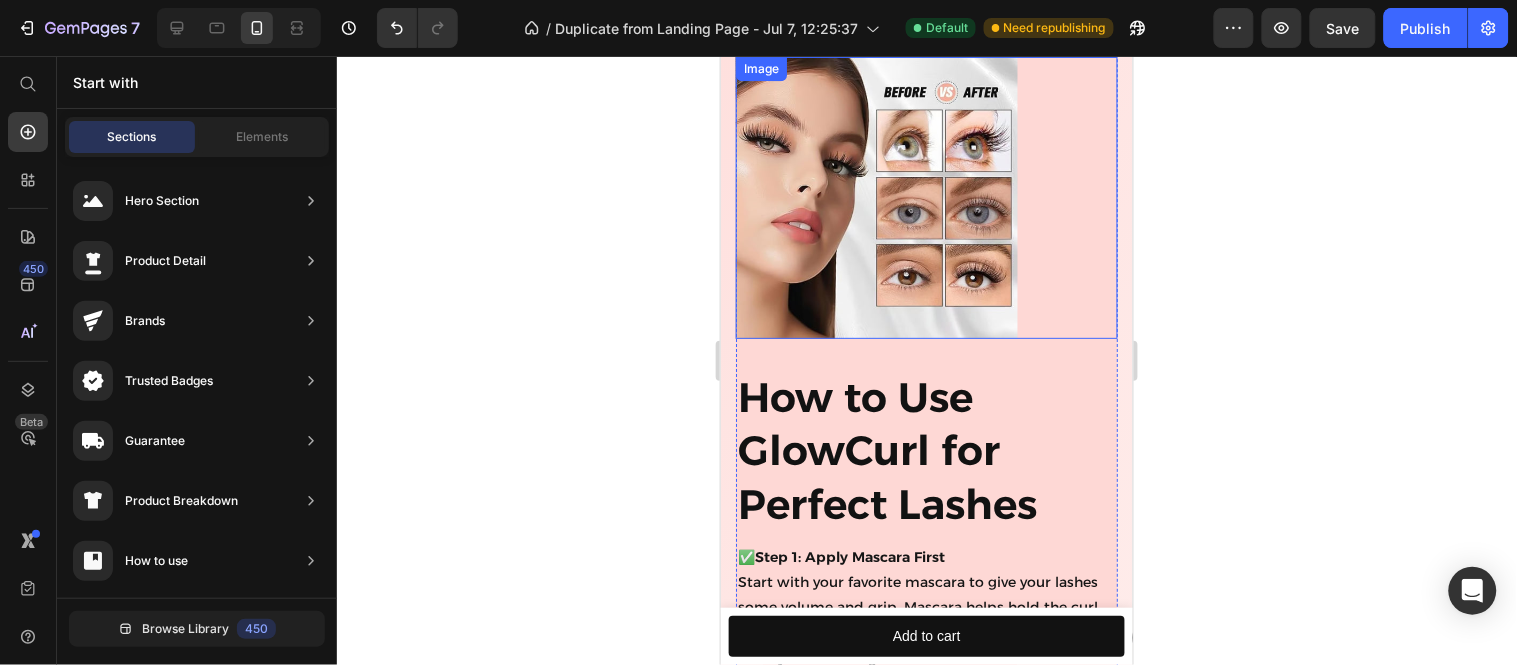 drag, startPoint x: 1175, startPoint y: 230, endPoint x: 910, endPoint y: 263, distance: 267.0468 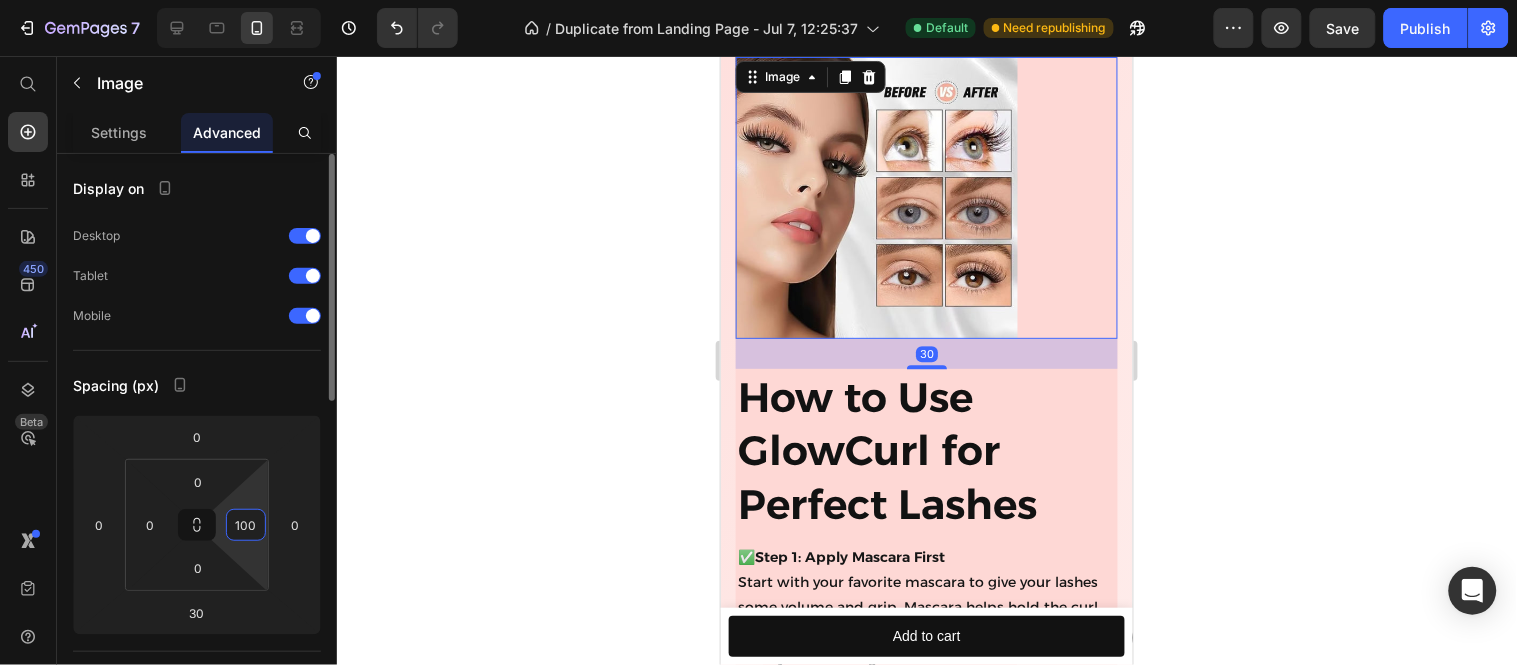 click on "100" at bounding box center [246, 525] 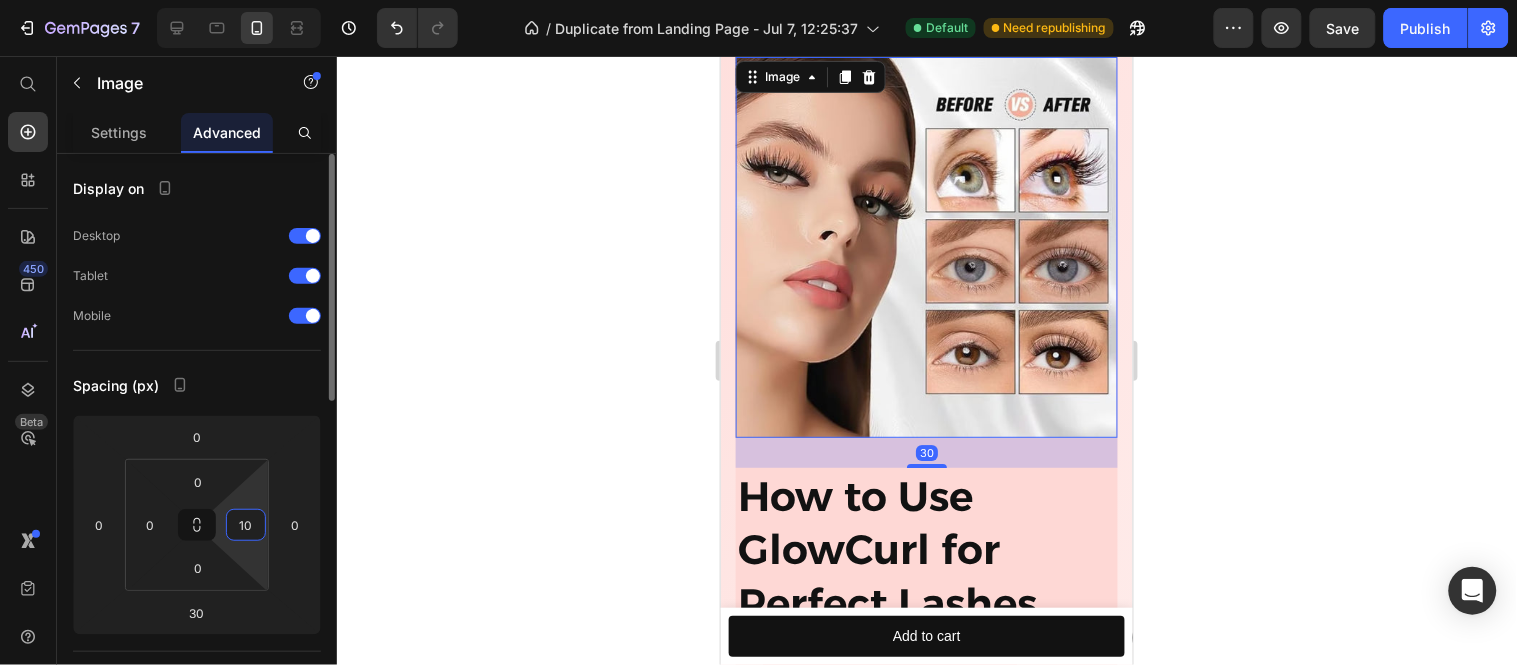 type on "1" 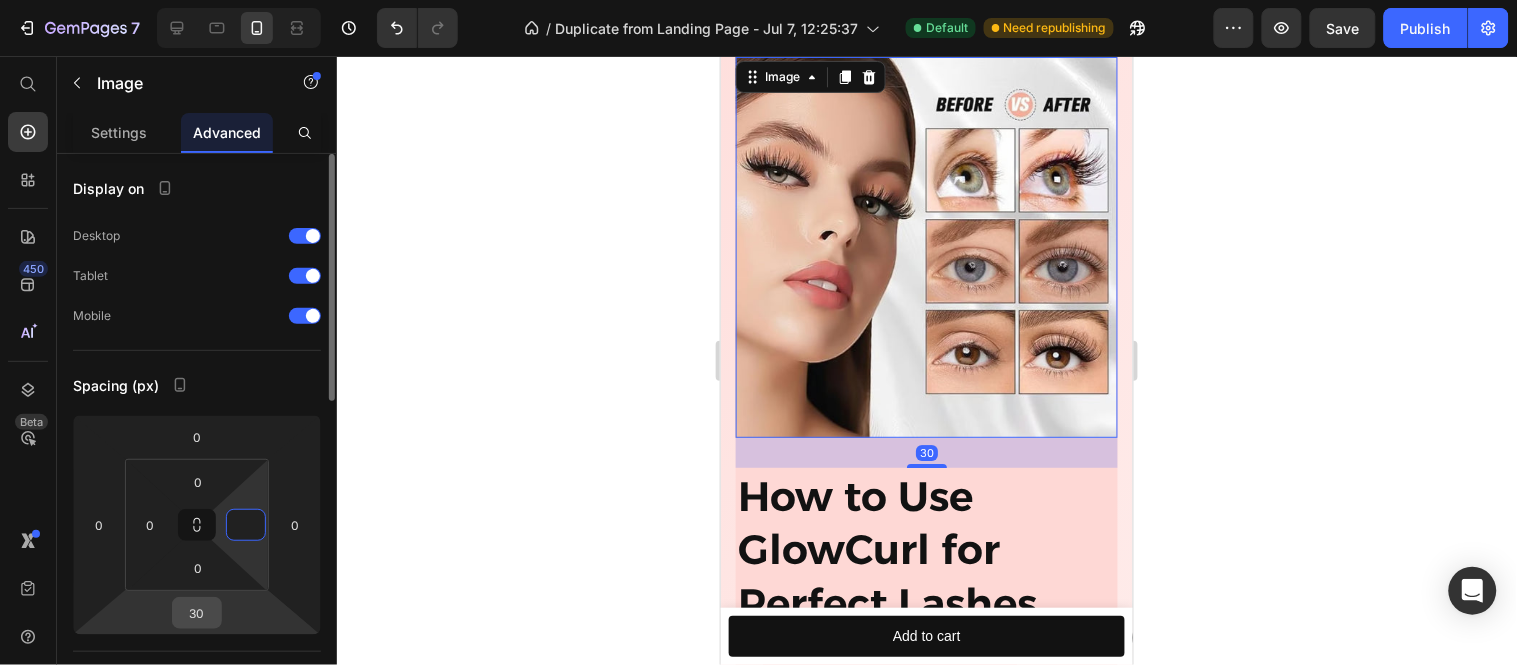 type on "0" 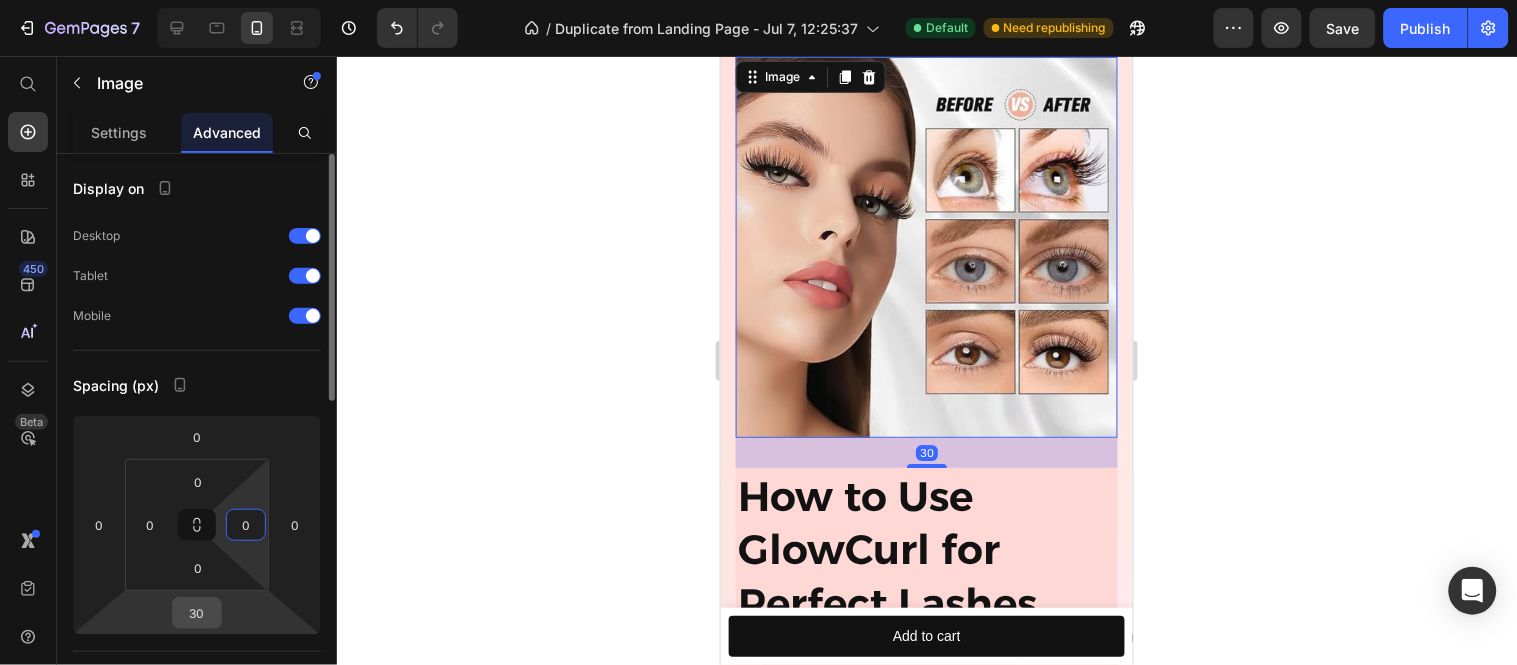 click on "30" at bounding box center (197, 613) 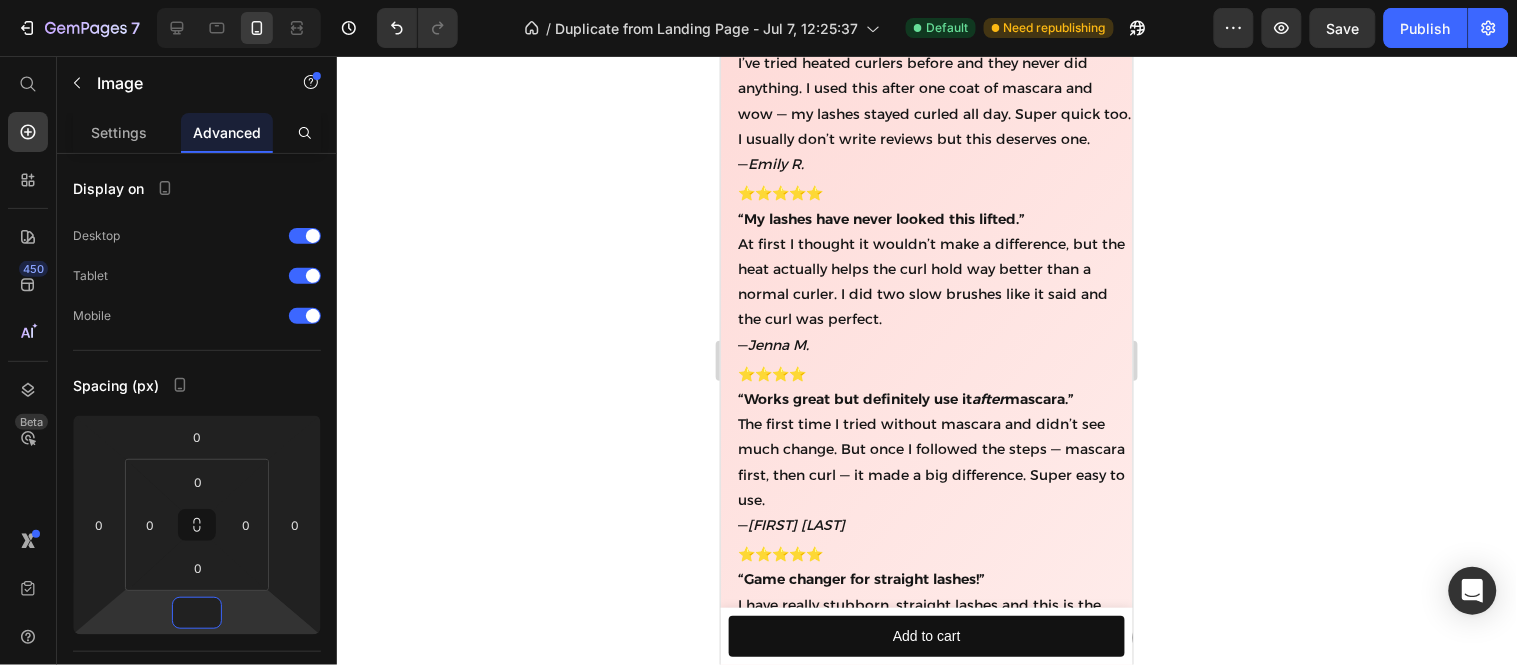 scroll, scrollTop: 6211, scrollLeft: 0, axis: vertical 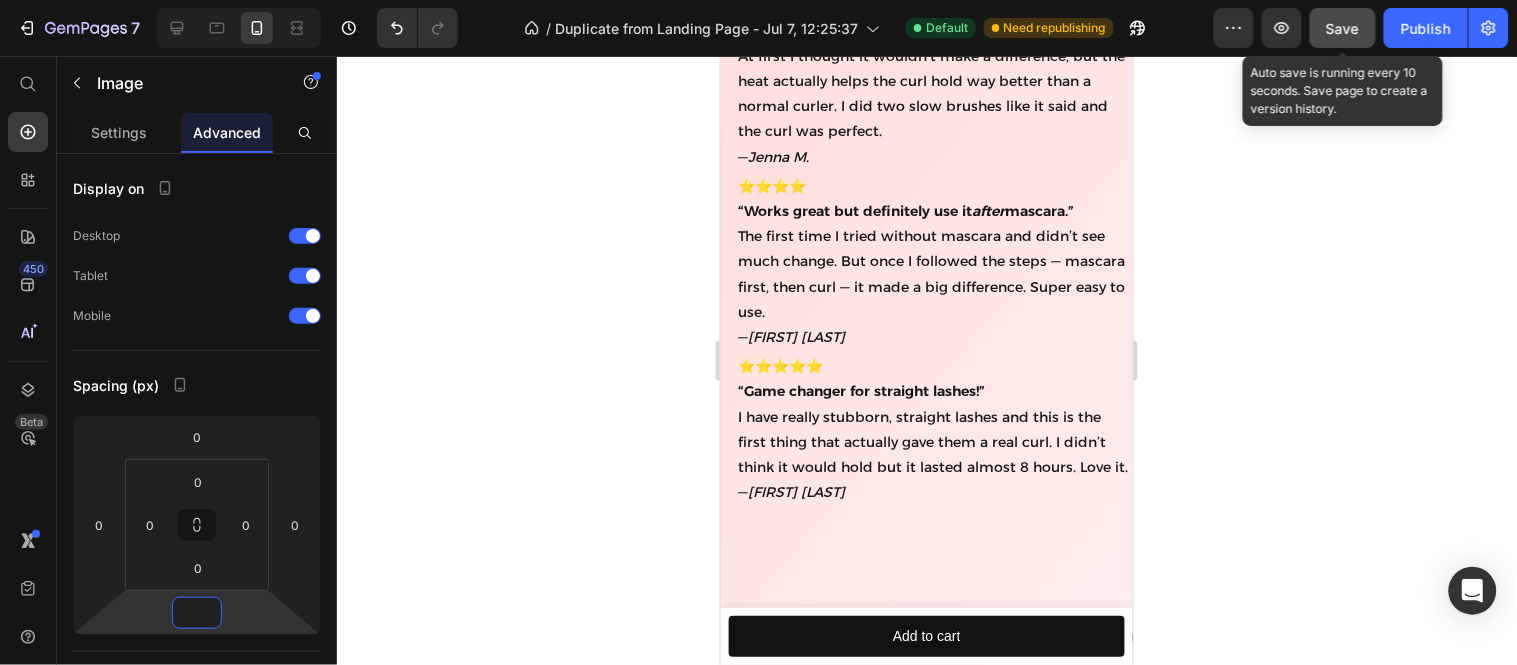 type on "0" 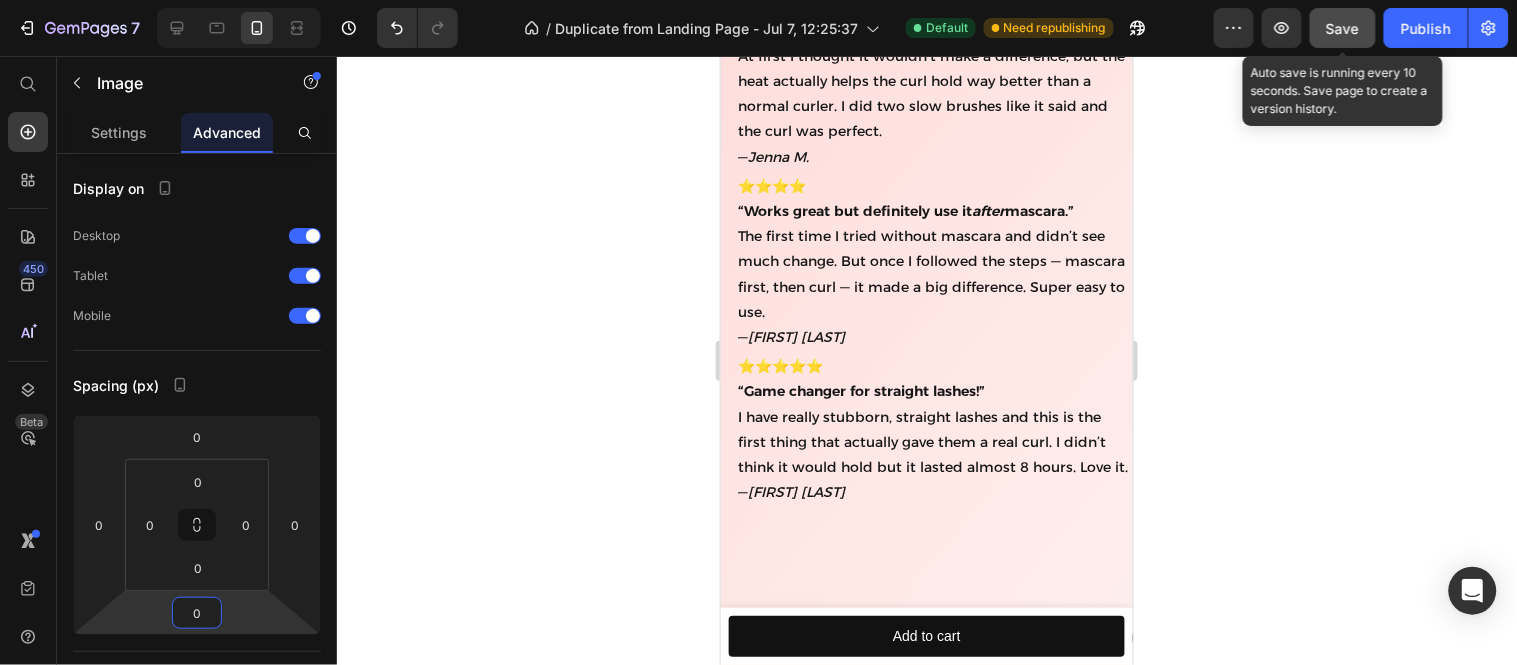click on "Save" at bounding box center [1343, 28] 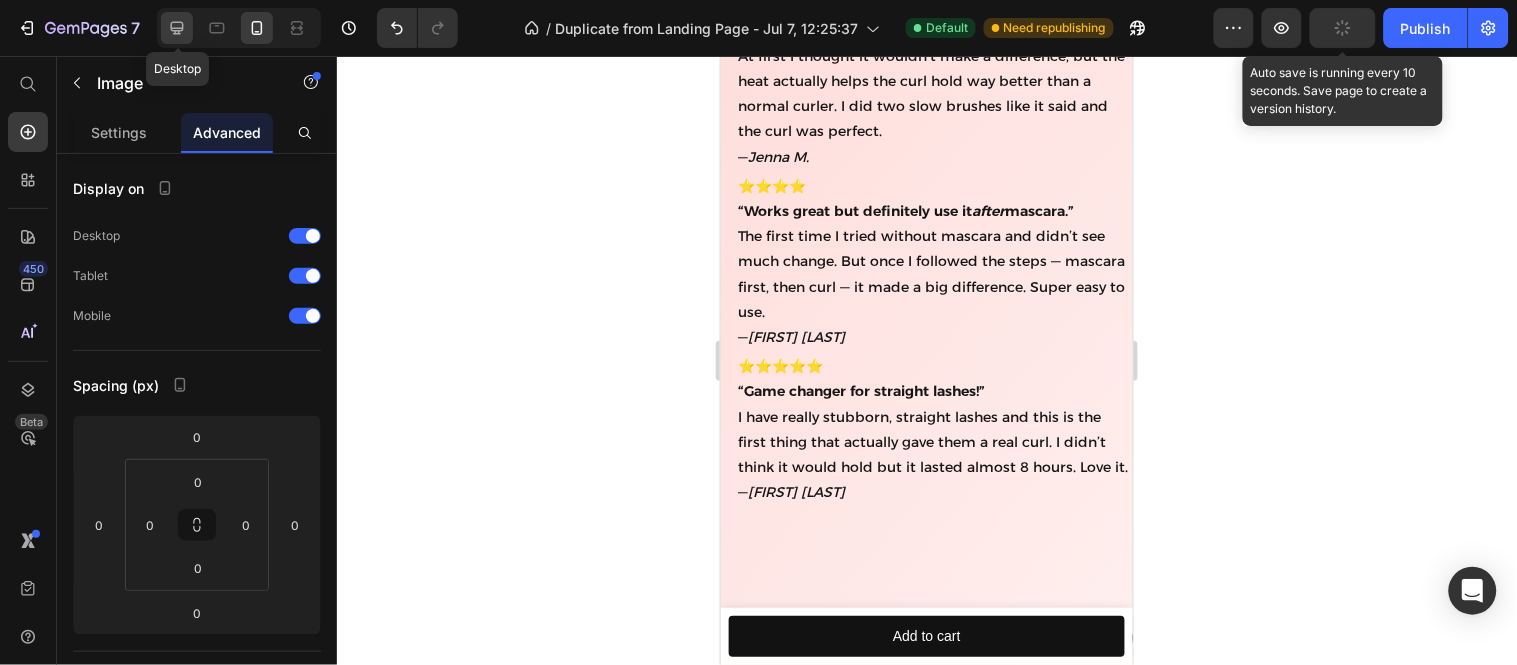 click 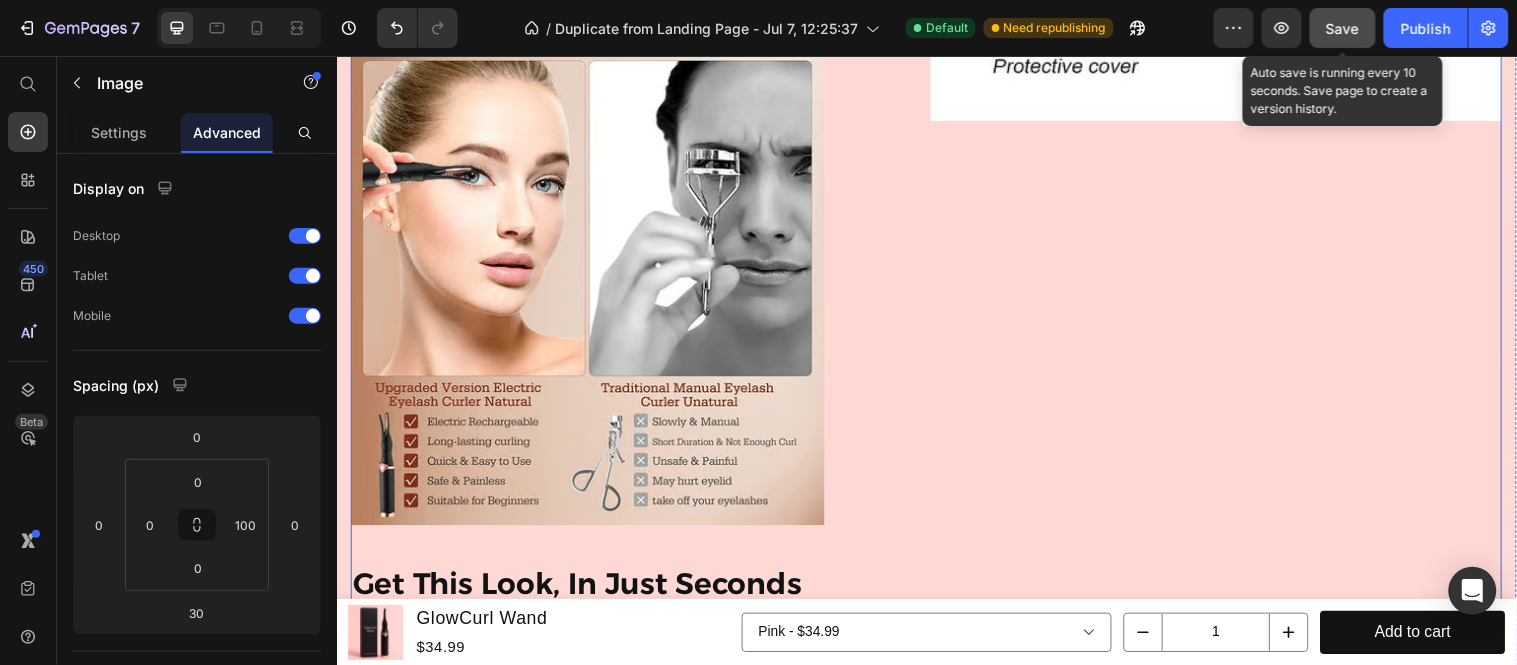 scroll, scrollTop: 1333, scrollLeft: 0, axis: vertical 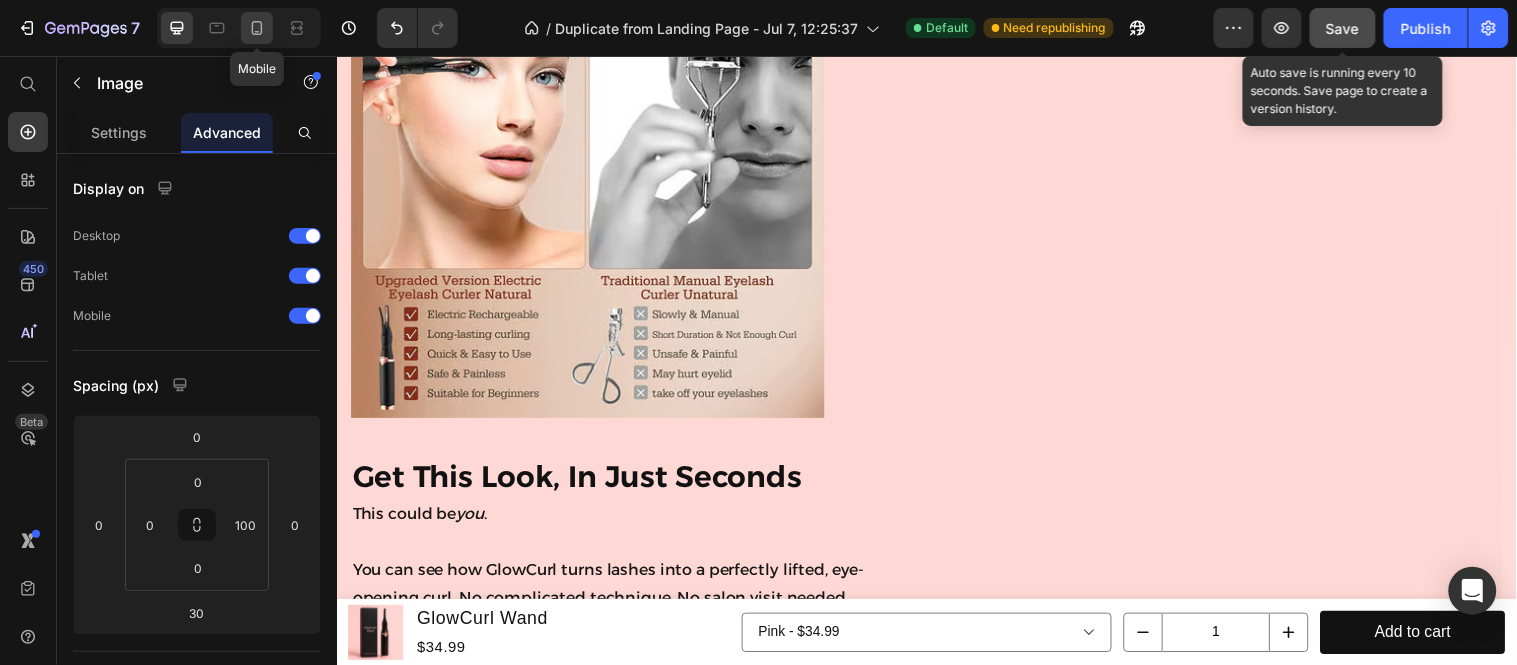 click 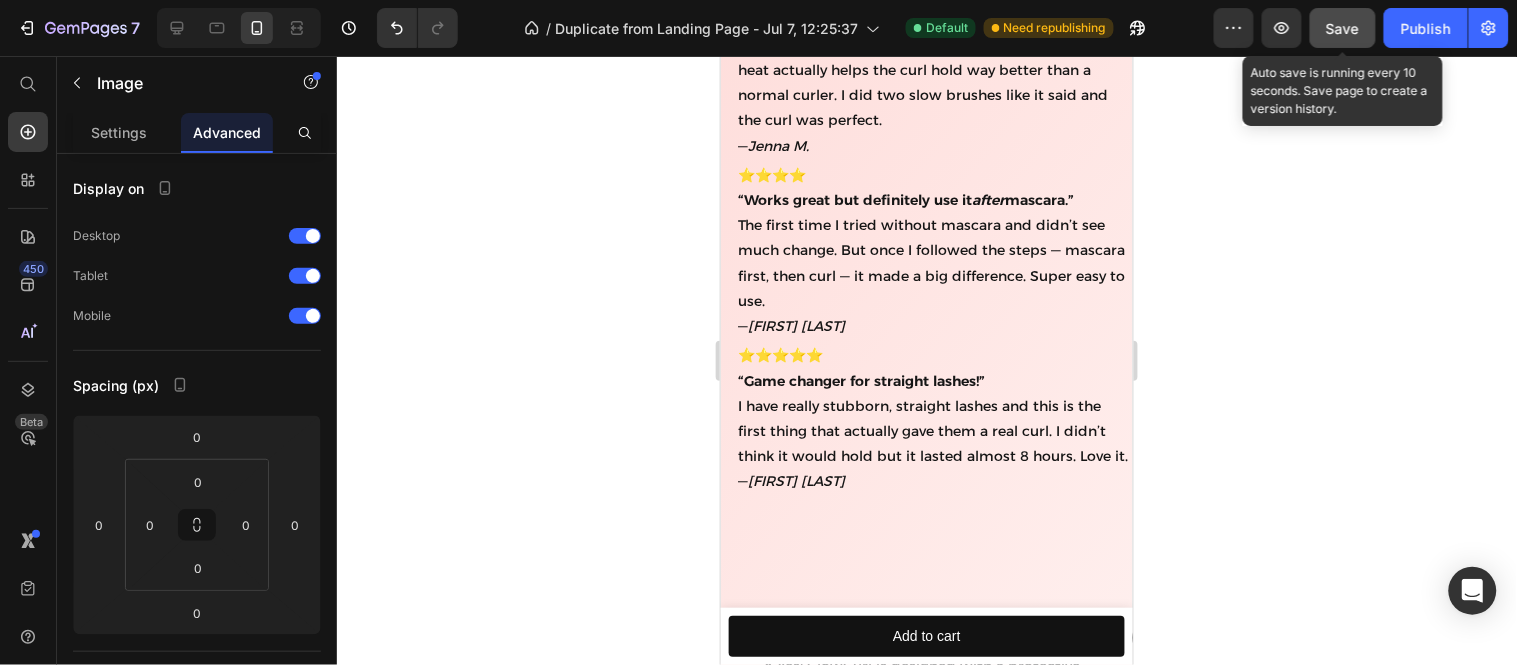 scroll, scrollTop: 6773, scrollLeft: 0, axis: vertical 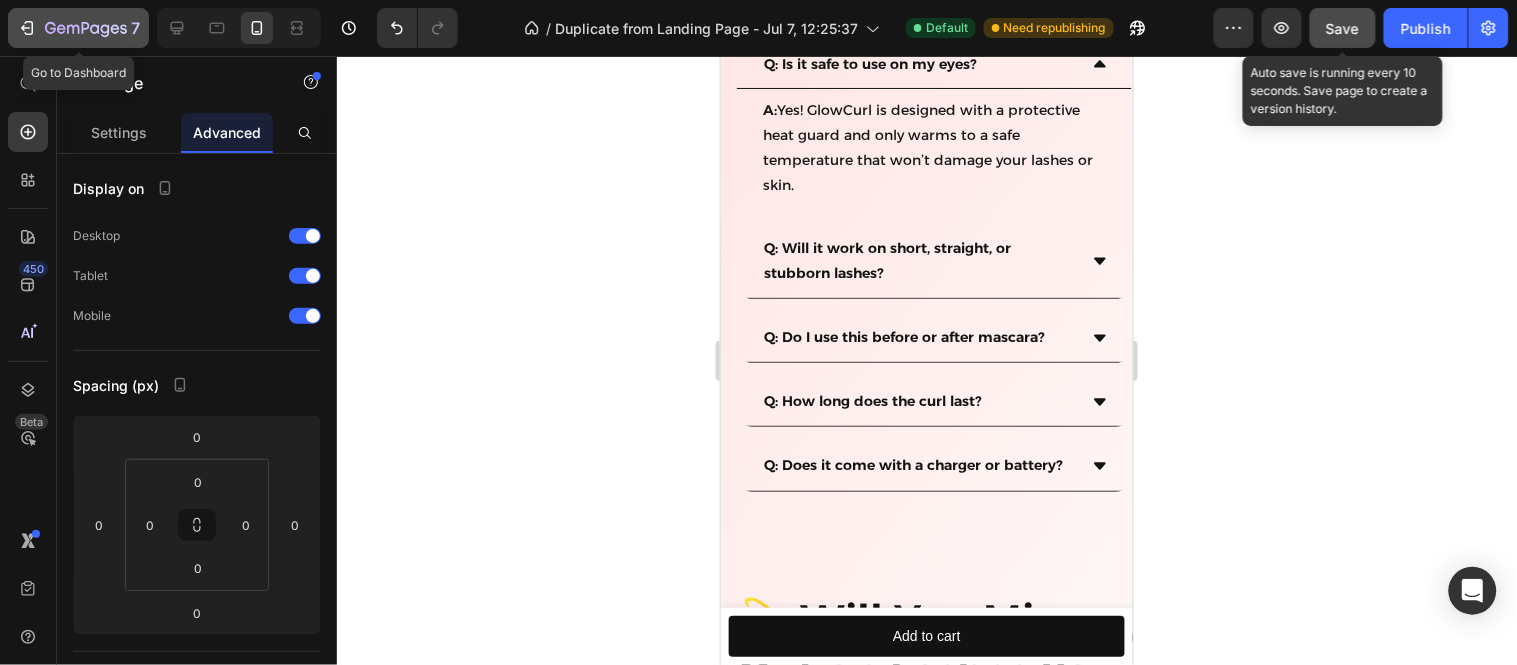 click on "7" 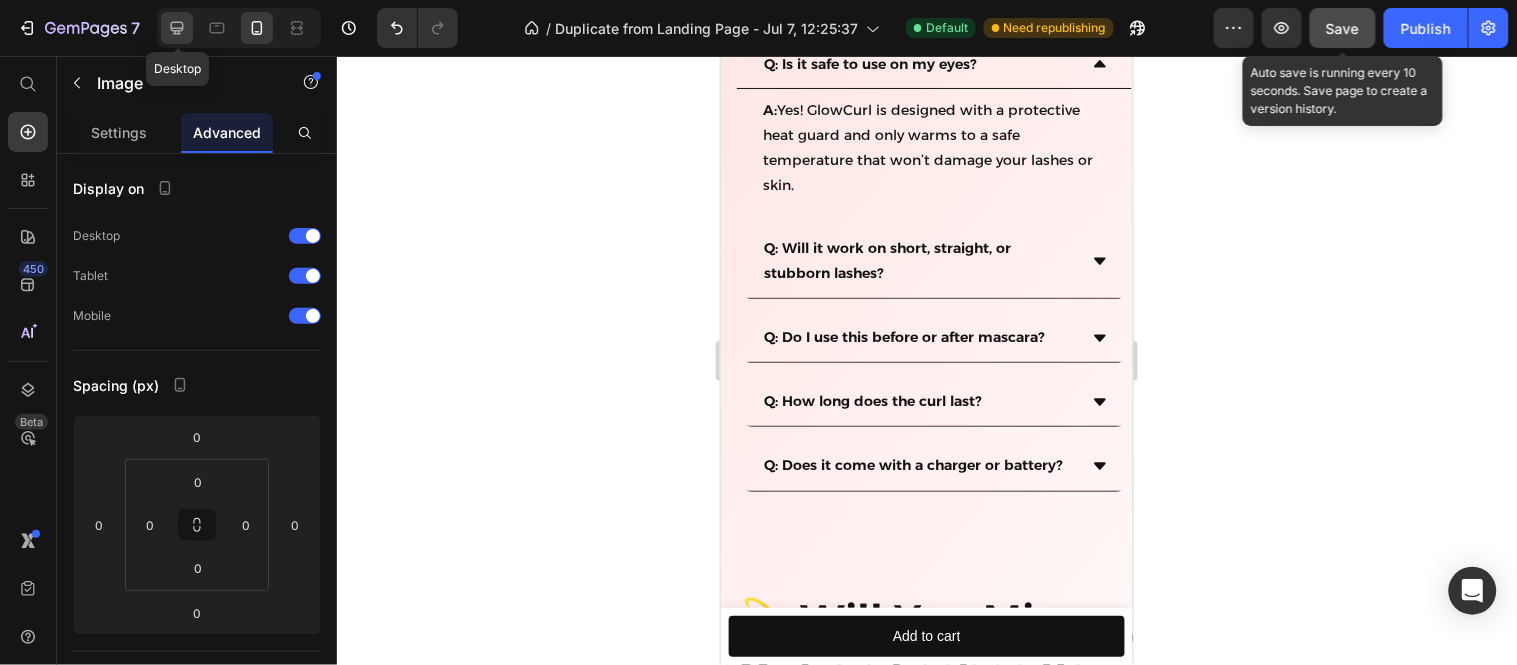 click 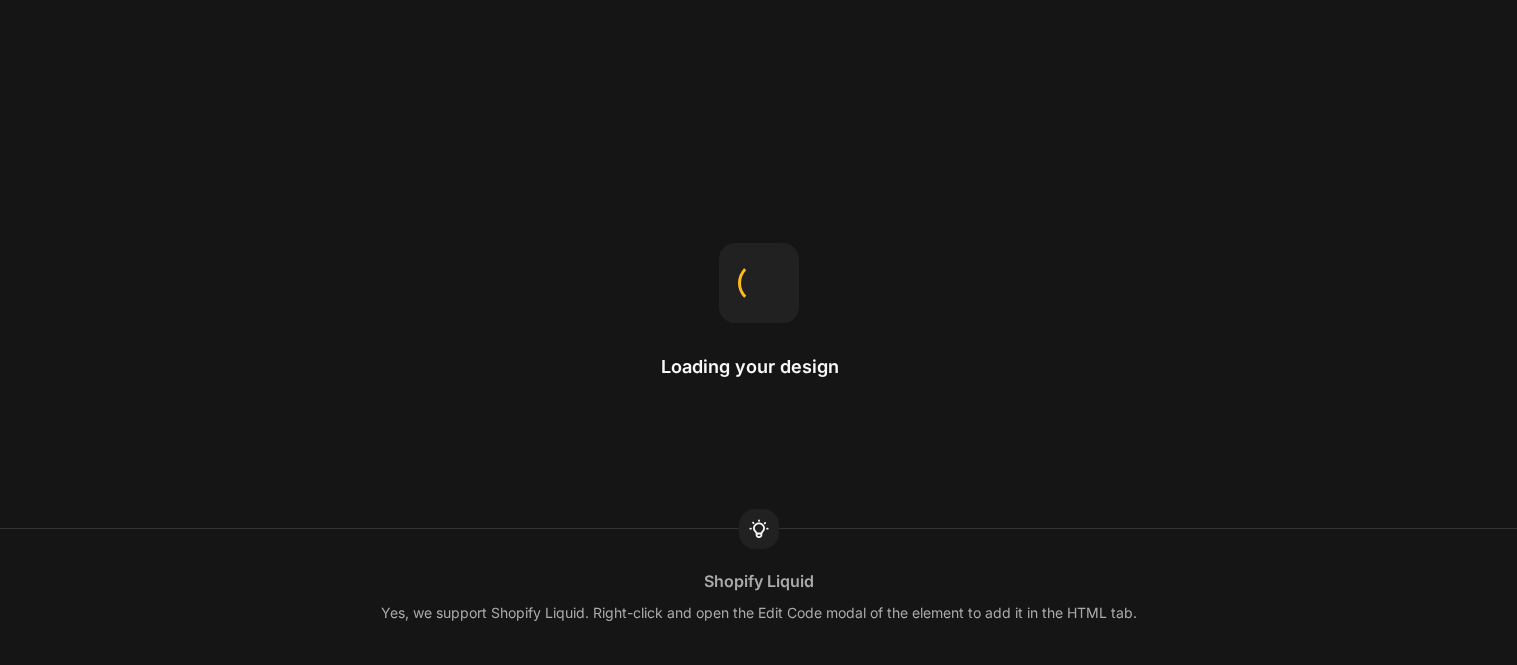 scroll, scrollTop: 0, scrollLeft: 0, axis: both 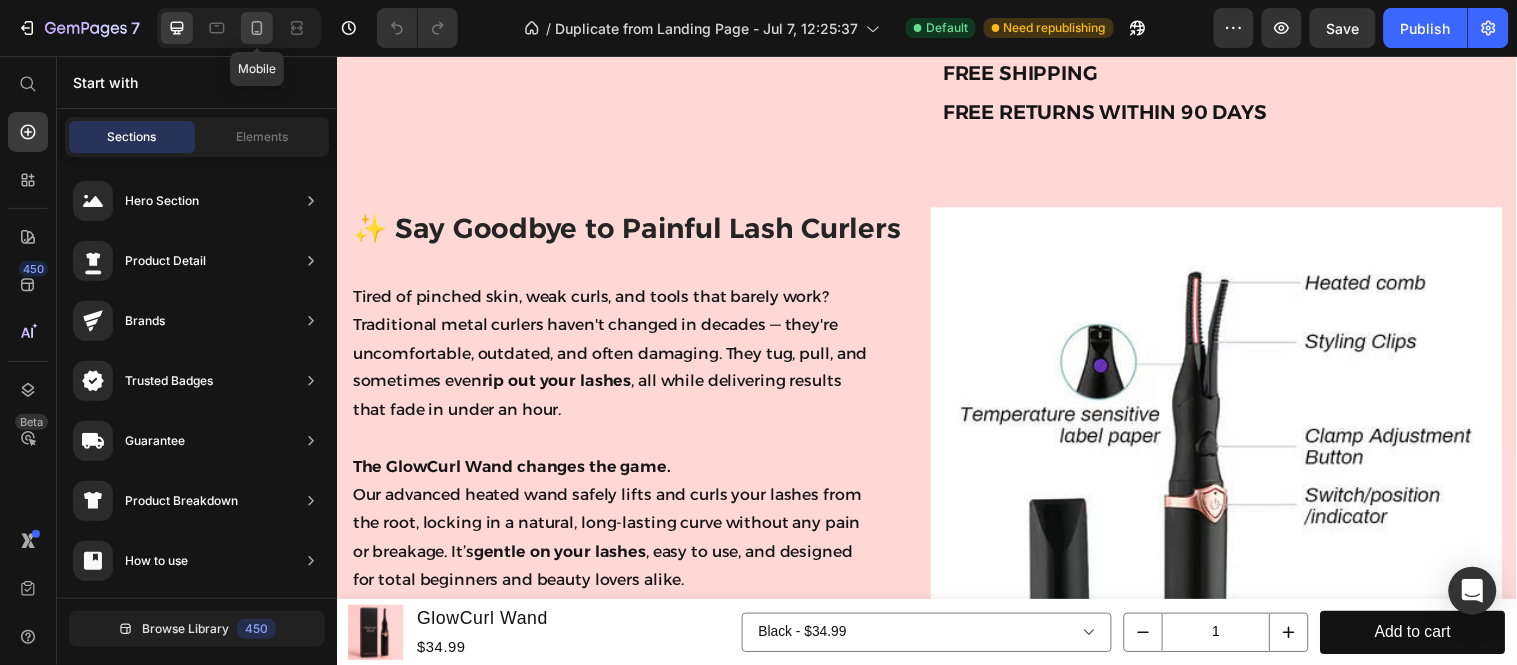 click 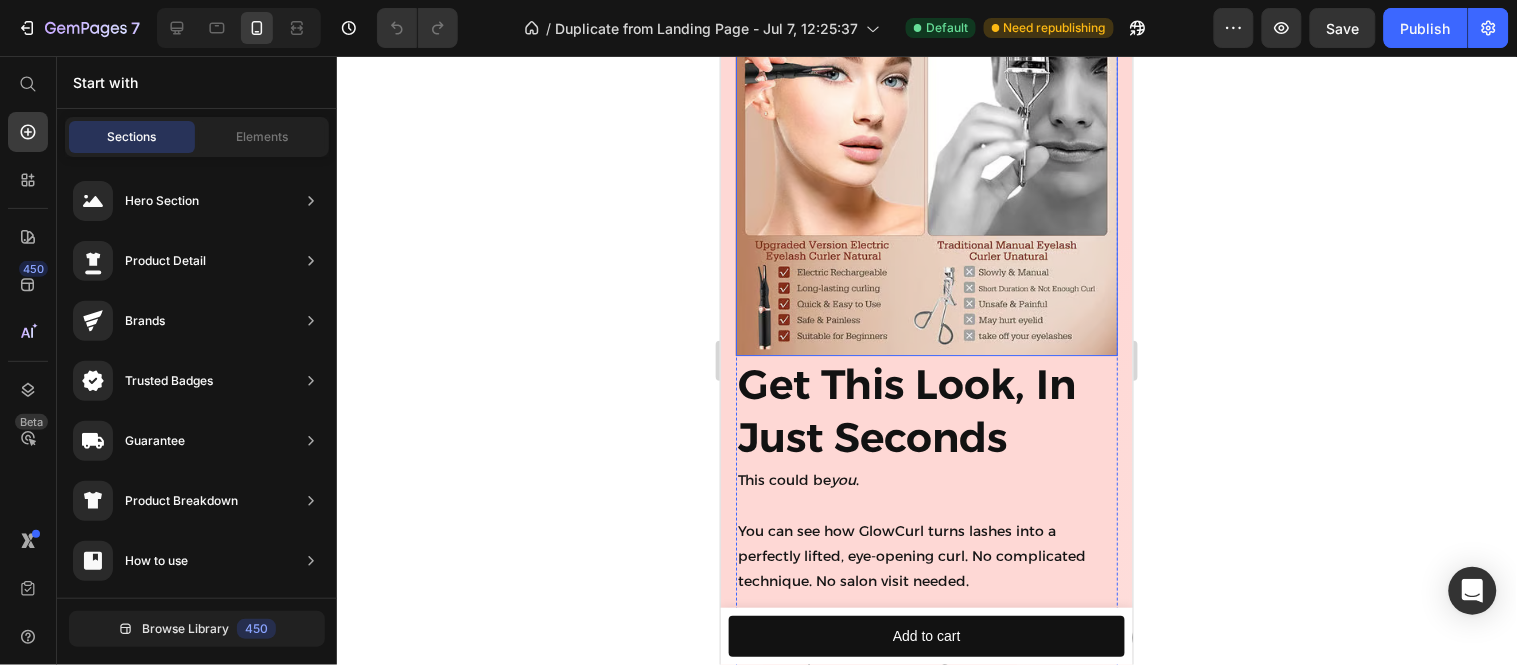 scroll, scrollTop: 1136, scrollLeft: 0, axis: vertical 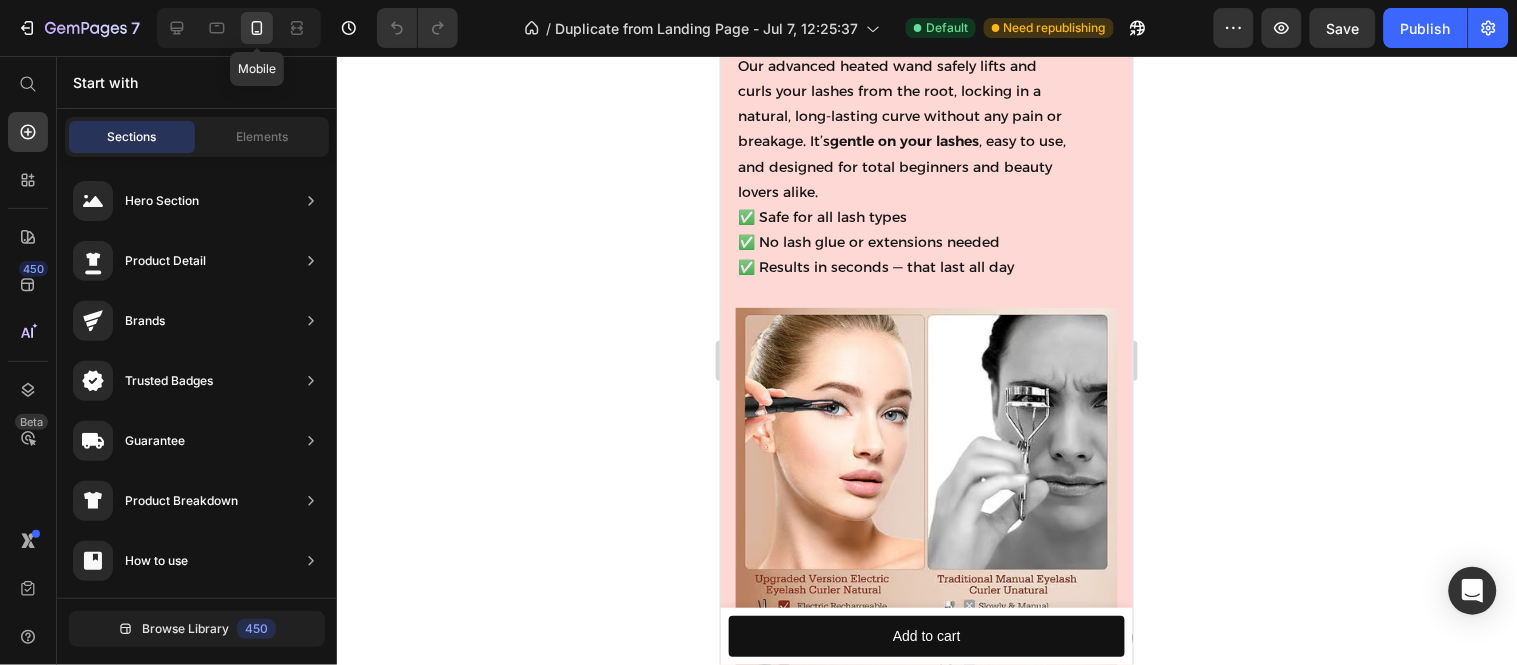 click 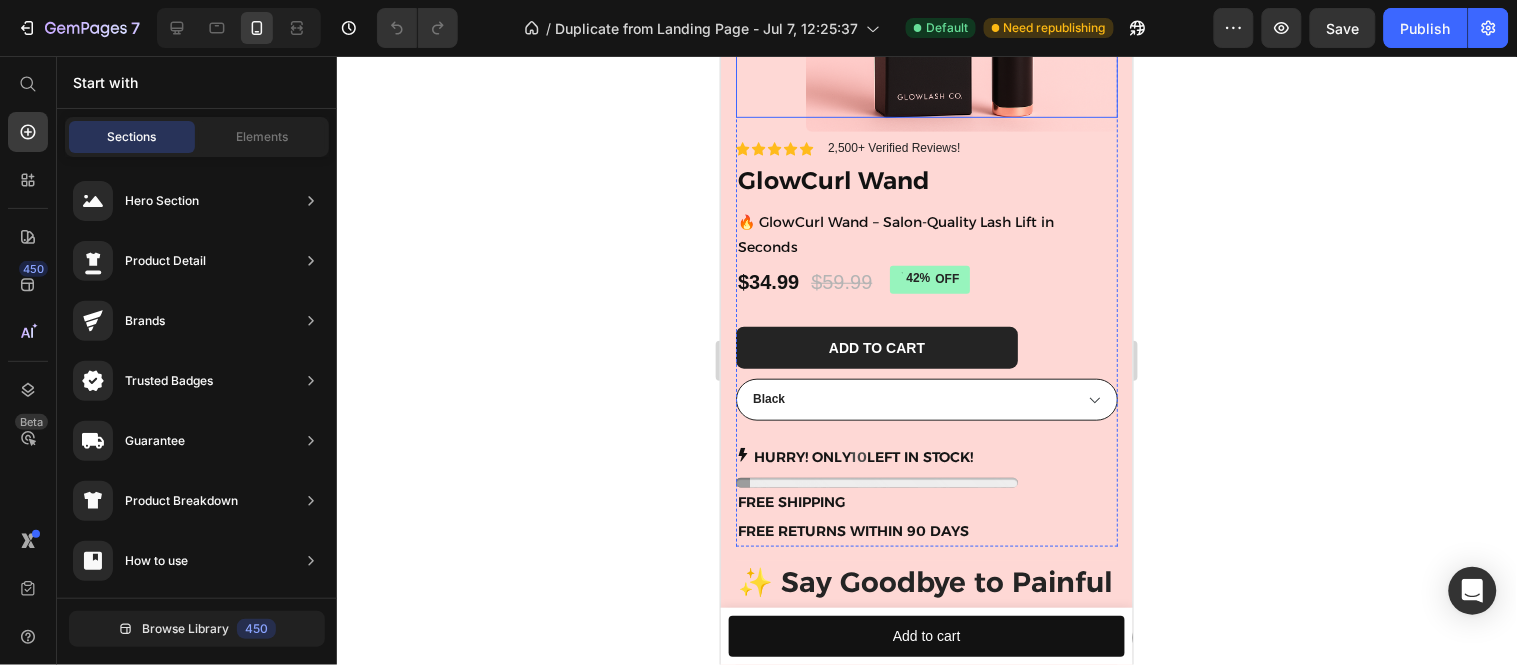 scroll, scrollTop: 0, scrollLeft: 0, axis: both 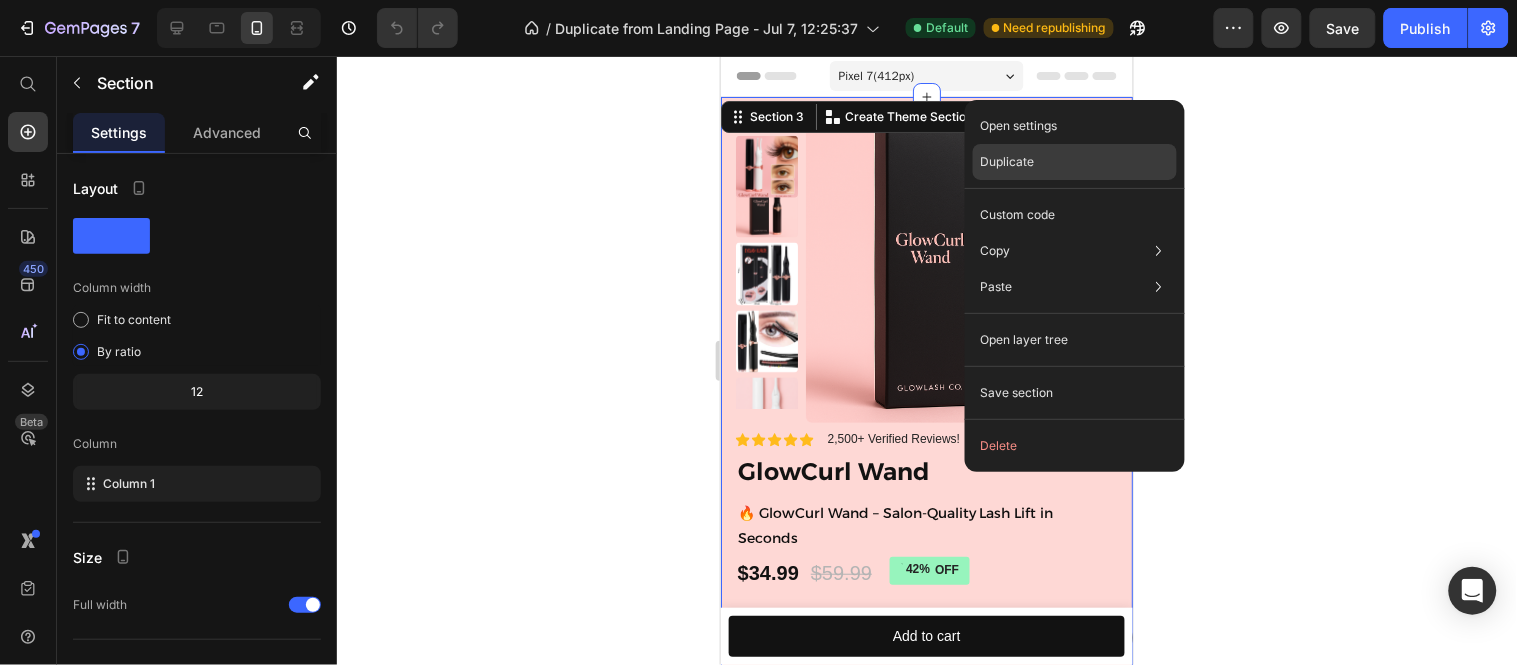drag, startPoint x: 996, startPoint y: 167, endPoint x: 275, endPoint y: 112, distance: 723.0947 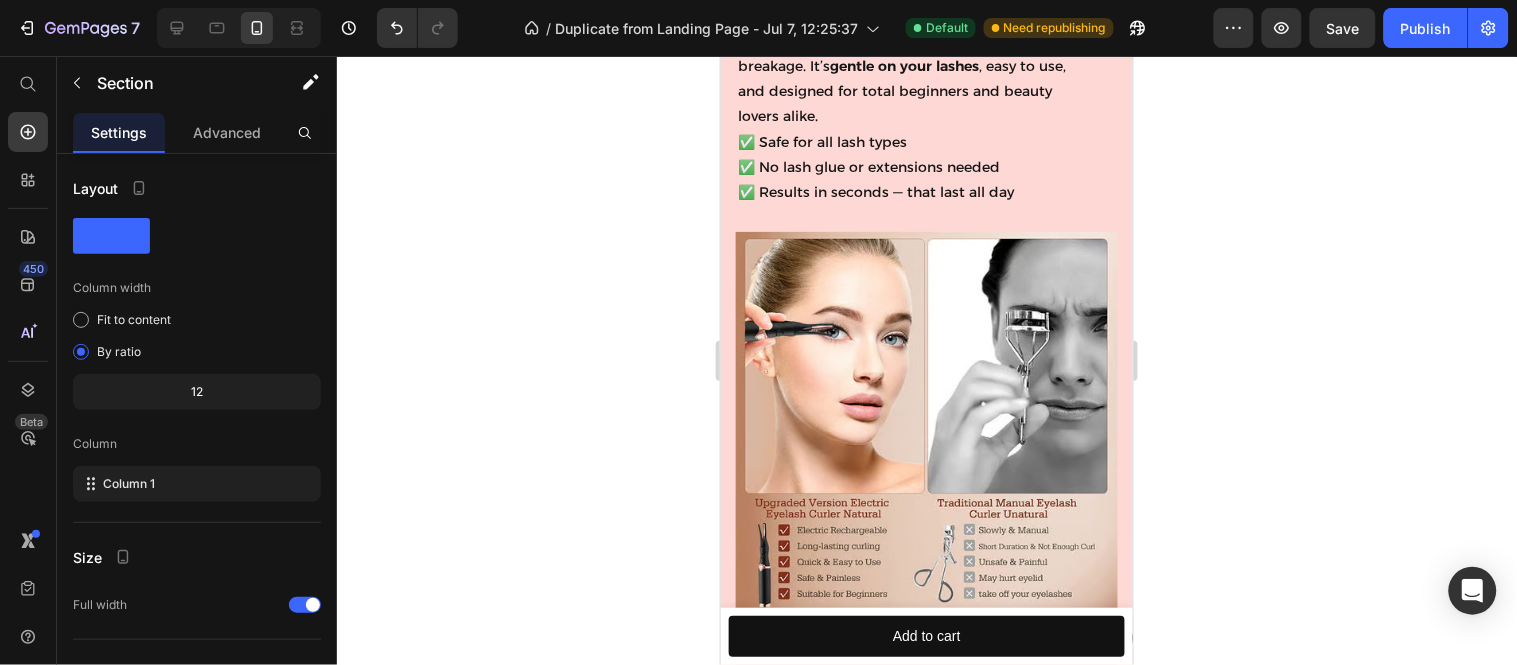 scroll, scrollTop: 5827, scrollLeft: 0, axis: vertical 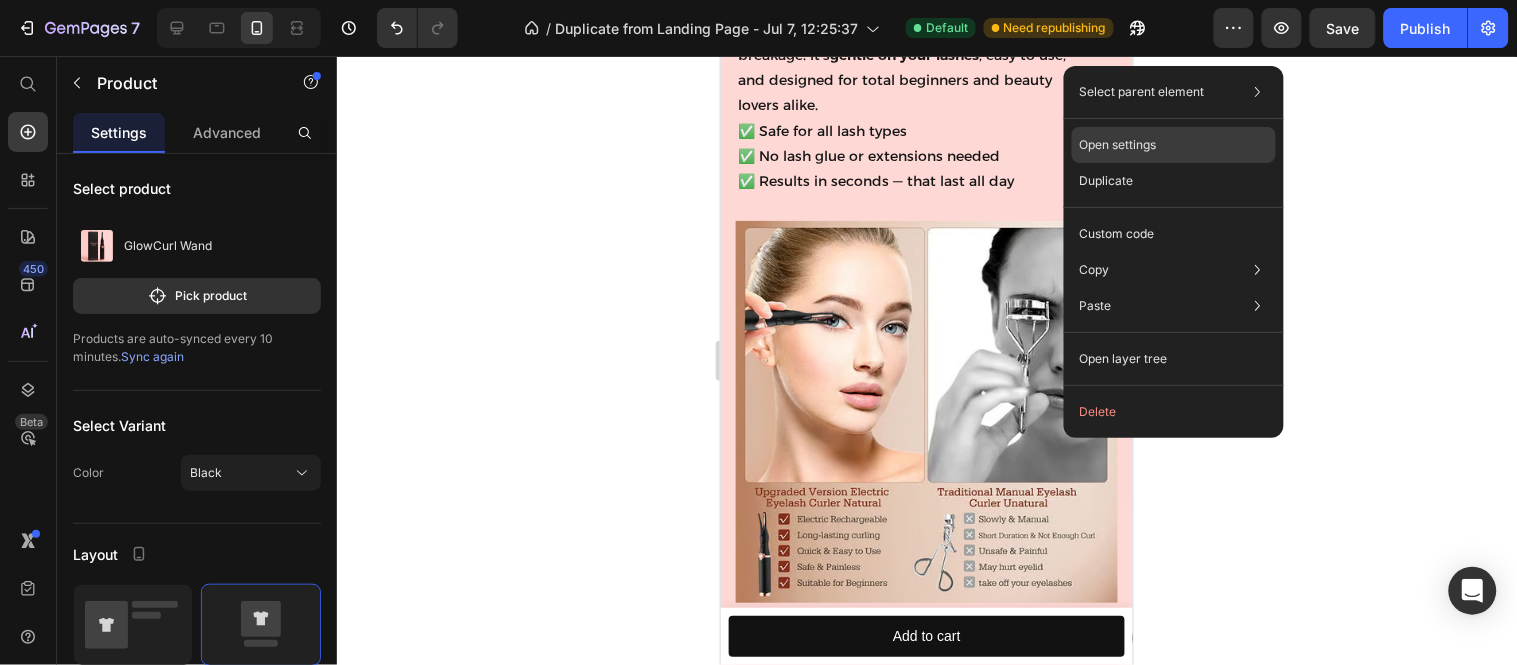 click on "Open settings" at bounding box center (1118, 145) 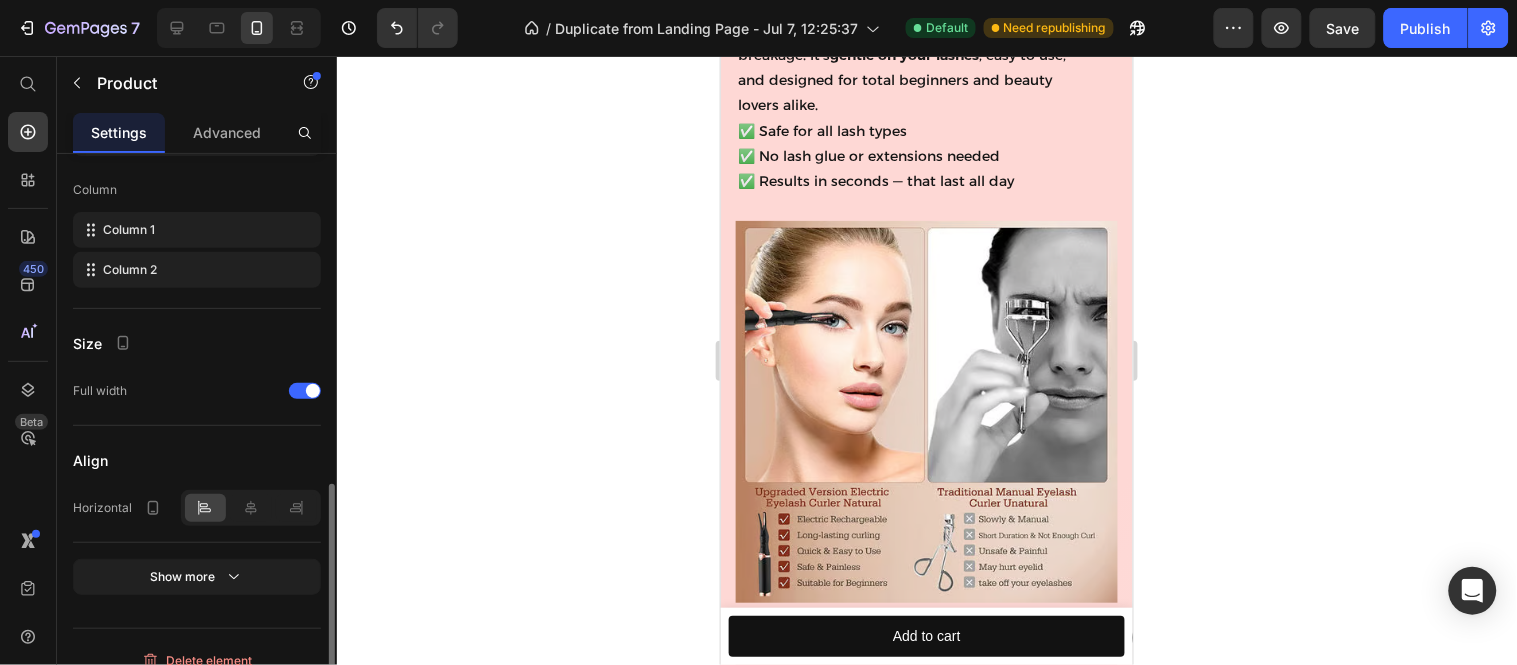 scroll, scrollTop: 686, scrollLeft: 0, axis: vertical 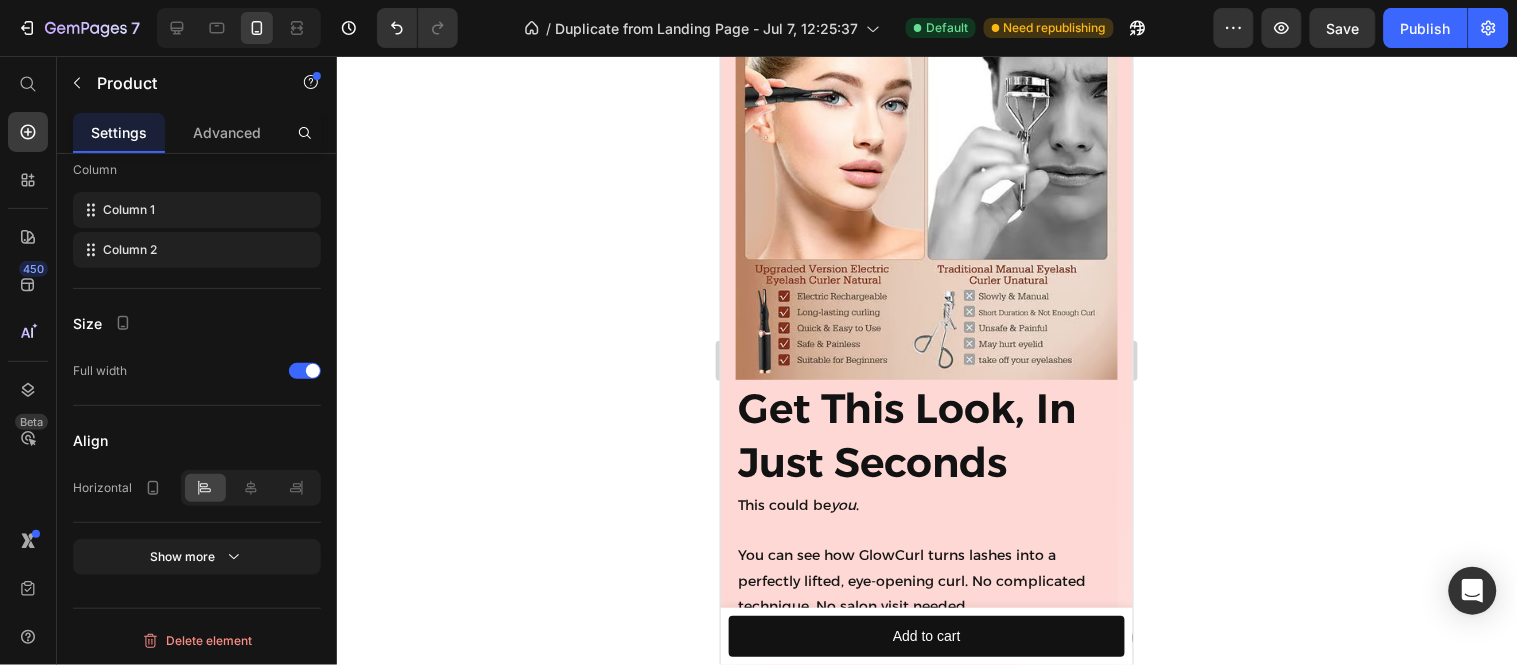 drag, startPoint x: 1074, startPoint y: 479, endPoint x: 1061, endPoint y: 481, distance: 13.152946 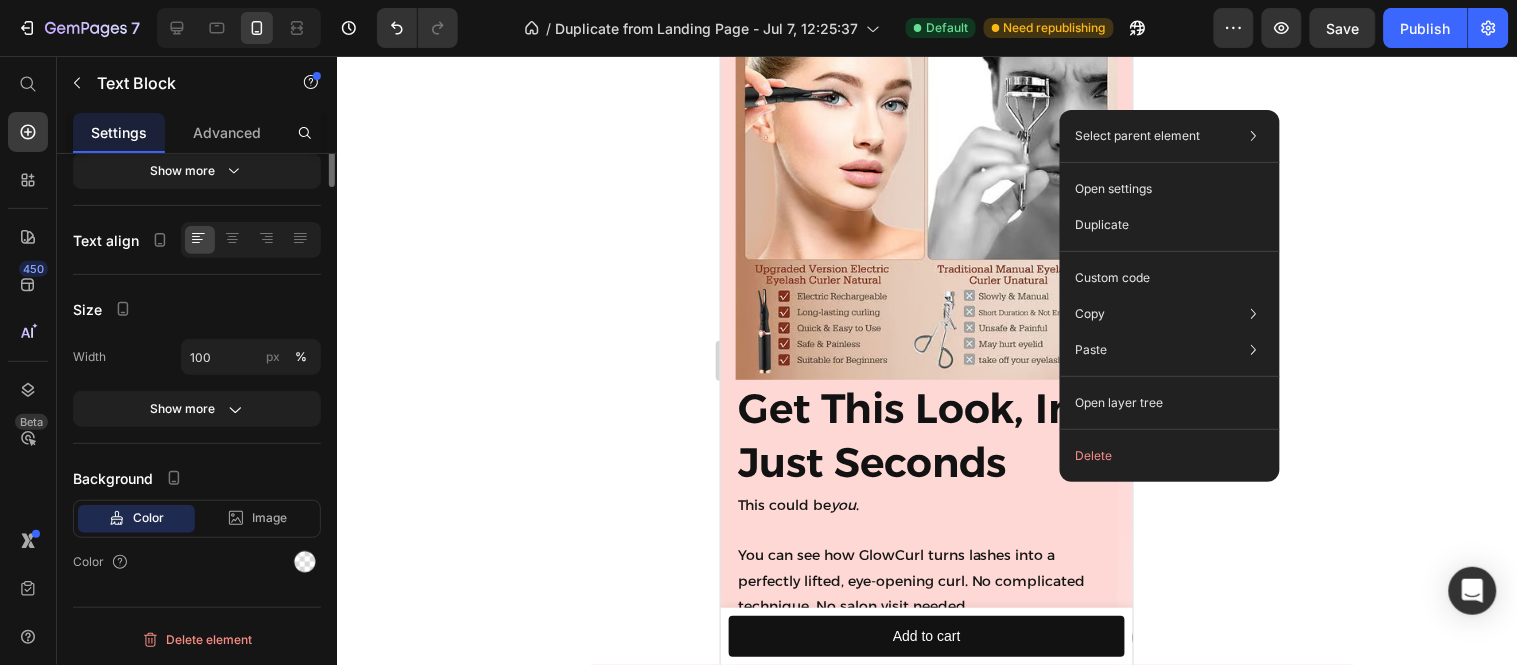 scroll, scrollTop: 0, scrollLeft: 0, axis: both 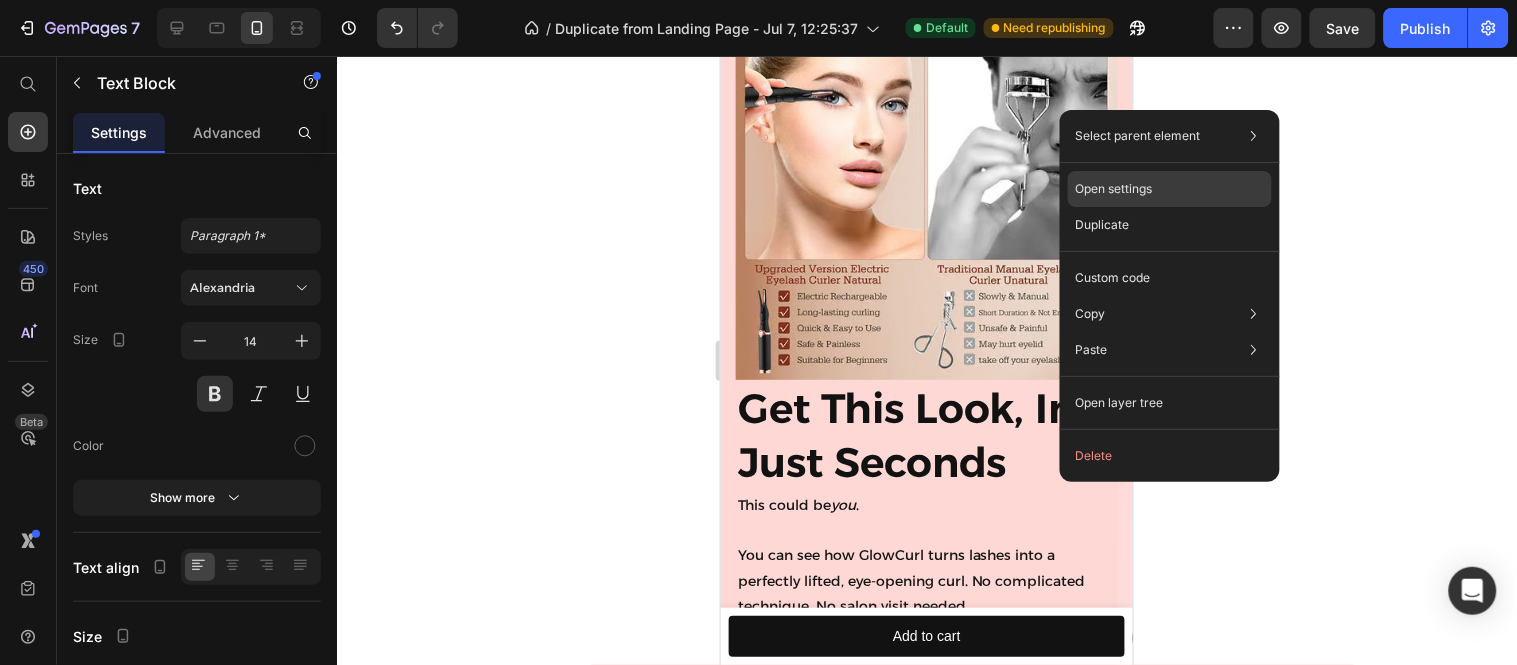 drag, startPoint x: 1115, startPoint y: 185, endPoint x: 394, endPoint y: 129, distance: 723.1715 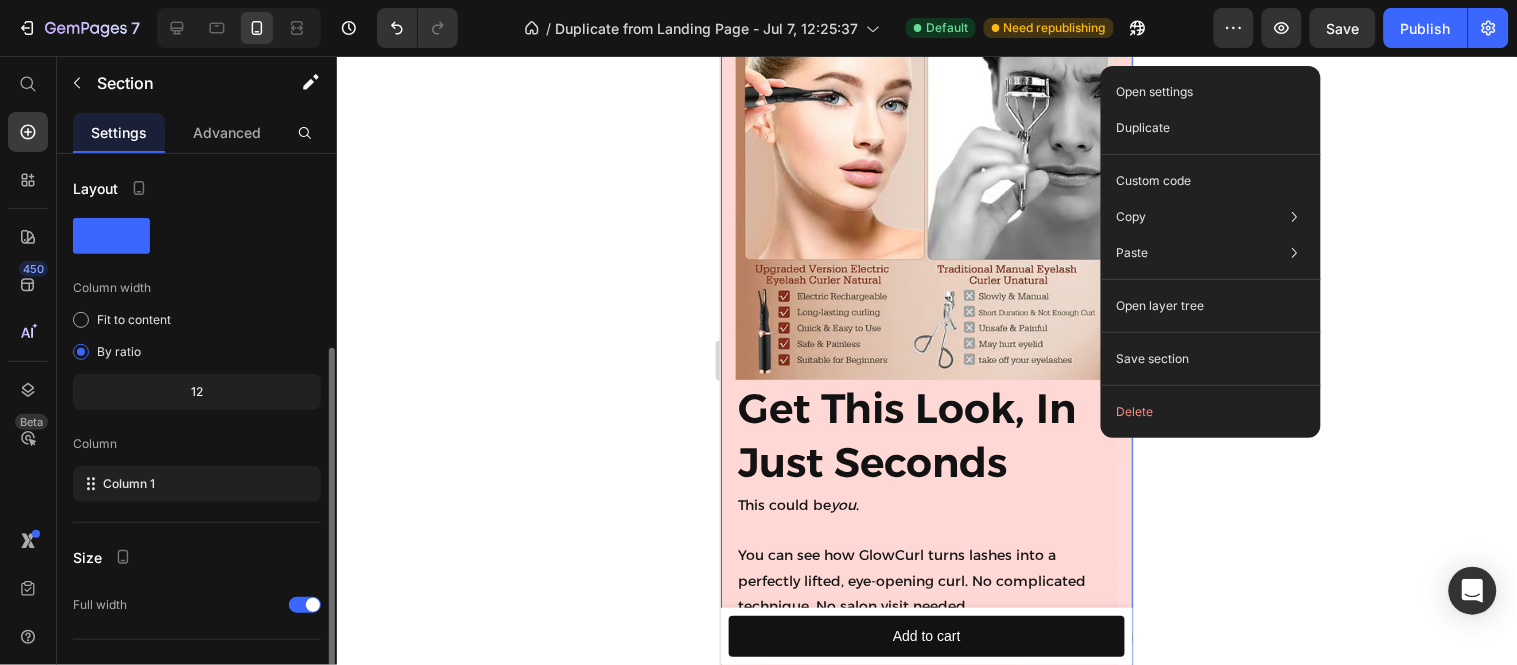 scroll, scrollTop: 194, scrollLeft: 0, axis: vertical 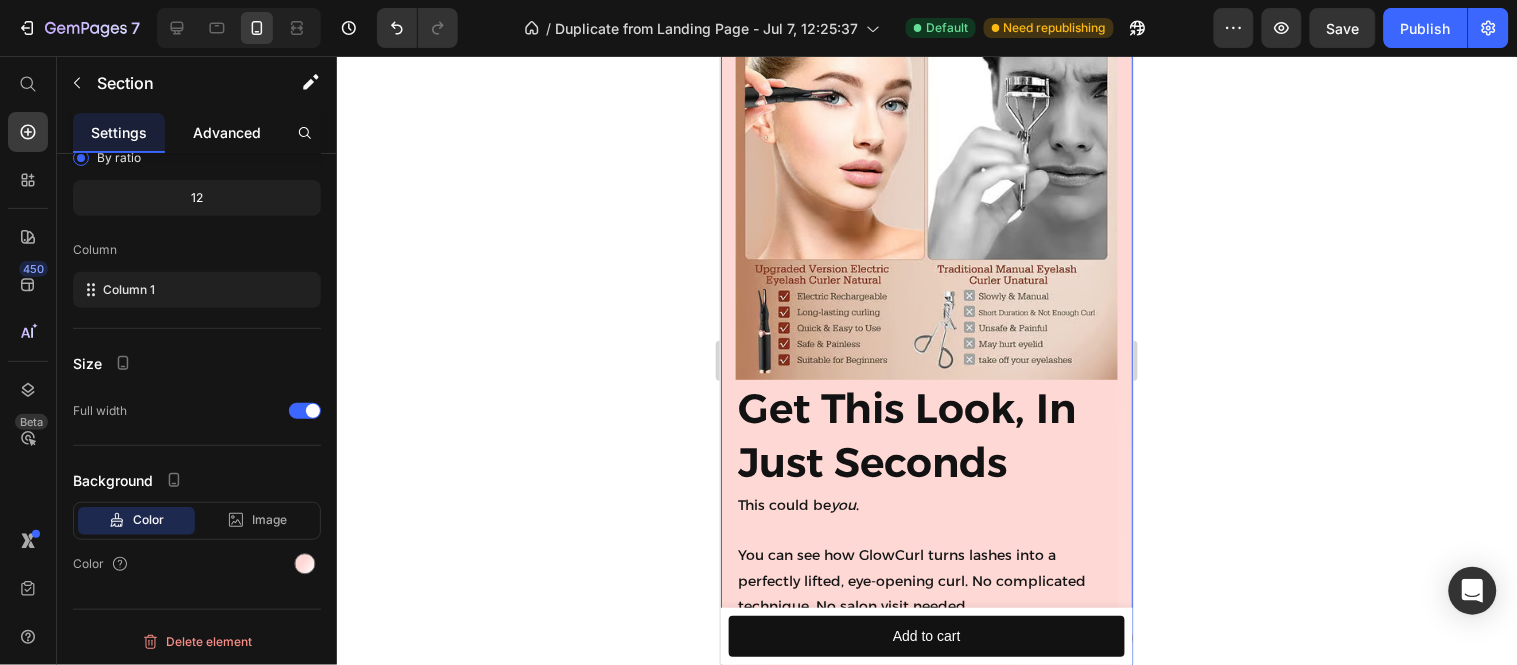 click on "Advanced" at bounding box center (227, 132) 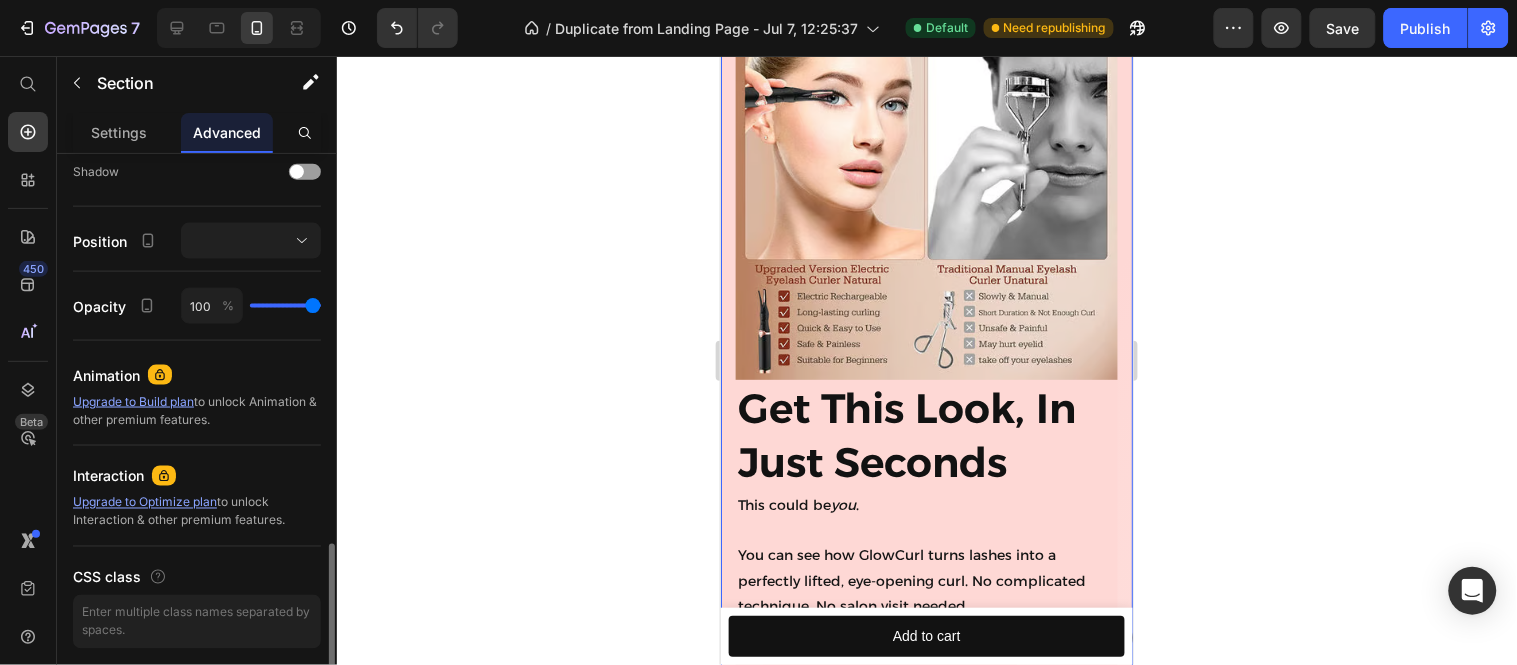 scroll, scrollTop: 736, scrollLeft: 0, axis: vertical 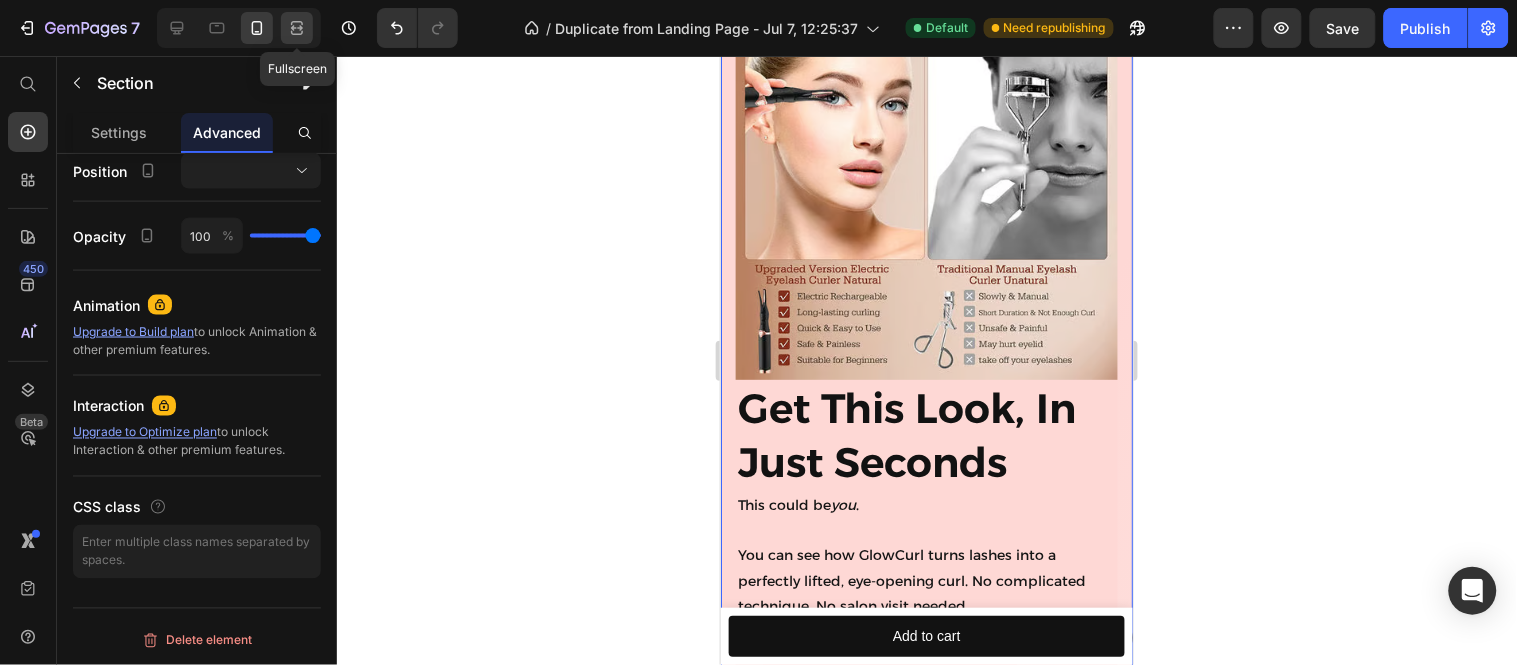 click 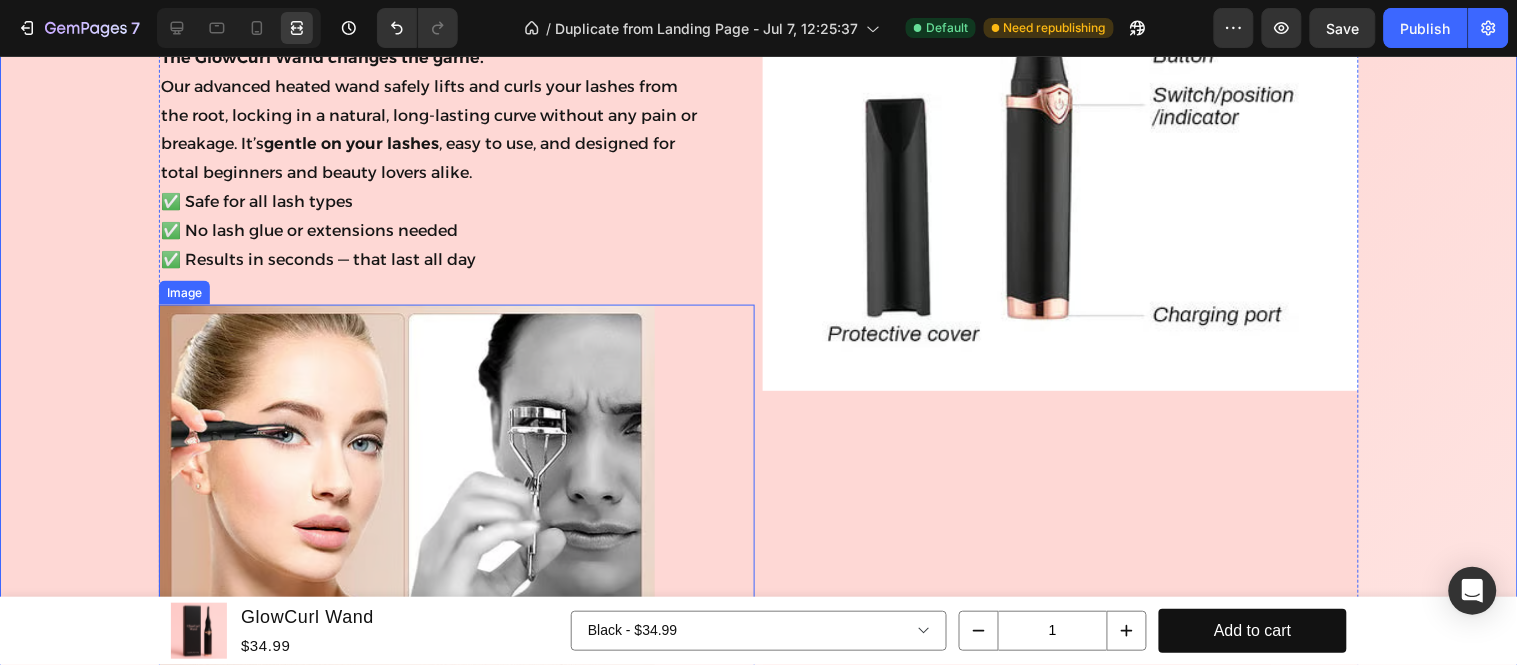 scroll, scrollTop: 6506, scrollLeft: 0, axis: vertical 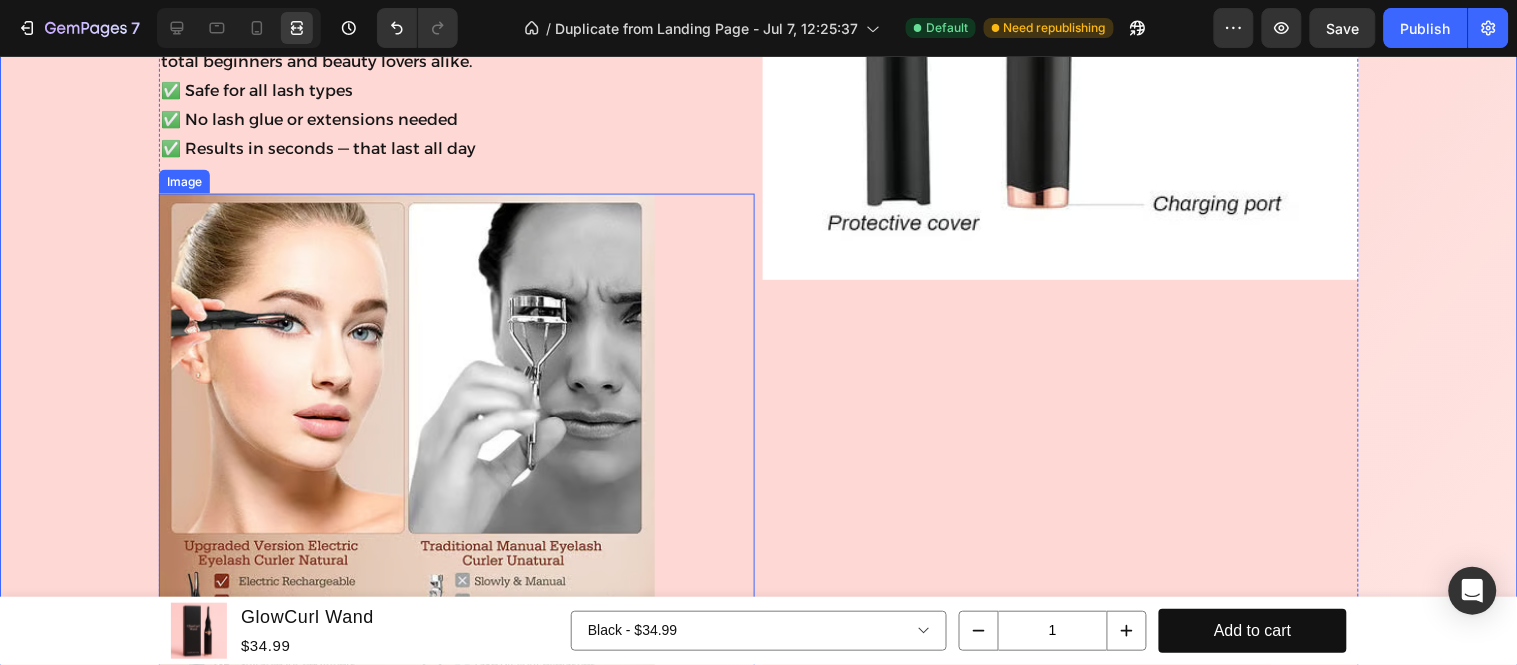 click at bounding box center [457, 456] 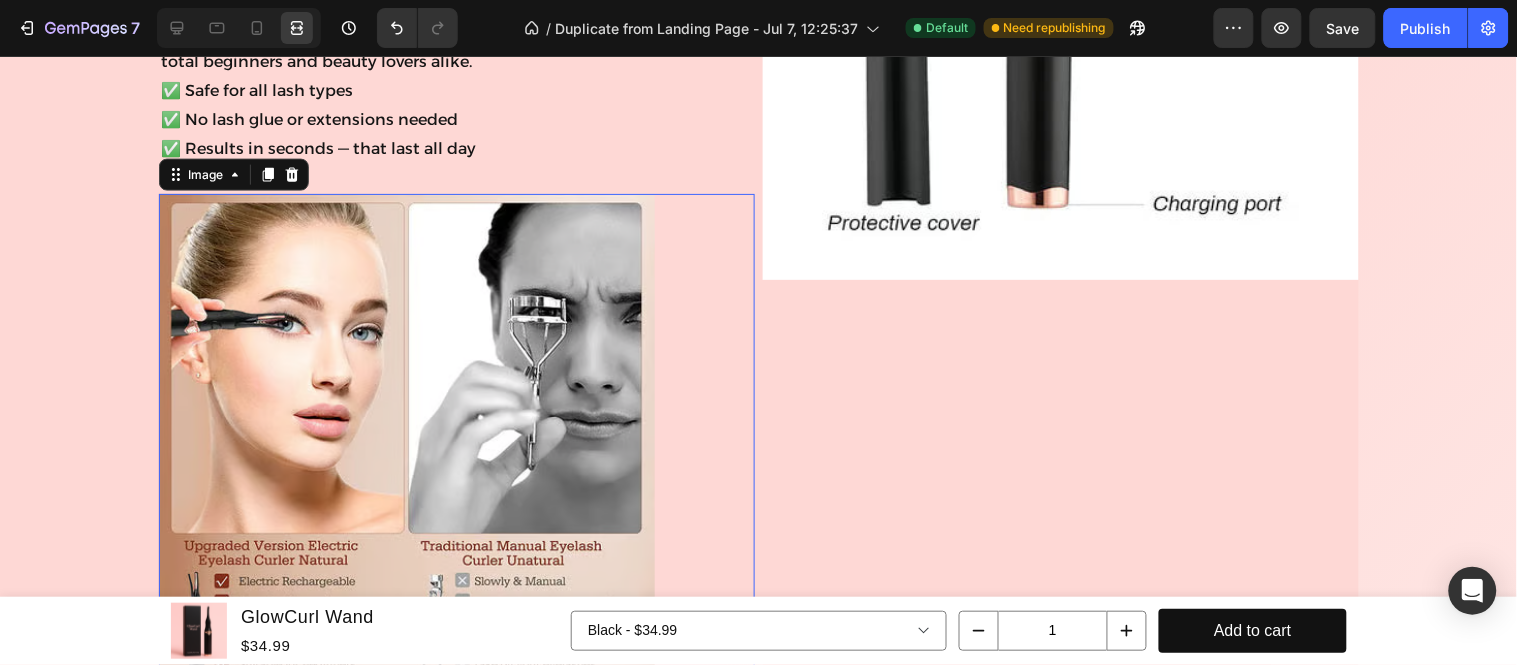 scroll, scrollTop: 0, scrollLeft: 0, axis: both 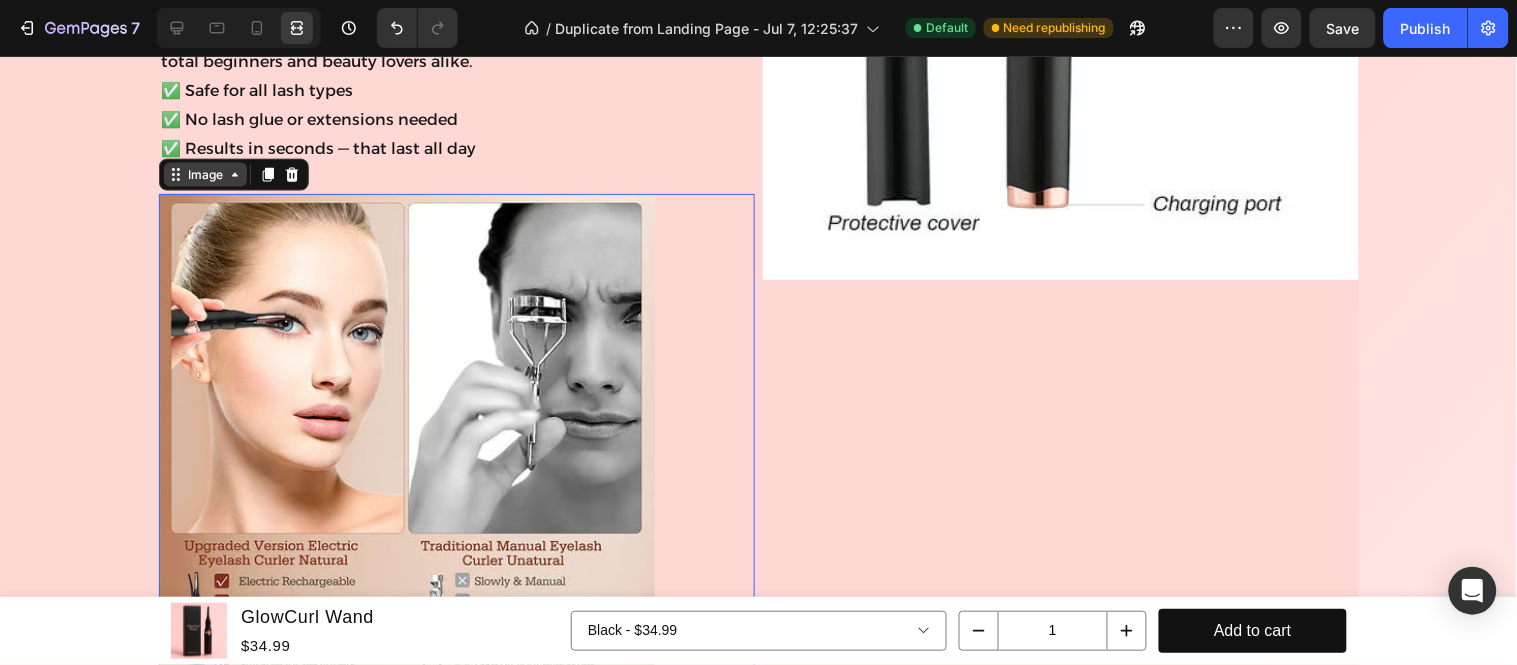 click on "Image" at bounding box center (205, 174) 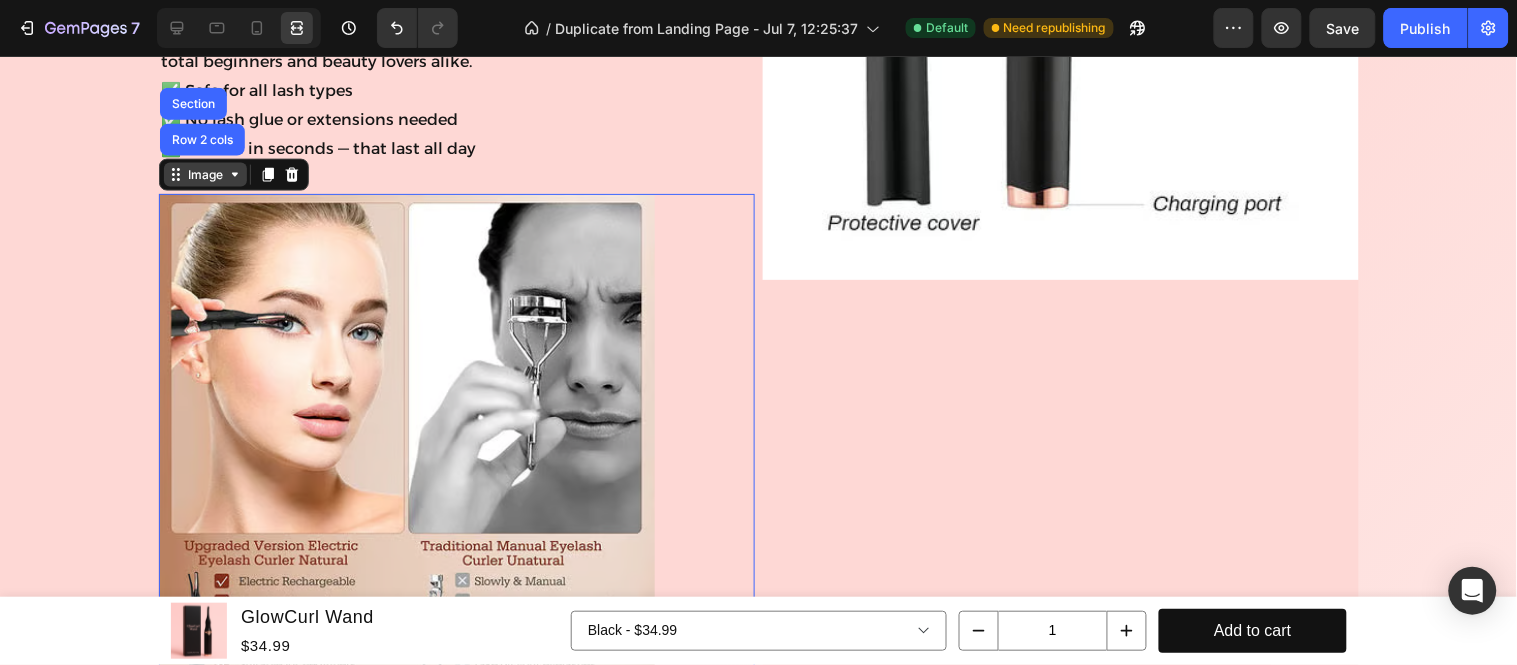 click on "Image" at bounding box center [205, 174] 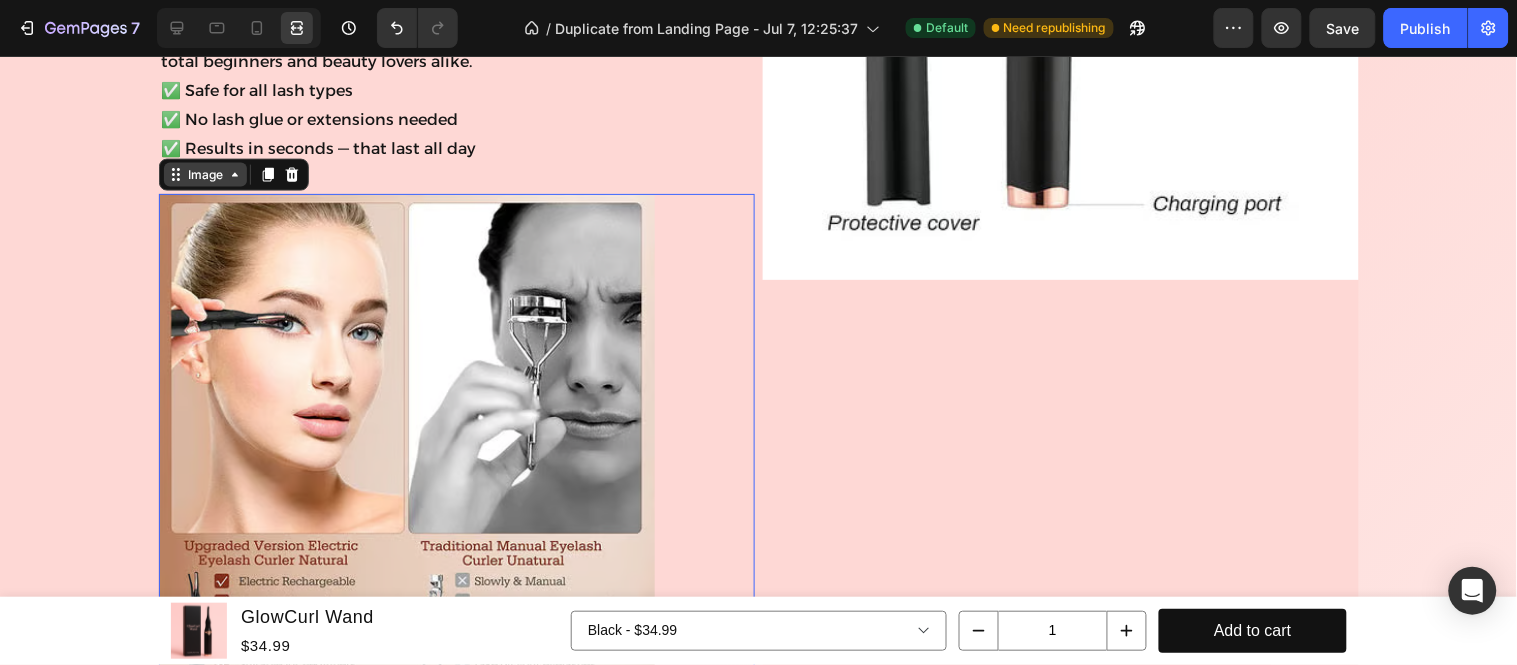 click on "Image" at bounding box center (205, 174) 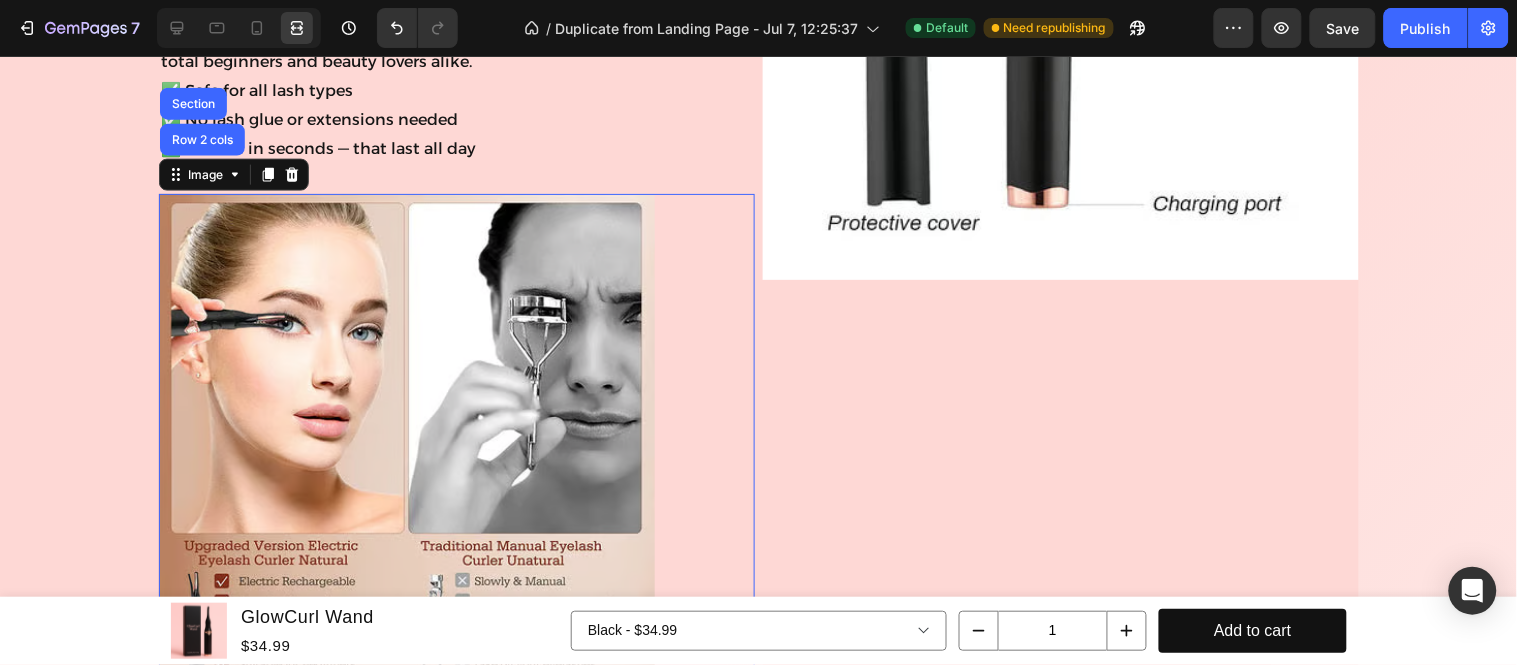 click at bounding box center [239, 28] 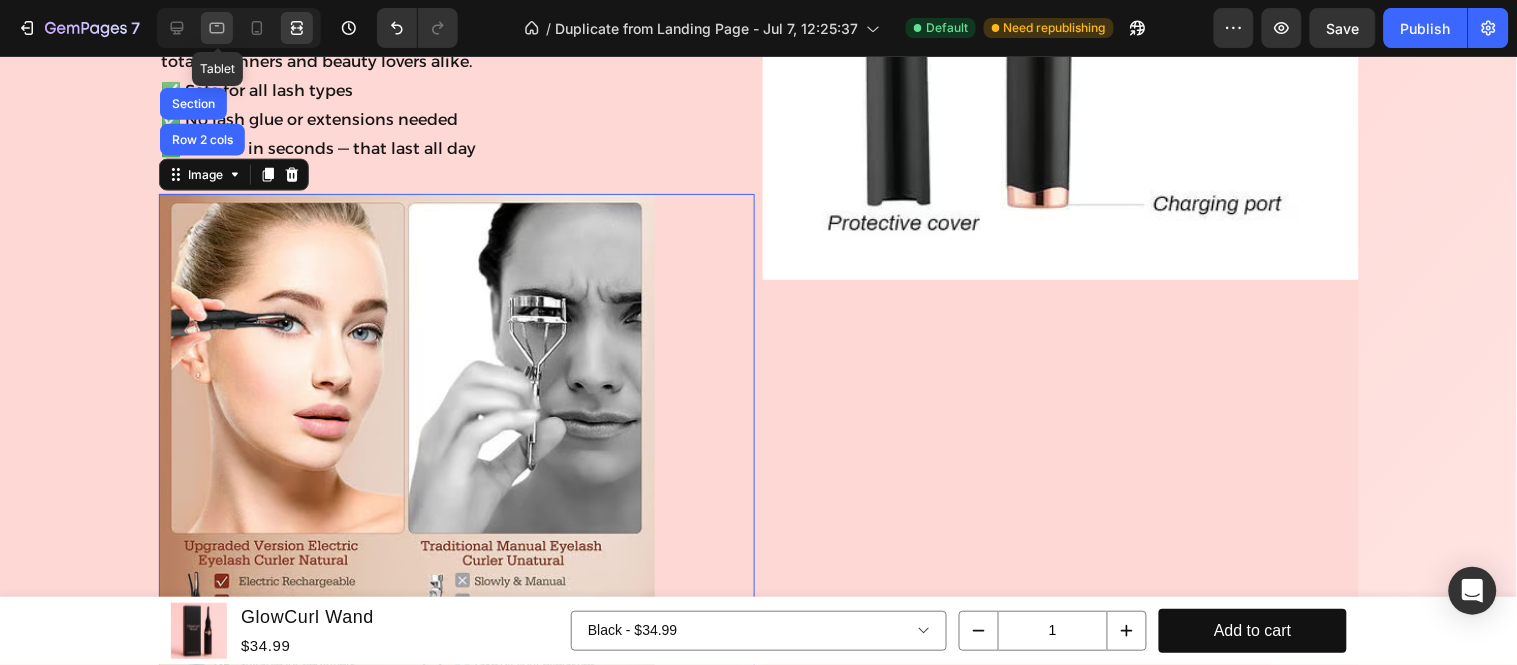 click 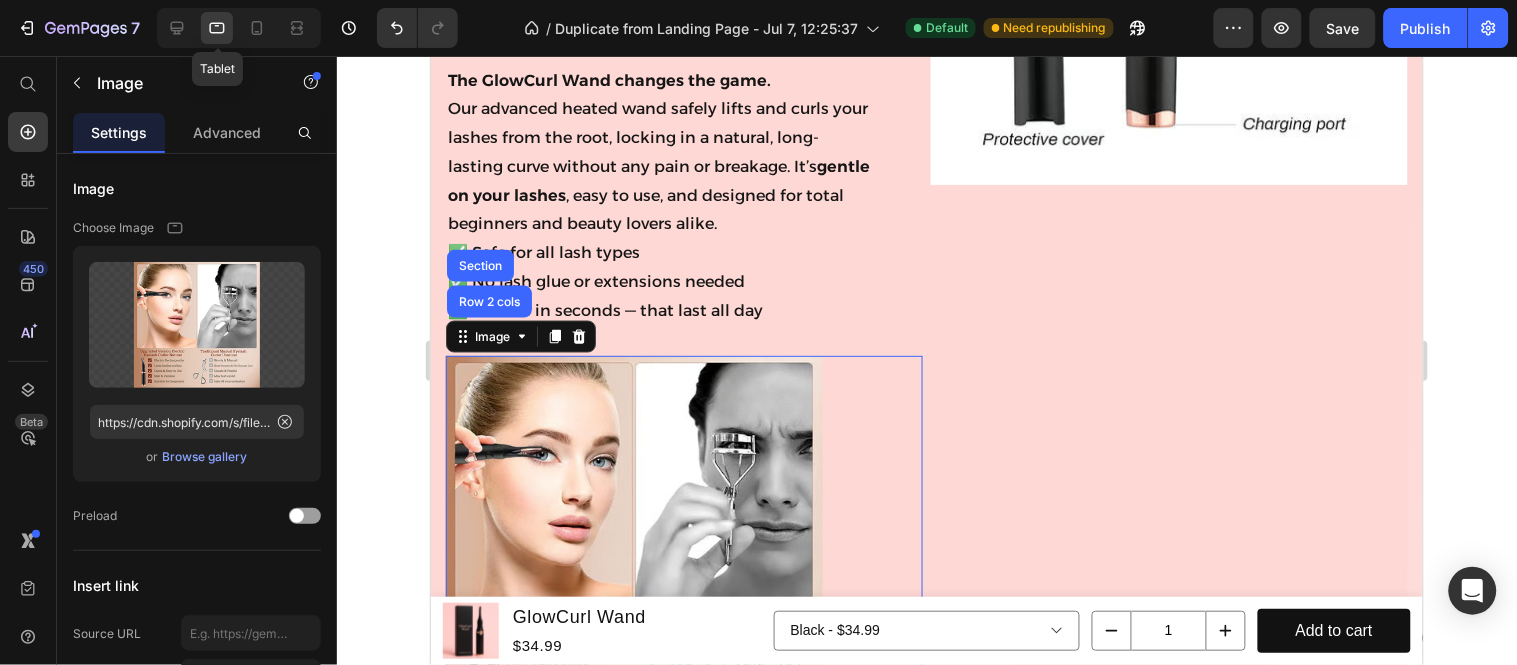 radio on "true" 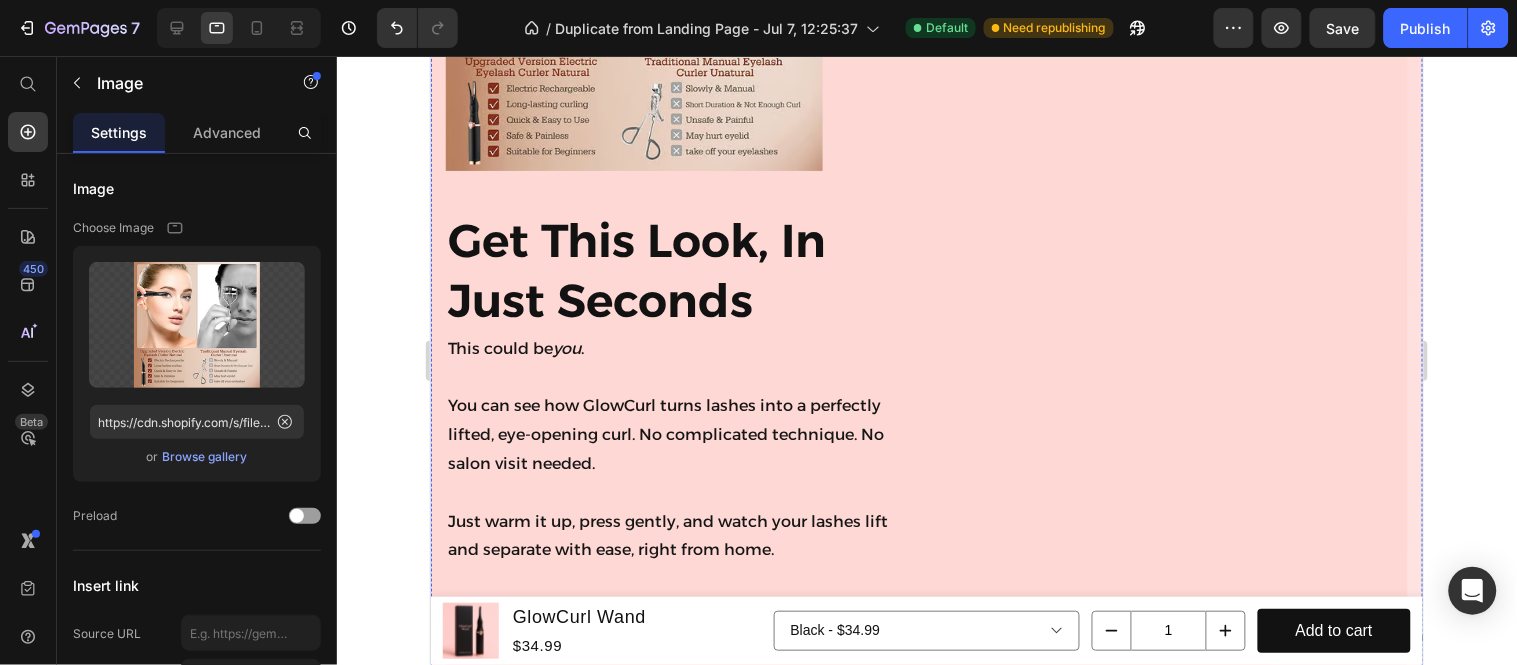 scroll, scrollTop: 6155, scrollLeft: 0, axis: vertical 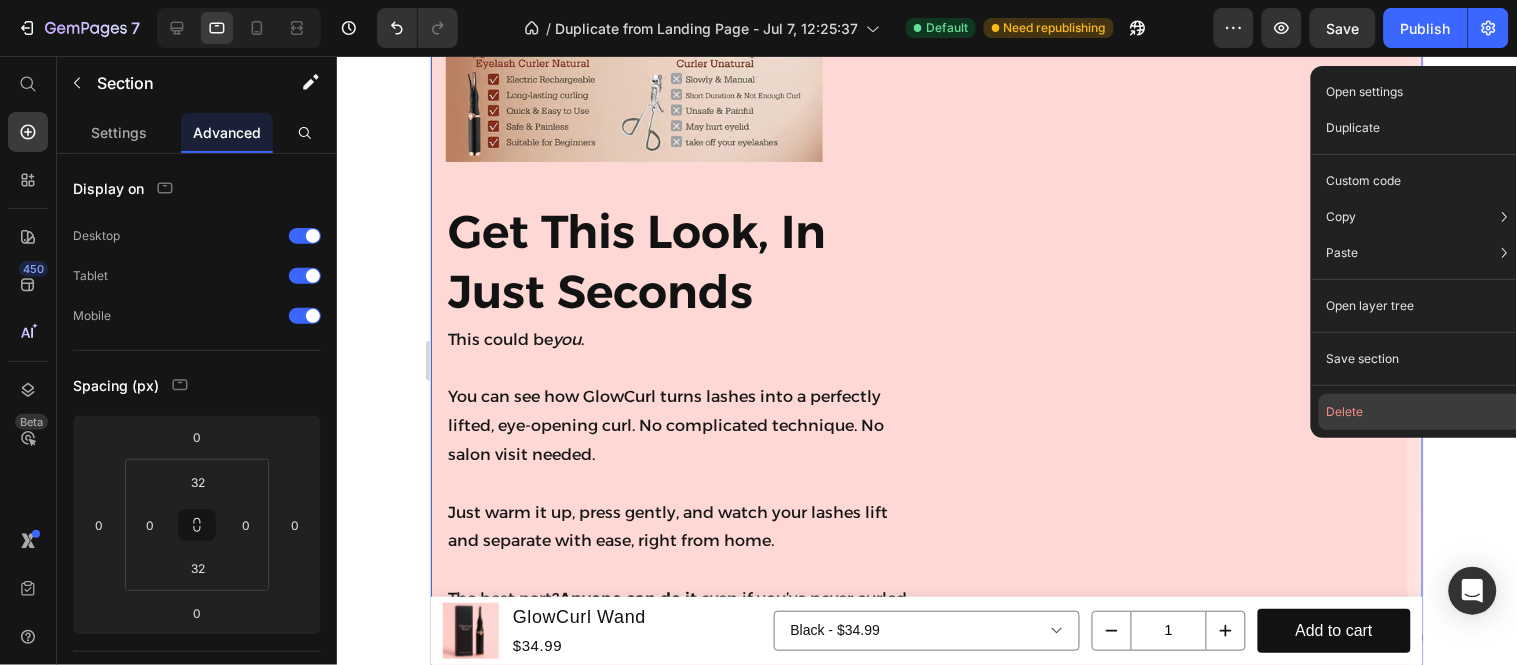 click on "Delete" 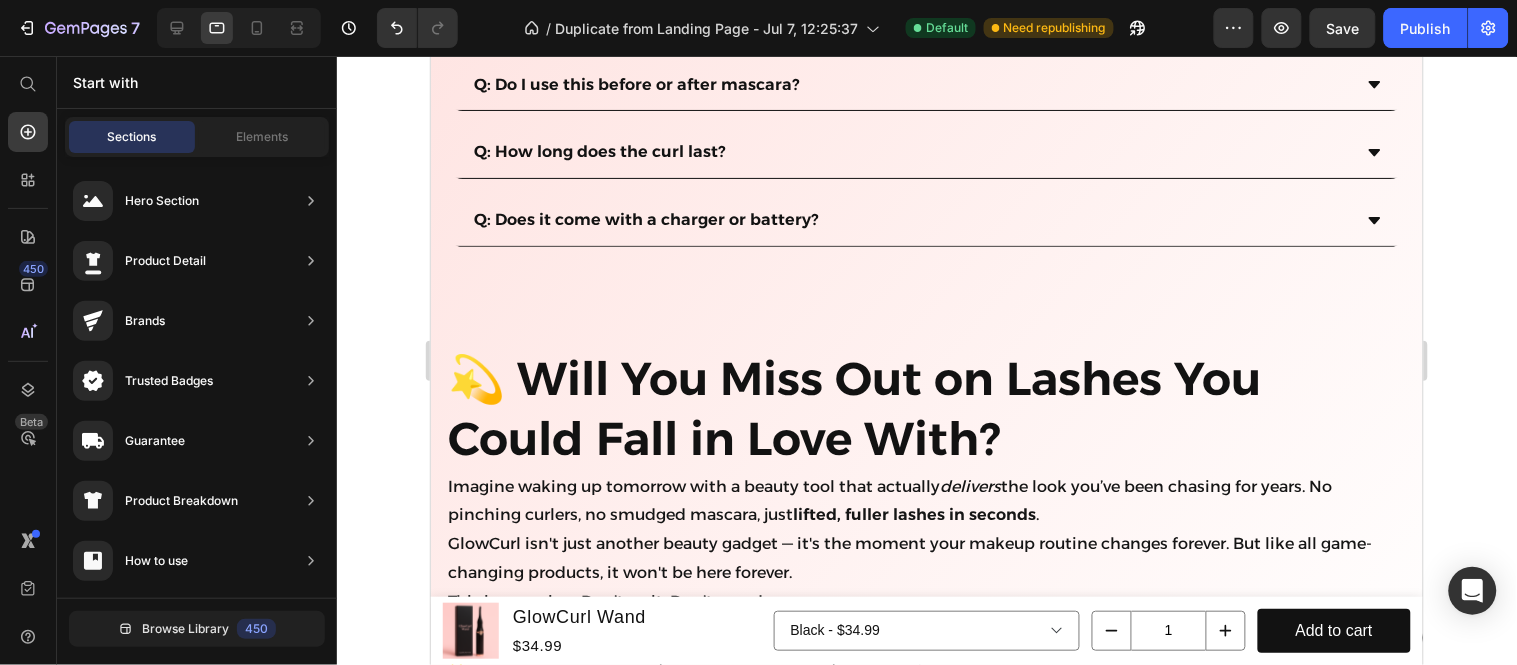 scroll, scrollTop: 5822, scrollLeft: 0, axis: vertical 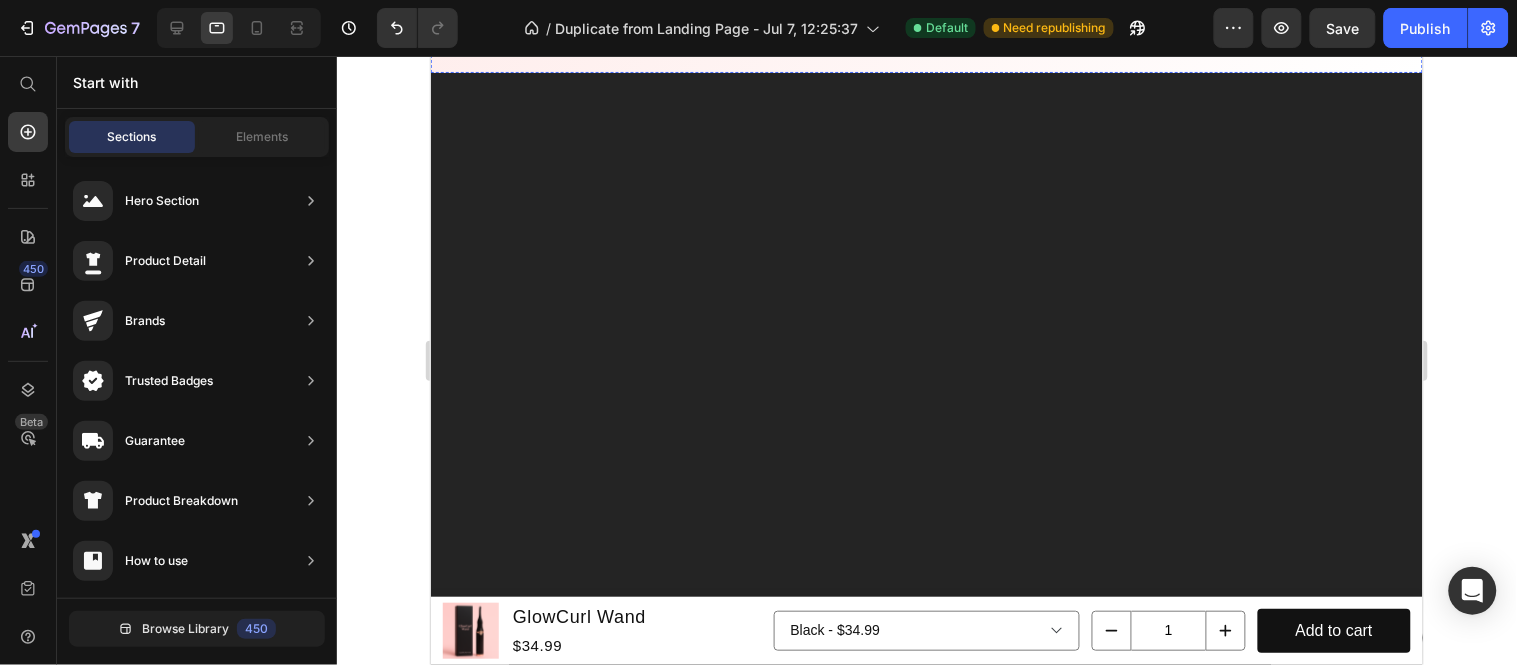 click on "“Honestly wasn’t expecting much but this actually WORKS.” I’ve tried heated curlers before and they never did anything. I used this after one coat of mascara and wow — my lashes stayed curled all day. Super quick too. I usually don’t write reviews but this deserves one. —  Emily R." at bounding box center (562, -1111) 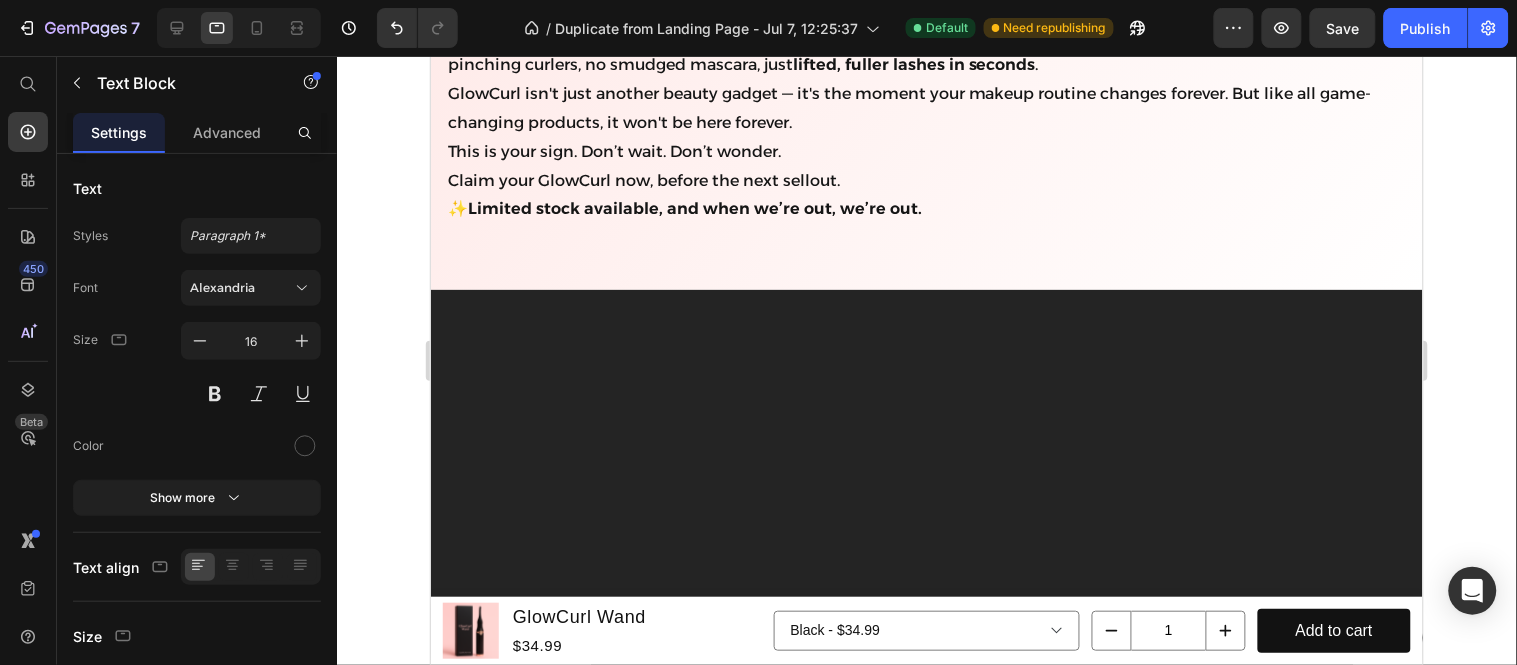 scroll, scrollTop: 5933, scrollLeft: 0, axis: vertical 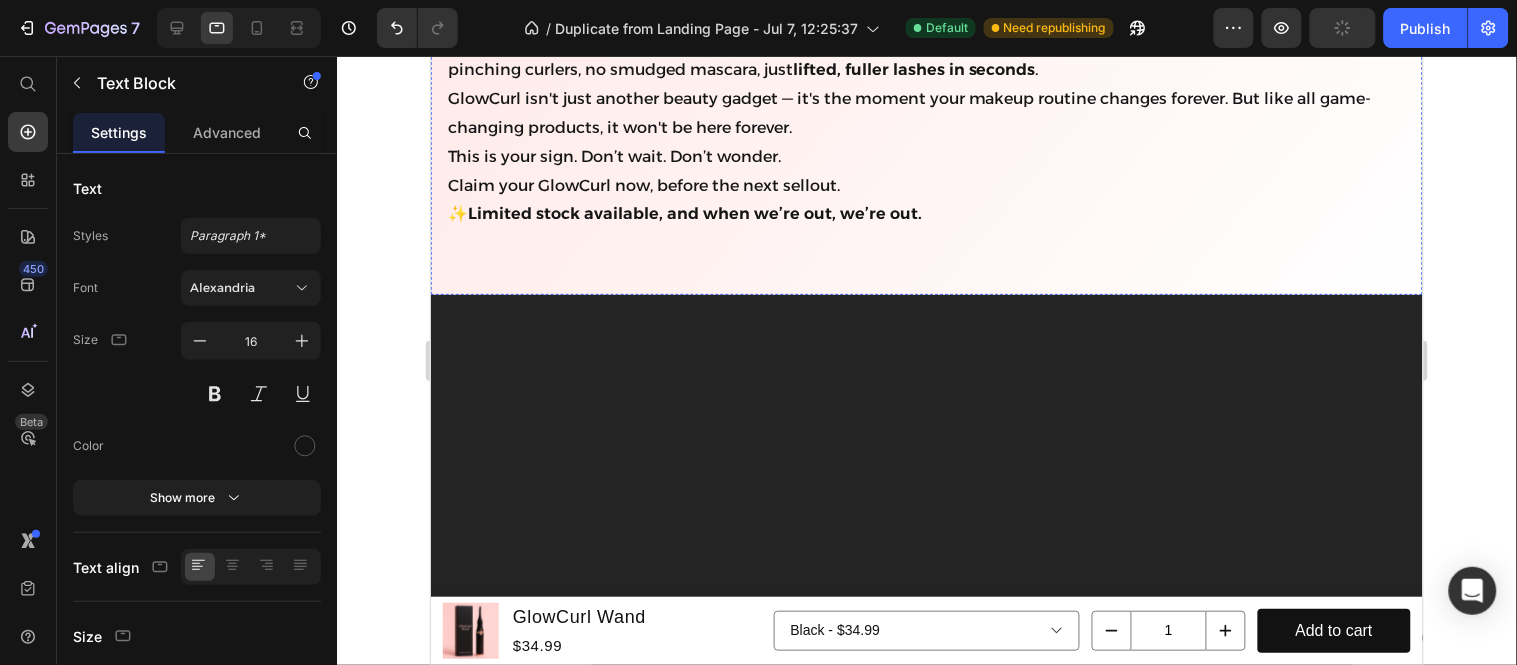 click on "Icon Icon Icon Icon Icon Icon List 4.5 l  600+ Reviews Text Block Row" at bounding box center [926, -1139] 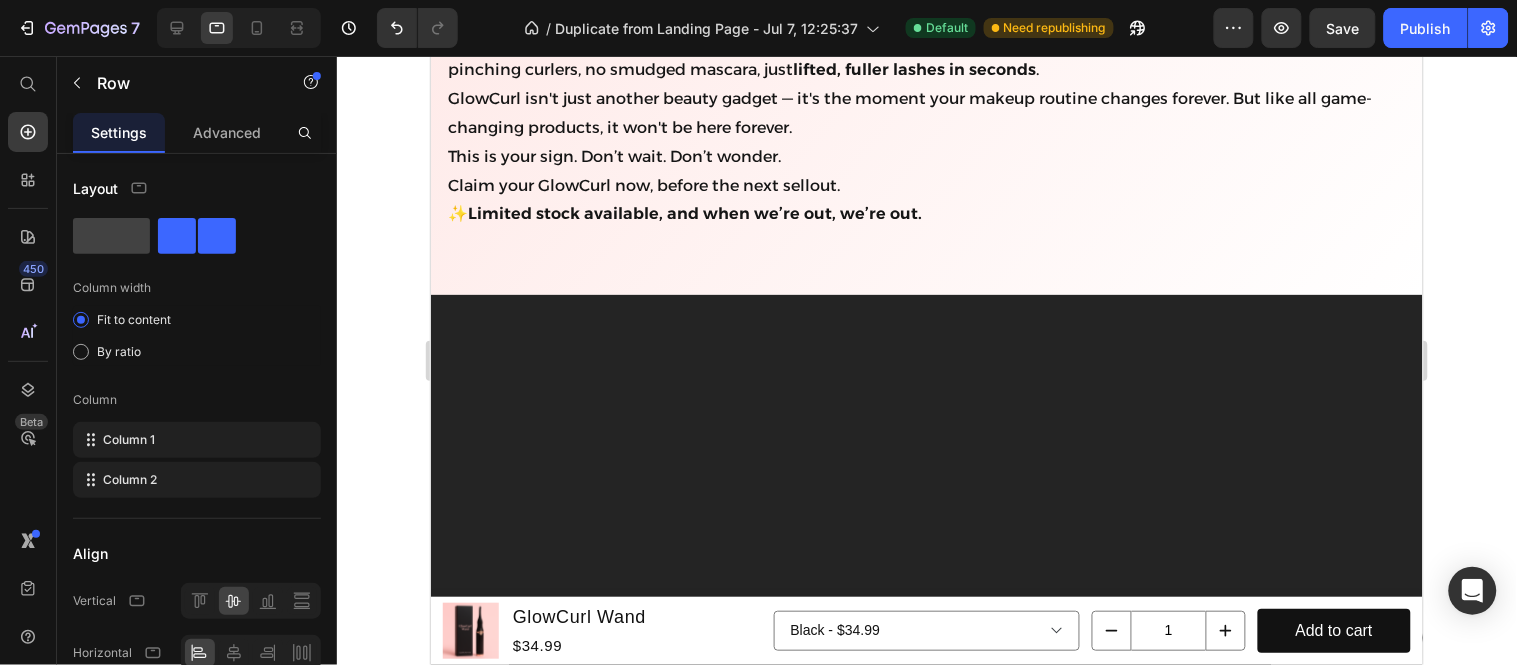 click 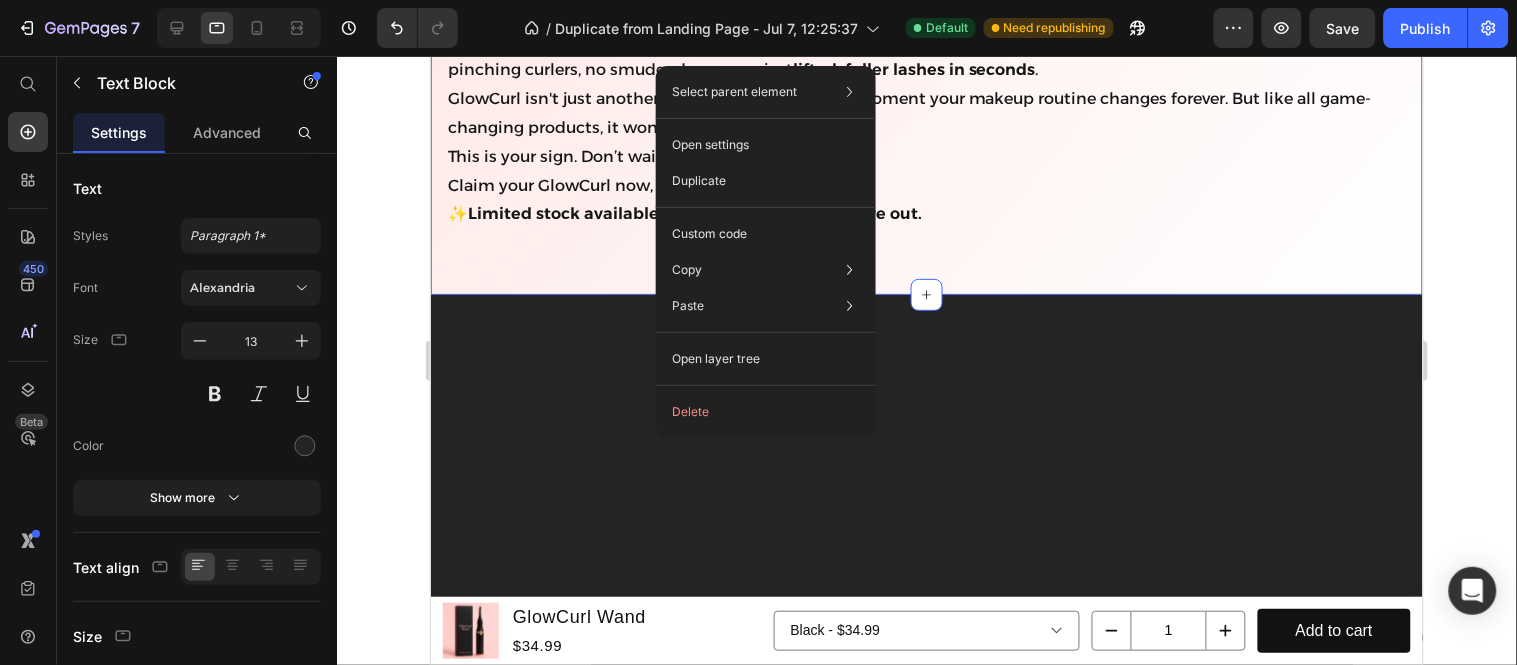 click on "Image Image Image Image Carousel" at bounding box center [926, -1158] 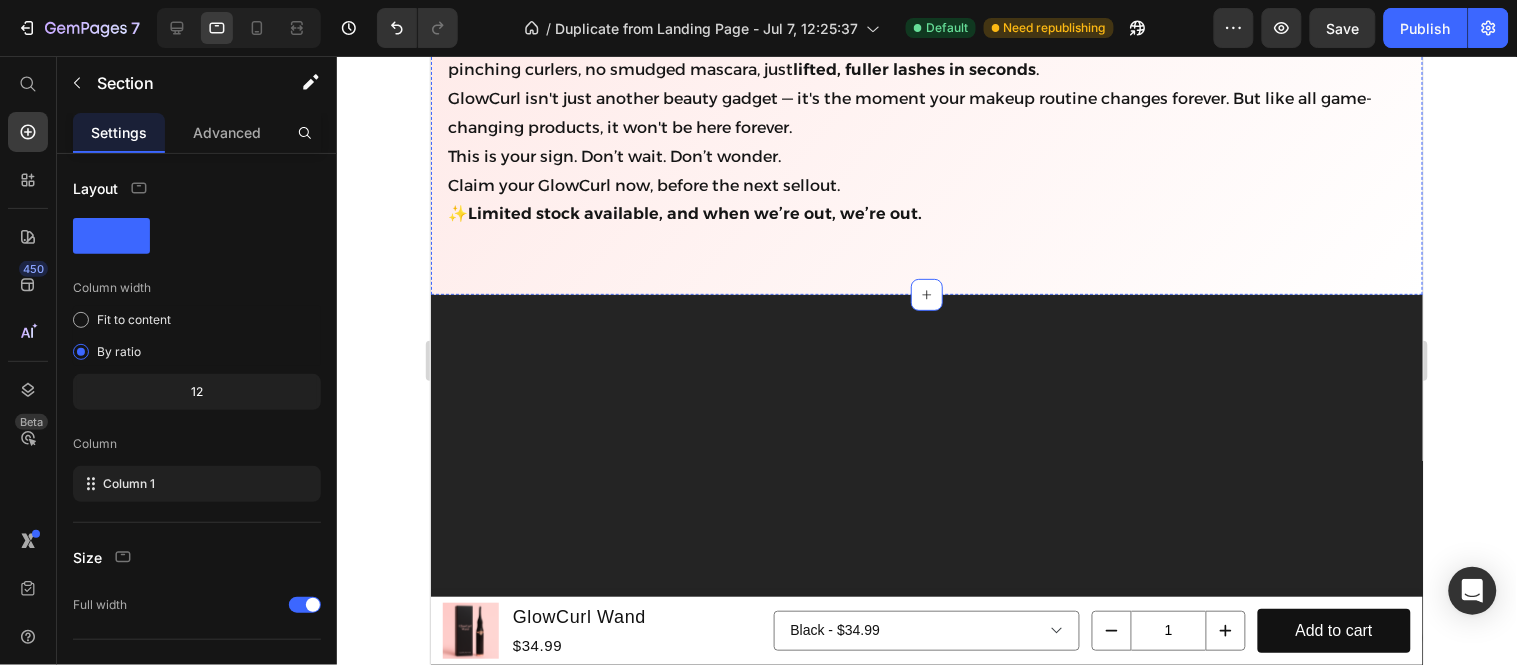 click on "Icon Icon Icon Icon Icon Icon List 4.5 l  600+ Reviews Text Block Row" at bounding box center (926, -1139) 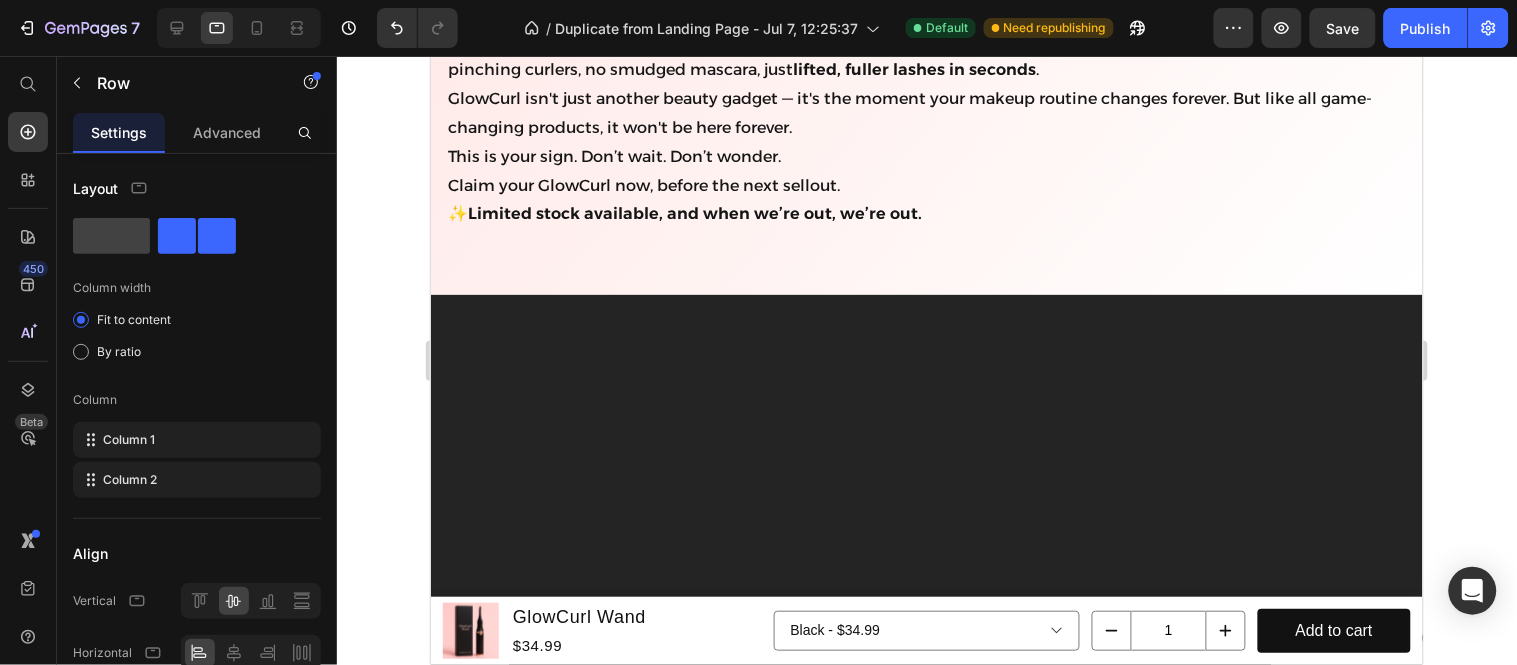 click on "600+ Reviews" at bounding box center (649, -1140) 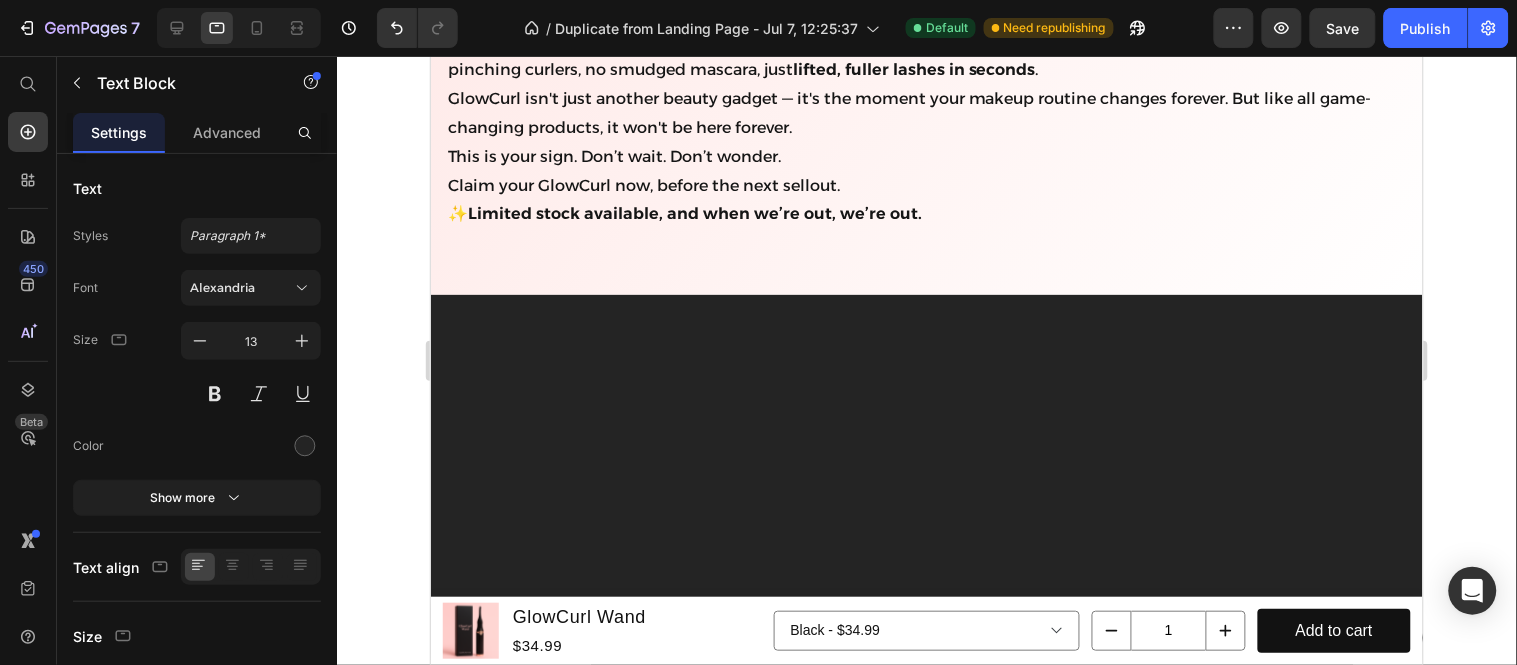 click 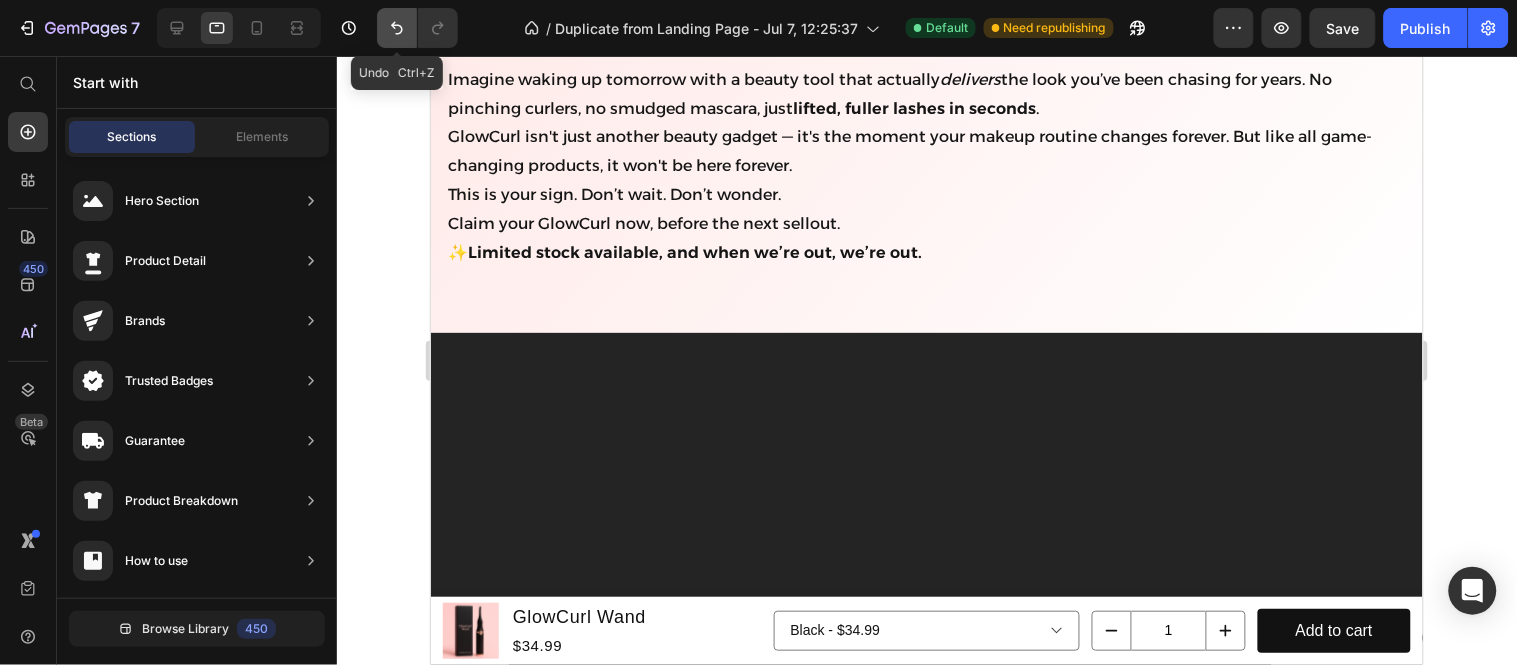 drag, startPoint x: 407, startPoint y: 23, endPoint x: 287, endPoint y: 160, distance: 182.12358 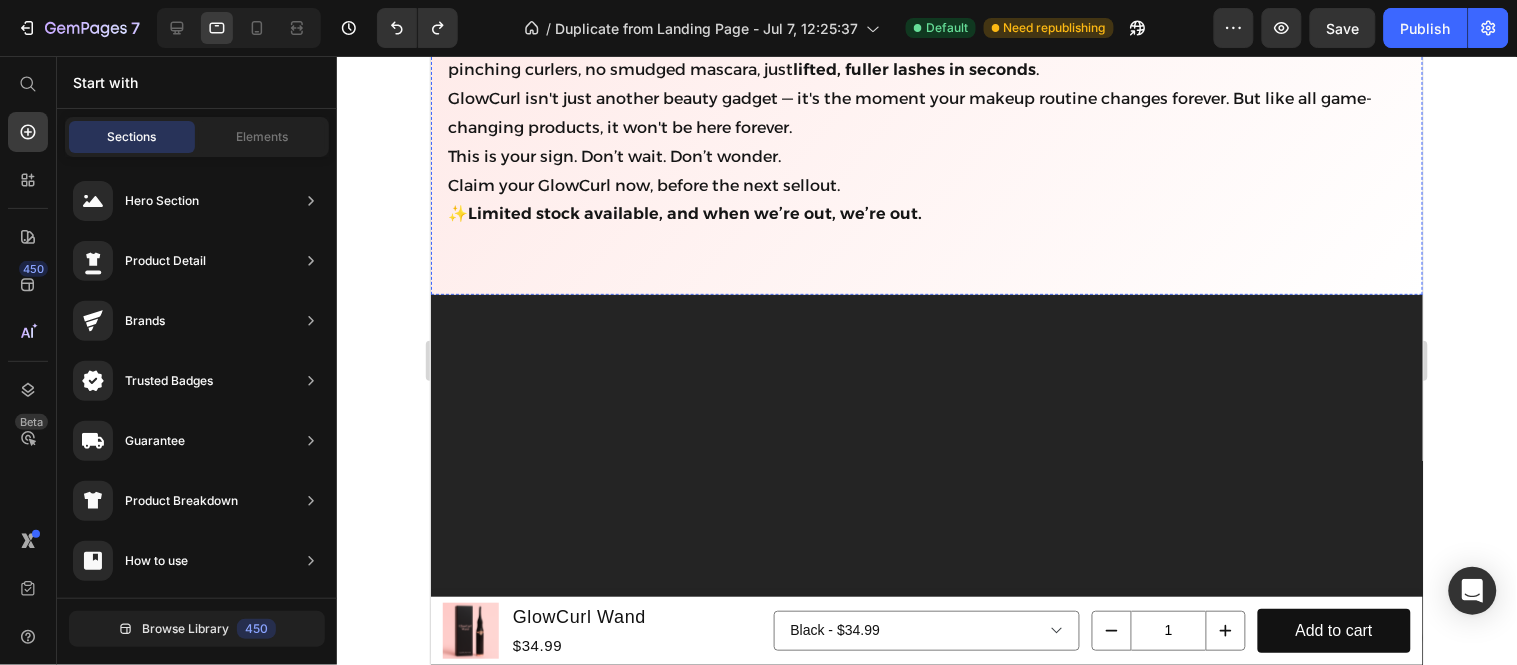 click on "Icon Icon Icon Icon Icon Icon List 4.5 l  600+ Reviews Text Block Row" at bounding box center [926, -1139] 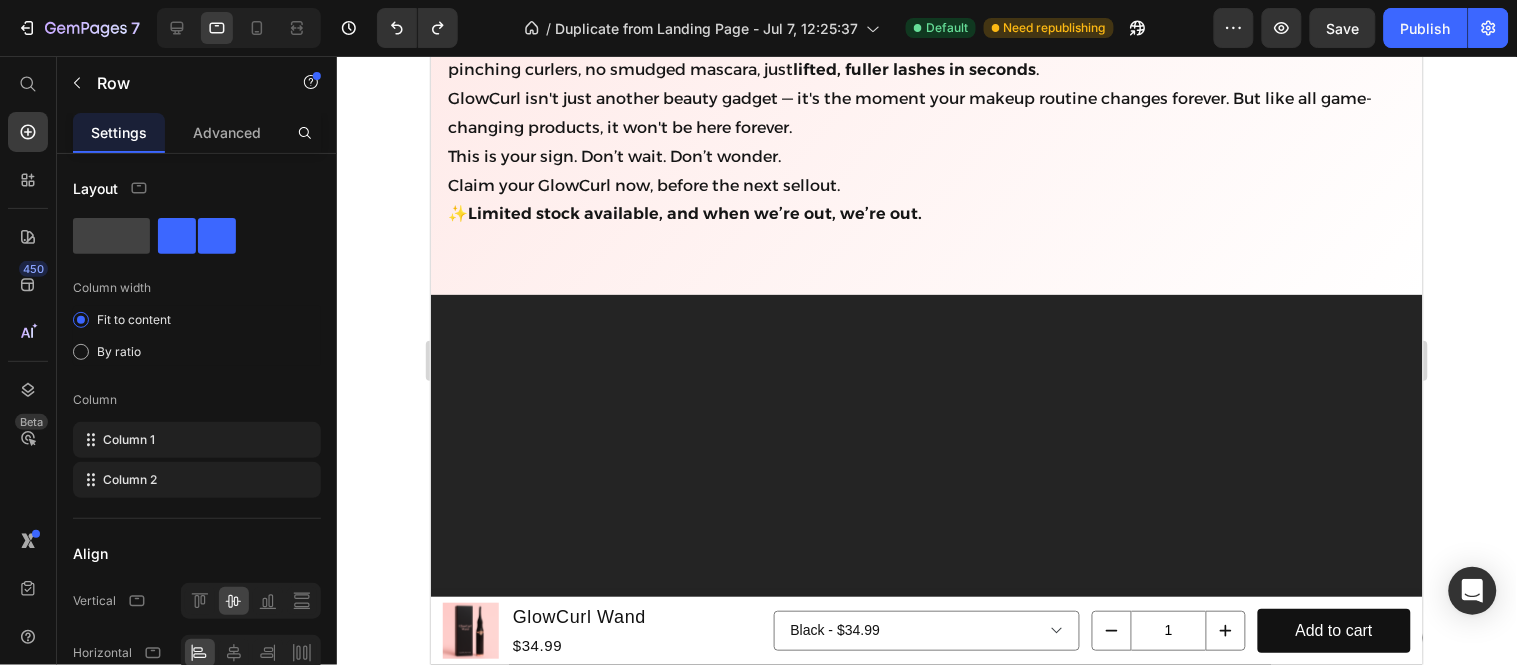 click 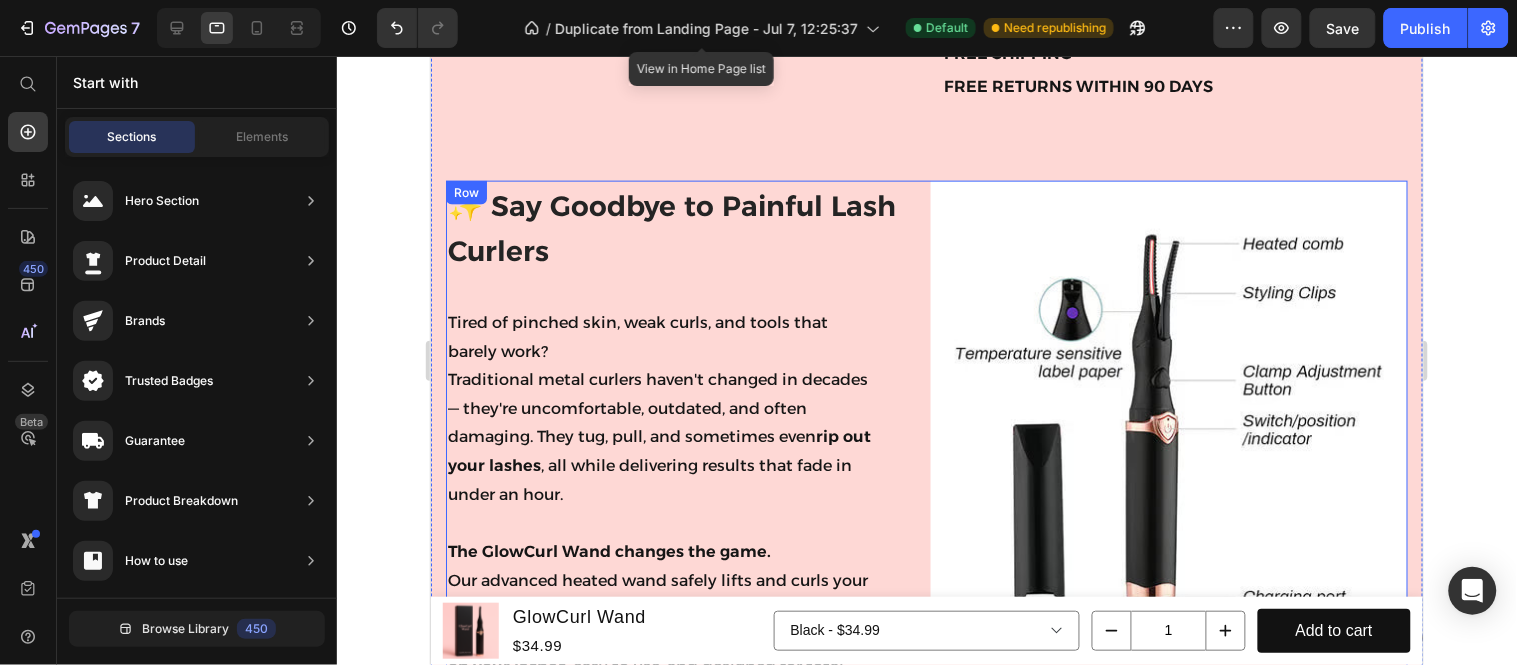scroll, scrollTop: 666, scrollLeft: 0, axis: vertical 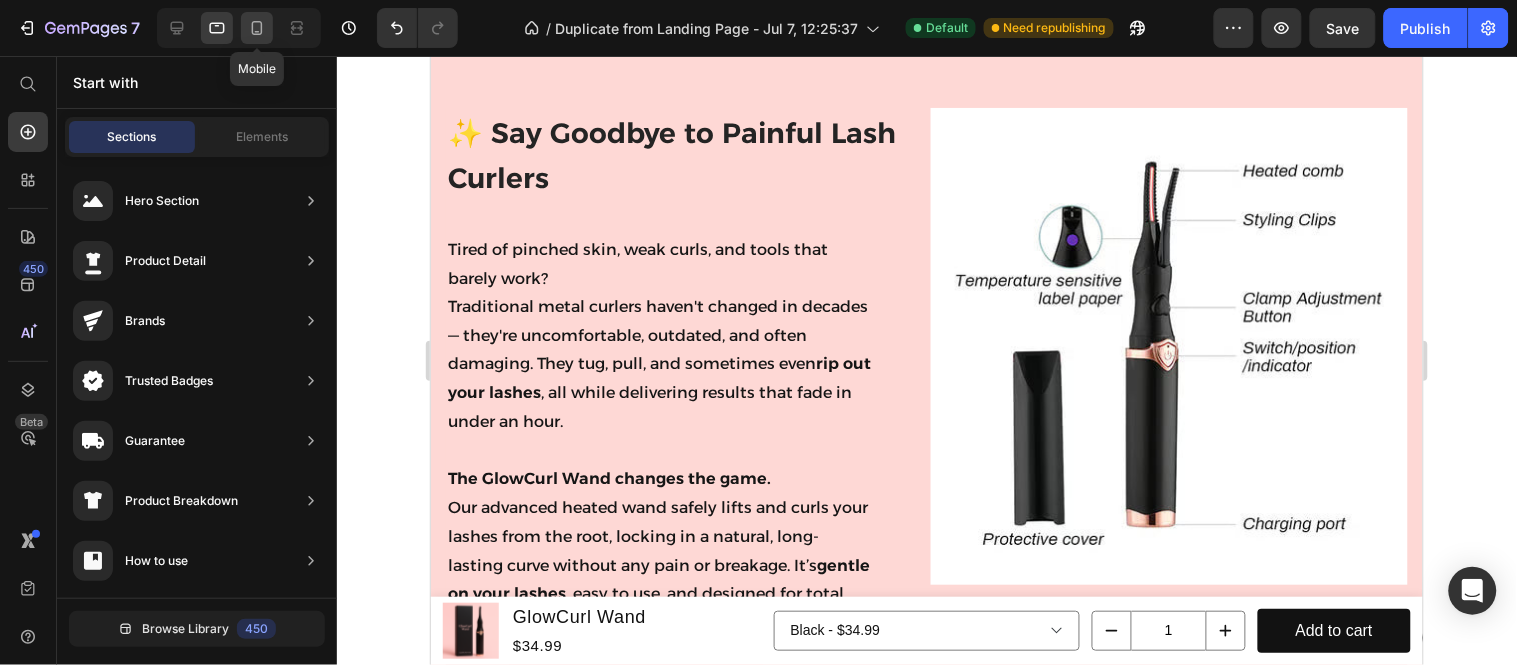 click 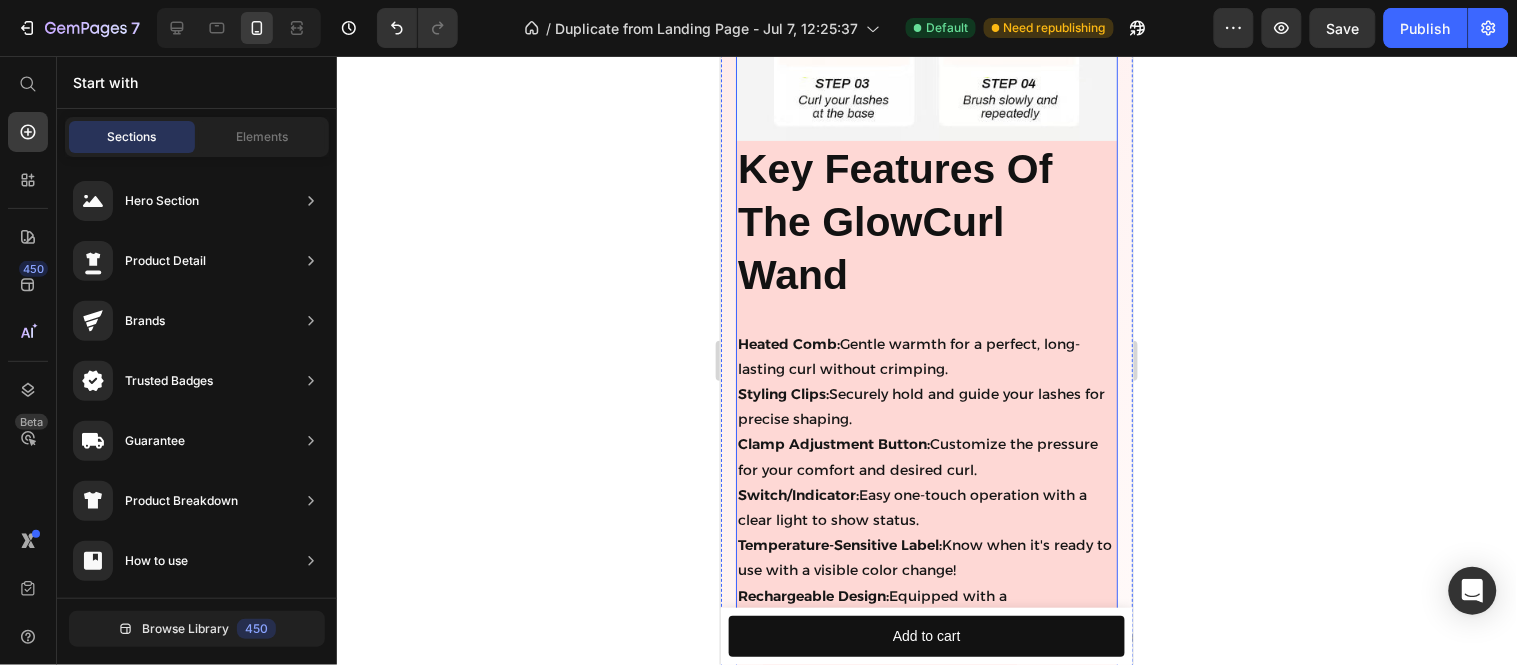 scroll, scrollTop: 3890, scrollLeft: 0, axis: vertical 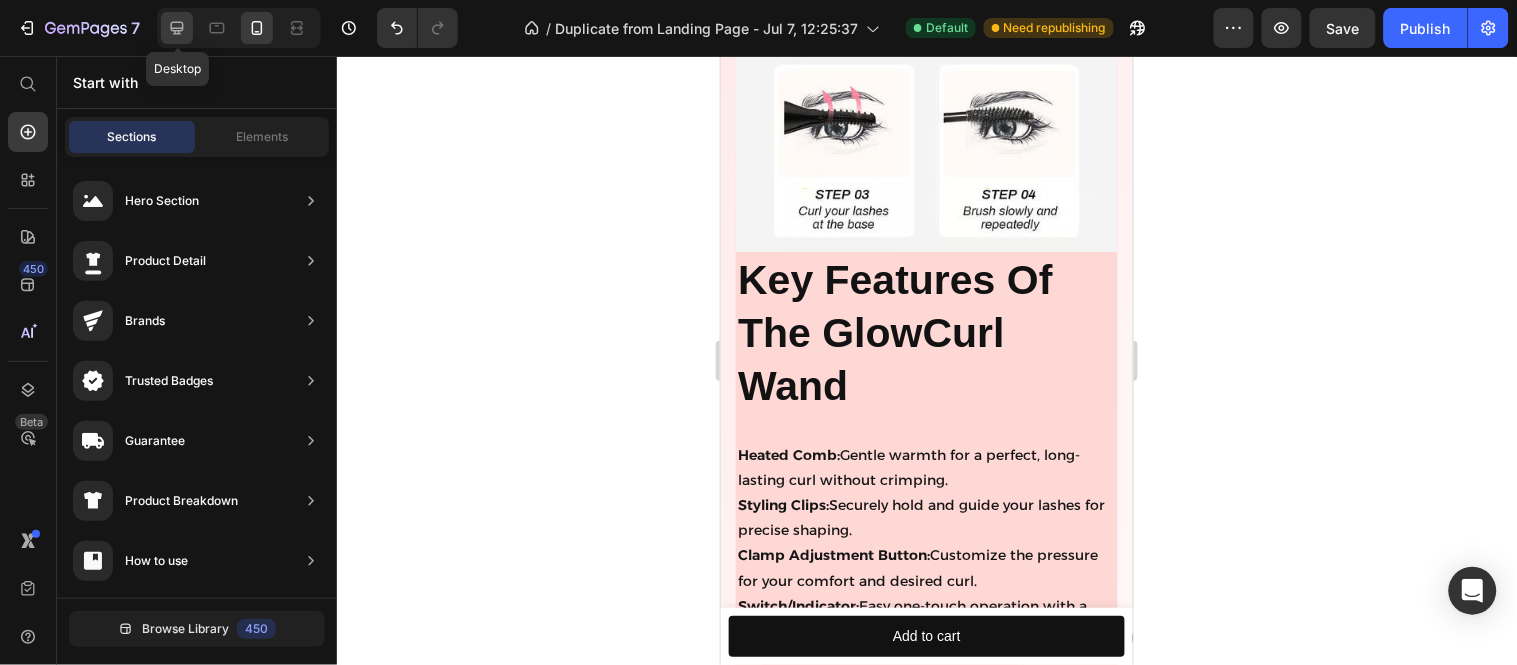 click 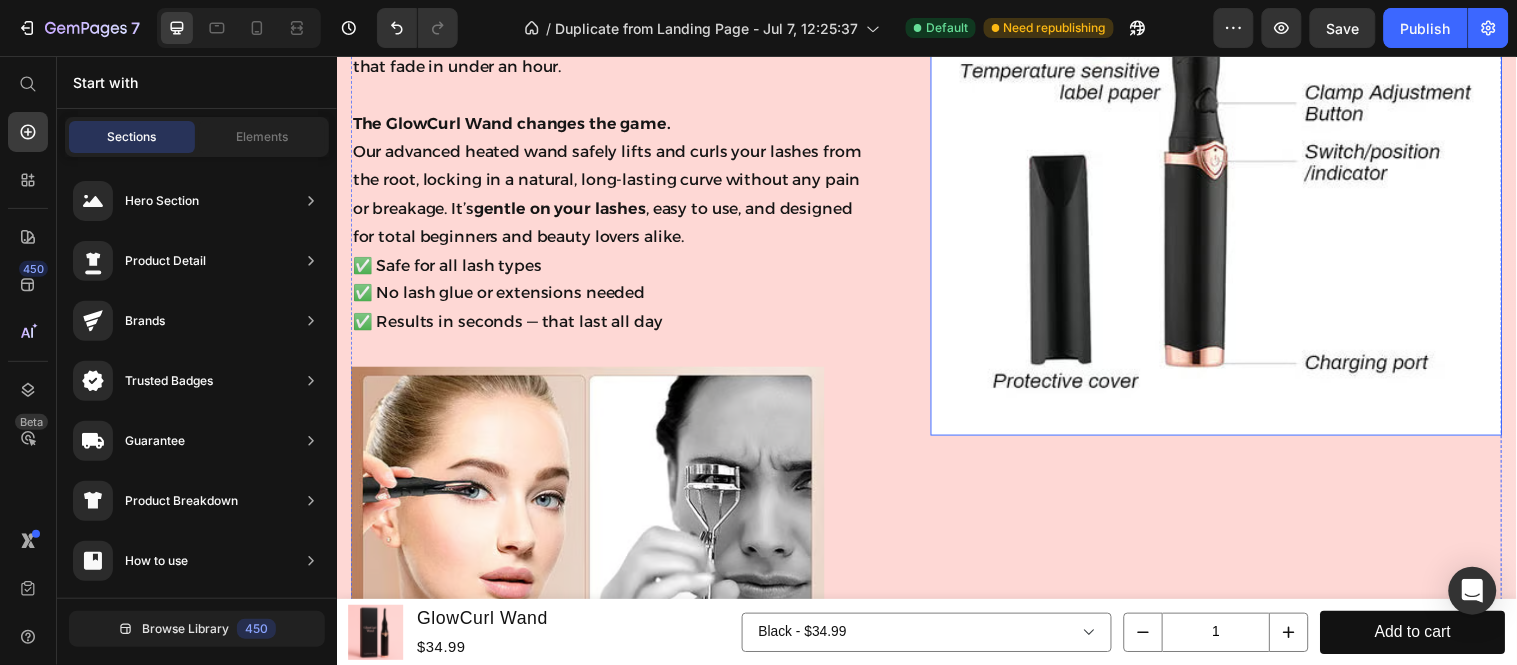 scroll, scrollTop: 917, scrollLeft: 0, axis: vertical 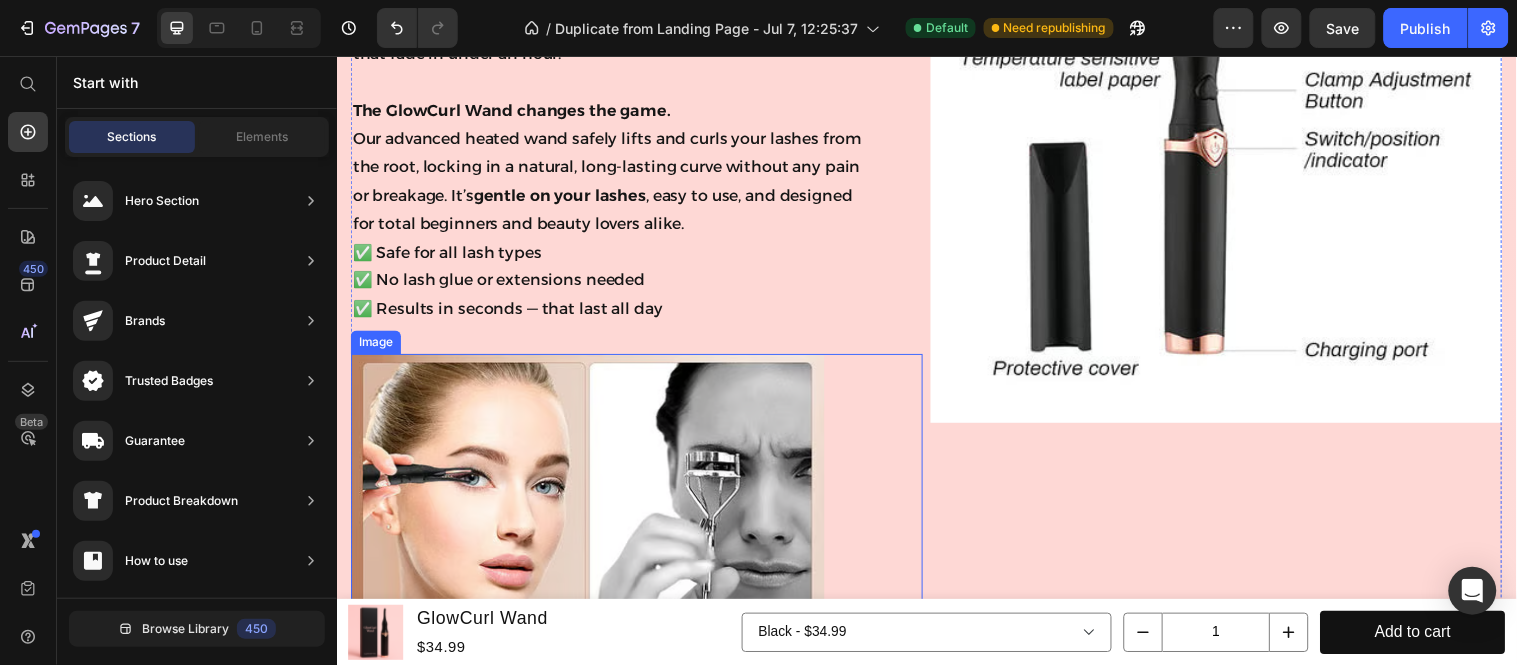 click at bounding box center (641, 613) 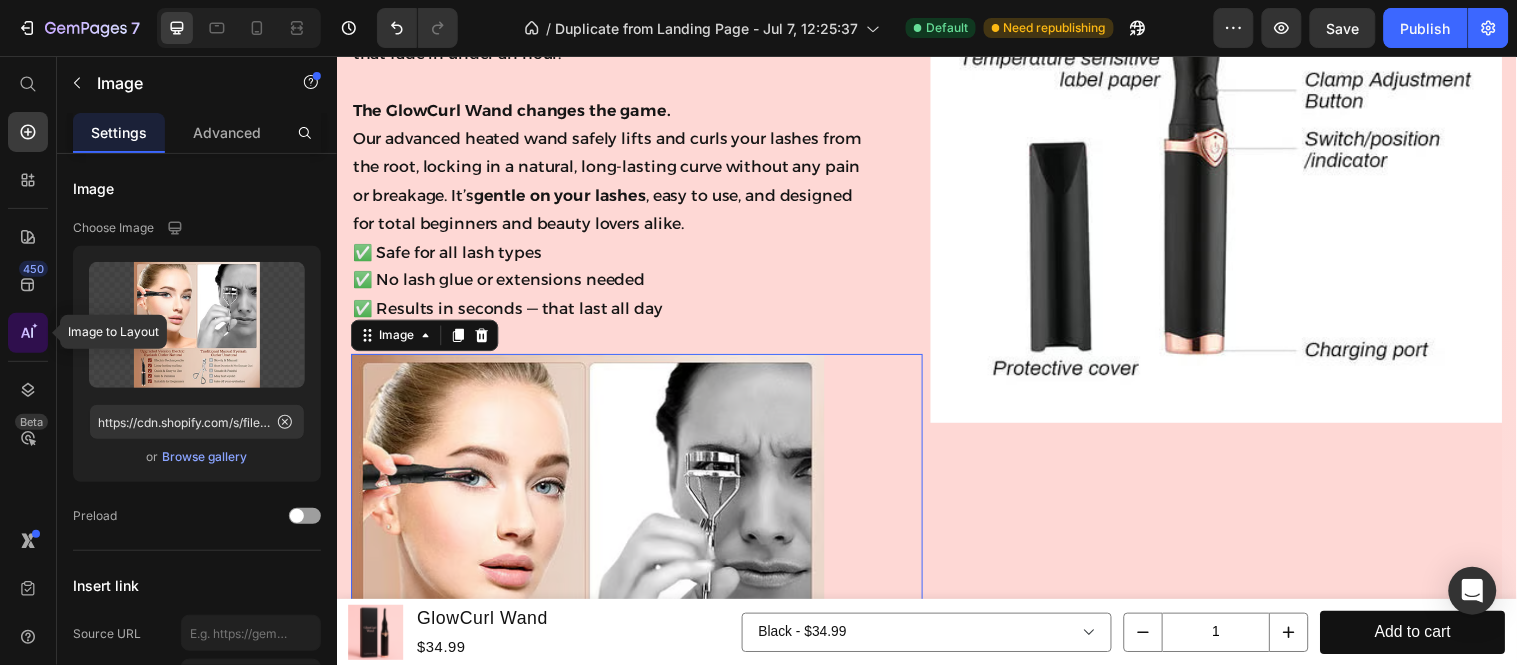click 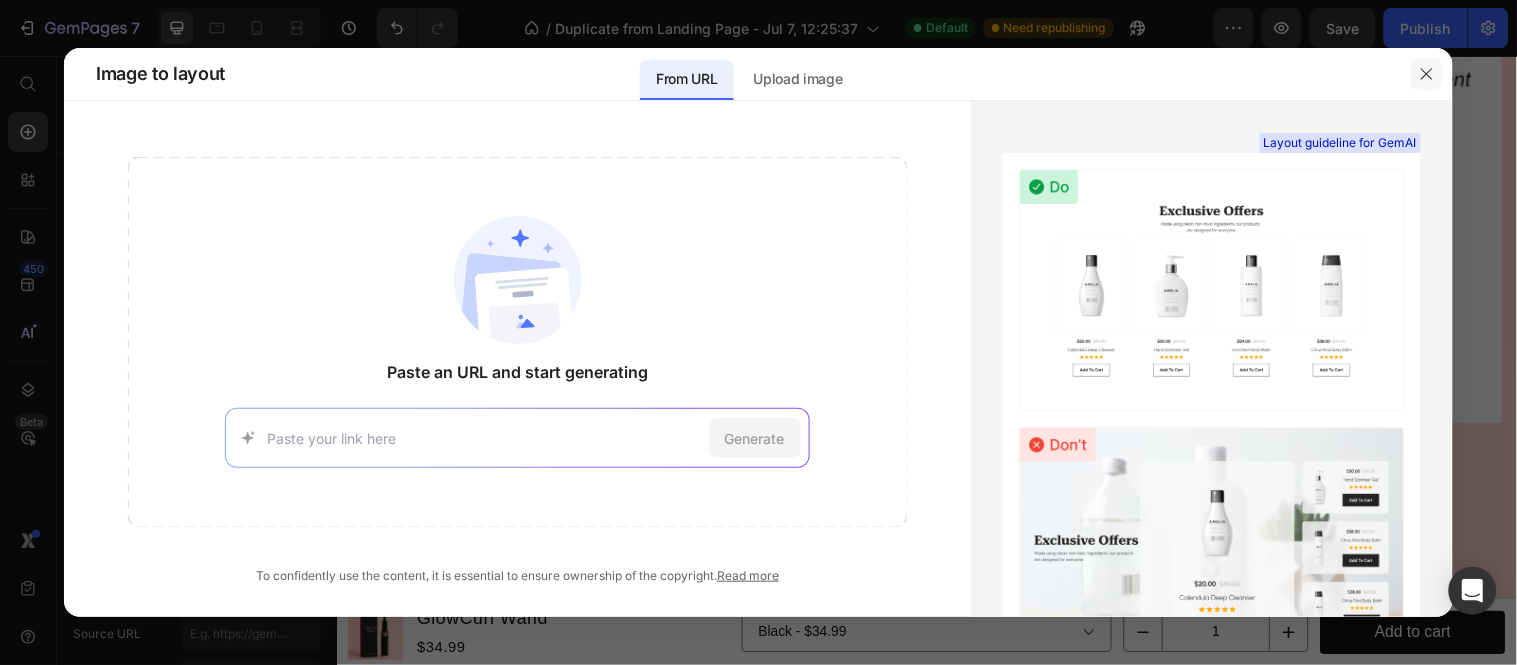 click at bounding box center (1427, 74) 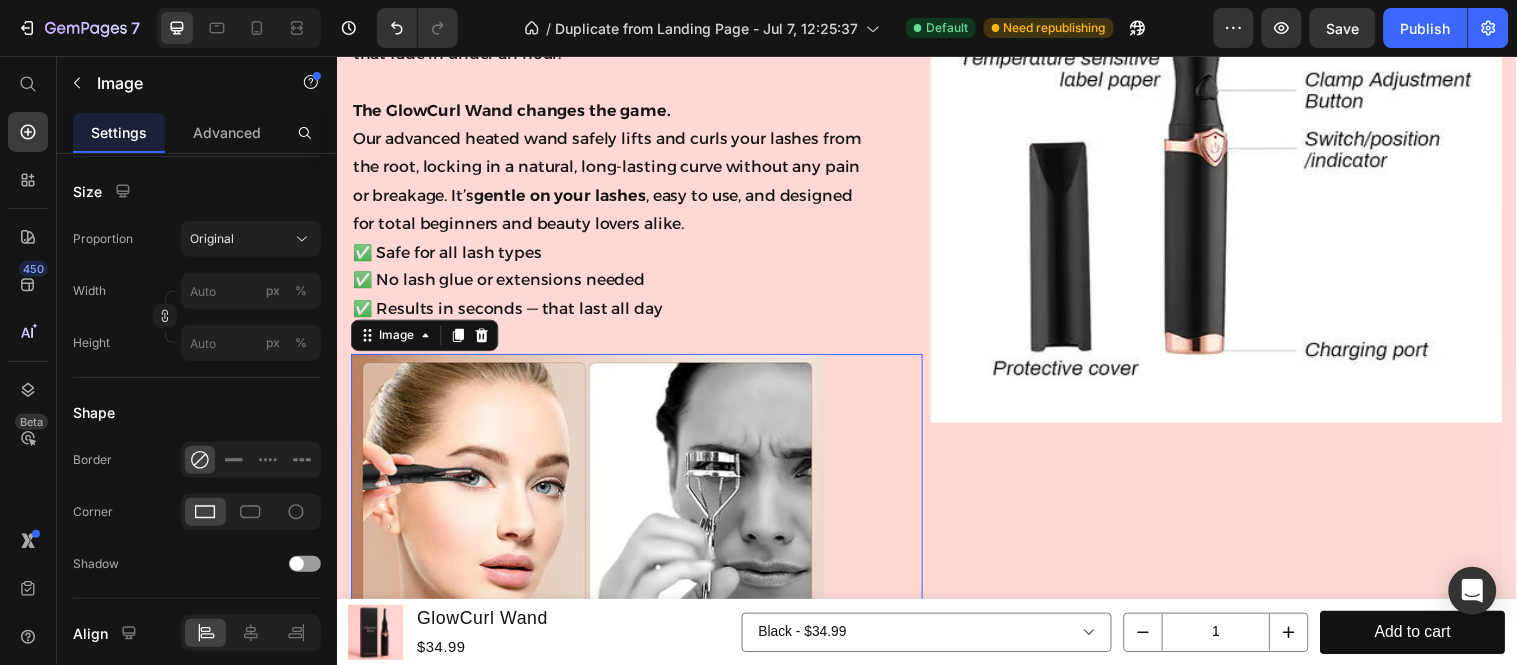scroll, scrollTop: 777, scrollLeft: 0, axis: vertical 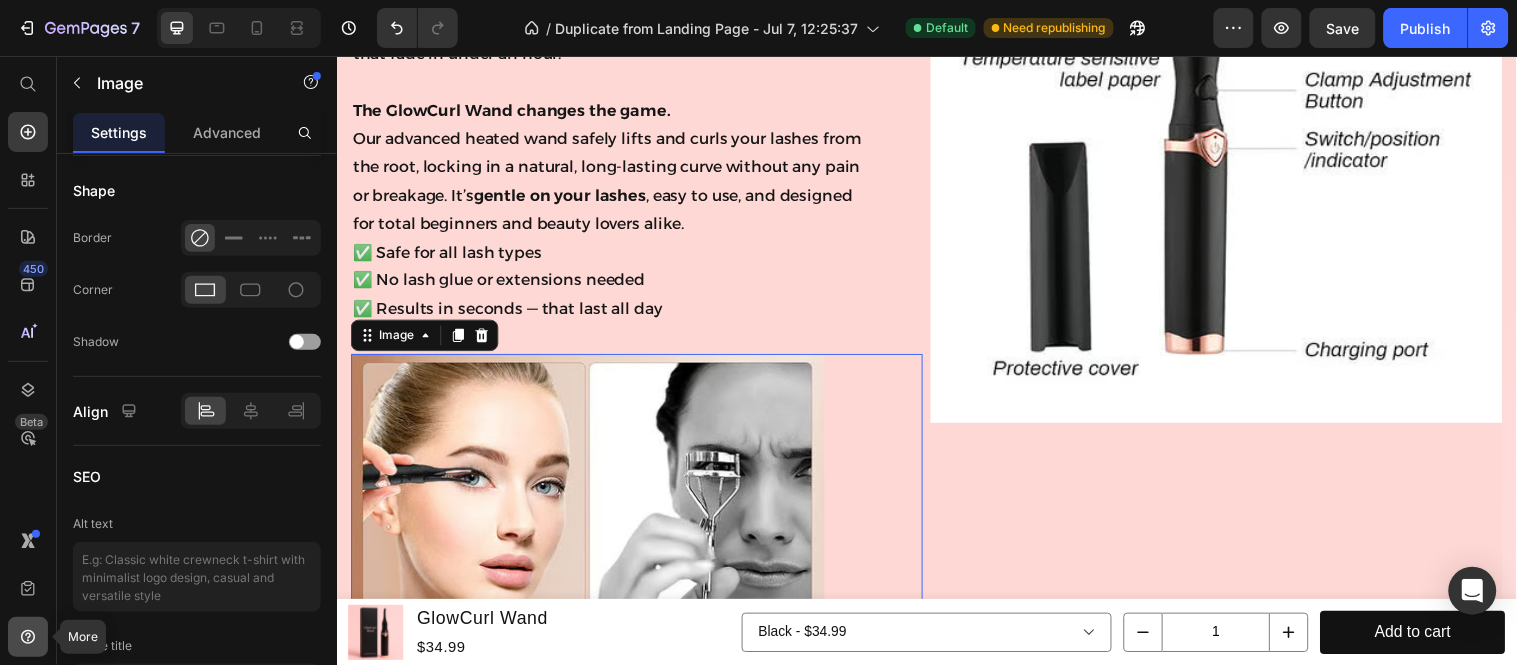 click 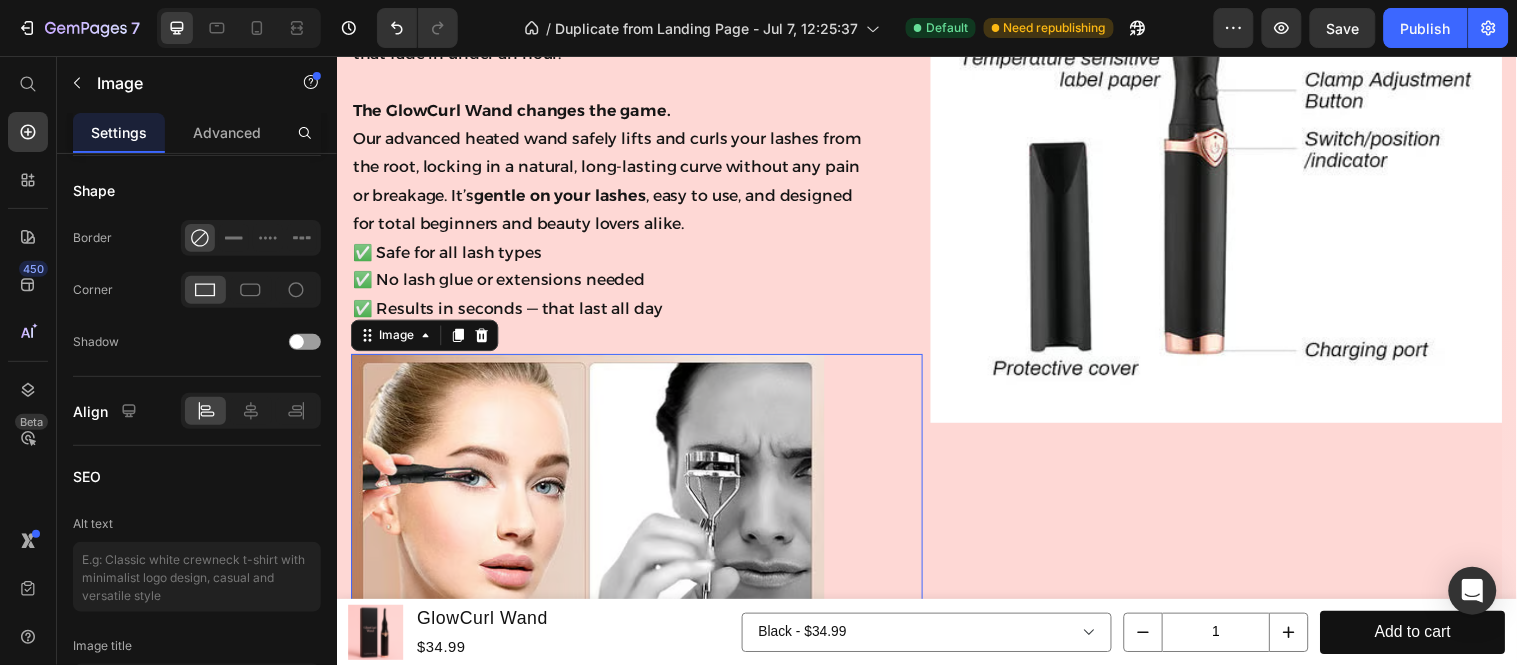 click on "450 Beta" at bounding box center [28, 292] 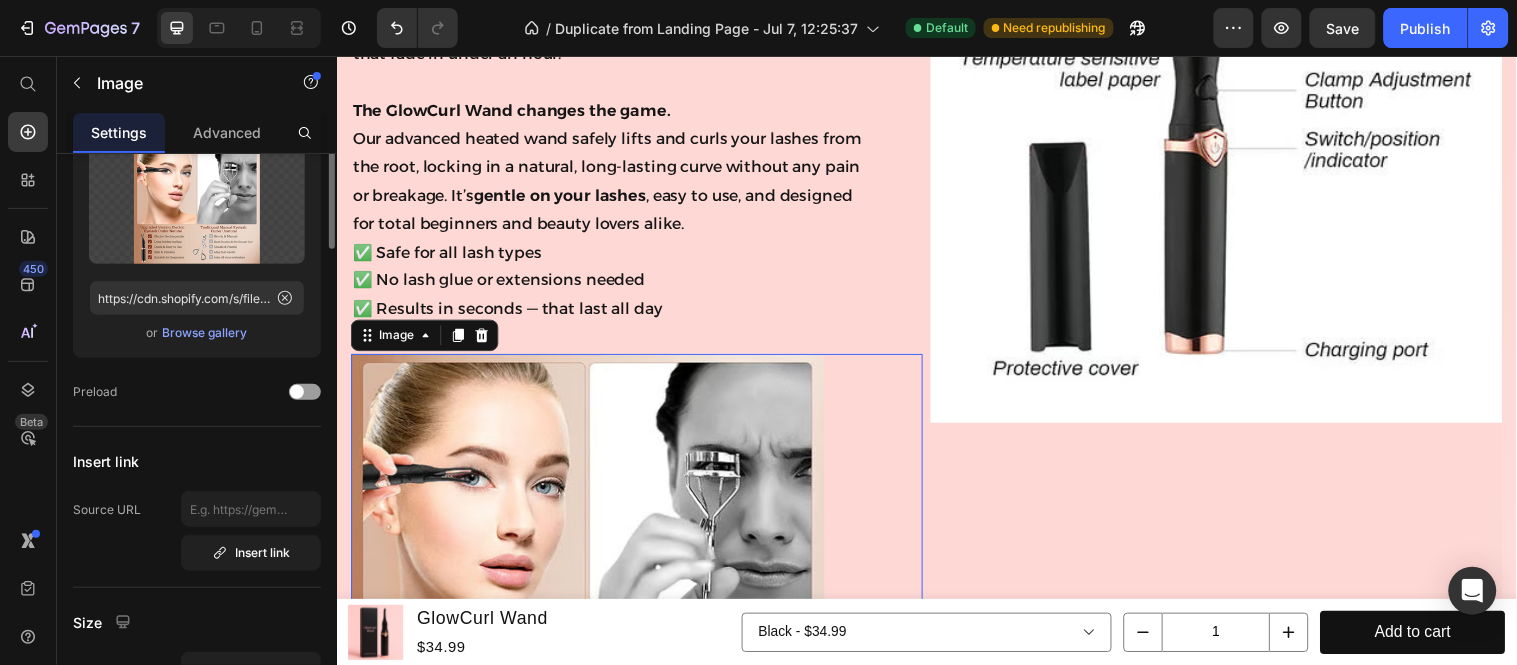 scroll, scrollTop: 0, scrollLeft: 0, axis: both 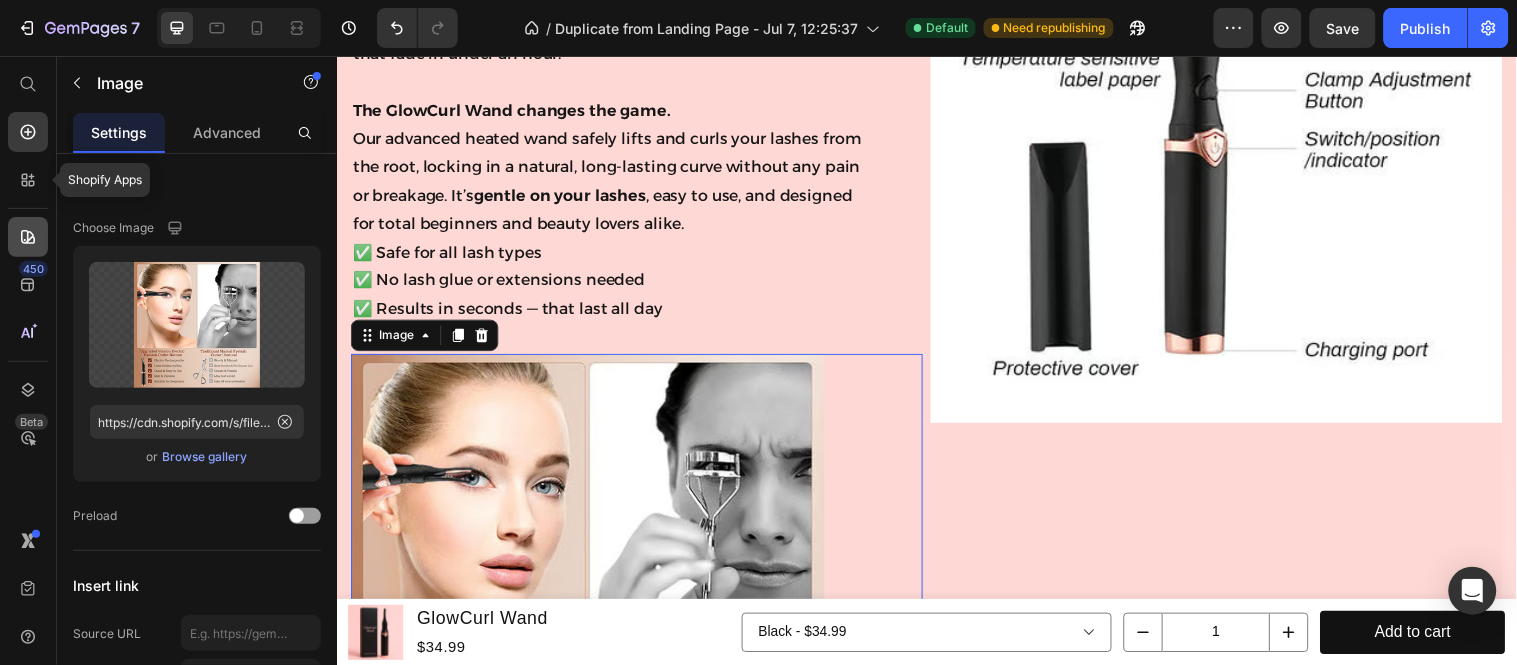drag, startPoint x: 18, startPoint y: 184, endPoint x: 42, endPoint y: 231, distance: 52.773098 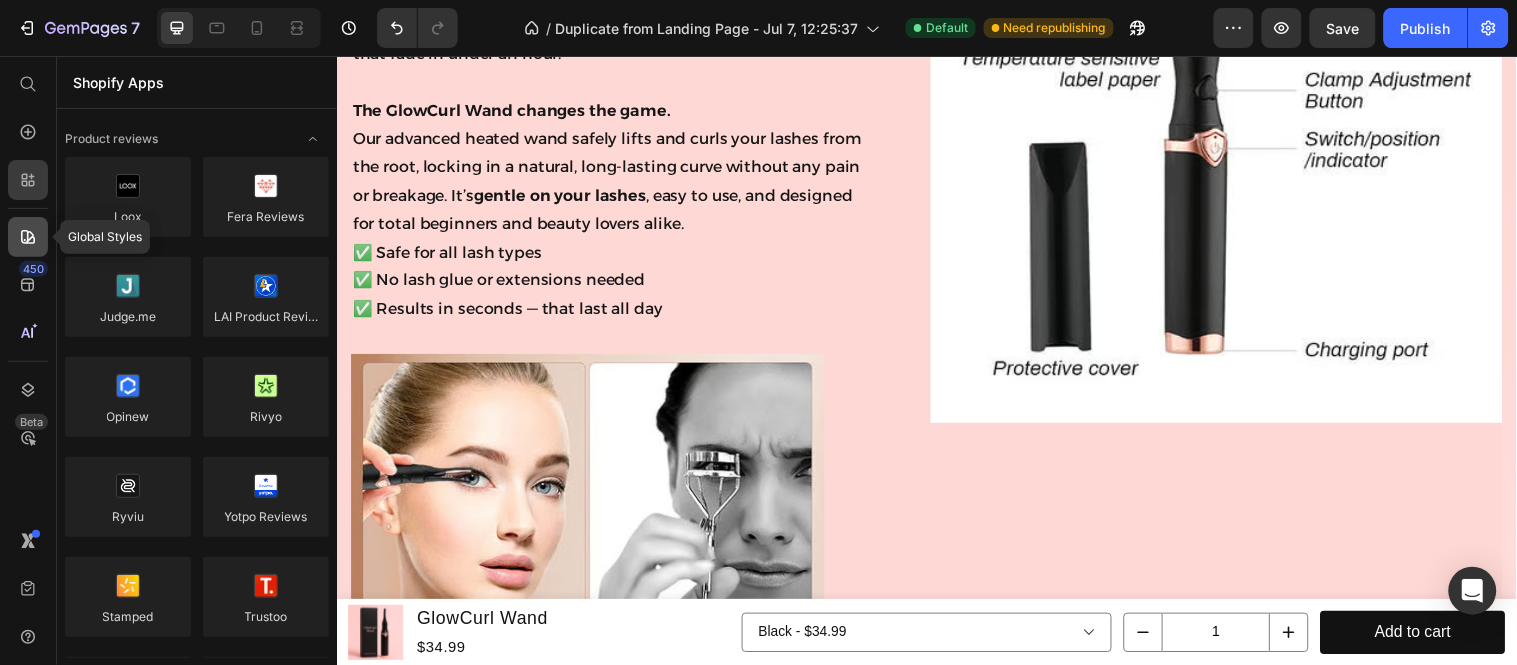 click 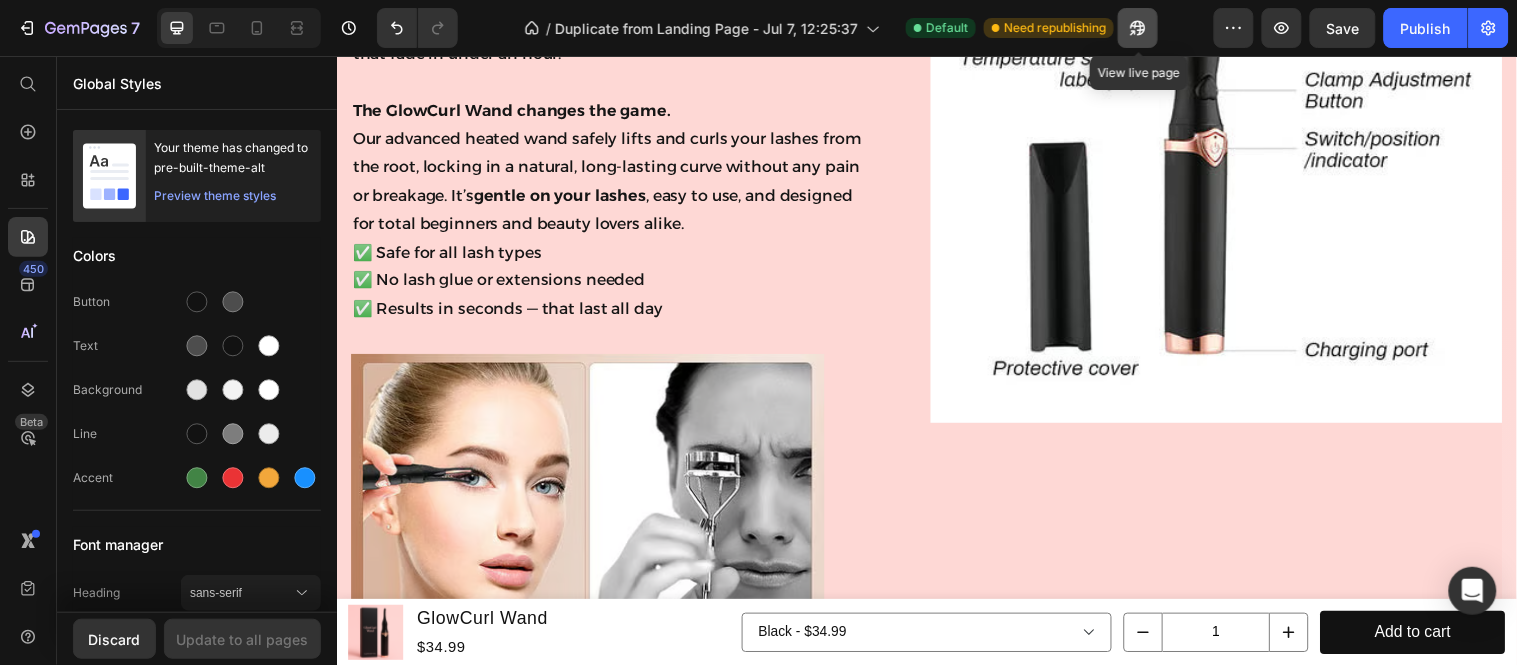 click 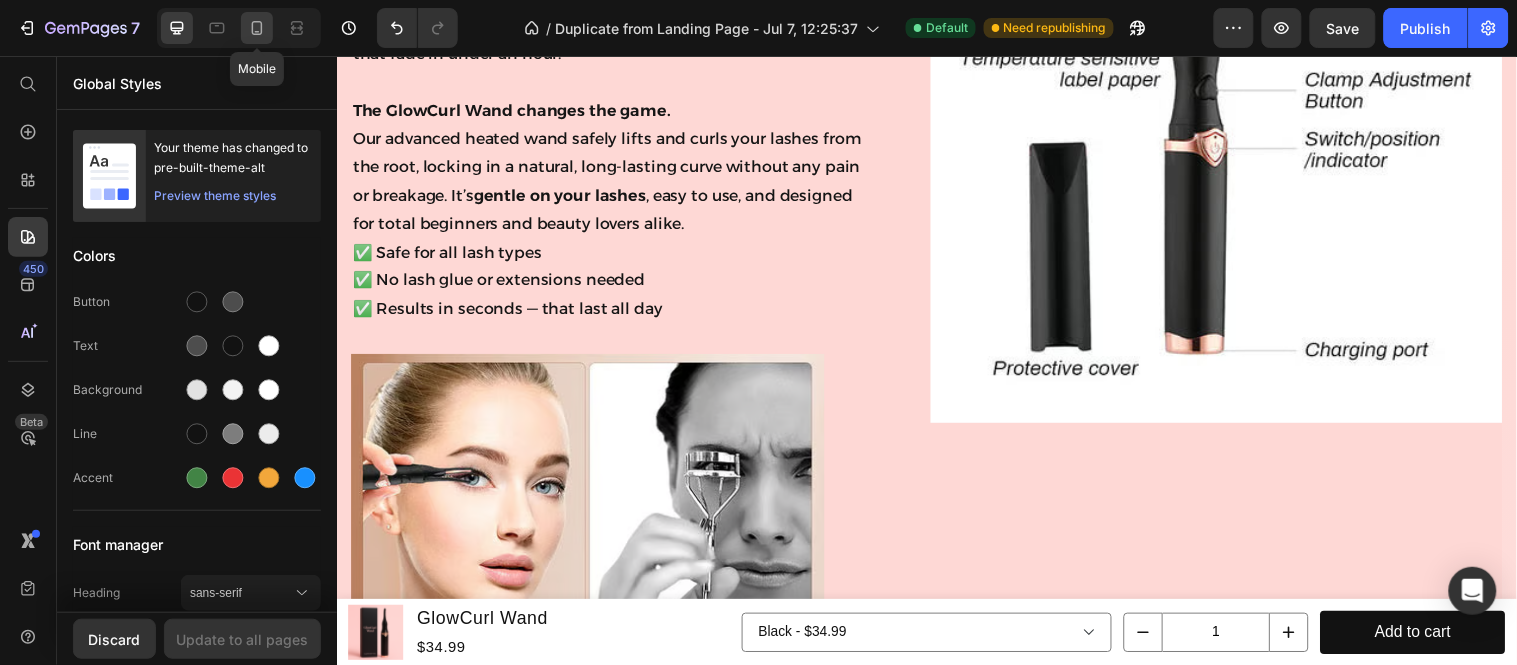 click 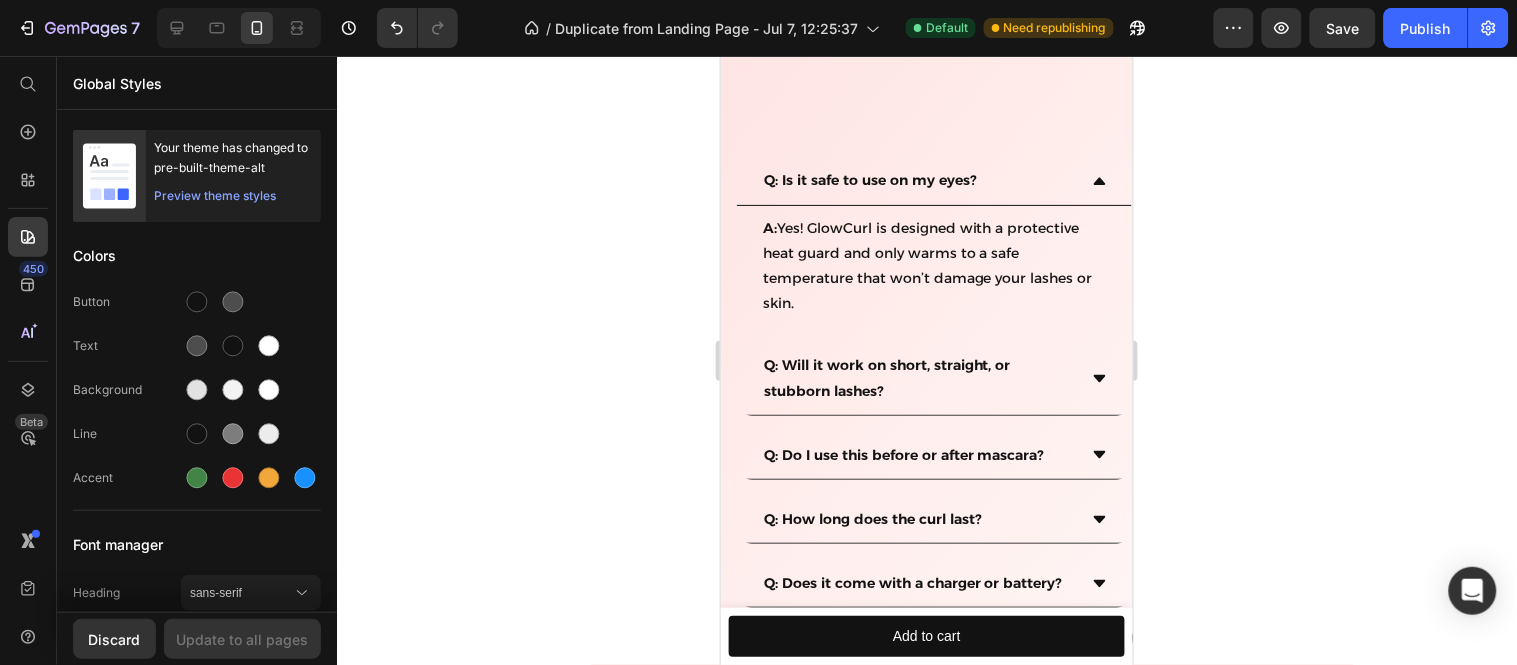 scroll, scrollTop: 5931, scrollLeft: 0, axis: vertical 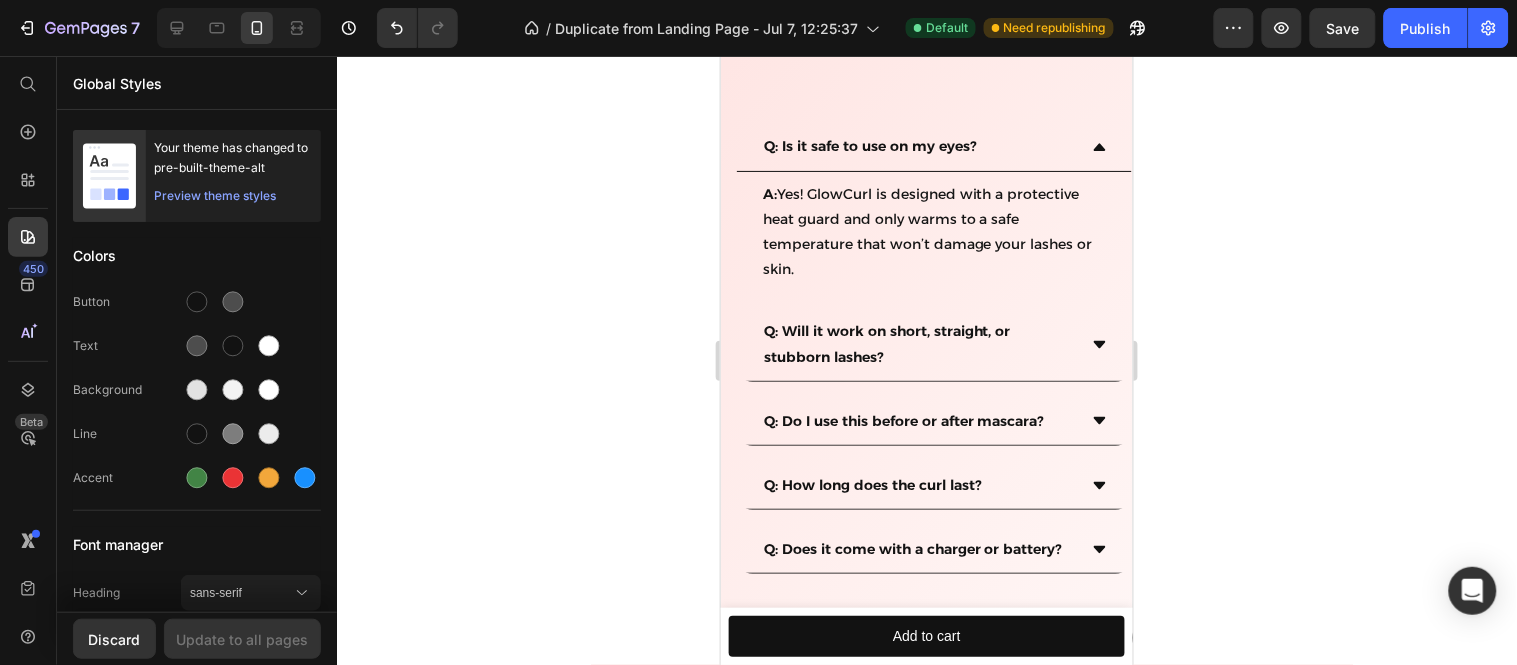 click 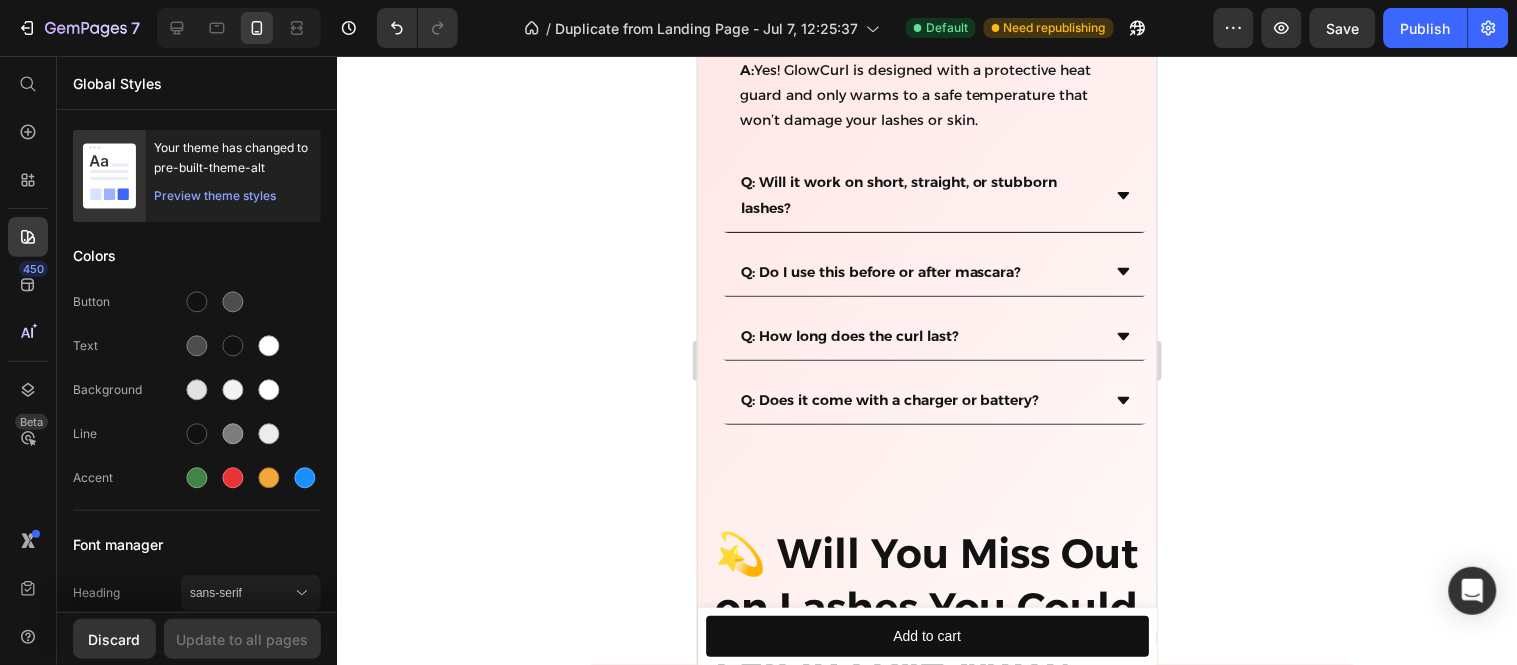 scroll, scrollTop: 6021, scrollLeft: 0, axis: vertical 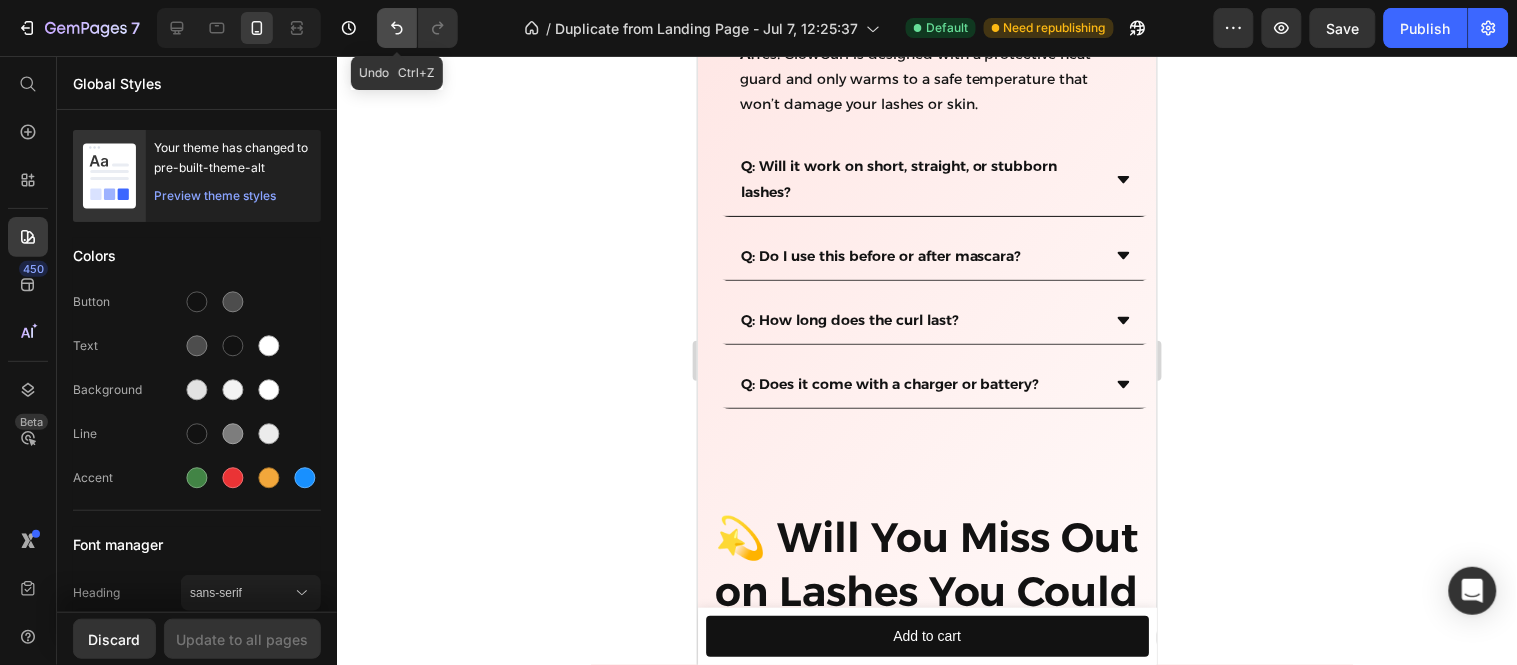 click 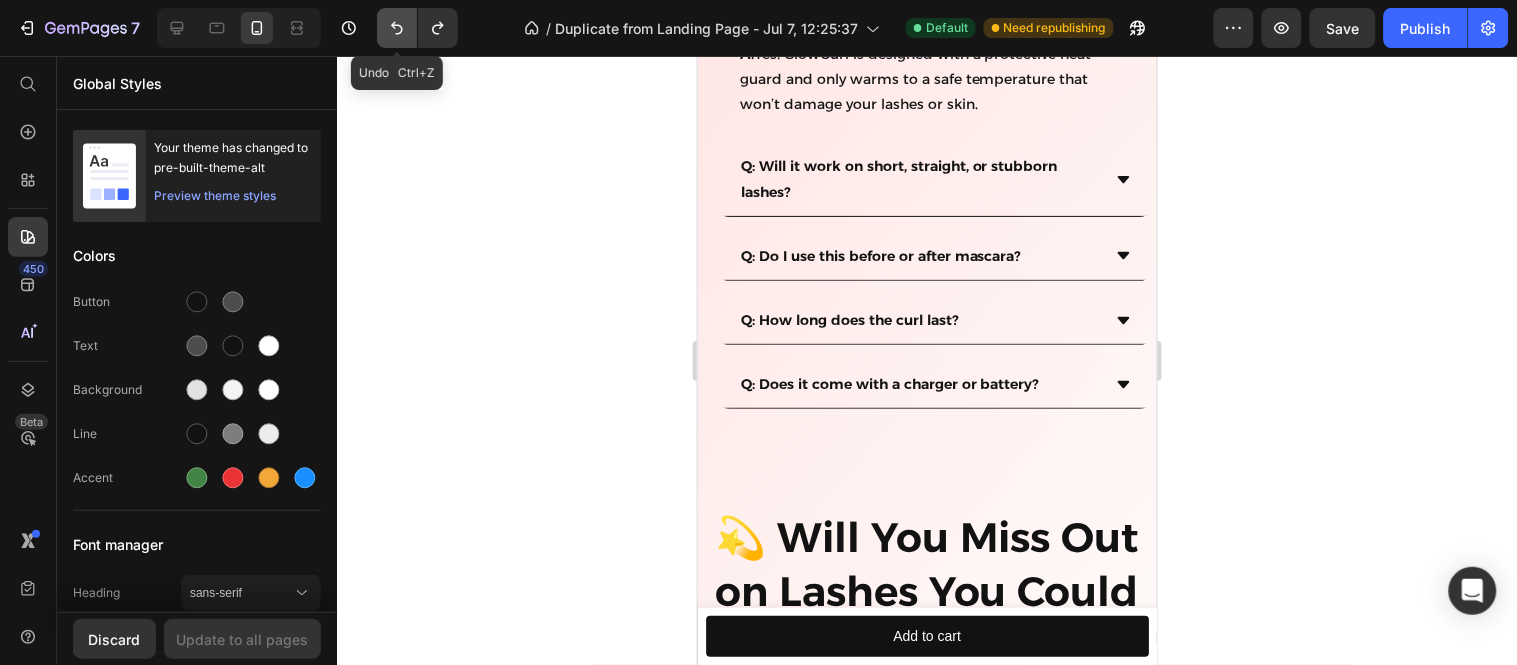 click 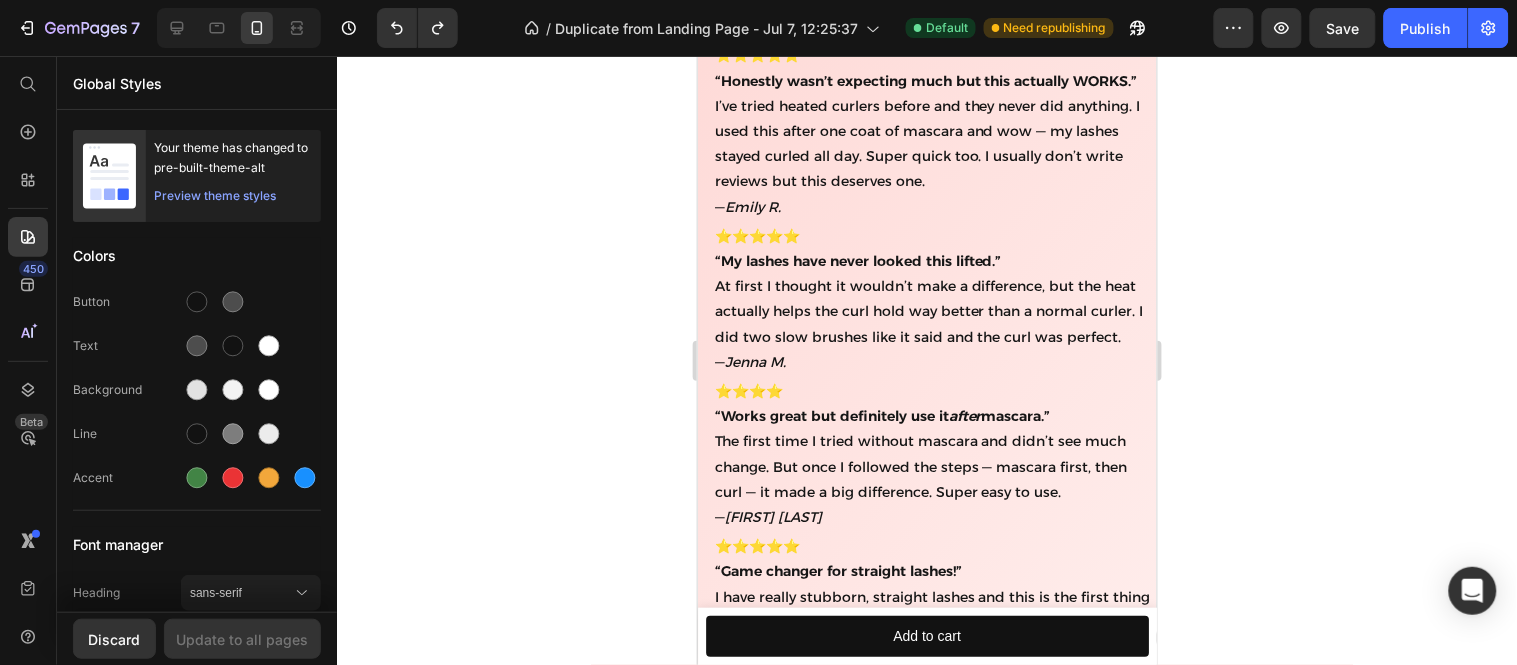 scroll, scrollTop: 11523, scrollLeft: 0, axis: vertical 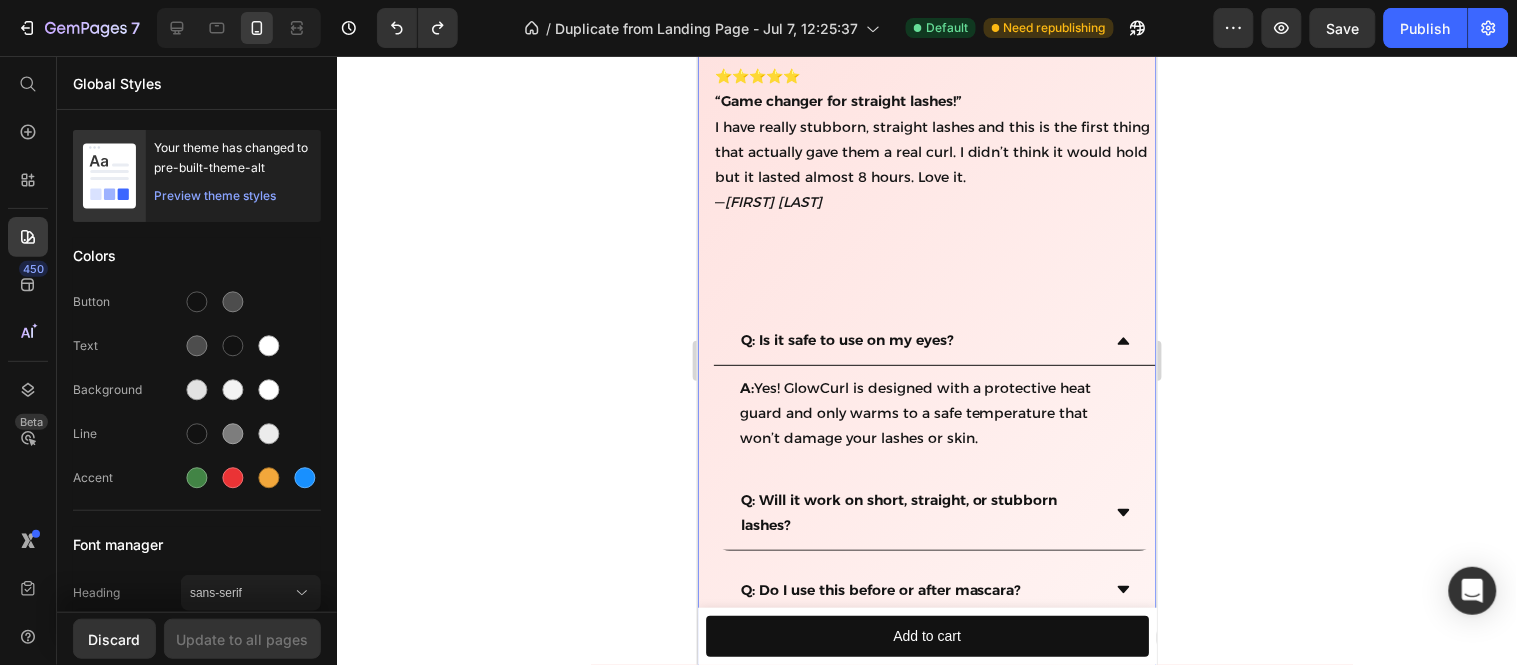 click 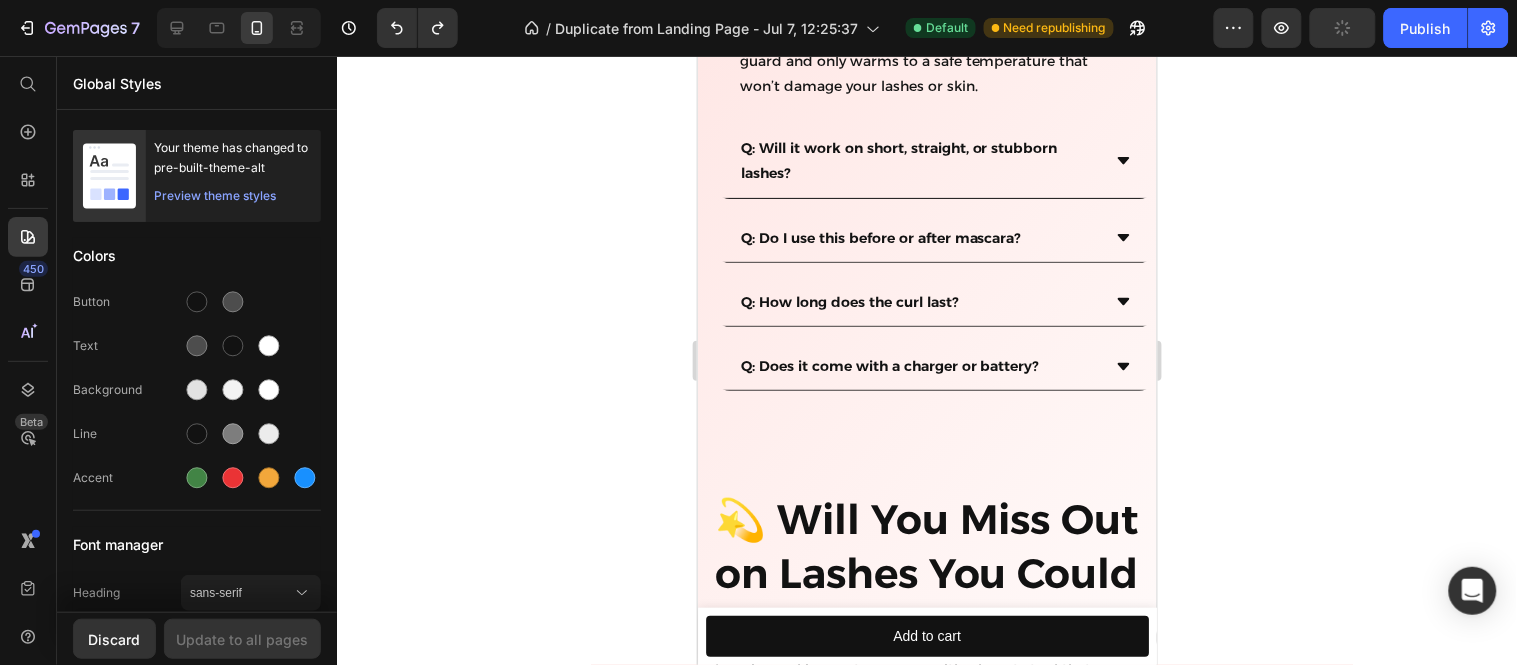 scroll, scrollTop: 11967, scrollLeft: 0, axis: vertical 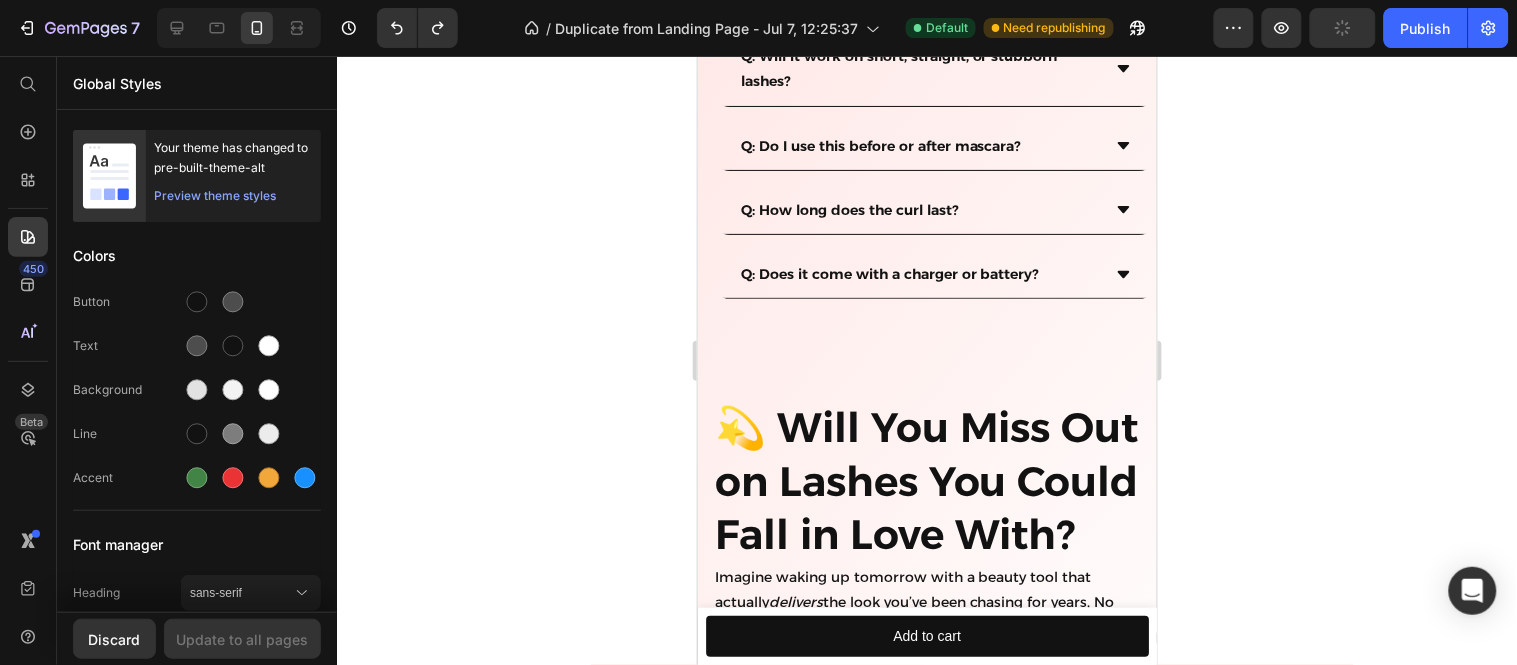 drag, startPoint x: 739, startPoint y: 153, endPoint x: 824, endPoint y: 160, distance: 85.28775 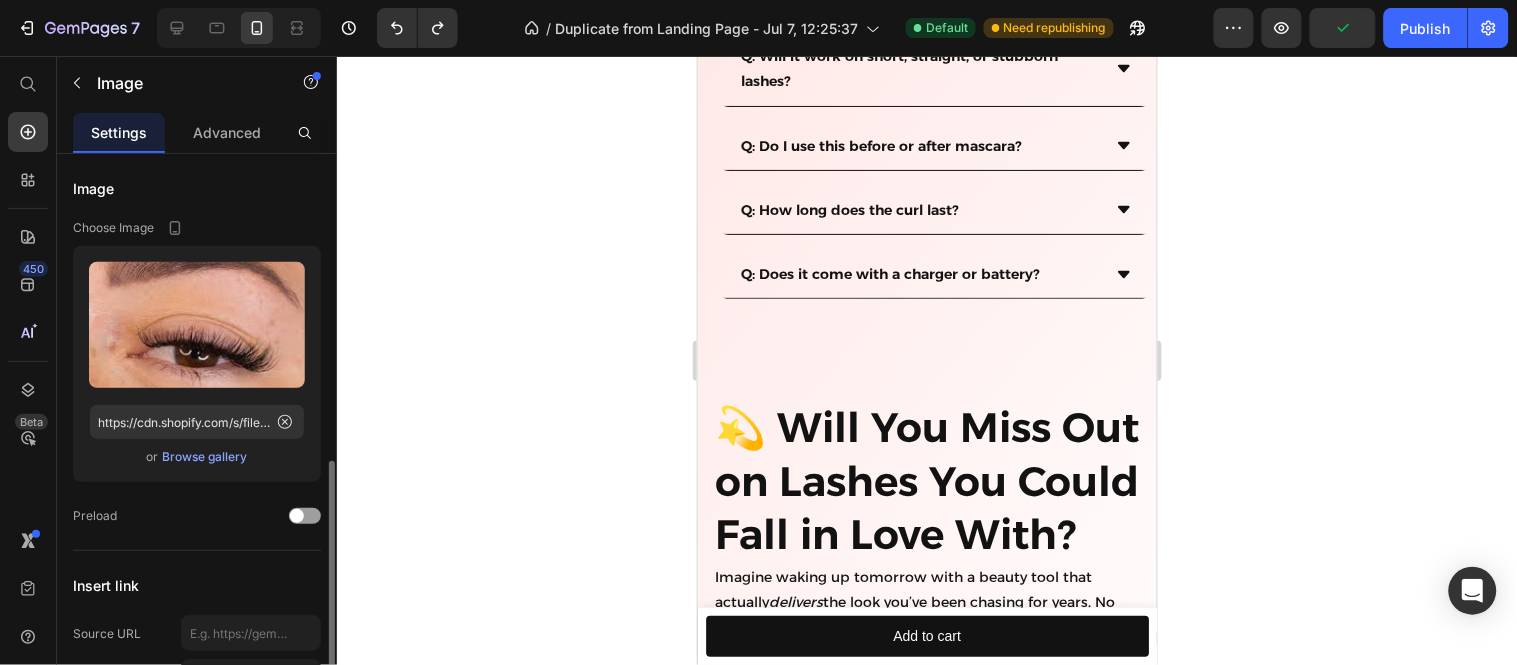 scroll, scrollTop: 222, scrollLeft: 0, axis: vertical 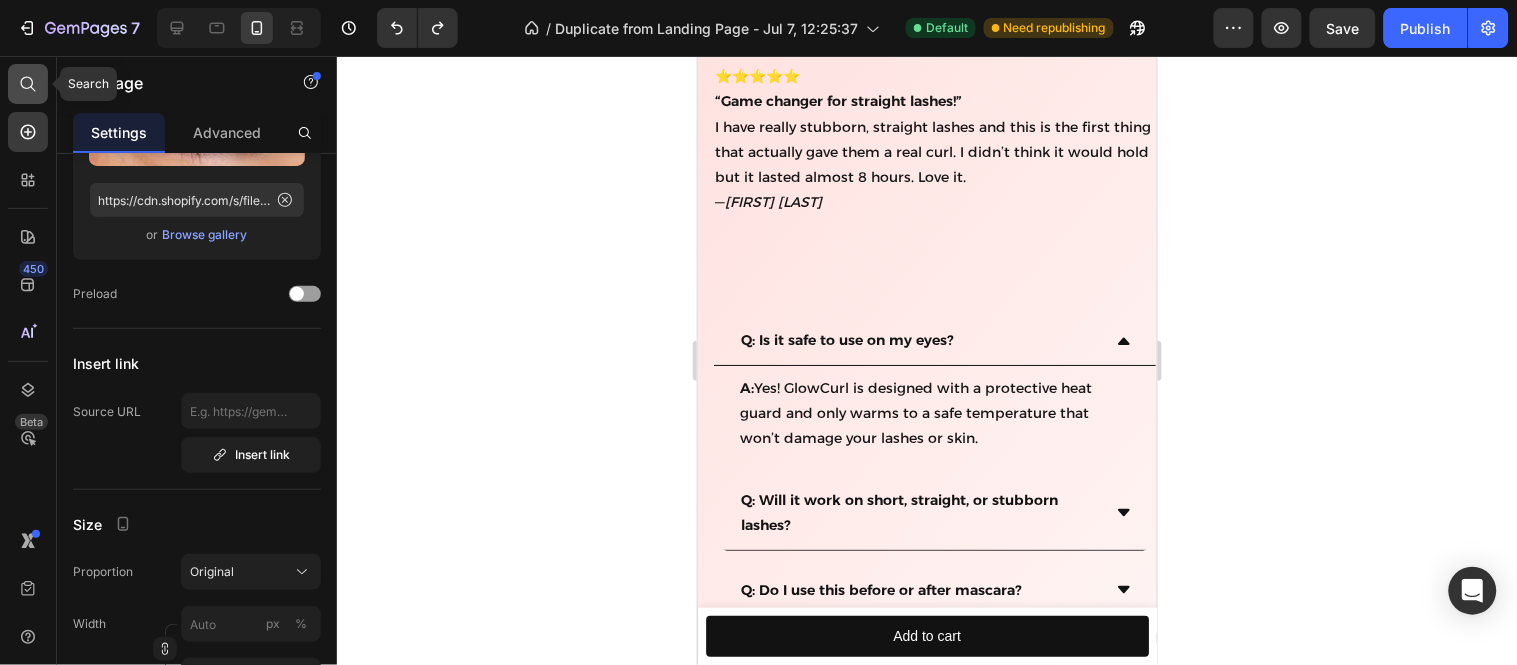 click 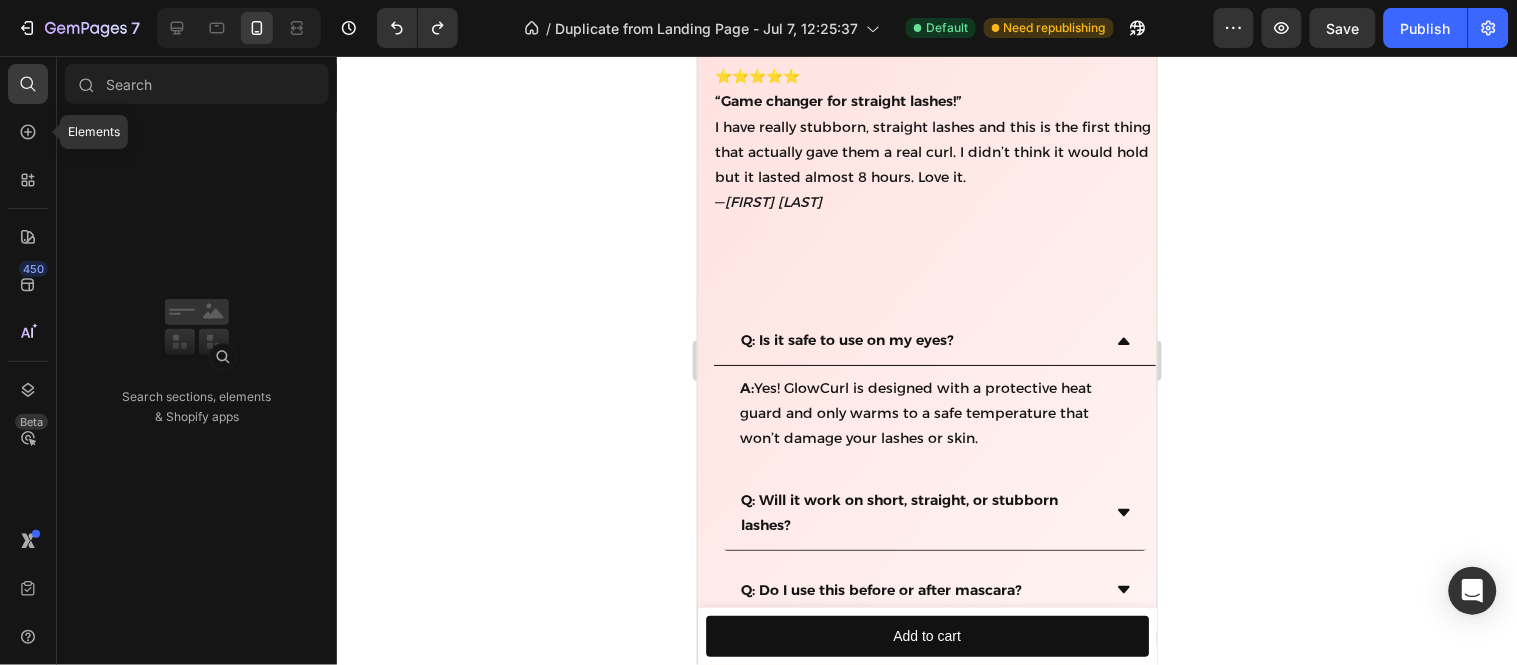 click 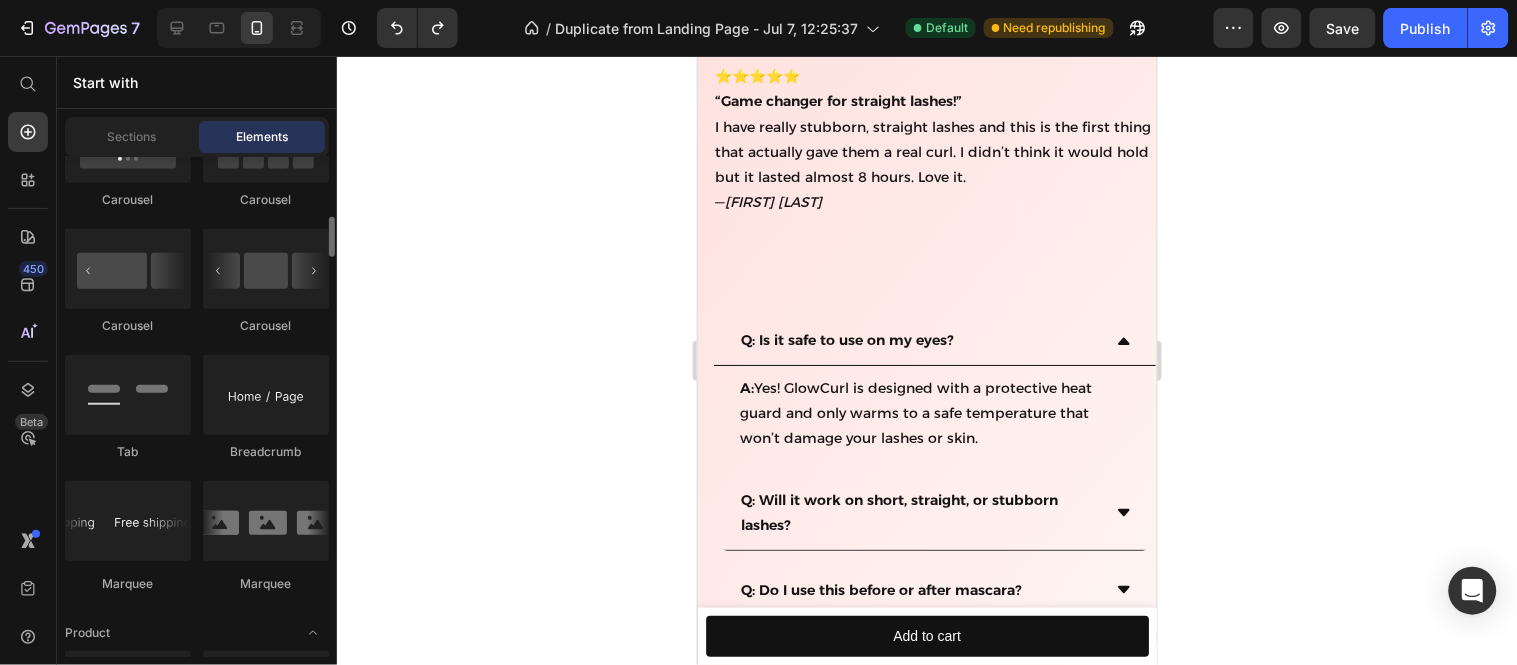 scroll, scrollTop: 2111, scrollLeft: 0, axis: vertical 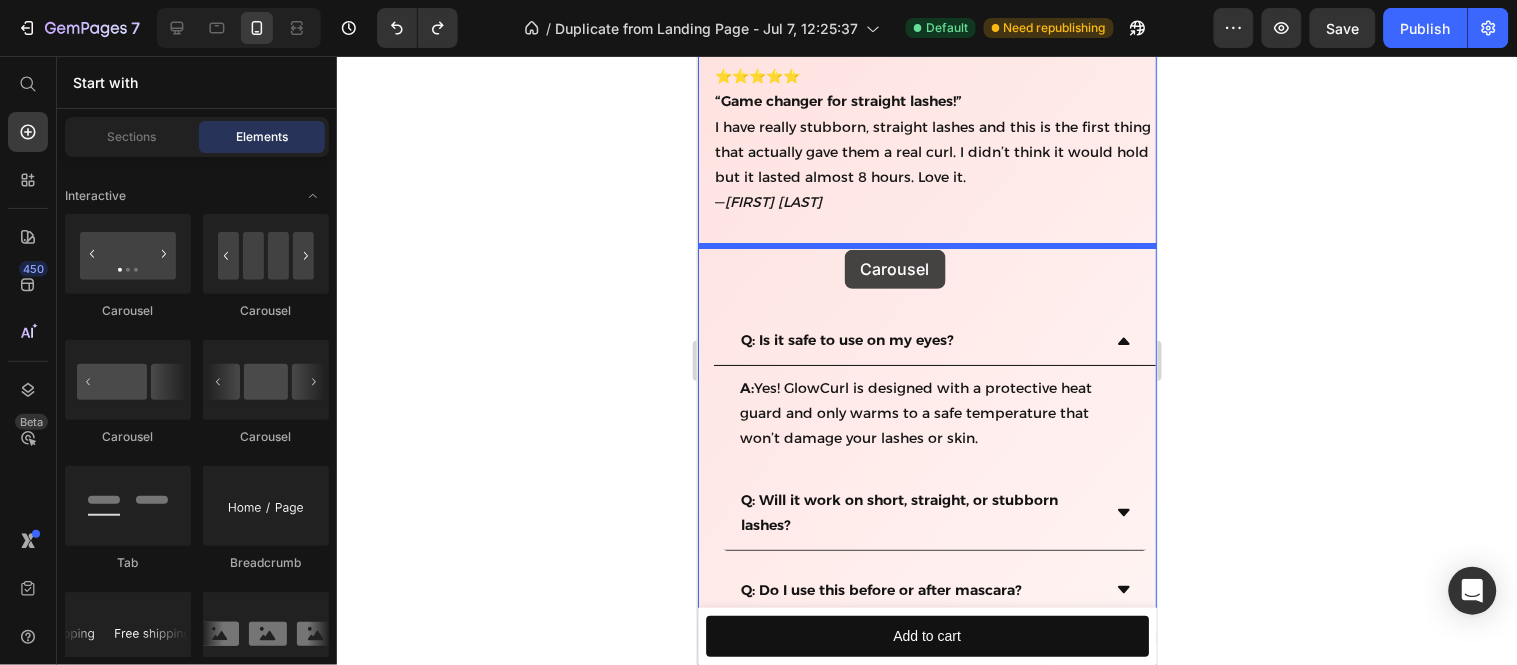 drag, startPoint x: 844, startPoint y: 332, endPoint x: 844, endPoint y: 247, distance: 85 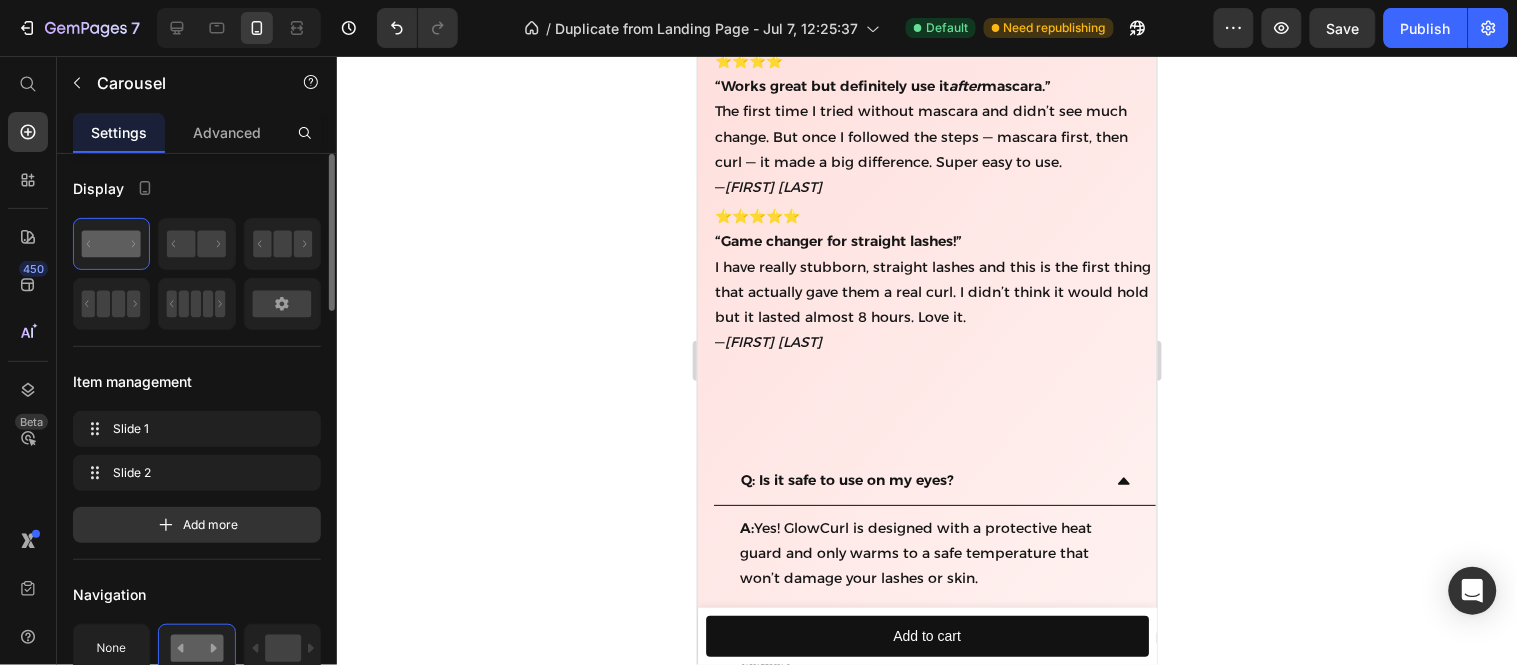 scroll, scrollTop: 111, scrollLeft: 0, axis: vertical 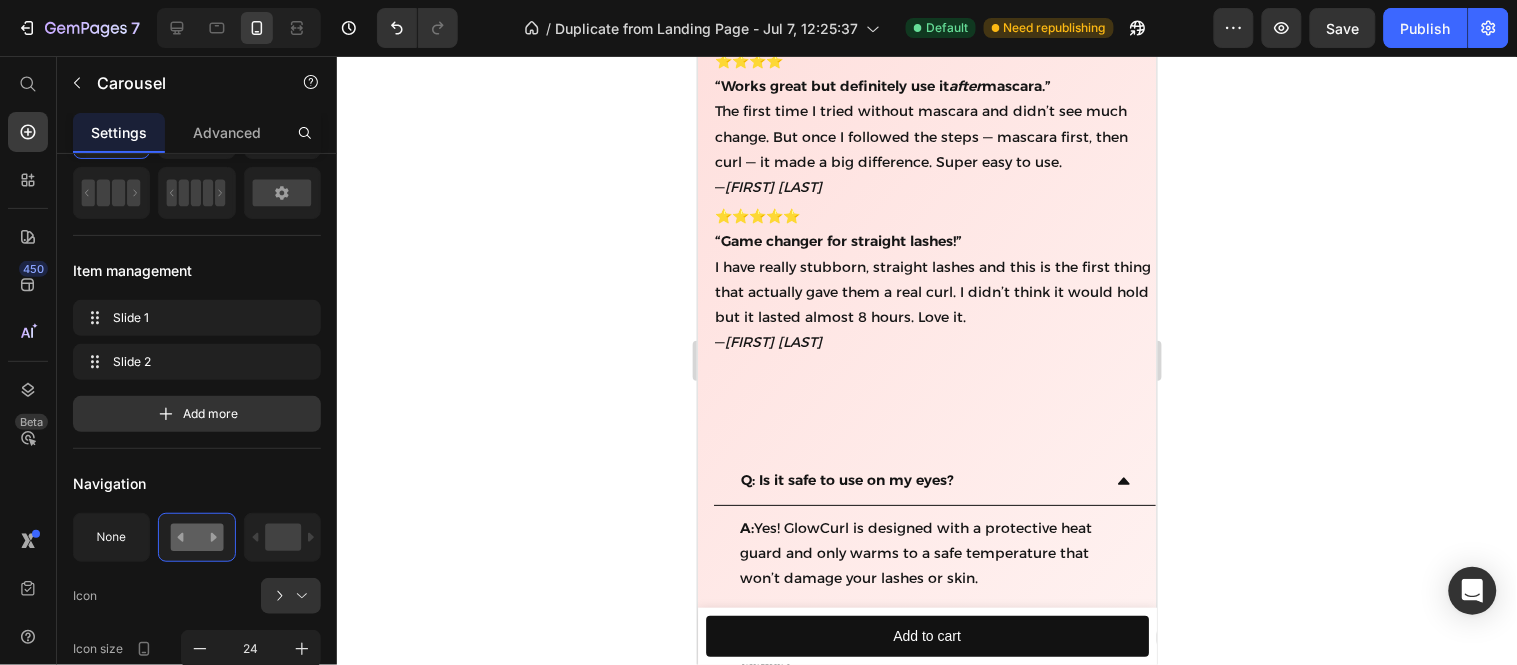 click 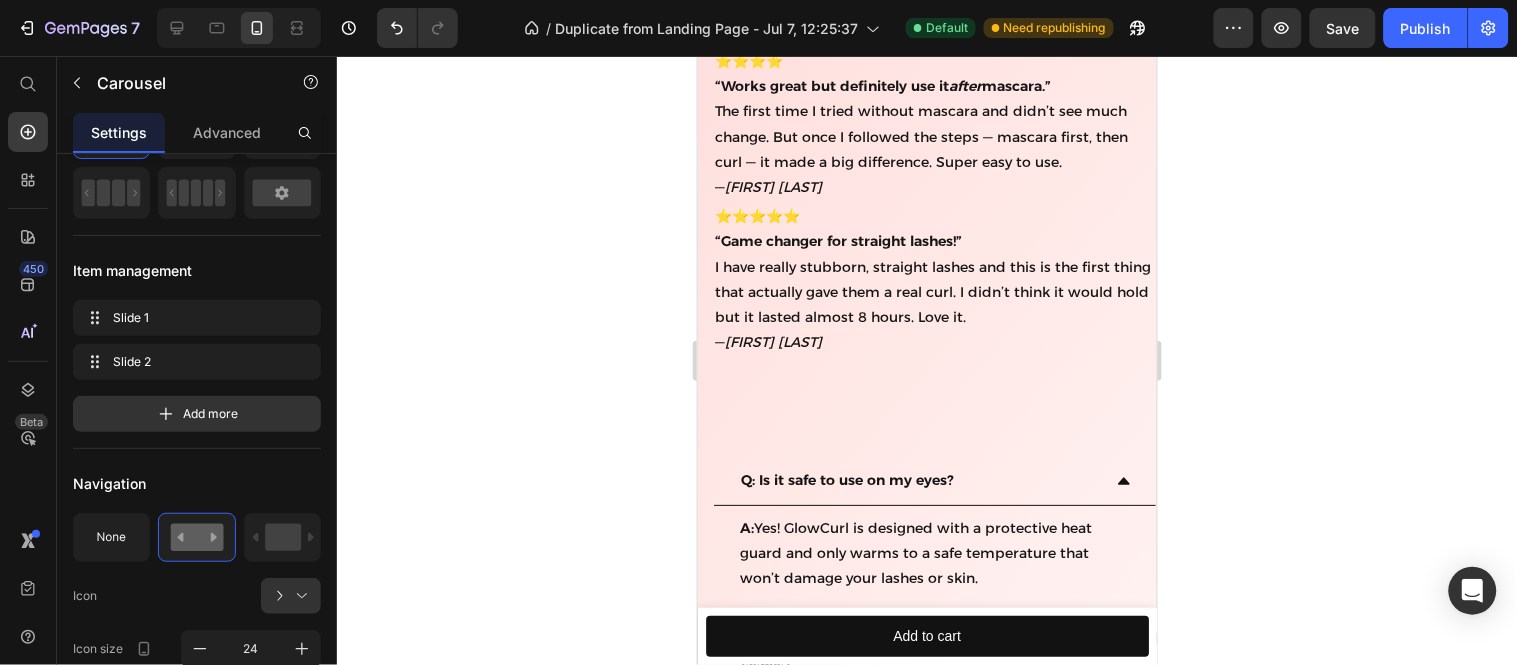 click on "Drop element here" at bounding box center (918, -517) 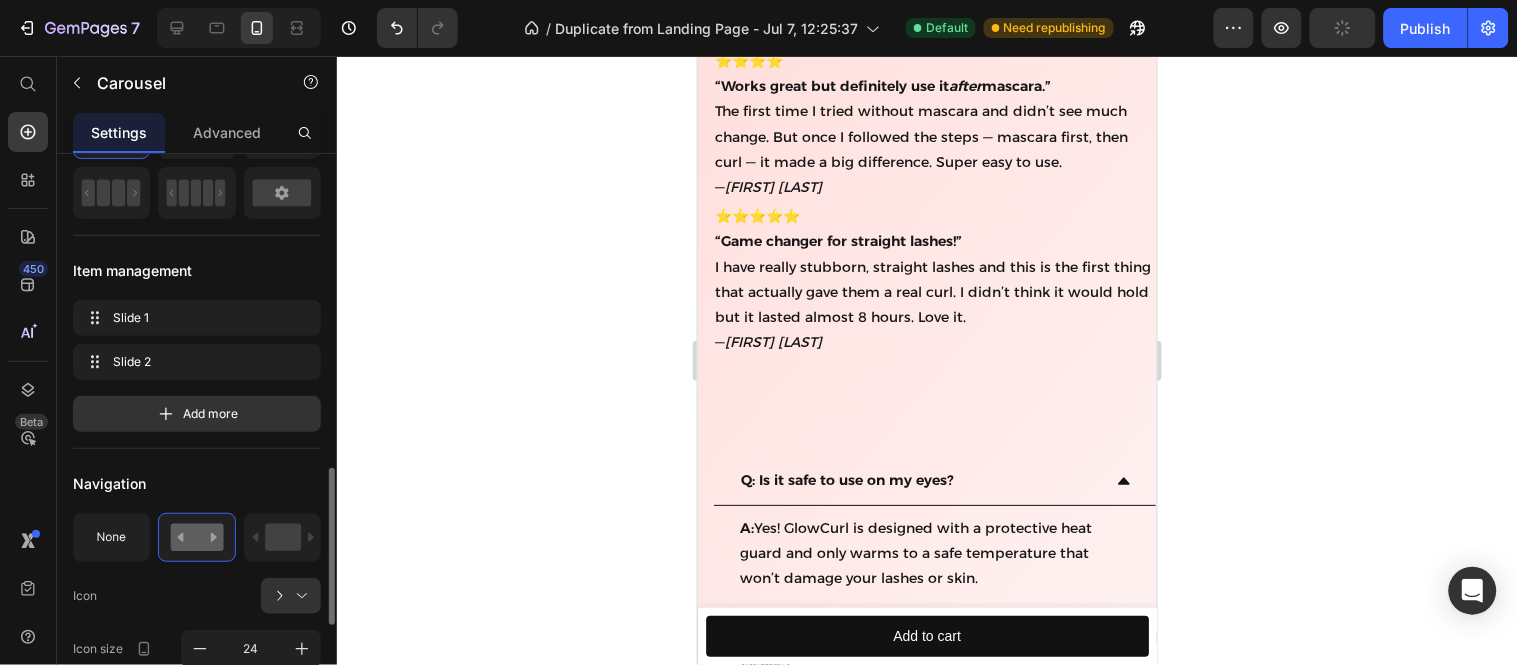 scroll, scrollTop: 333, scrollLeft: 0, axis: vertical 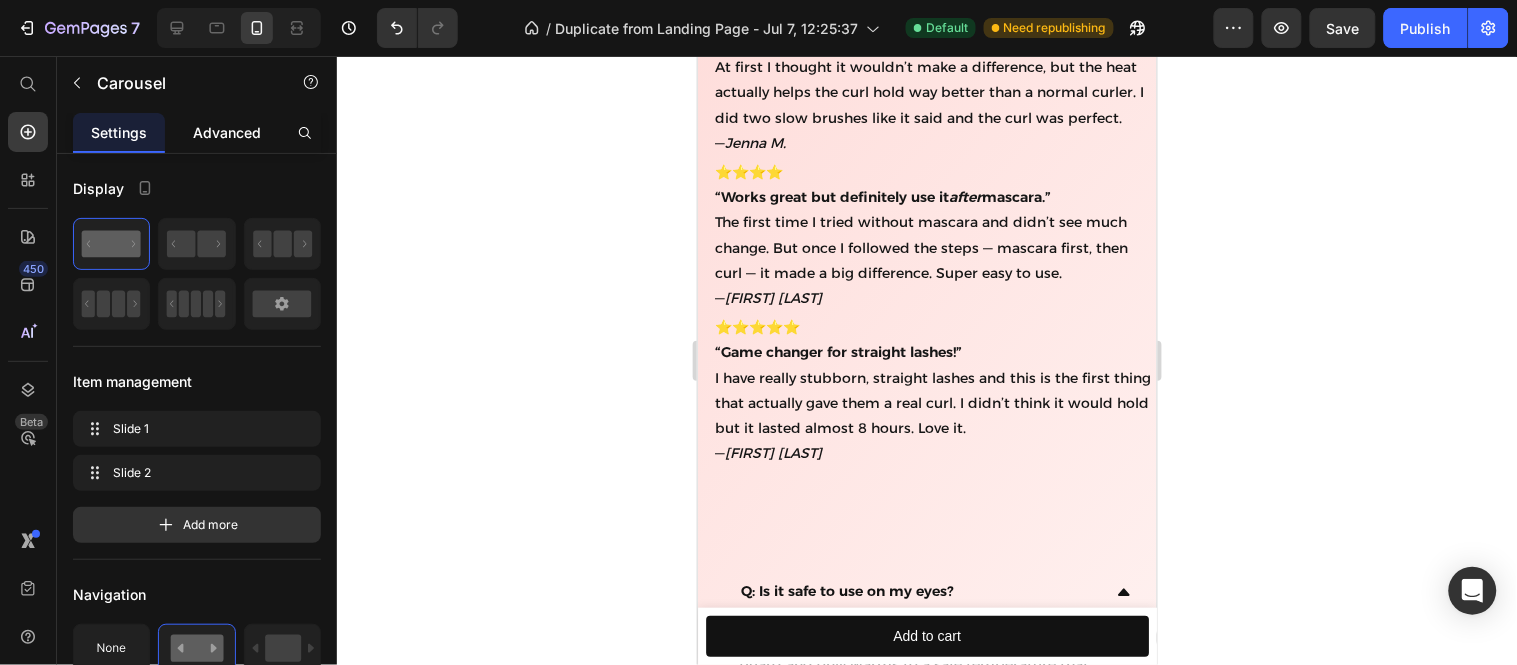 click on "Advanced" at bounding box center [227, 132] 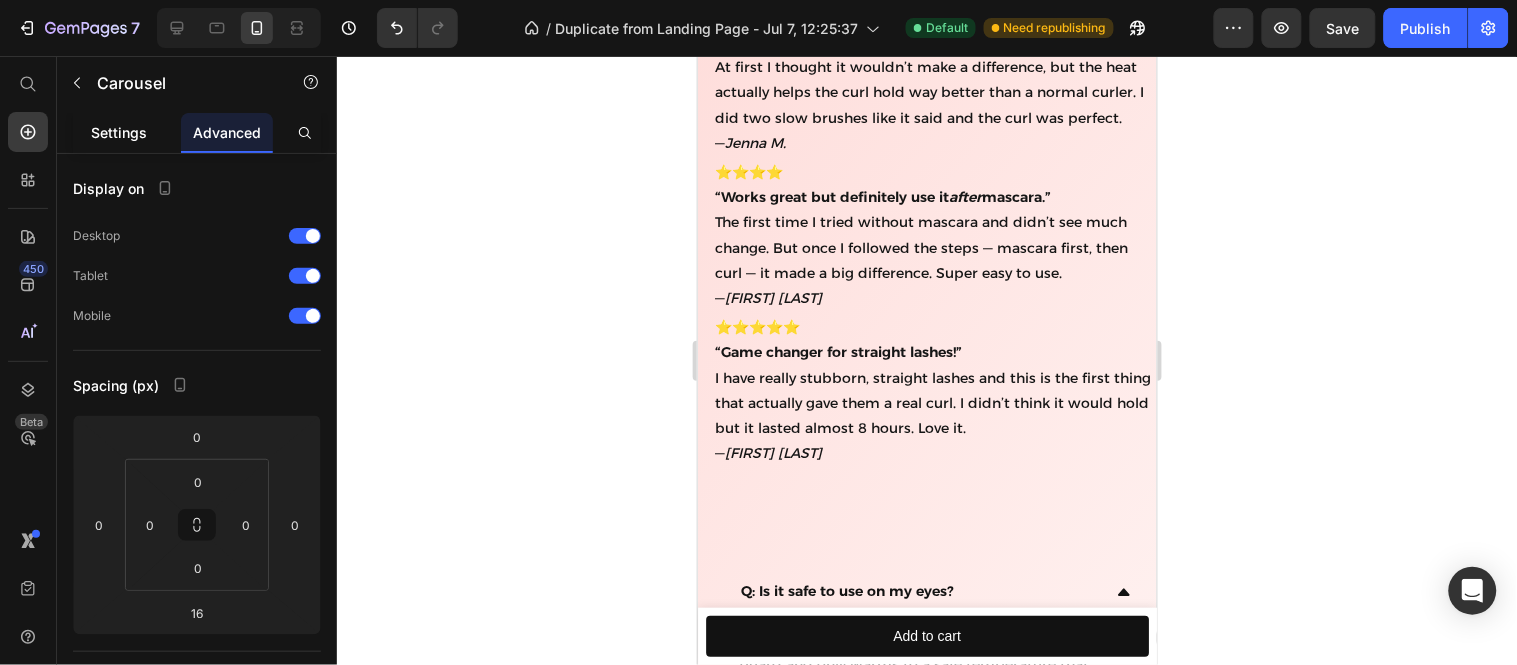 click on "Settings" at bounding box center [119, 132] 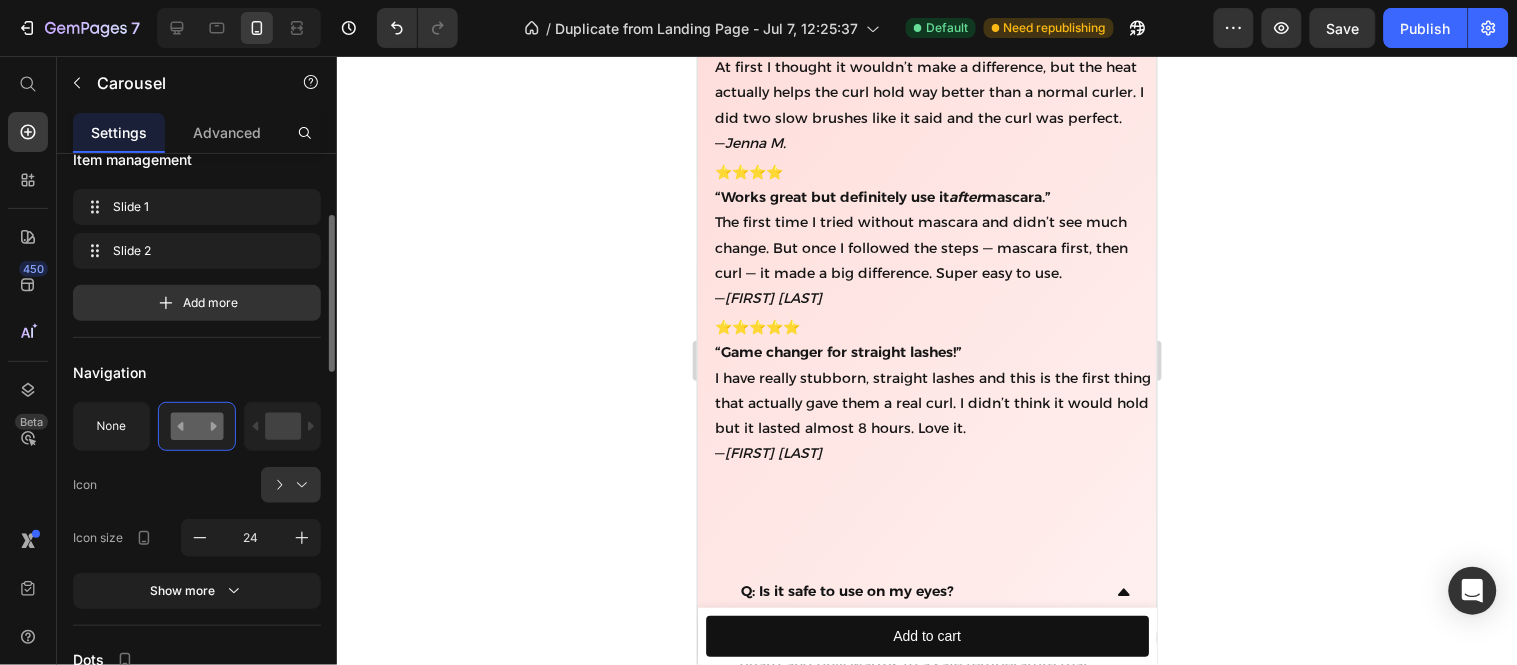 scroll, scrollTop: 333, scrollLeft: 0, axis: vertical 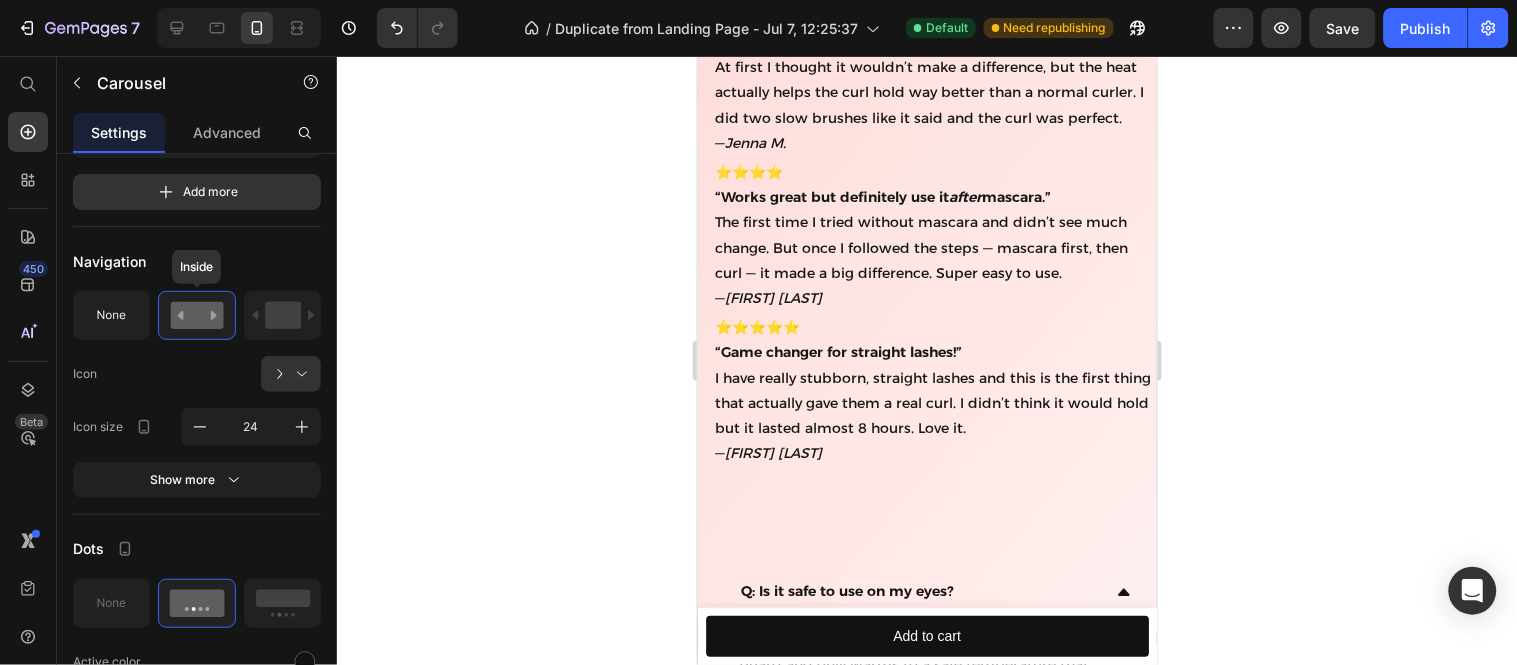 click 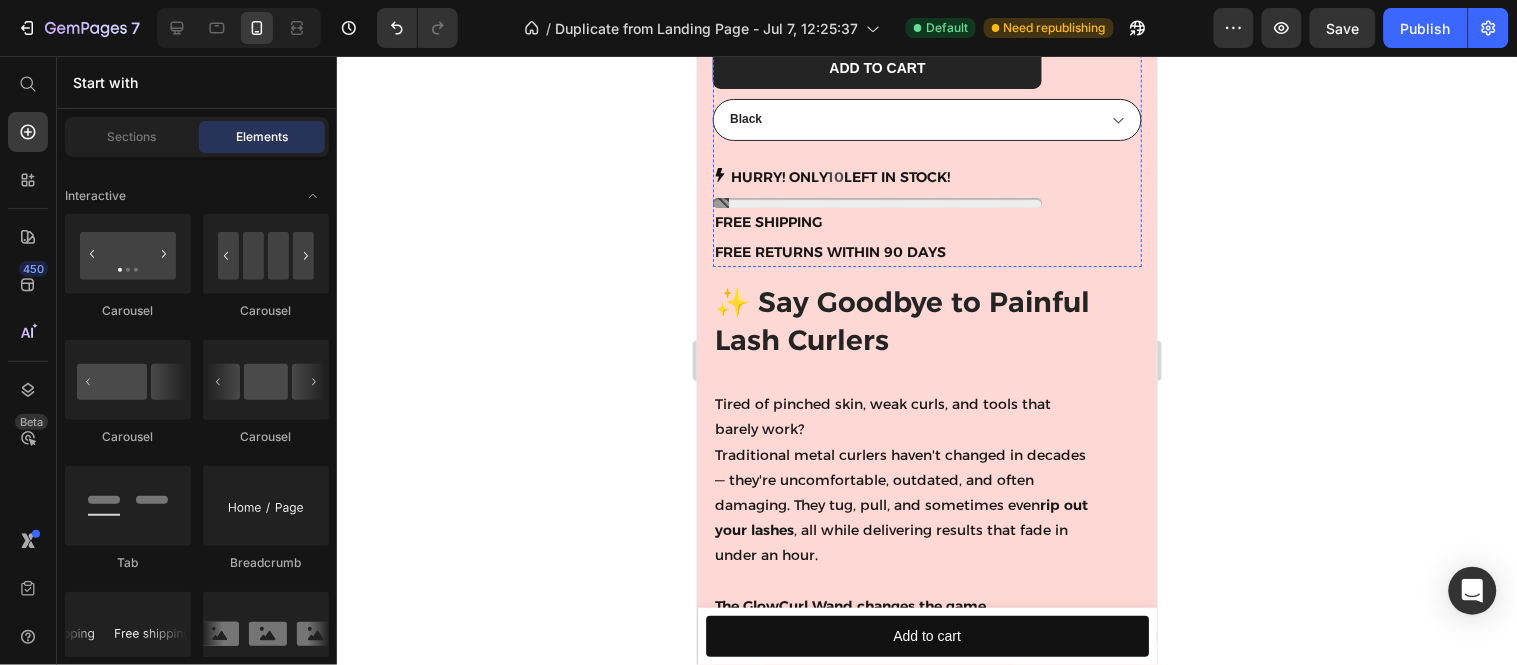 scroll, scrollTop: 5595, scrollLeft: 0, axis: vertical 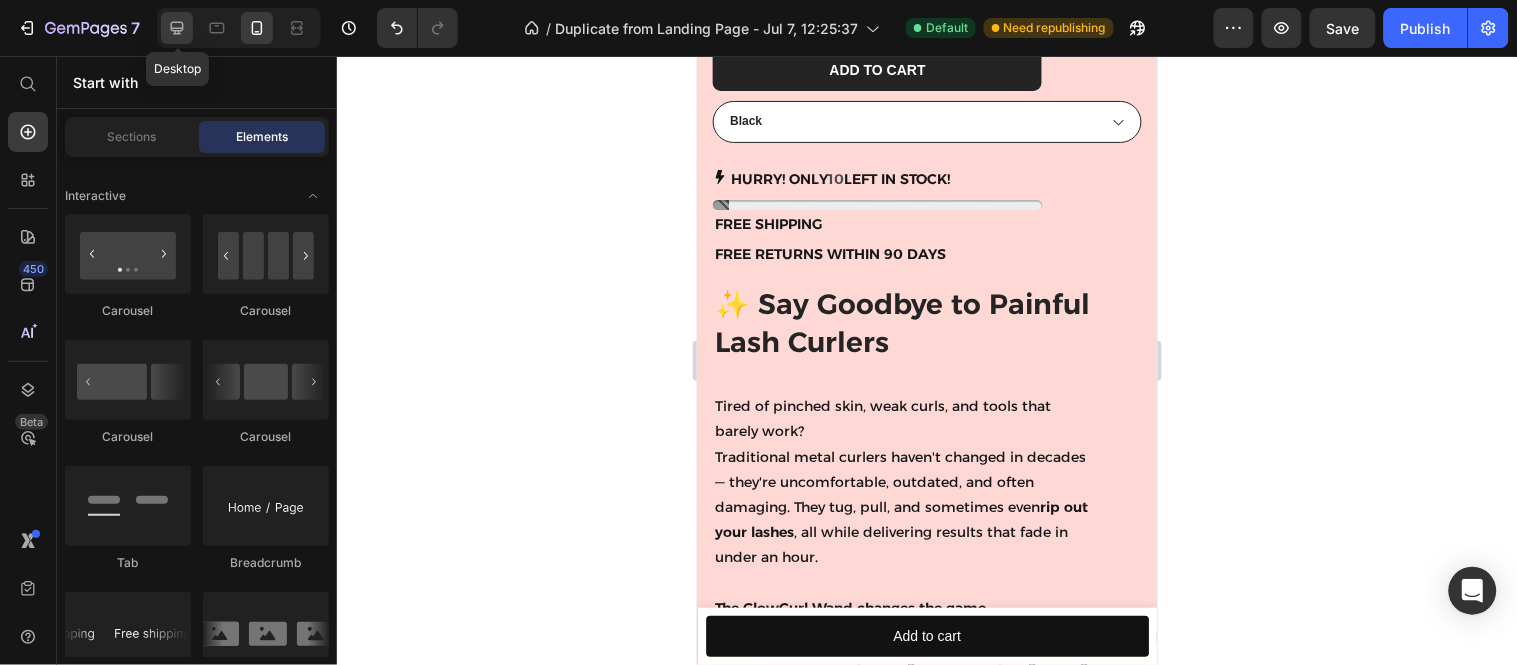 click 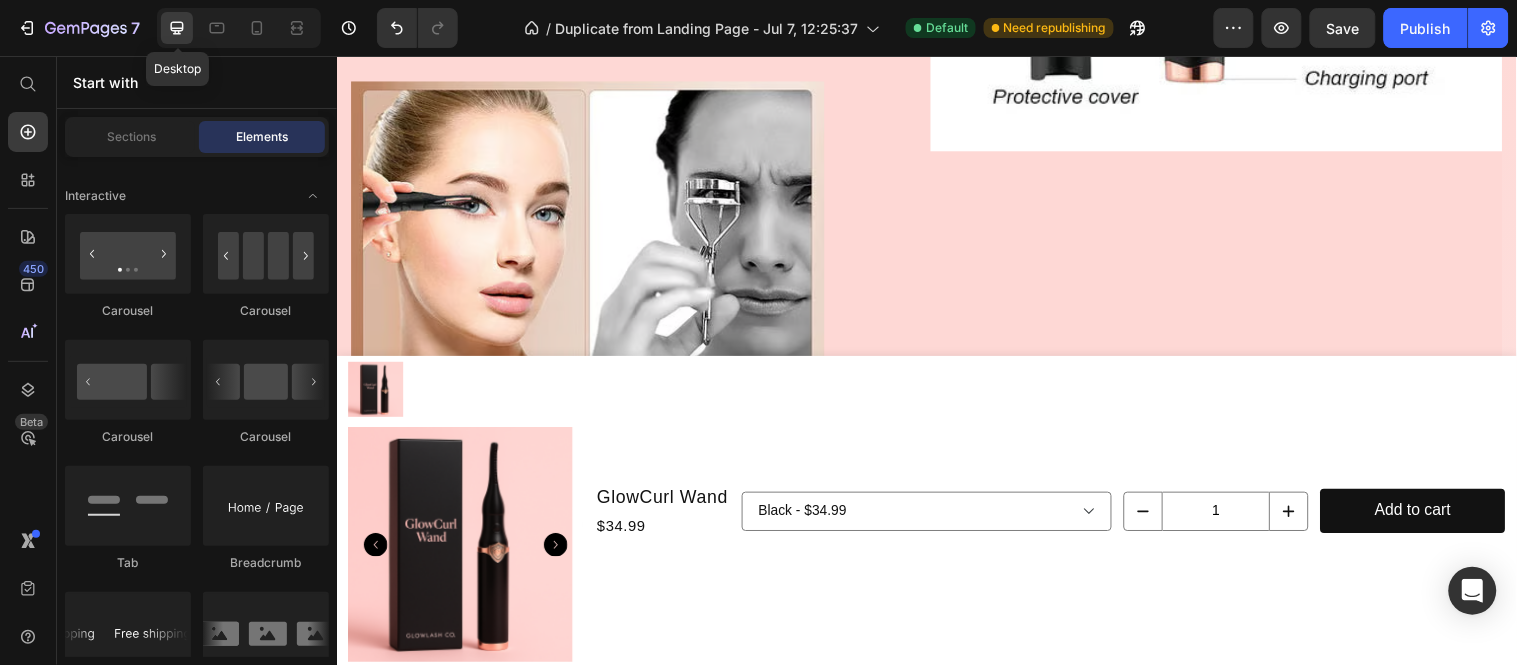 scroll, scrollTop: 5661, scrollLeft: 0, axis: vertical 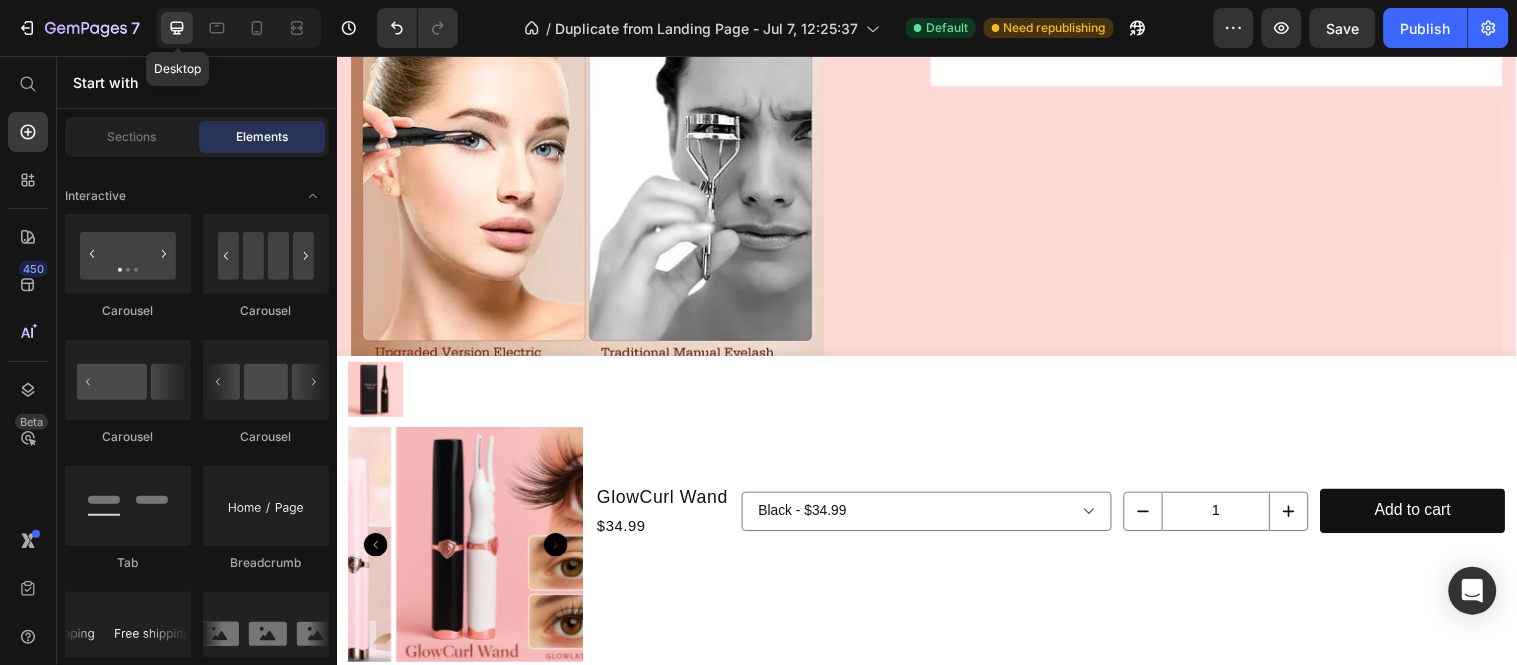 radio on "true" 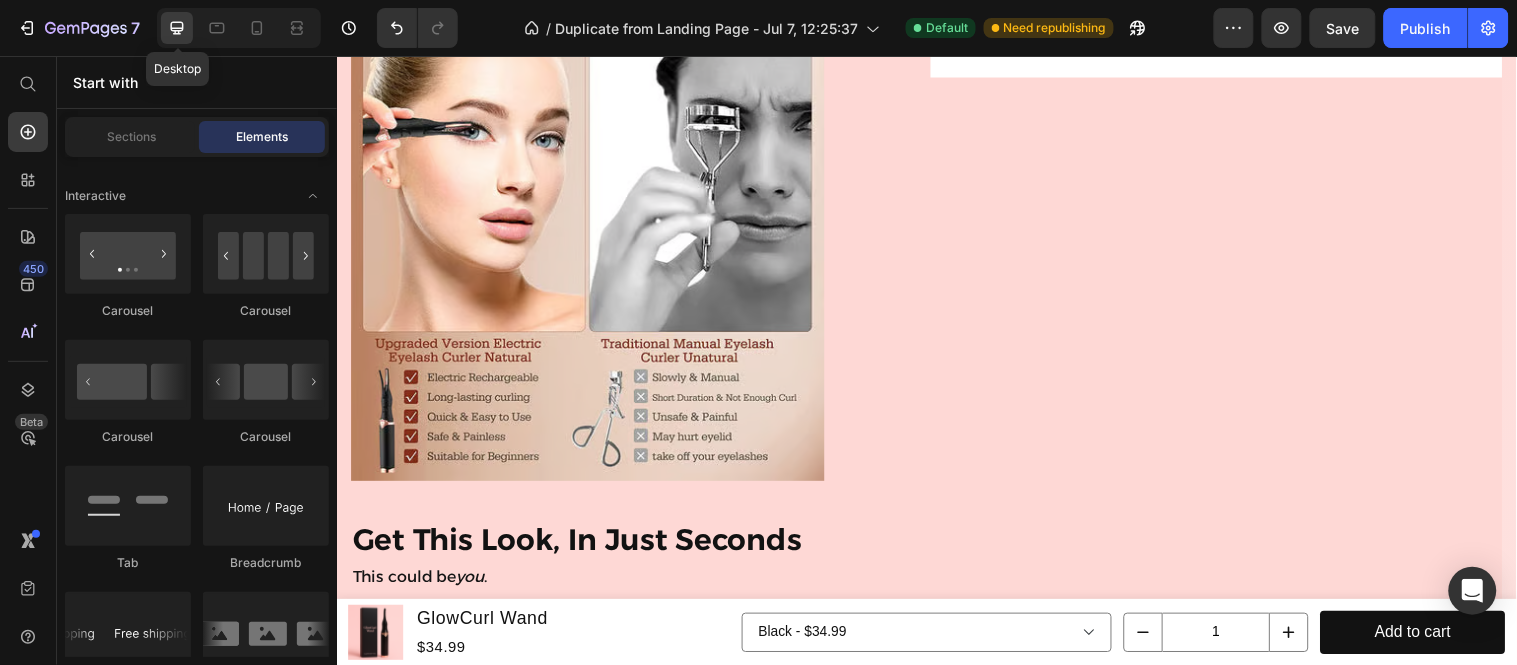 radio on "true" 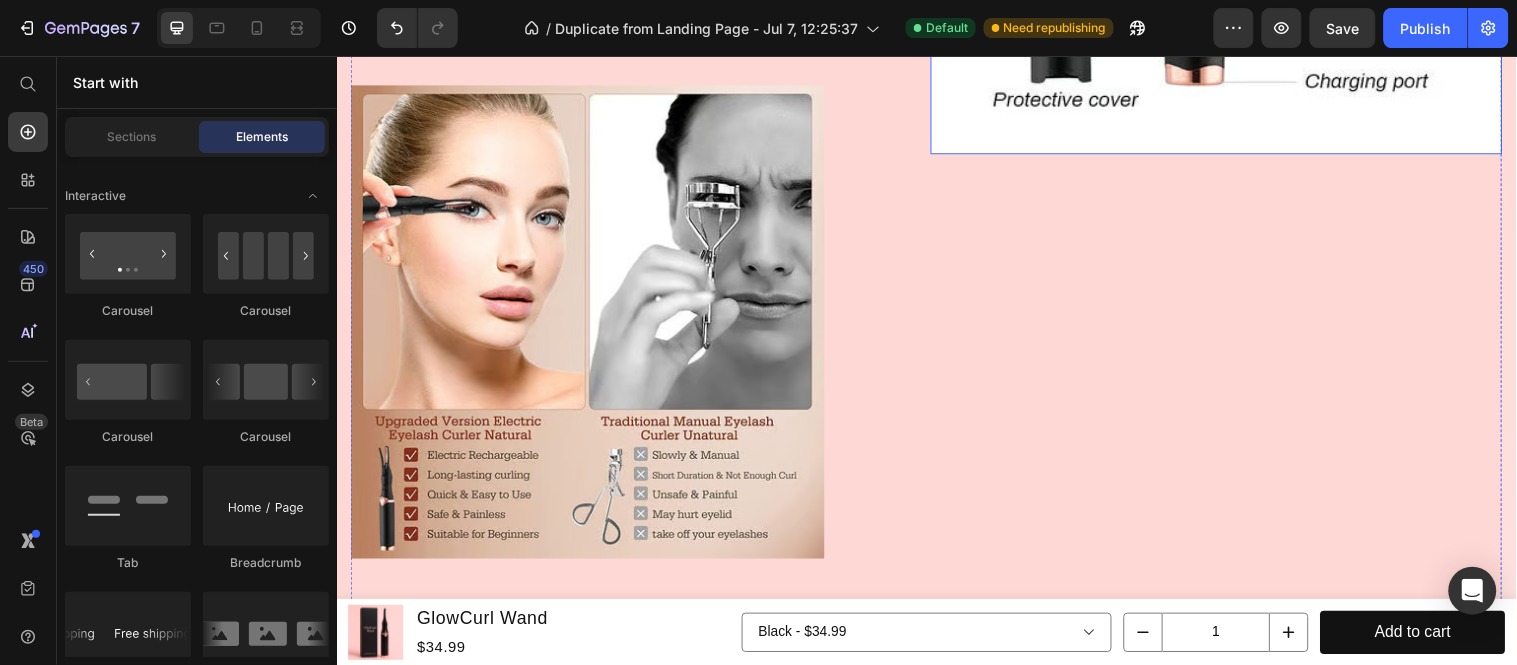scroll, scrollTop: 6216, scrollLeft: 0, axis: vertical 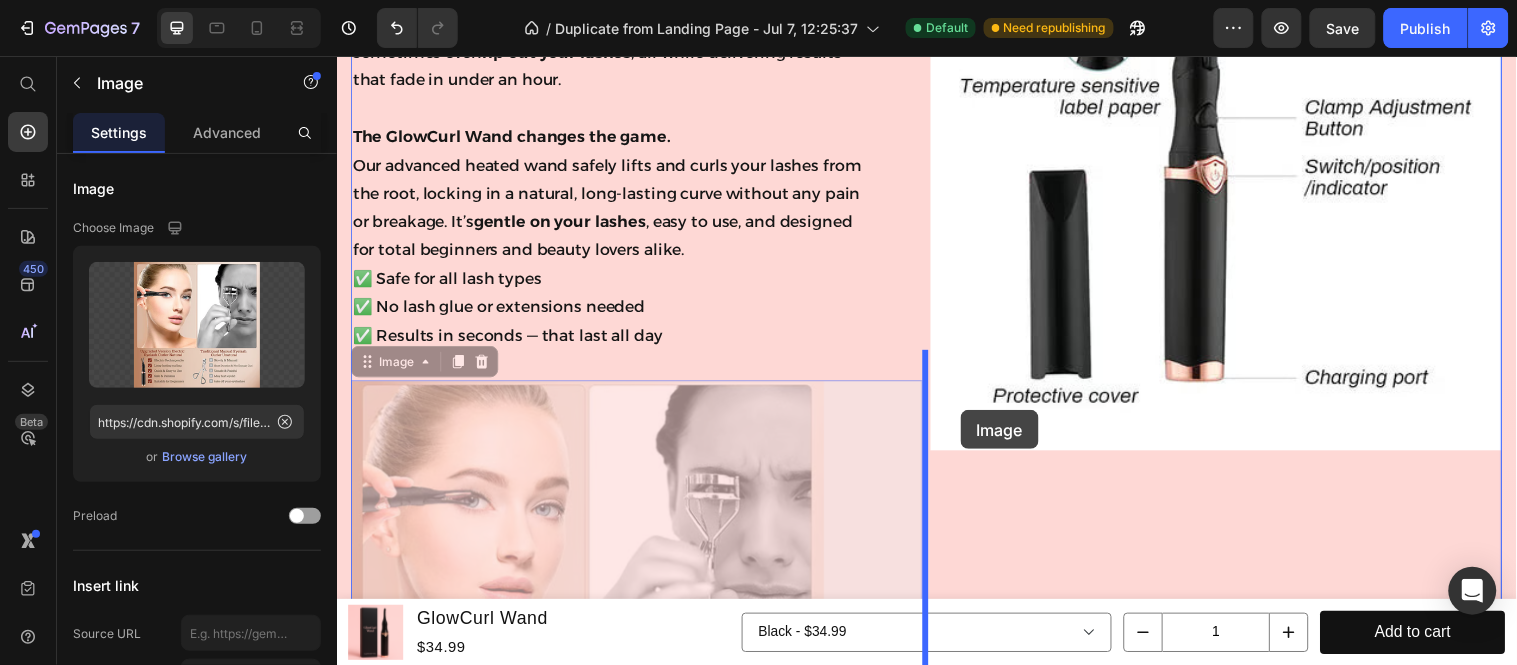 drag, startPoint x: 733, startPoint y: 499, endPoint x: 970, endPoint y: 415, distance: 251.44582 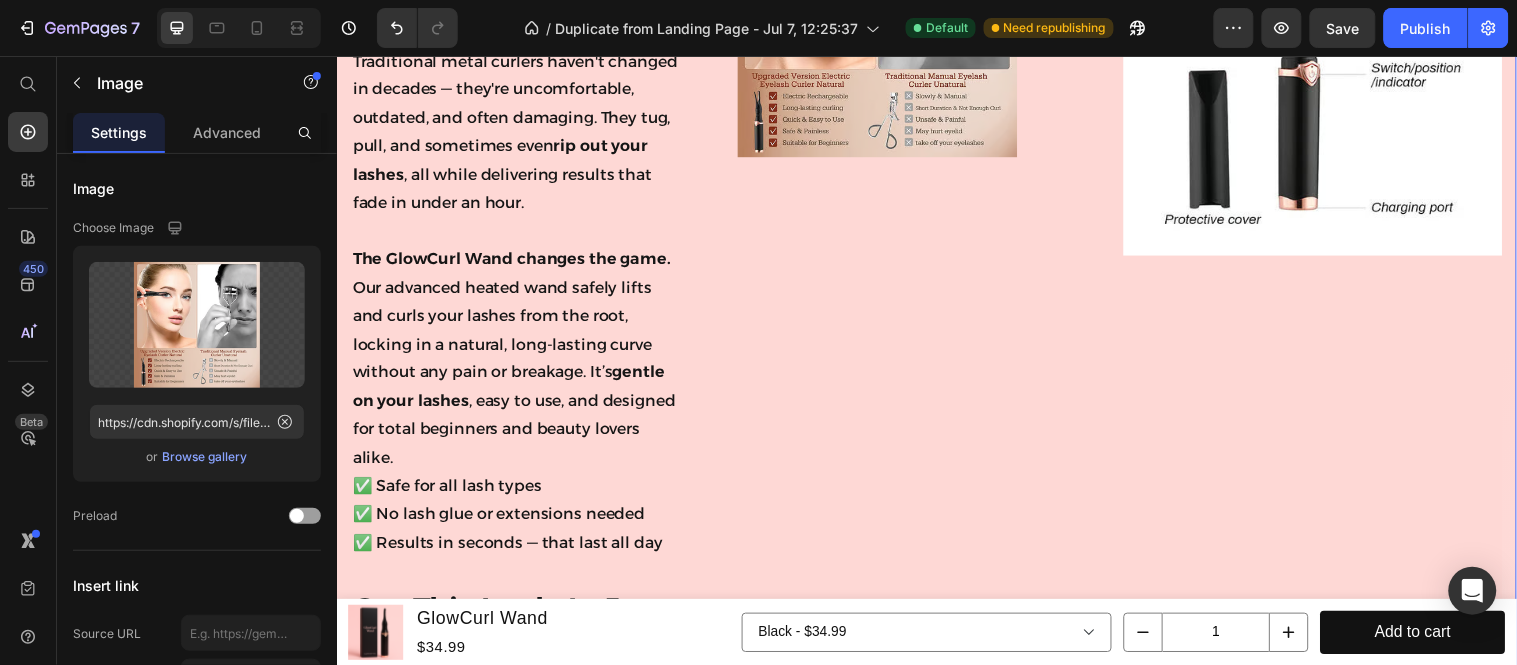 scroll, scrollTop: 5883, scrollLeft: 0, axis: vertical 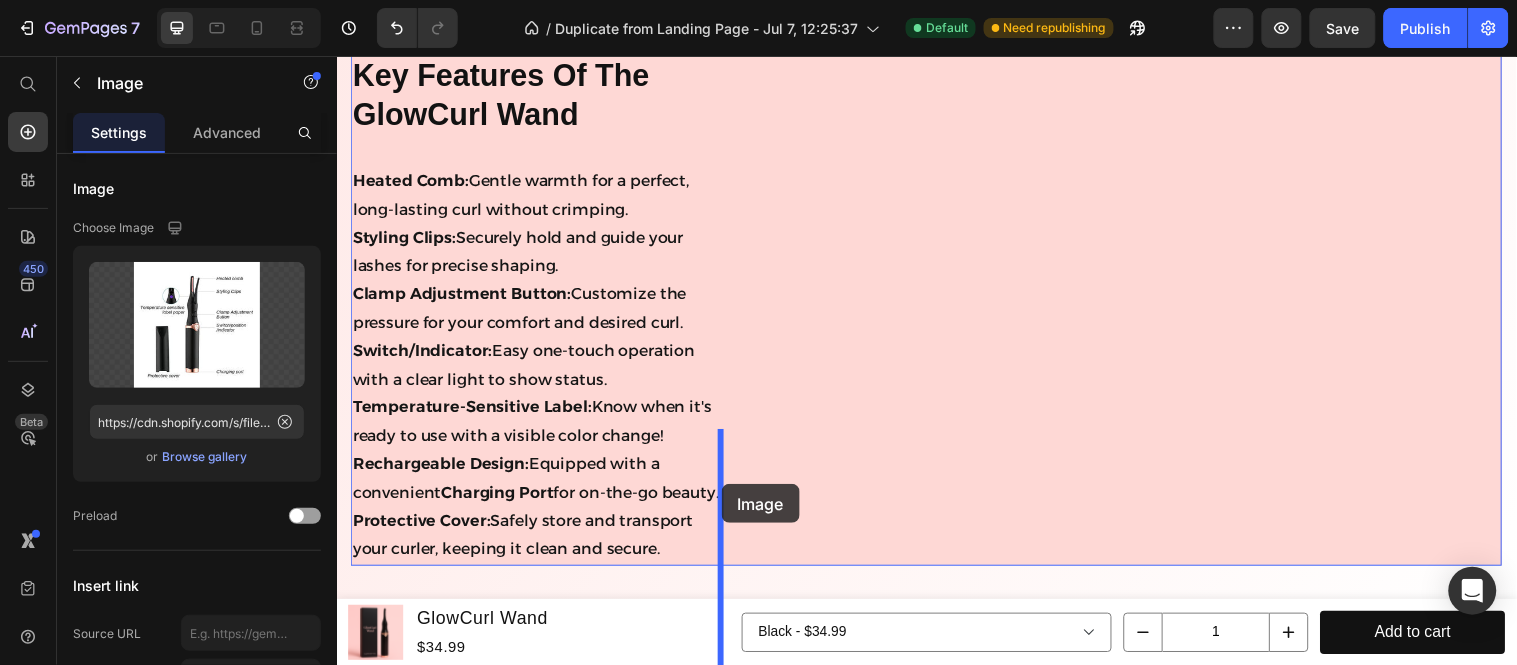 drag, startPoint x: 1179, startPoint y: 114, endPoint x: 727, endPoint y: 490, distance: 587.94556 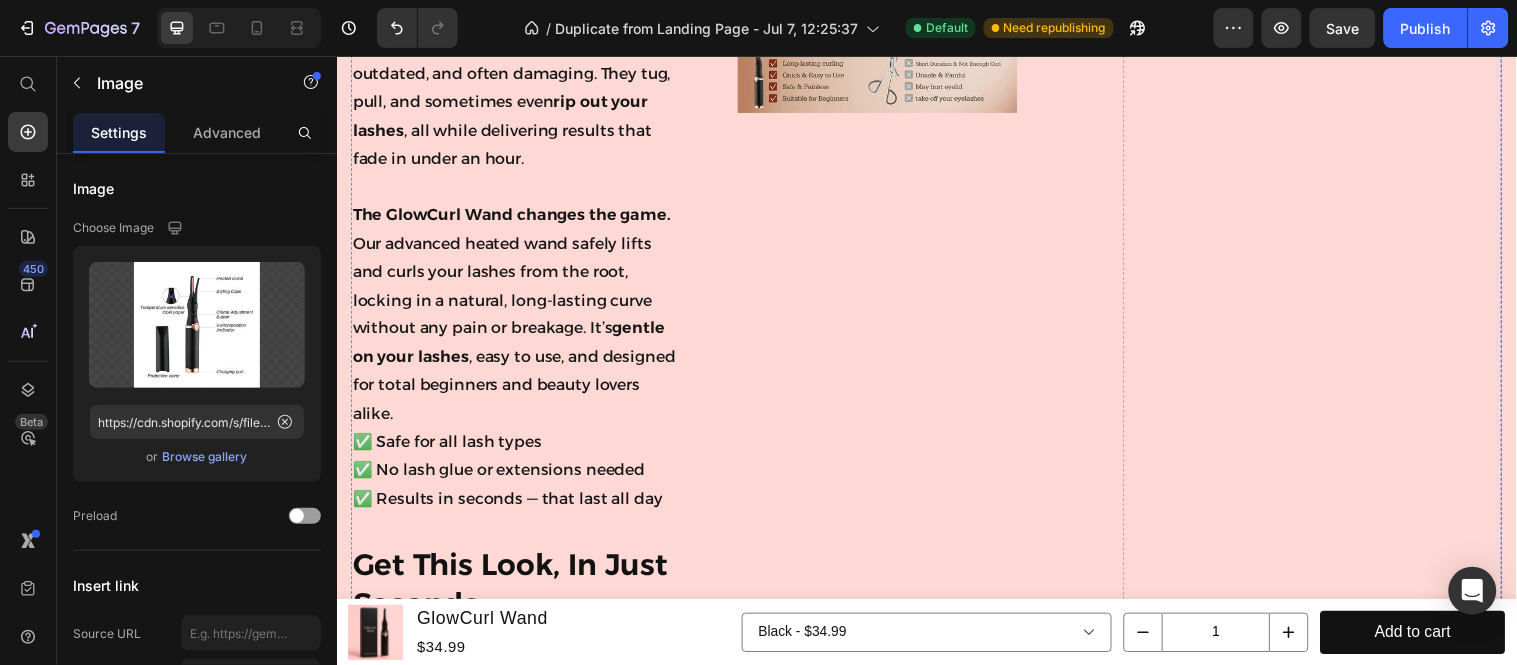 scroll, scrollTop: 5883, scrollLeft: 0, axis: vertical 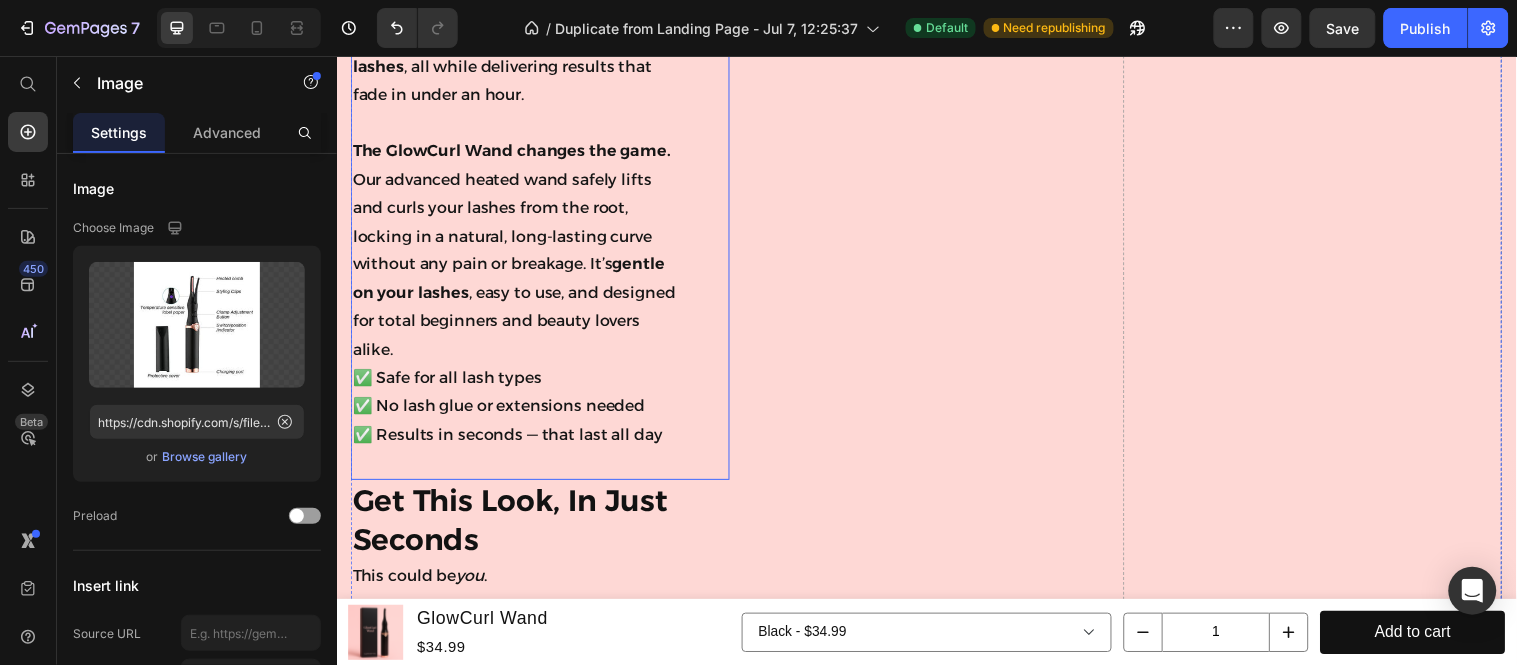 click on "Tired of pinched skin, weak curls, and tools that barely work?" at bounding box center [518, -92] 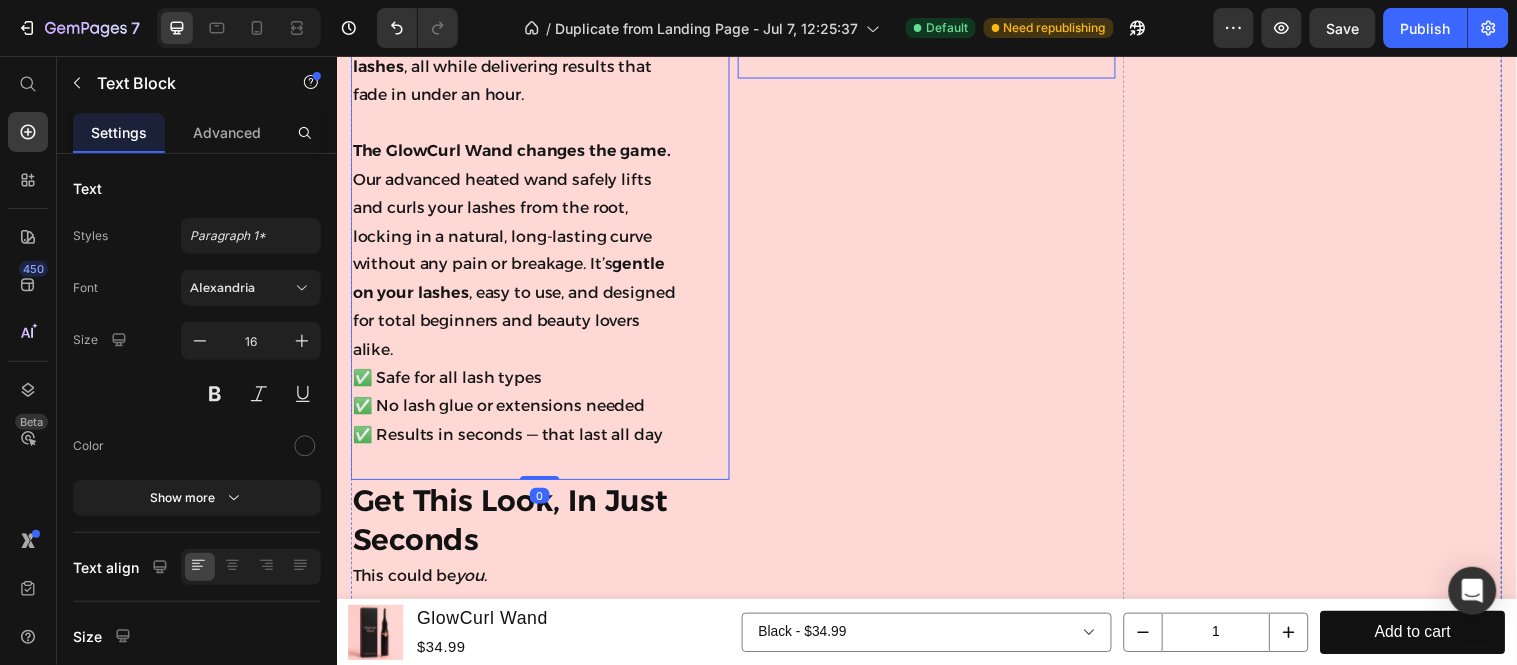 click at bounding box center (936, -79) 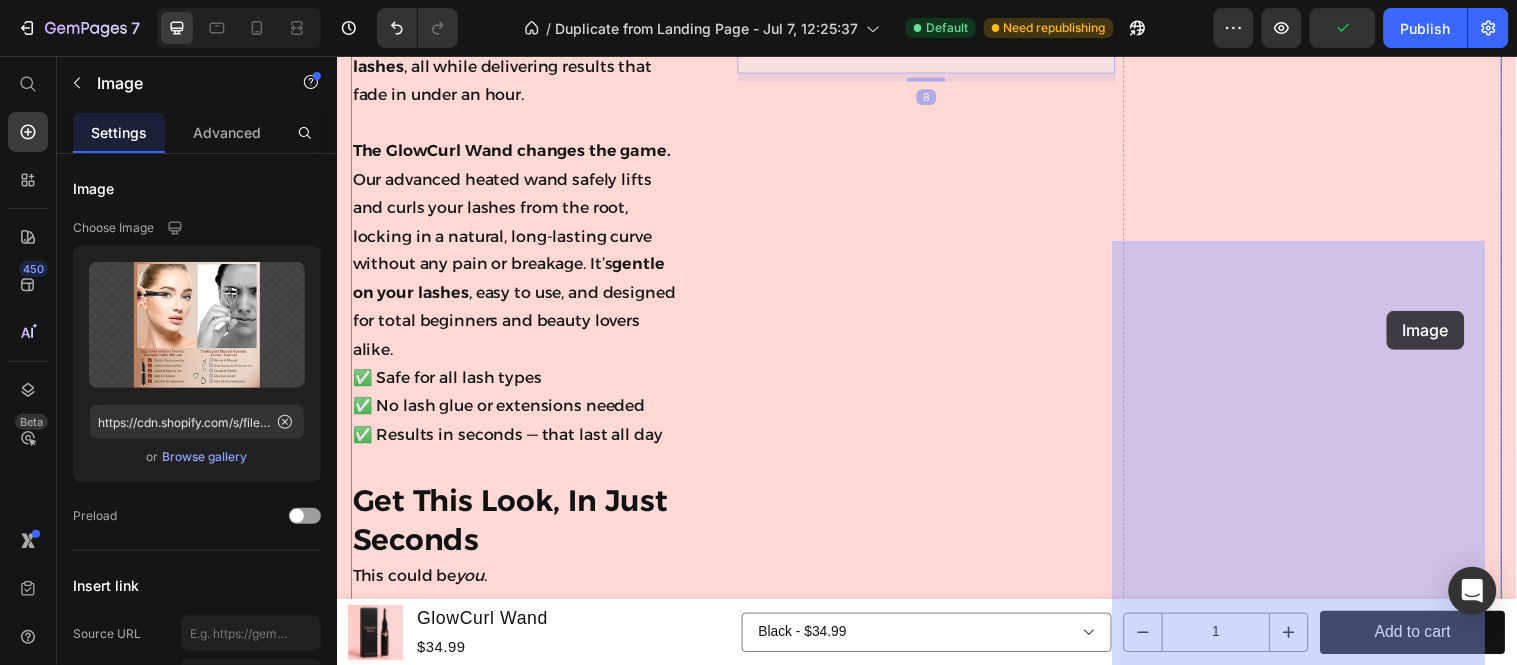 drag, startPoint x: 777, startPoint y: 225, endPoint x: 1403, endPoint y: 314, distance: 632.29504 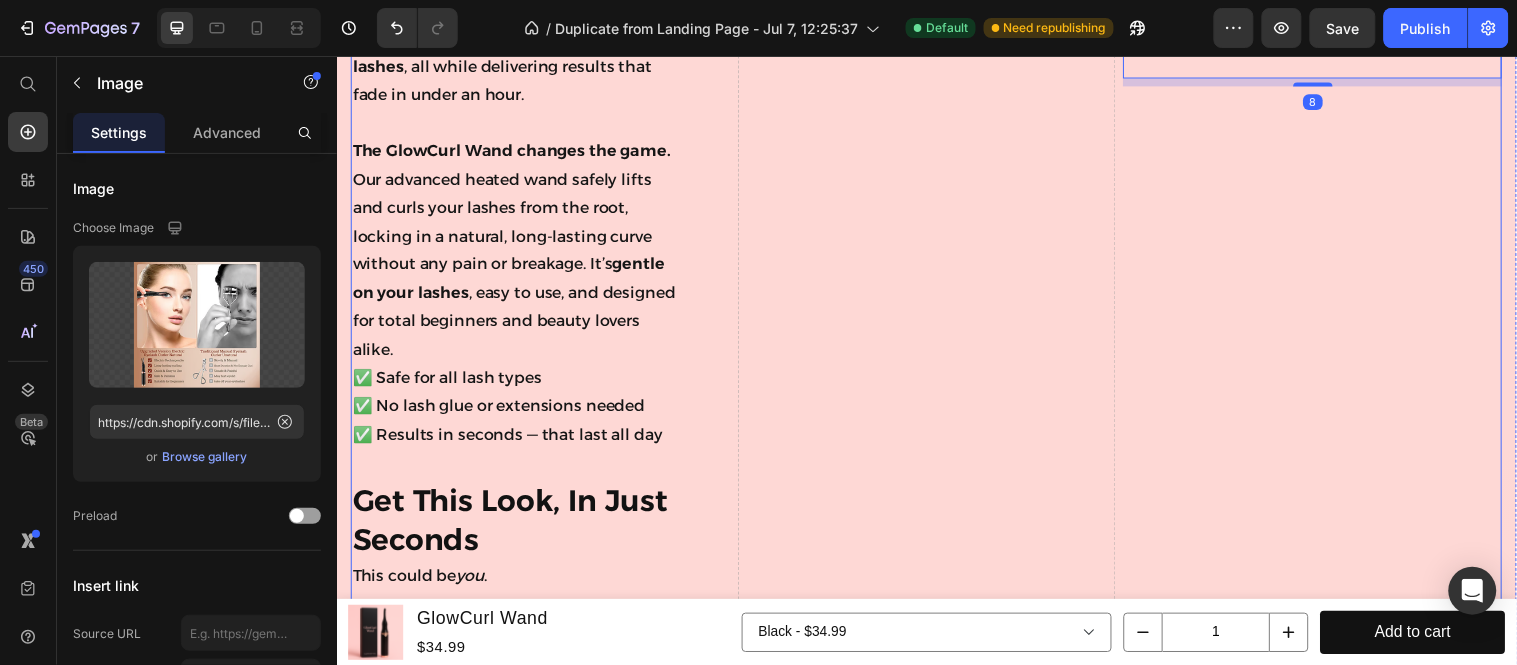 click on "Drop element here" at bounding box center (936, 2078) 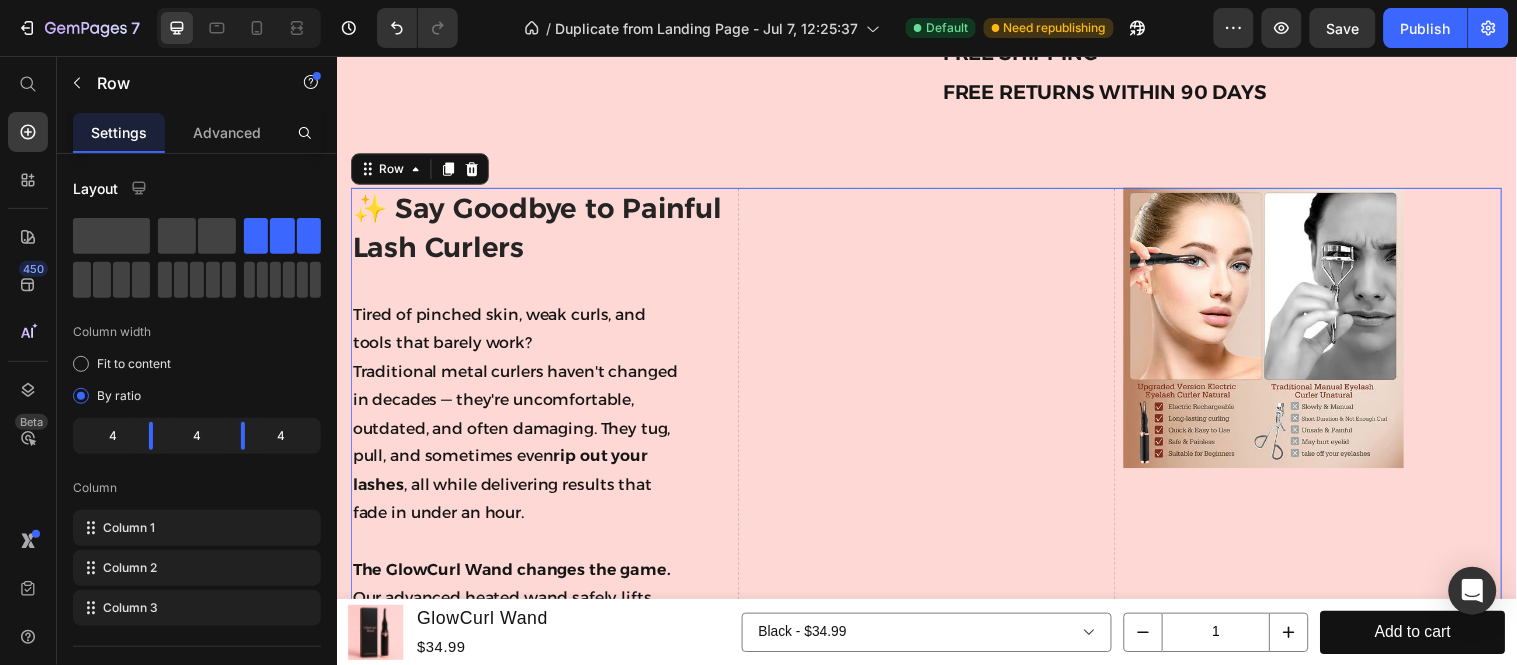 scroll, scrollTop: 6105, scrollLeft: 0, axis: vertical 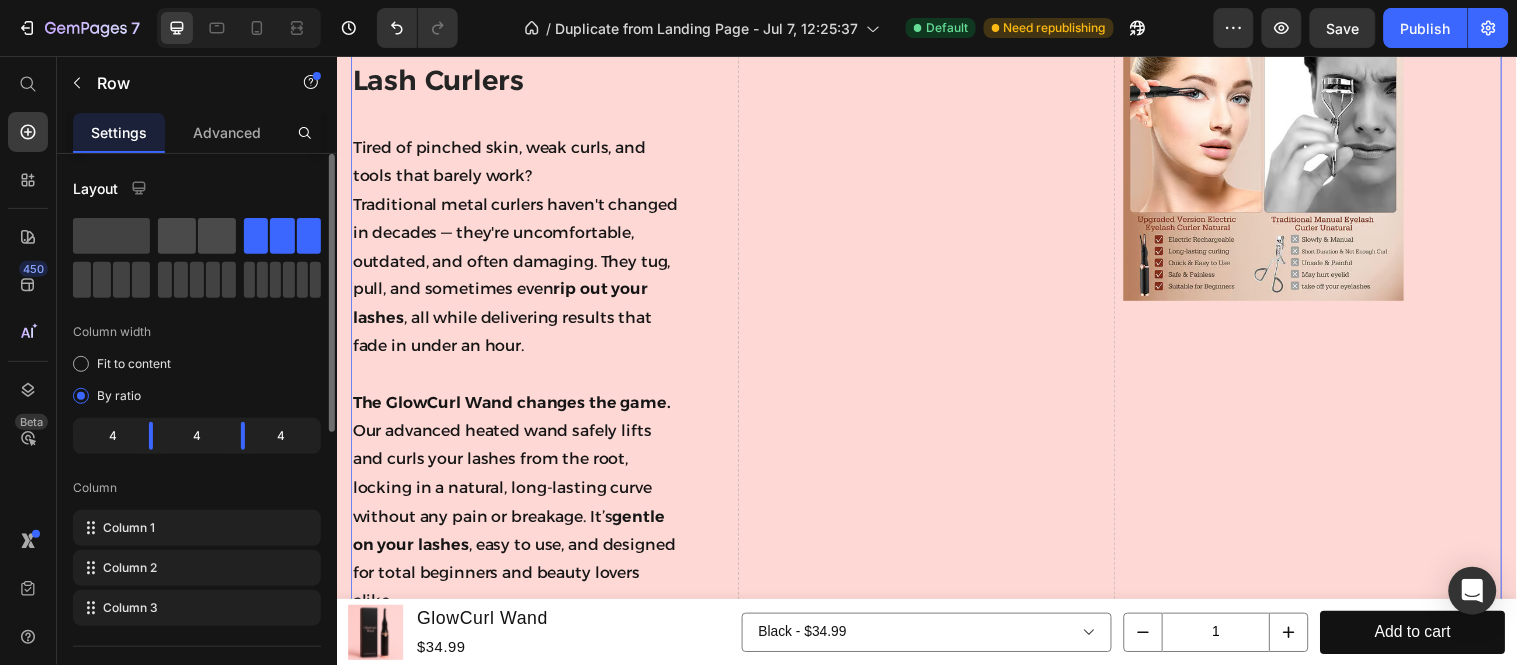 click 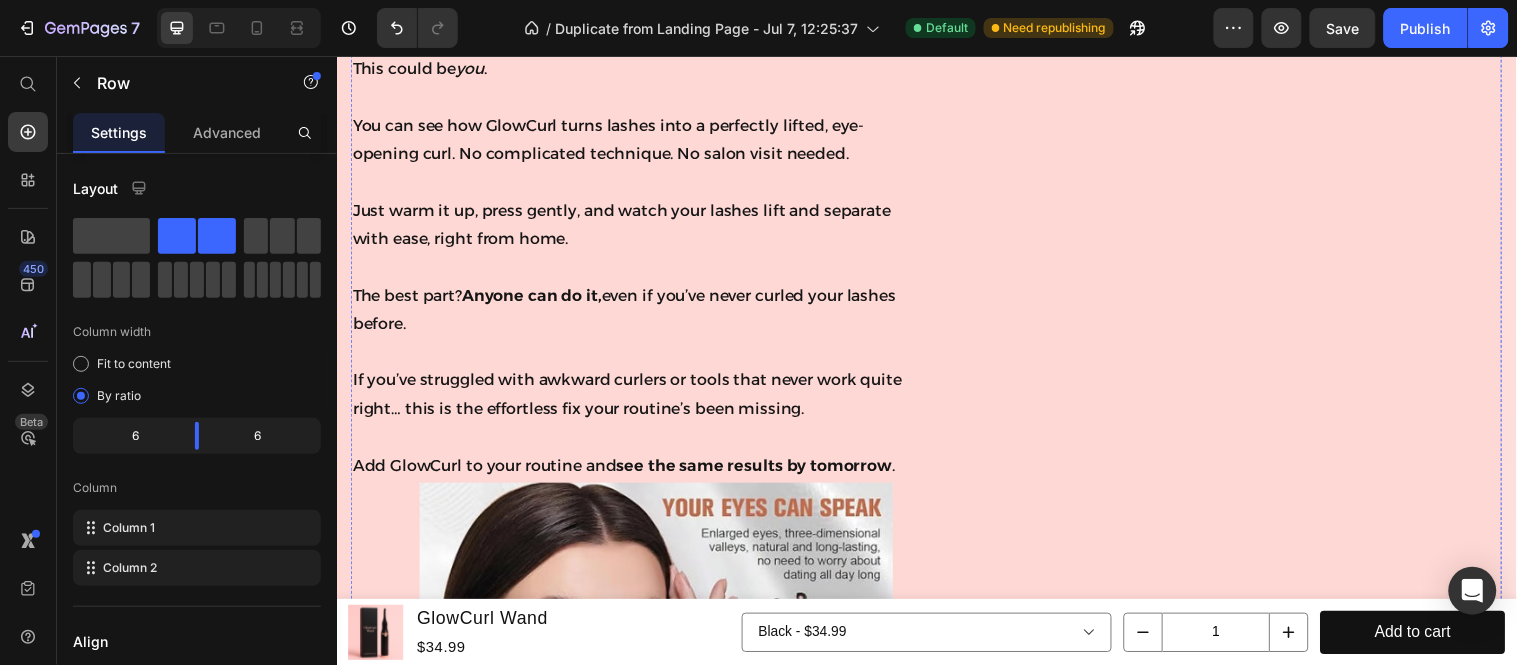 scroll, scrollTop: 6883, scrollLeft: 0, axis: vertical 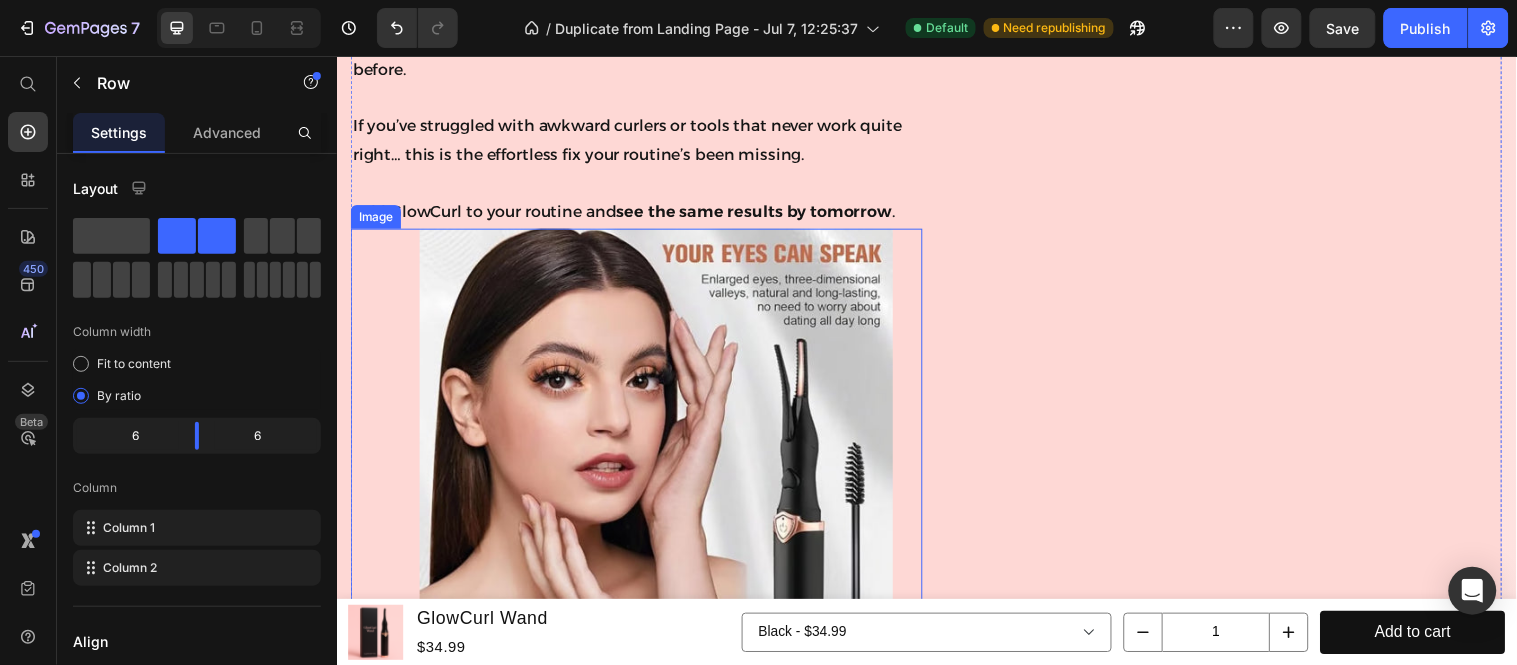 click at bounding box center (641, 471) 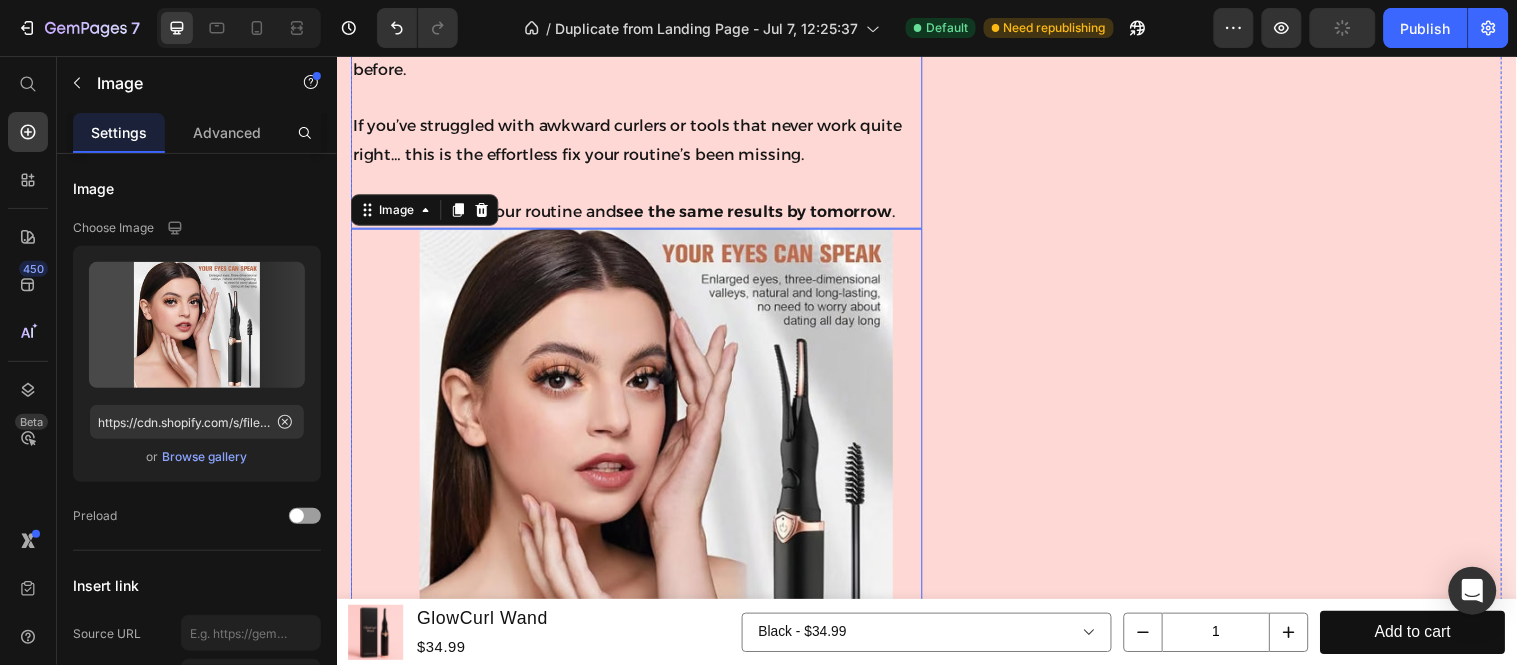 scroll, scrollTop: 6772, scrollLeft: 0, axis: vertical 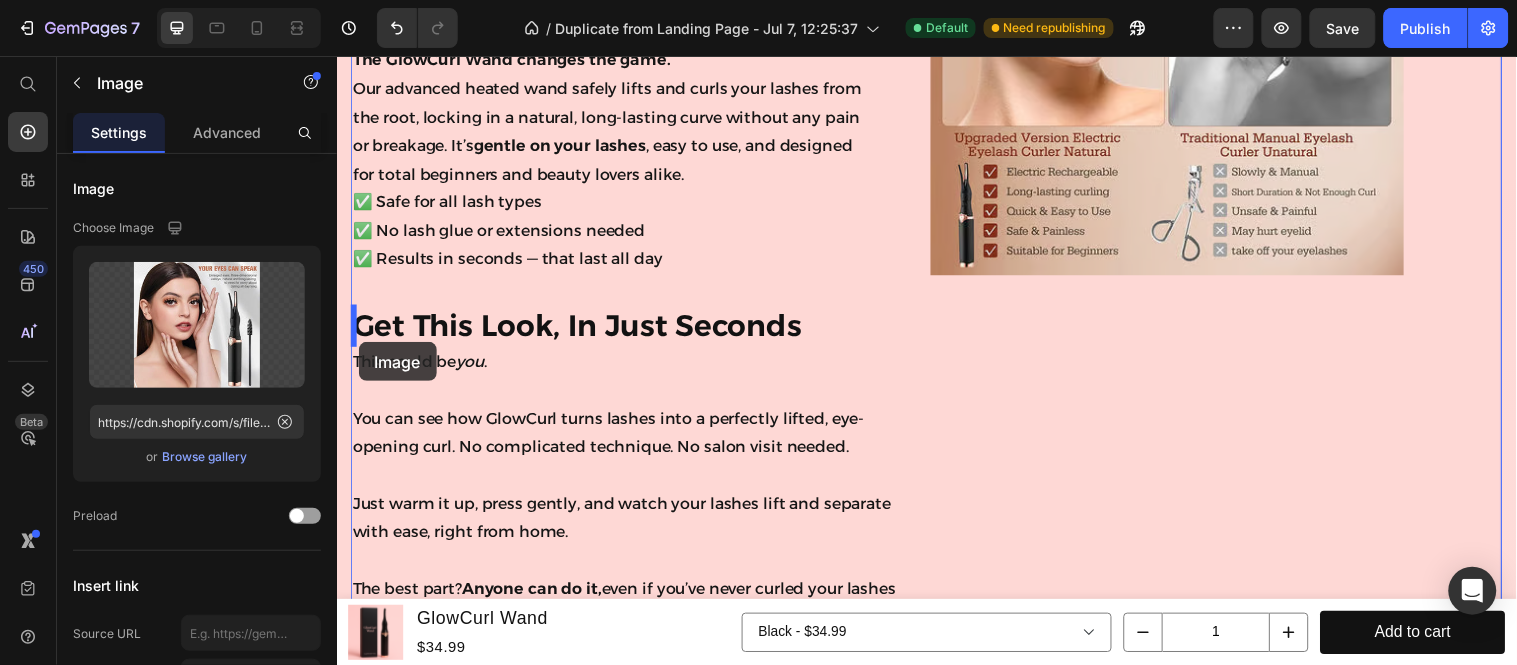drag, startPoint x: 412, startPoint y: 319, endPoint x: 358, endPoint y: 346, distance: 60.373837 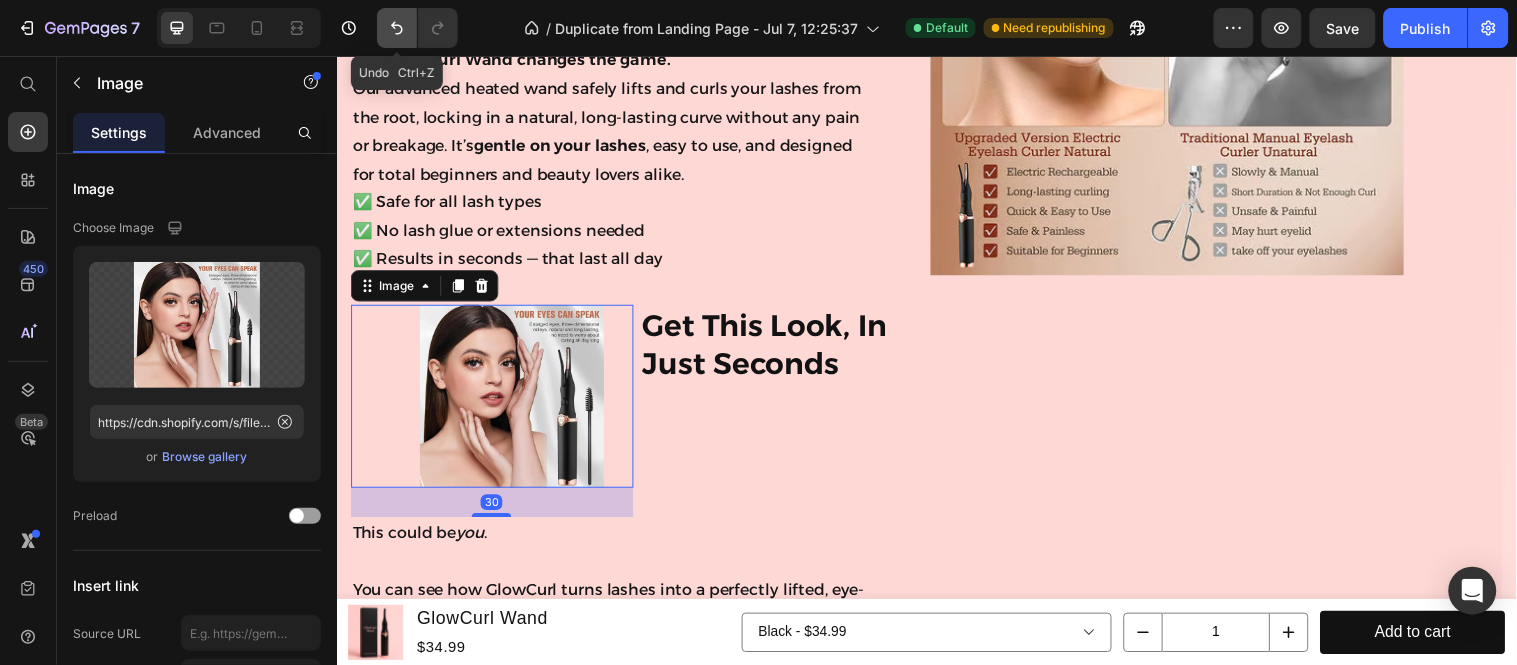 click 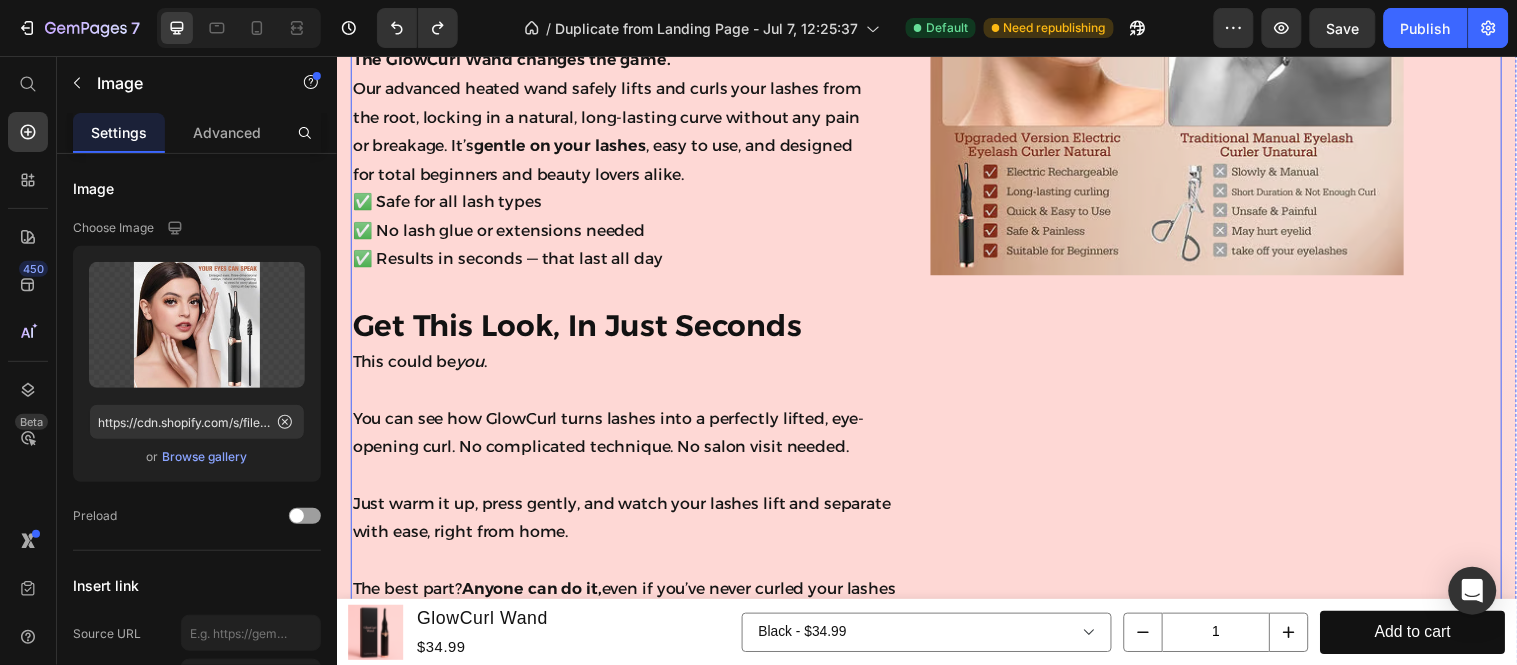 scroll, scrollTop: 6661, scrollLeft: 0, axis: vertical 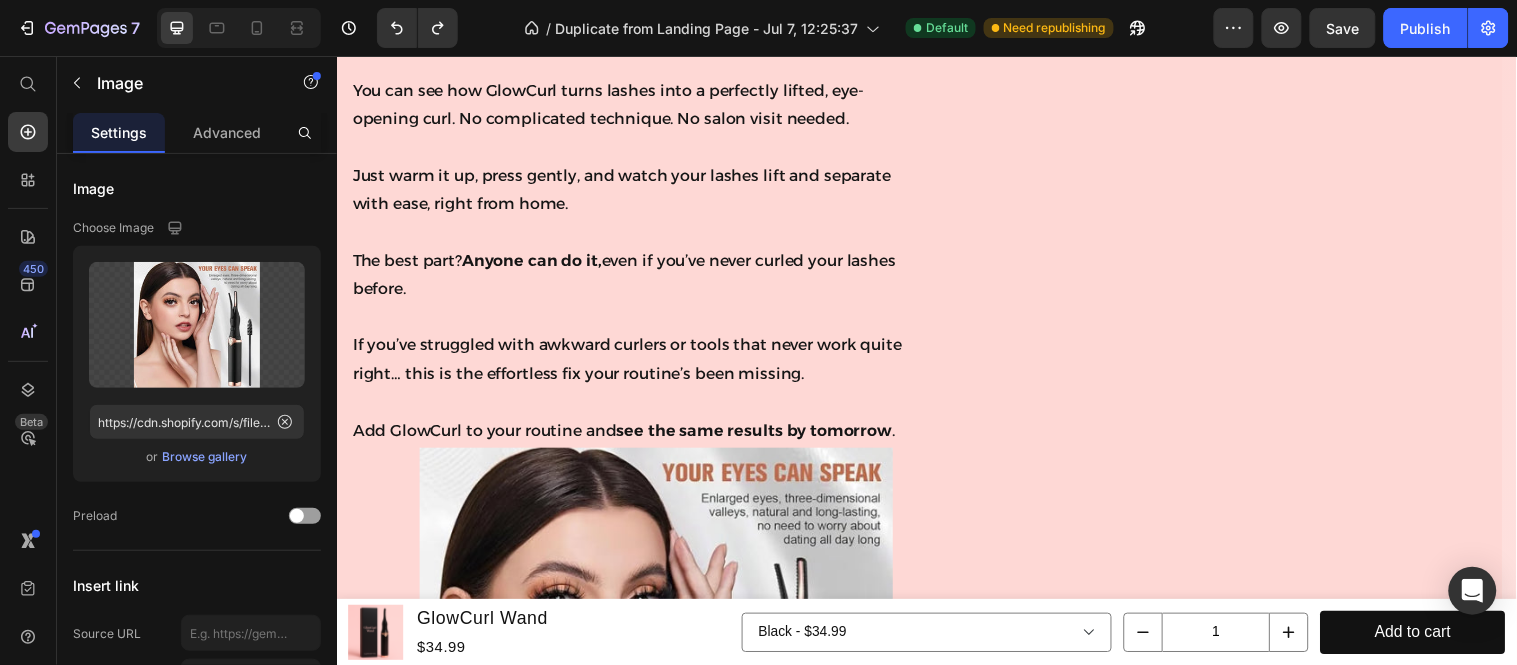 click at bounding box center (641, 693) 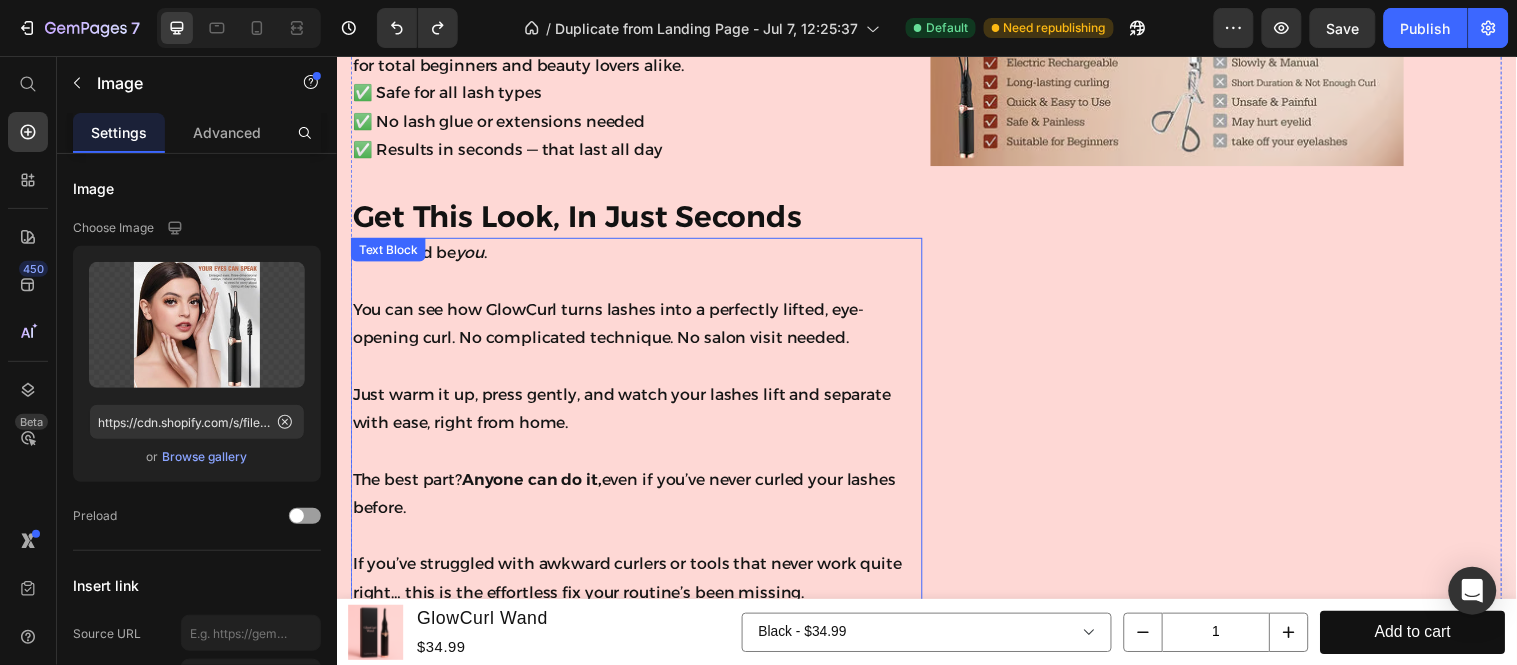 scroll, scrollTop: 6661, scrollLeft: 0, axis: vertical 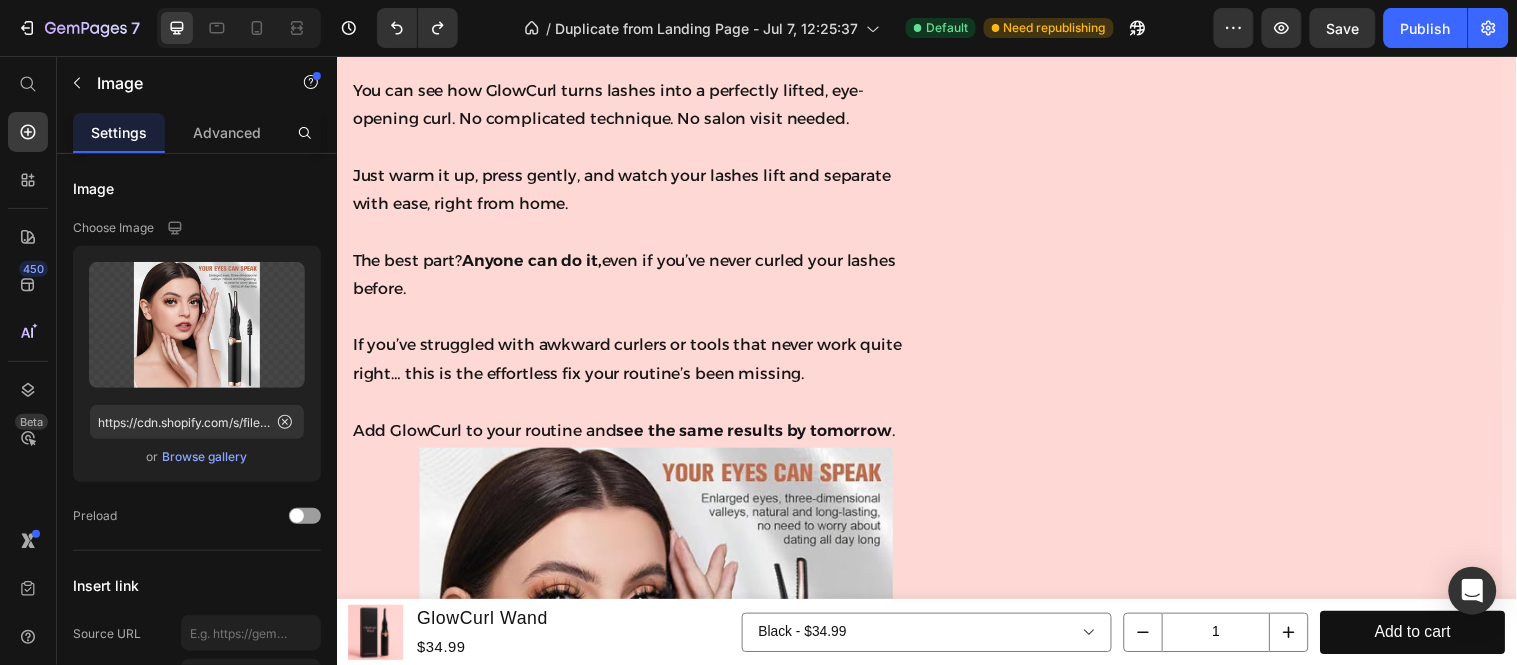 click at bounding box center (641, 693) 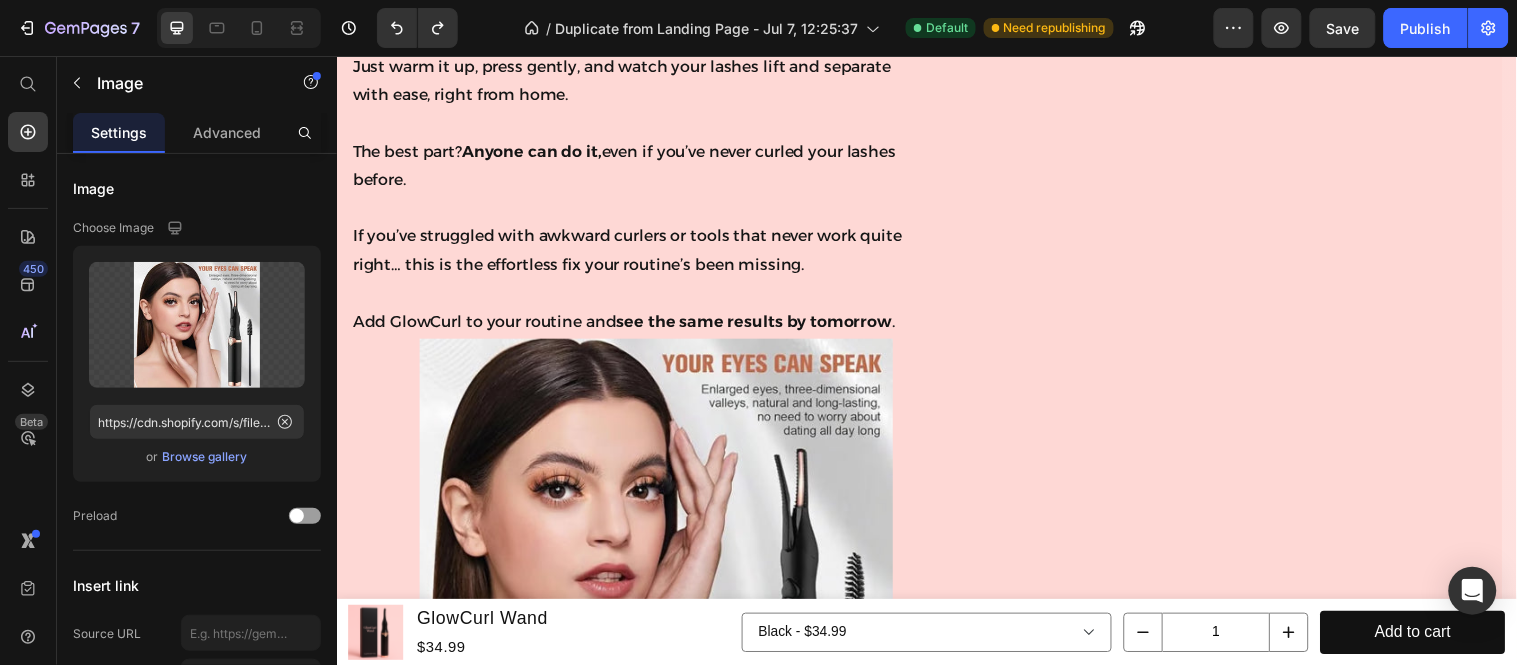 click at bounding box center [641, 582] 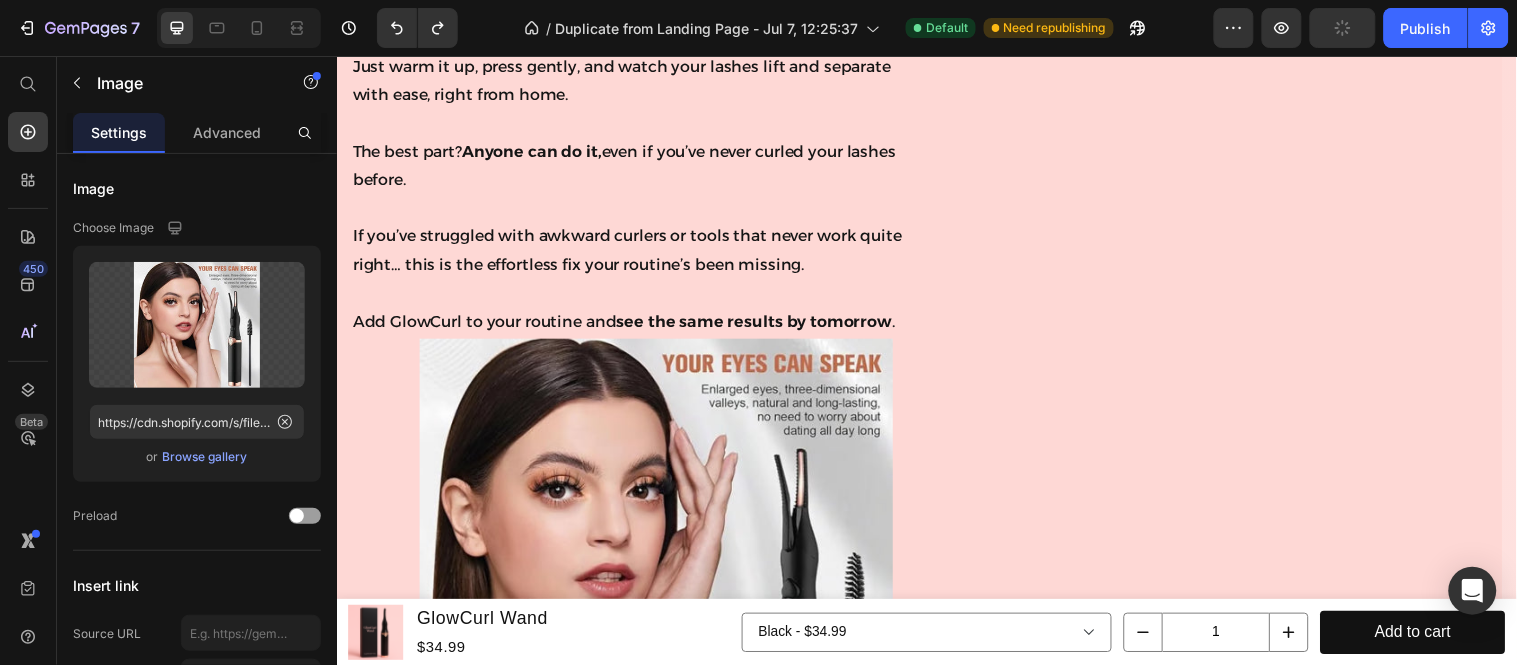 scroll, scrollTop: 6994, scrollLeft: 0, axis: vertical 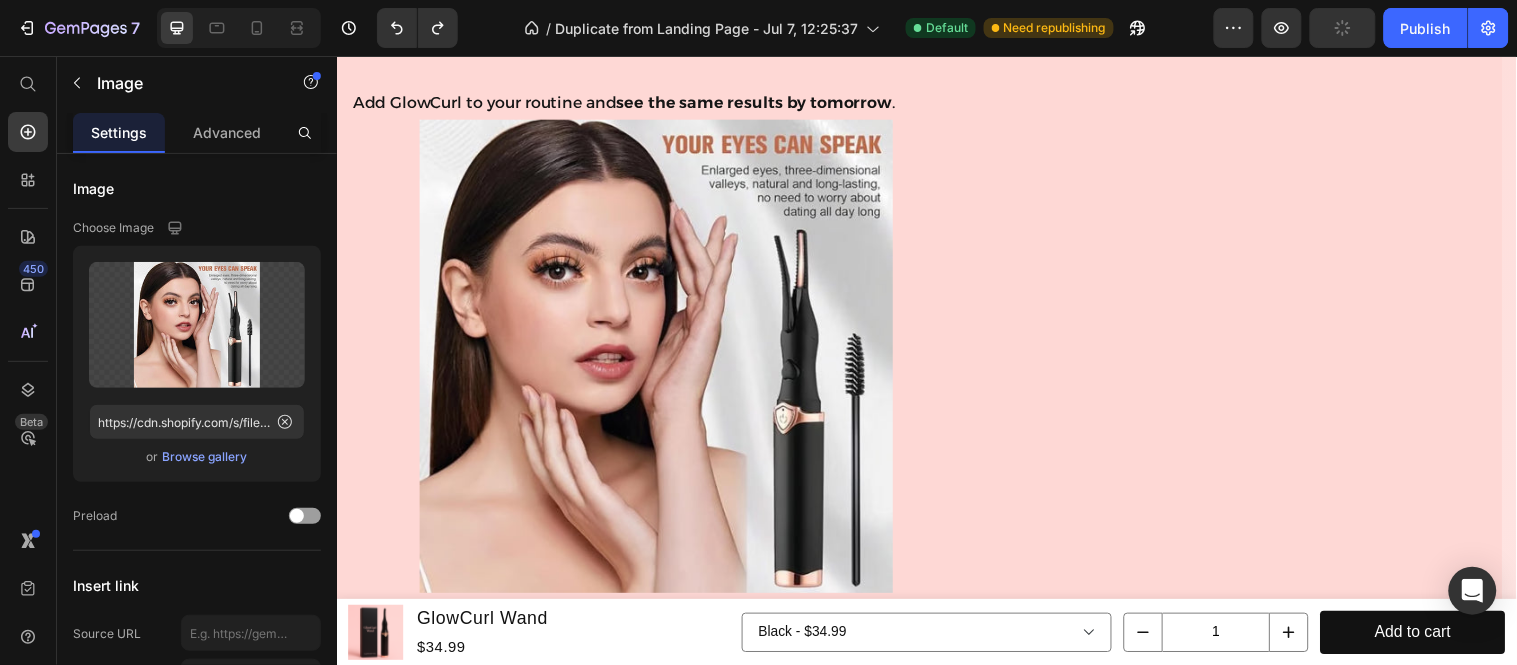 click at bounding box center [641, 360] 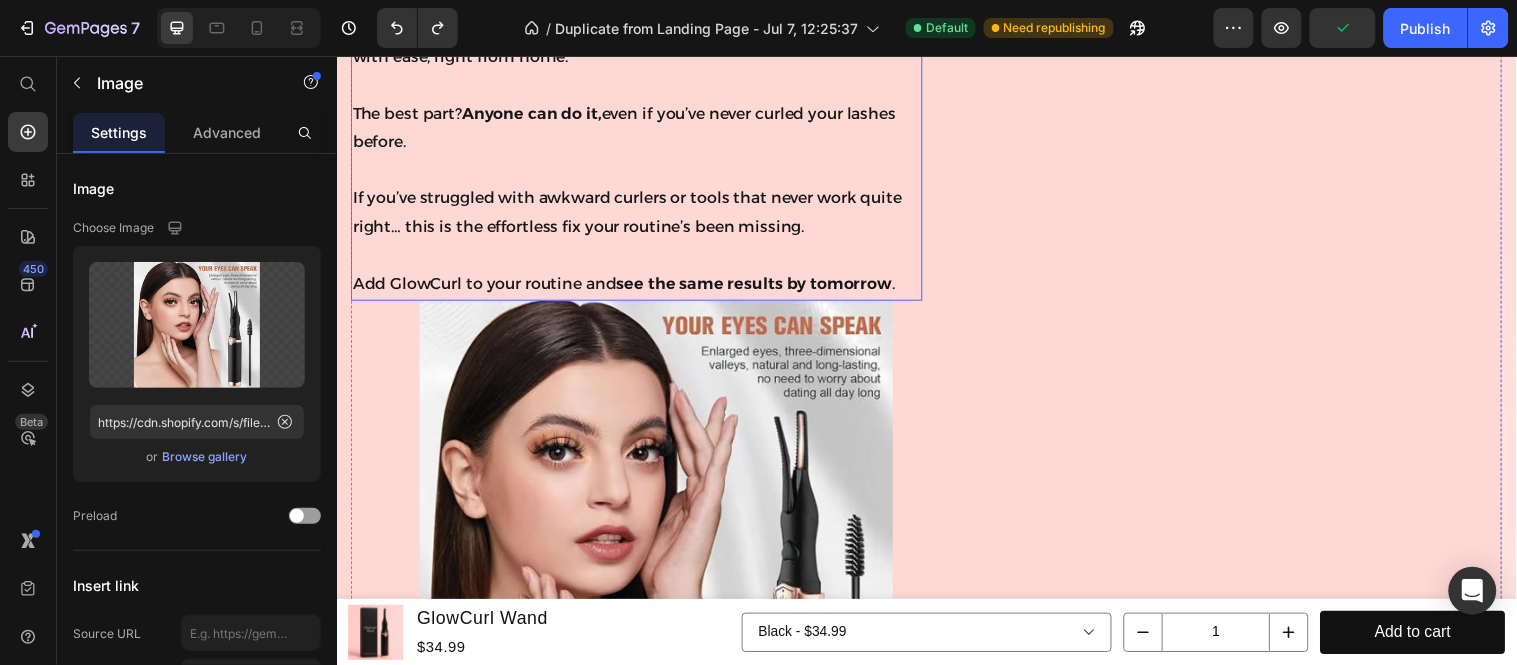 scroll, scrollTop: 6994, scrollLeft: 0, axis: vertical 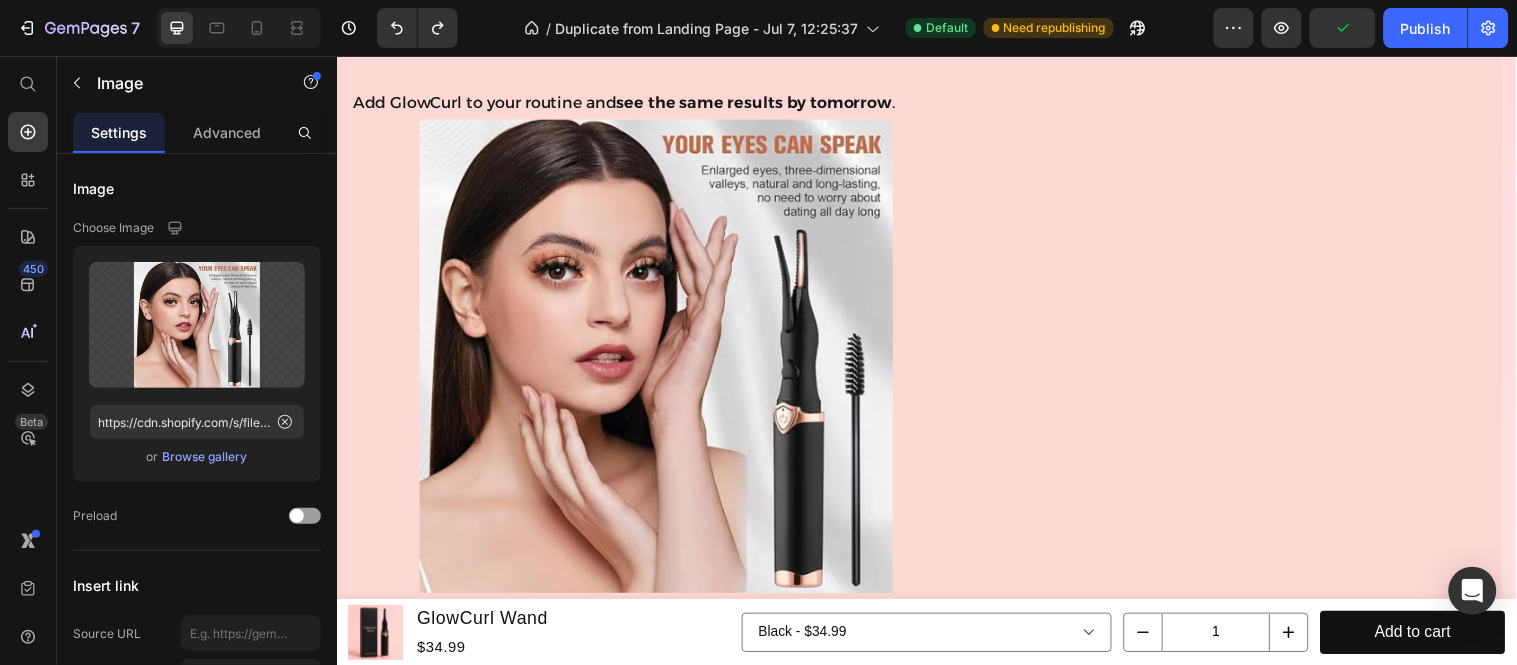 click at bounding box center (641, 360) 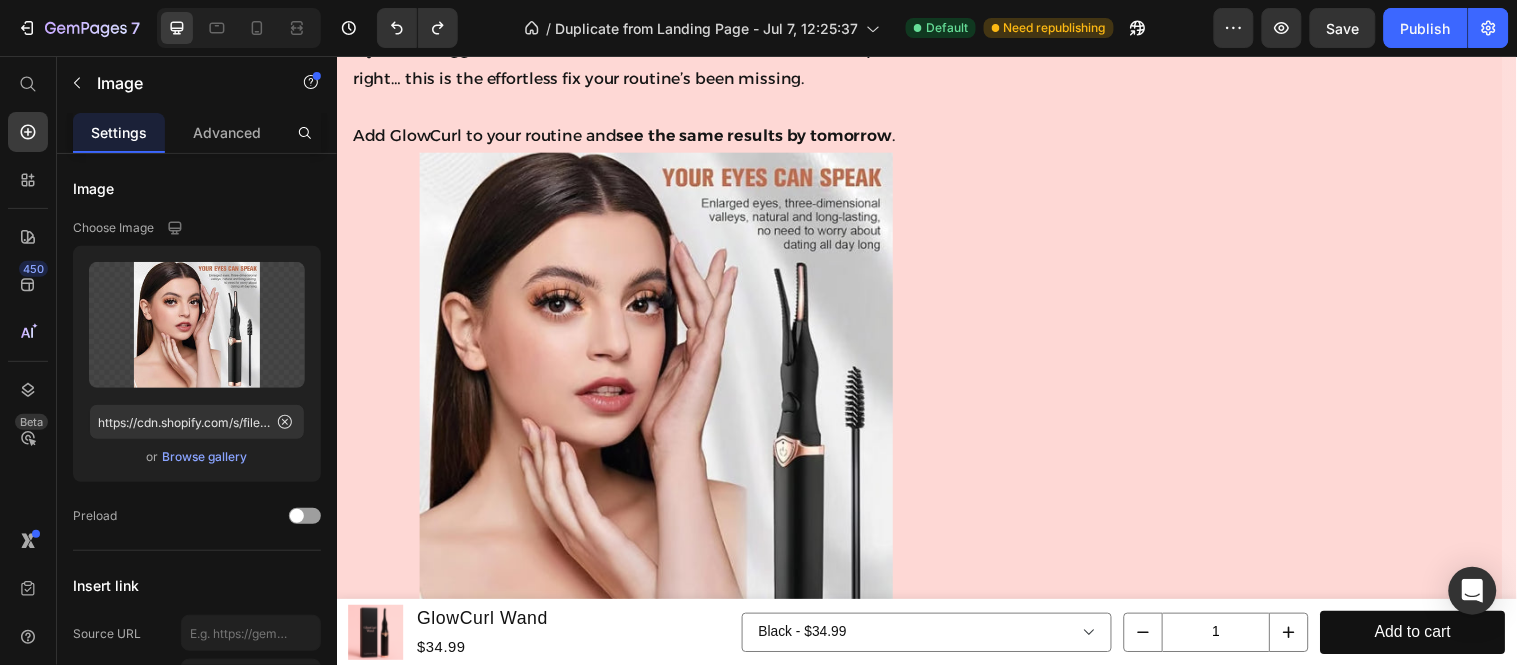 scroll, scrollTop: 6994, scrollLeft: 0, axis: vertical 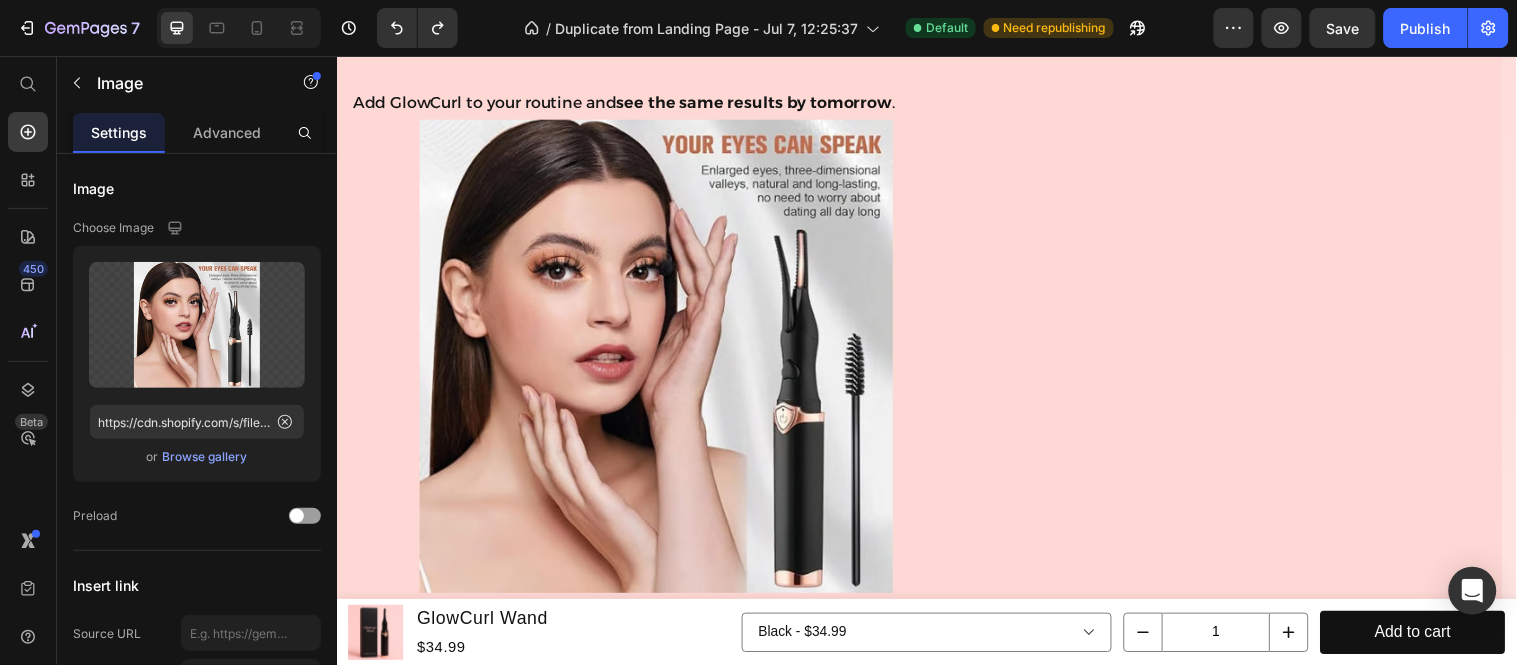 click at bounding box center [641, 360] 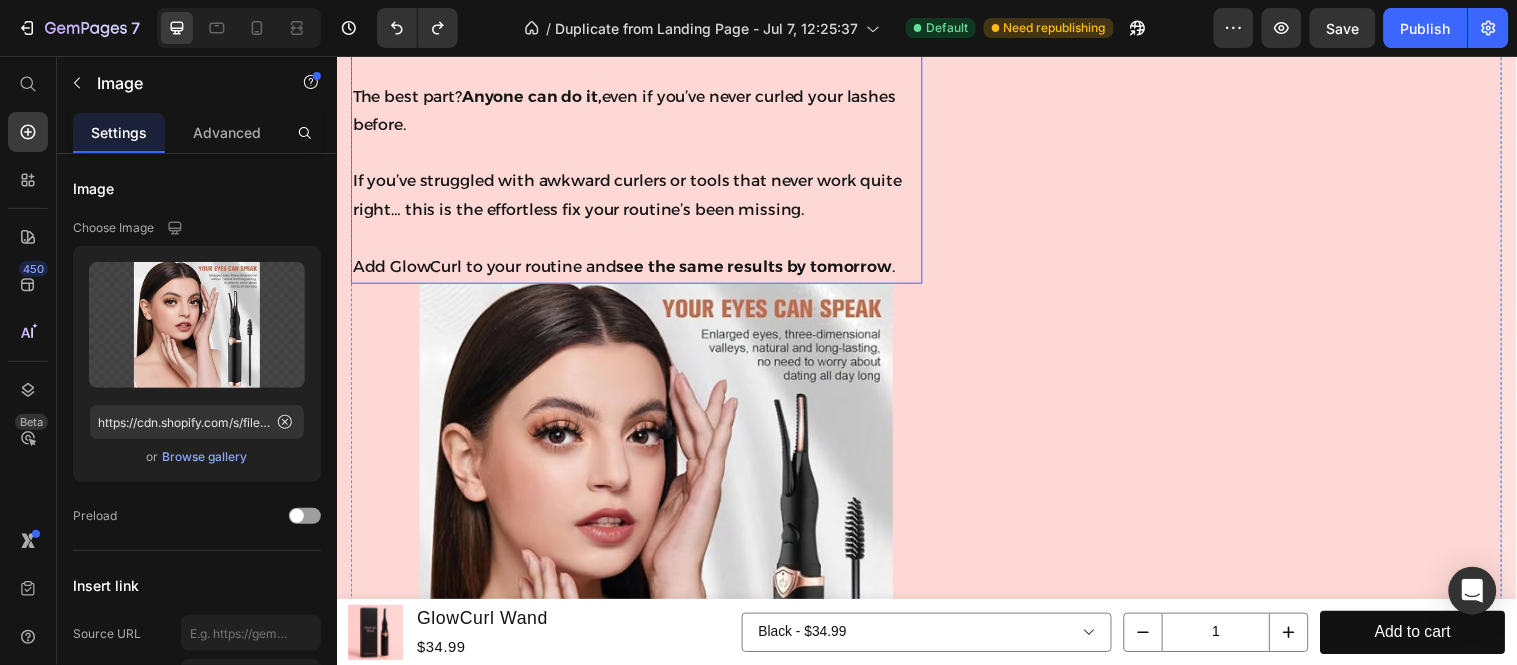 scroll, scrollTop: 6883, scrollLeft: 0, axis: vertical 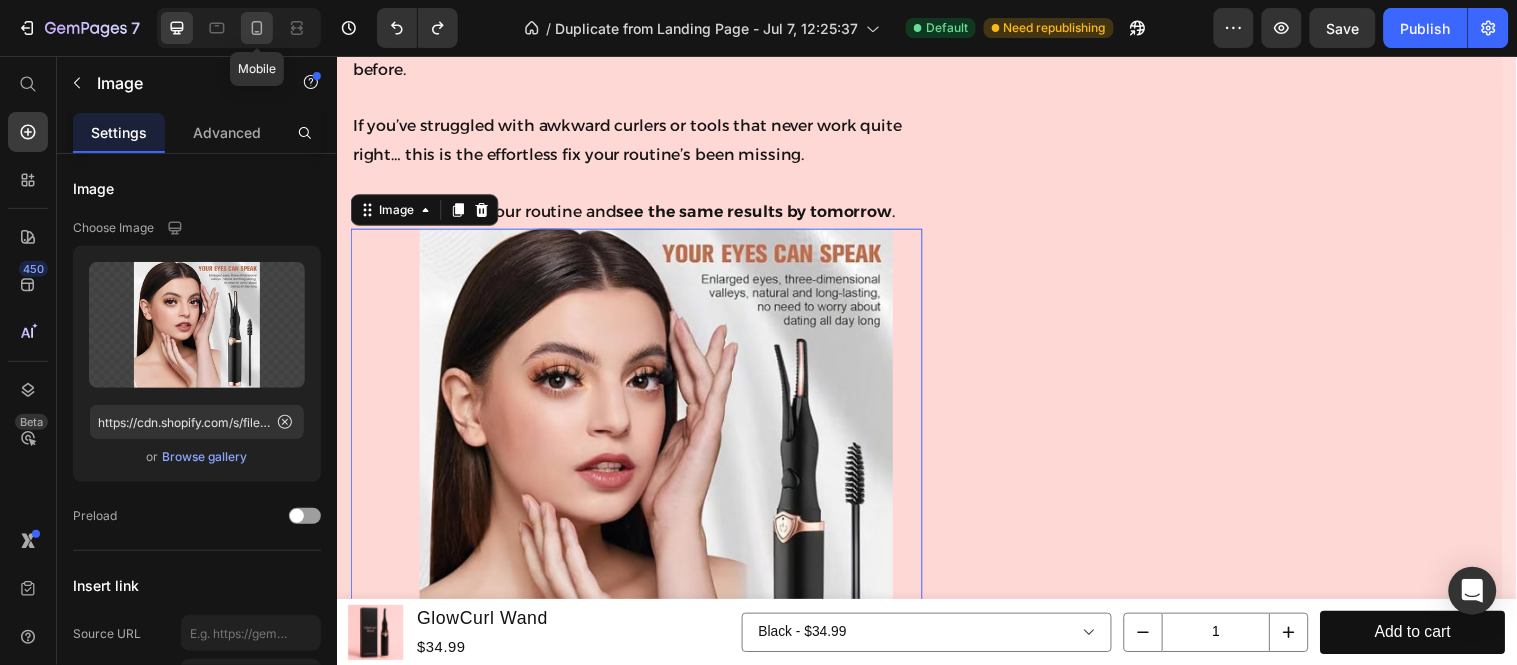 click 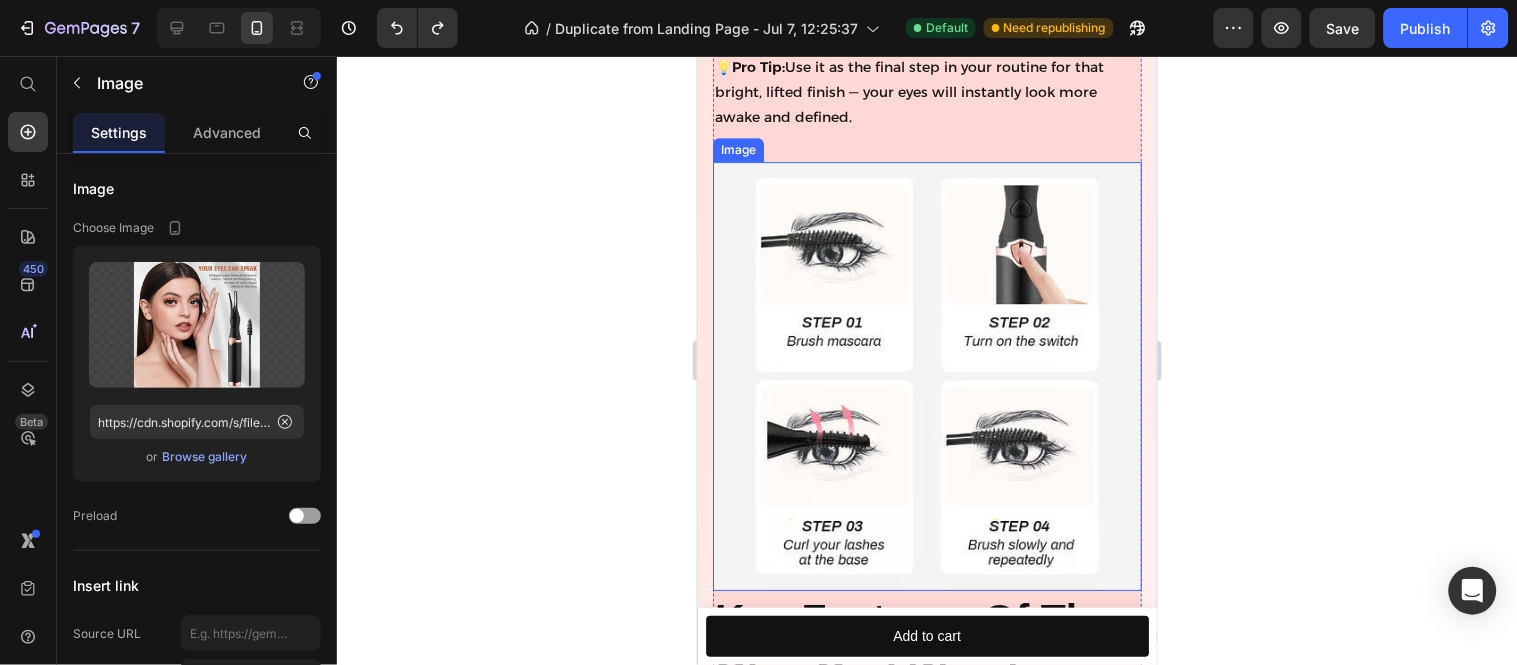 scroll, scrollTop: 9972, scrollLeft: 0, axis: vertical 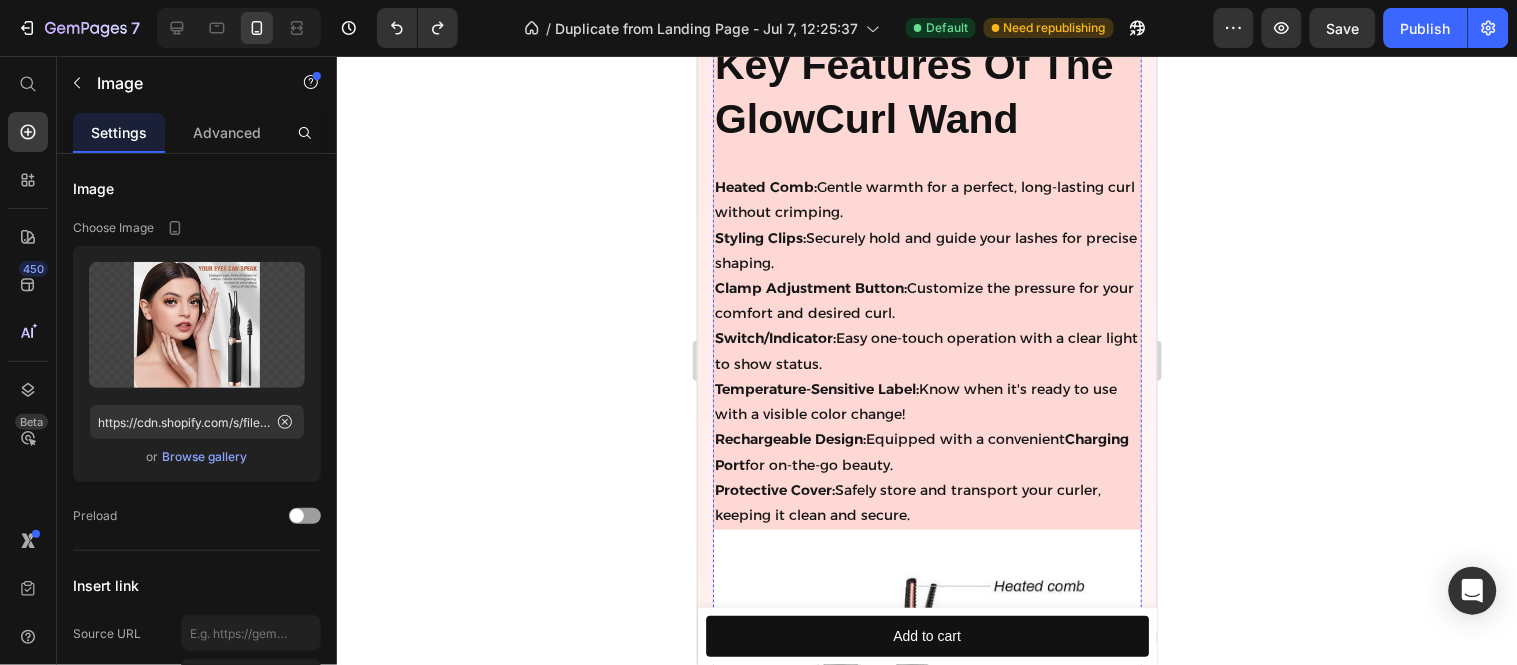 click at bounding box center (926, -179) 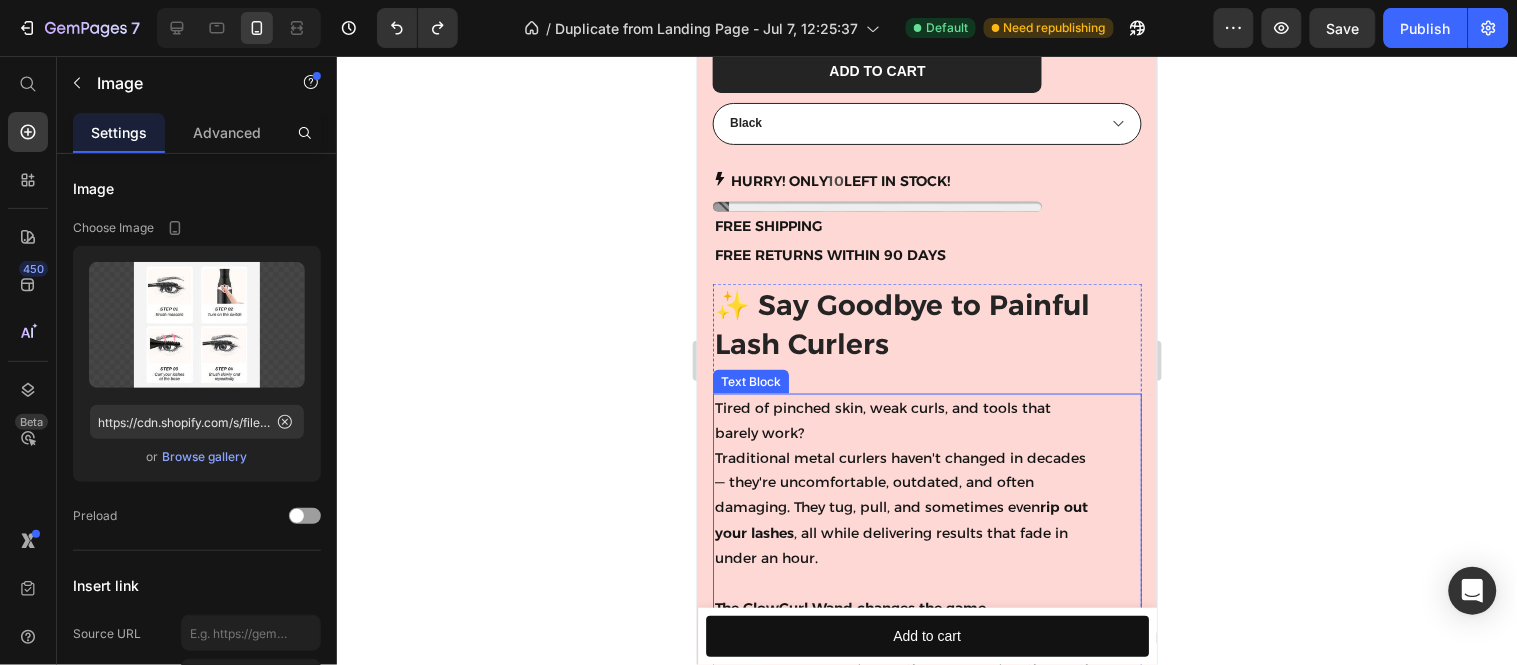 scroll, scrollTop: 6640, scrollLeft: 0, axis: vertical 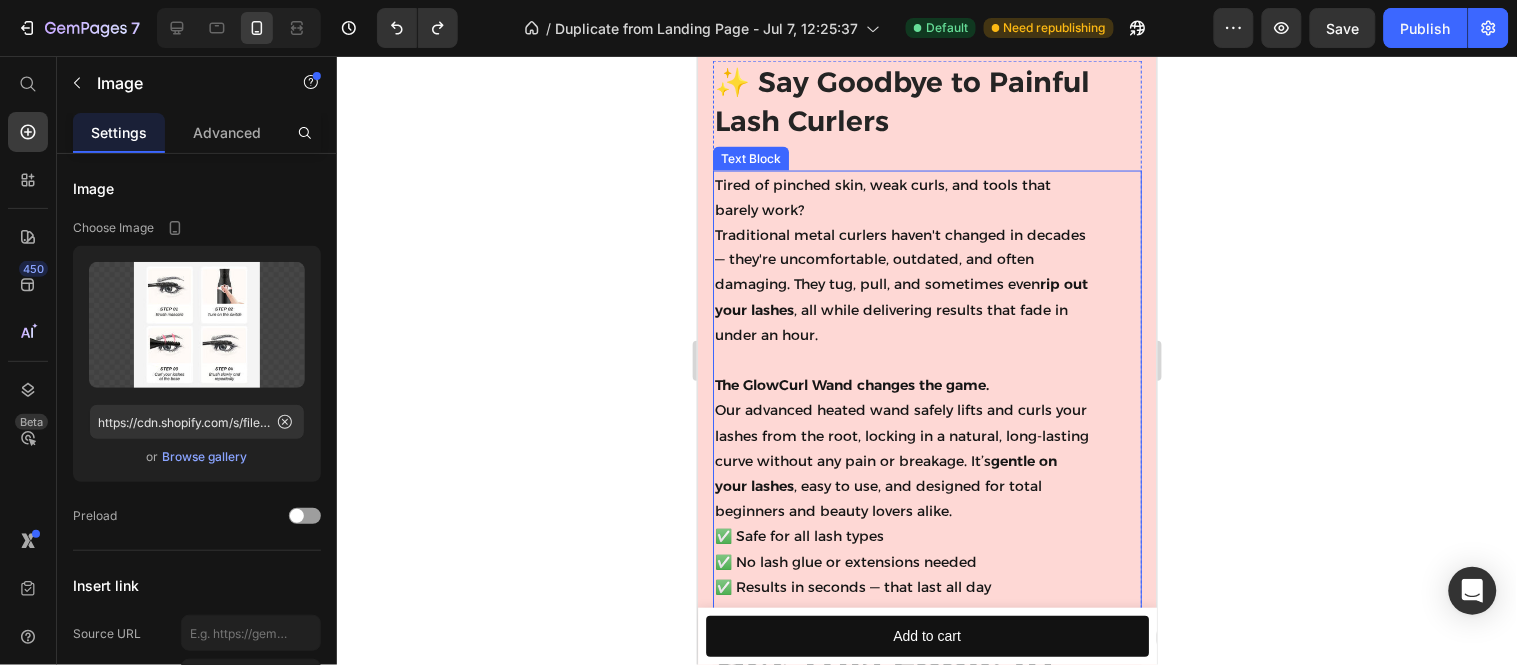 click on "Tired of pinched skin, weak curls, and tools that barely work? Traditional metal curlers haven't changed in decades — they're uncomfortable, outdated, and often damaging. They tug, pull, and sometimes even  rip out your lashes , all while delivering results that fade in under an hour.   The GlowCurl Wand changes the game. Our advanced heated wand safely lifts and curls your lashes from the root, locking in a natural, long-lasting curve without any pain or breakage. It’s  gentle on your lashes , easy to use, and designed for total beginners and beauty lovers alike. ✅ Safe for all lash types ✅ No lash glue or extensions needed ✅ Results in seconds — that last all day" at bounding box center [901, 399] 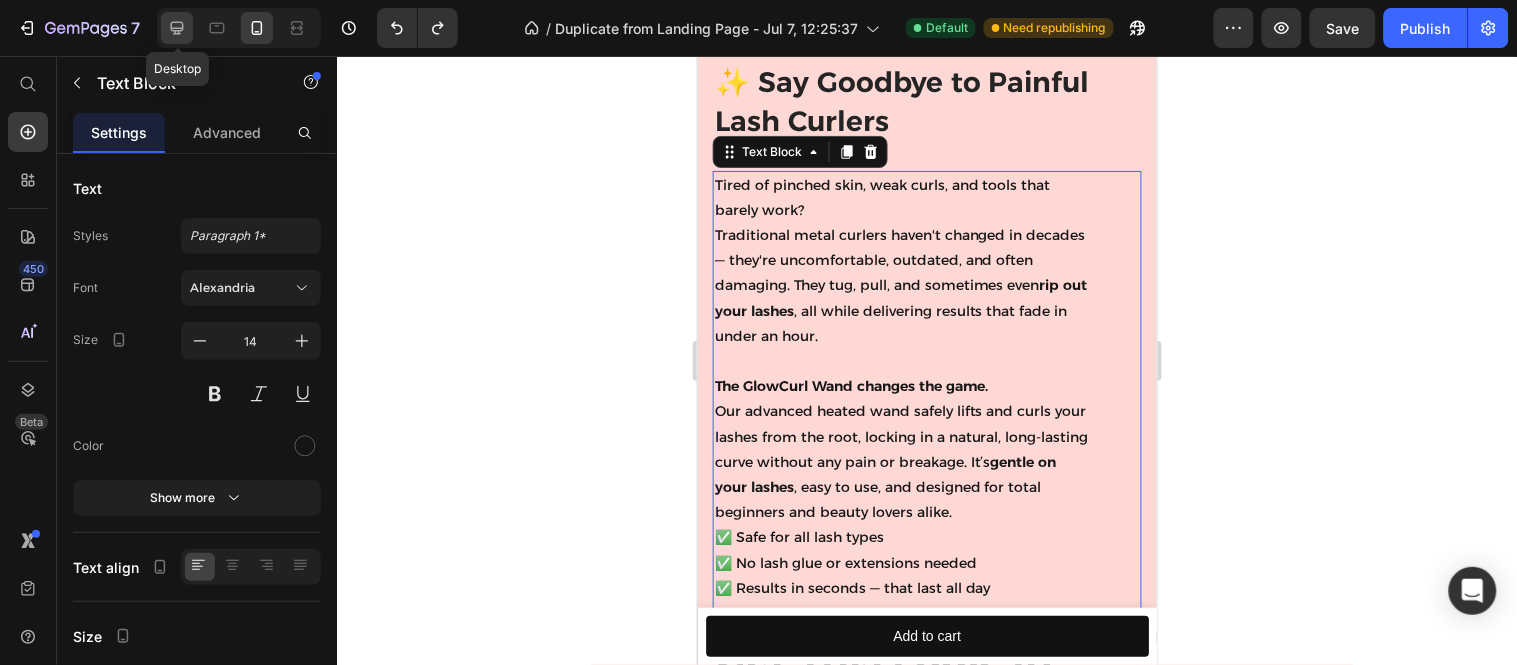 click 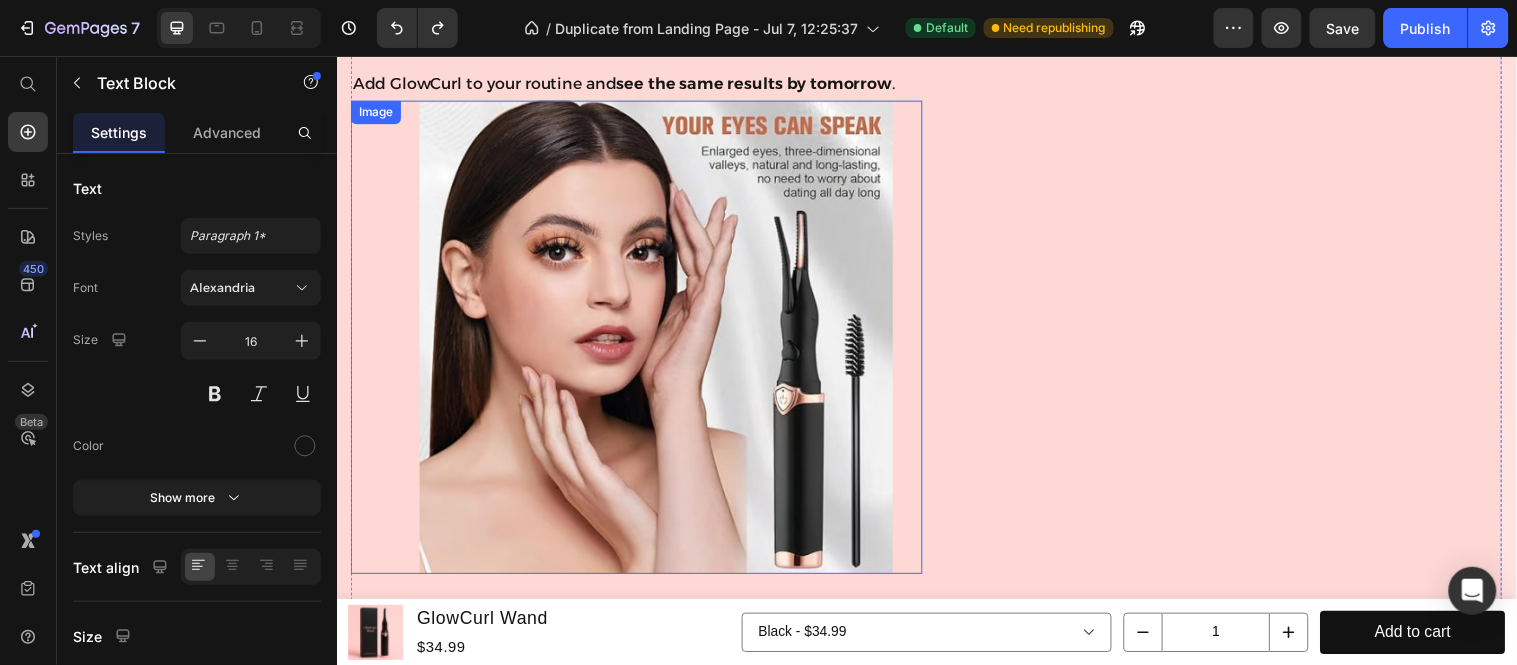 scroll, scrollTop: 7014, scrollLeft: 0, axis: vertical 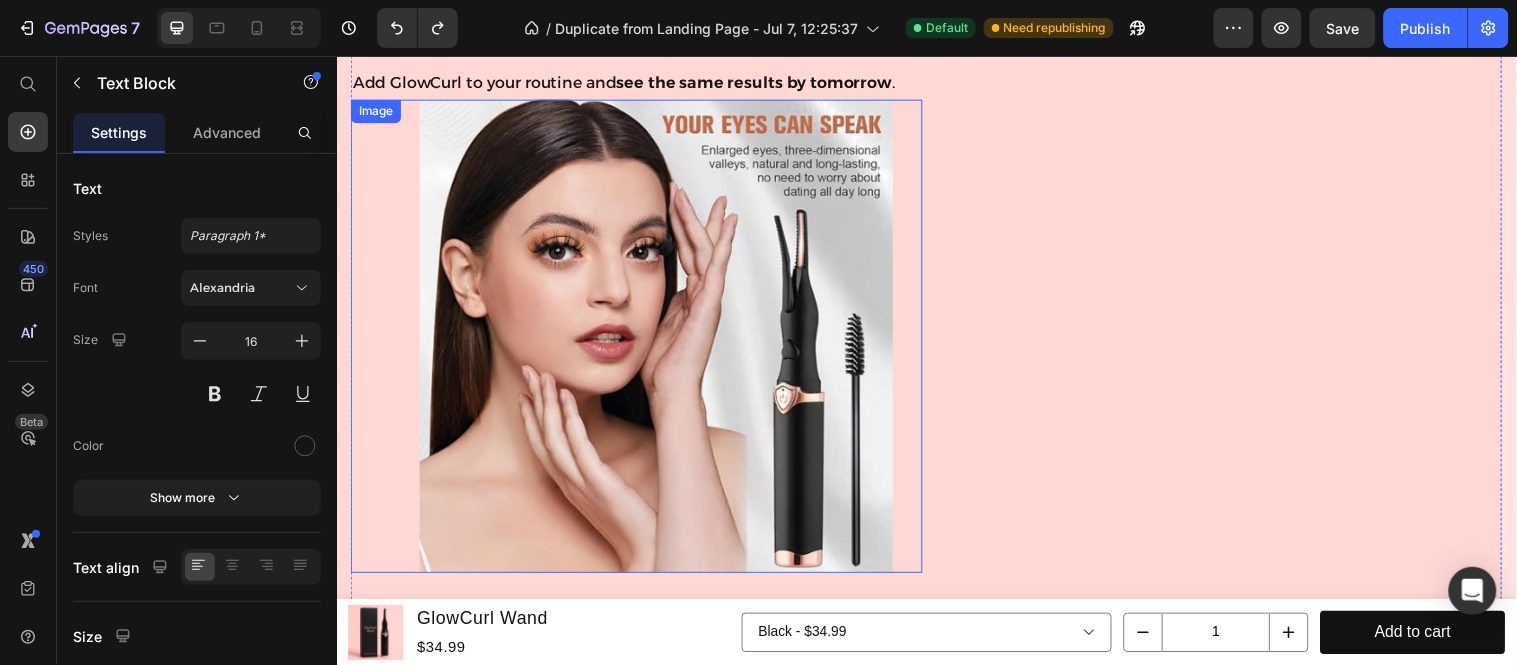 click at bounding box center [641, 340] 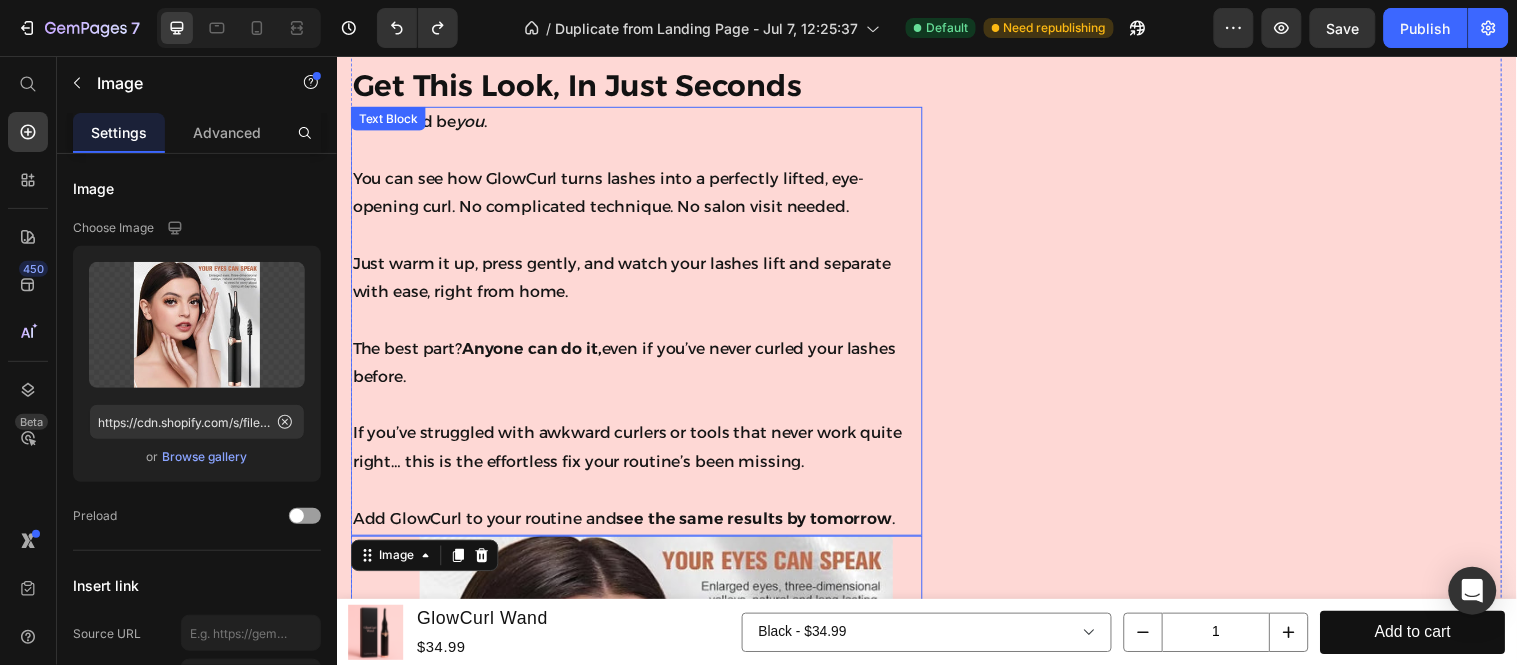 scroll, scrollTop: 6570, scrollLeft: 0, axis: vertical 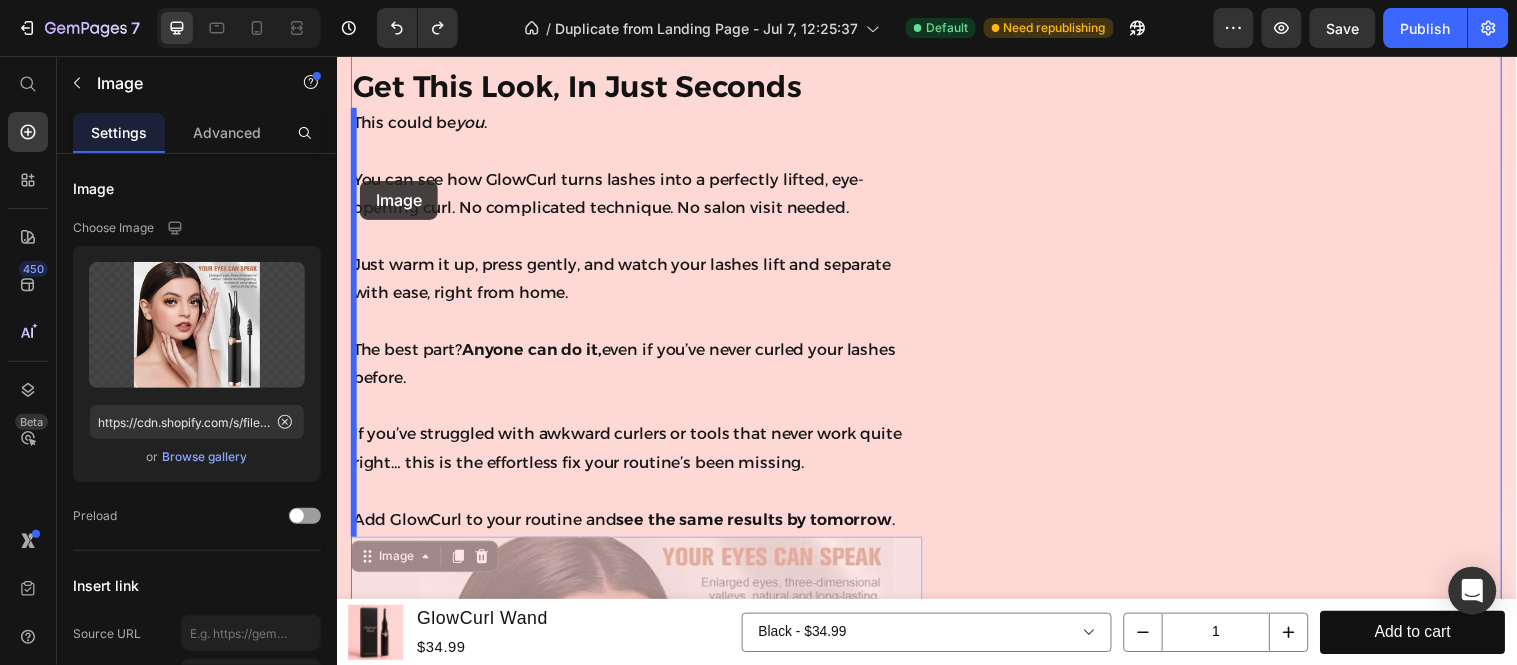 drag, startPoint x: 400, startPoint y: 571, endPoint x: 360, endPoint y: 182, distance: 391.05115 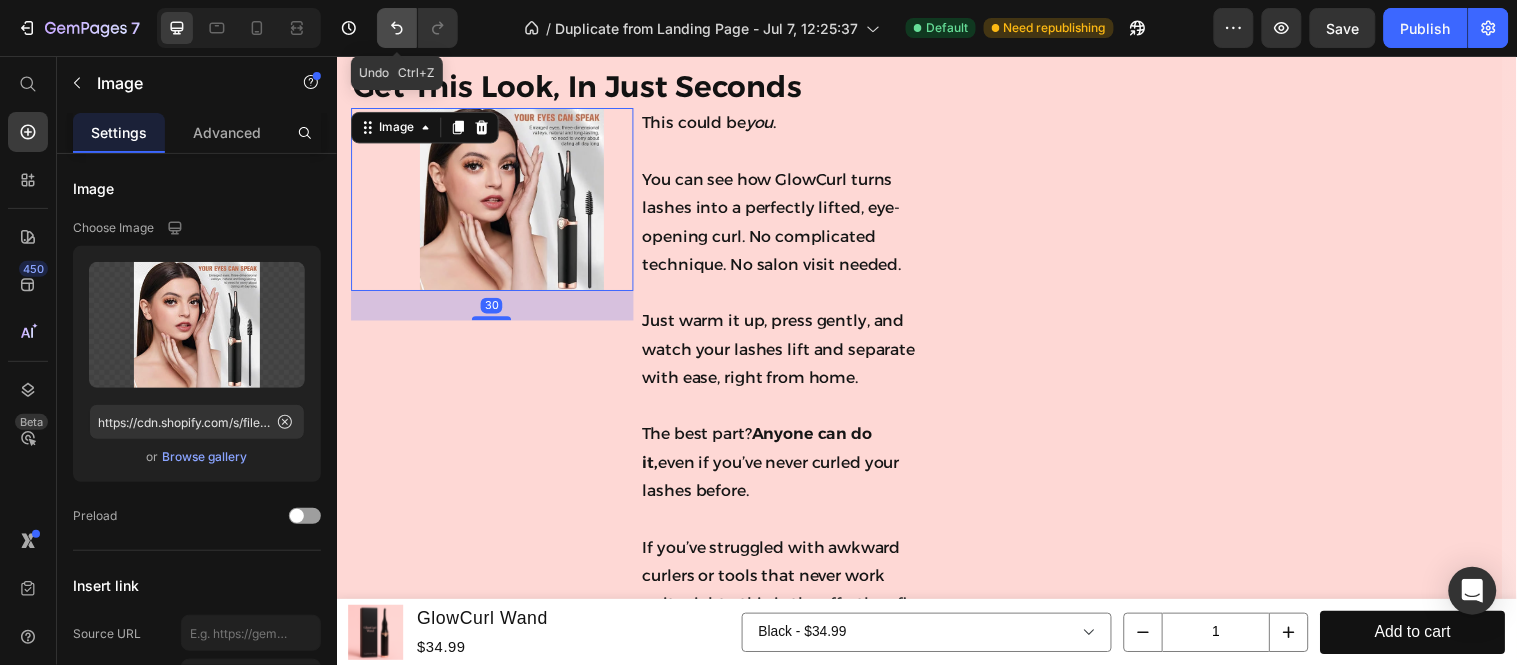 click 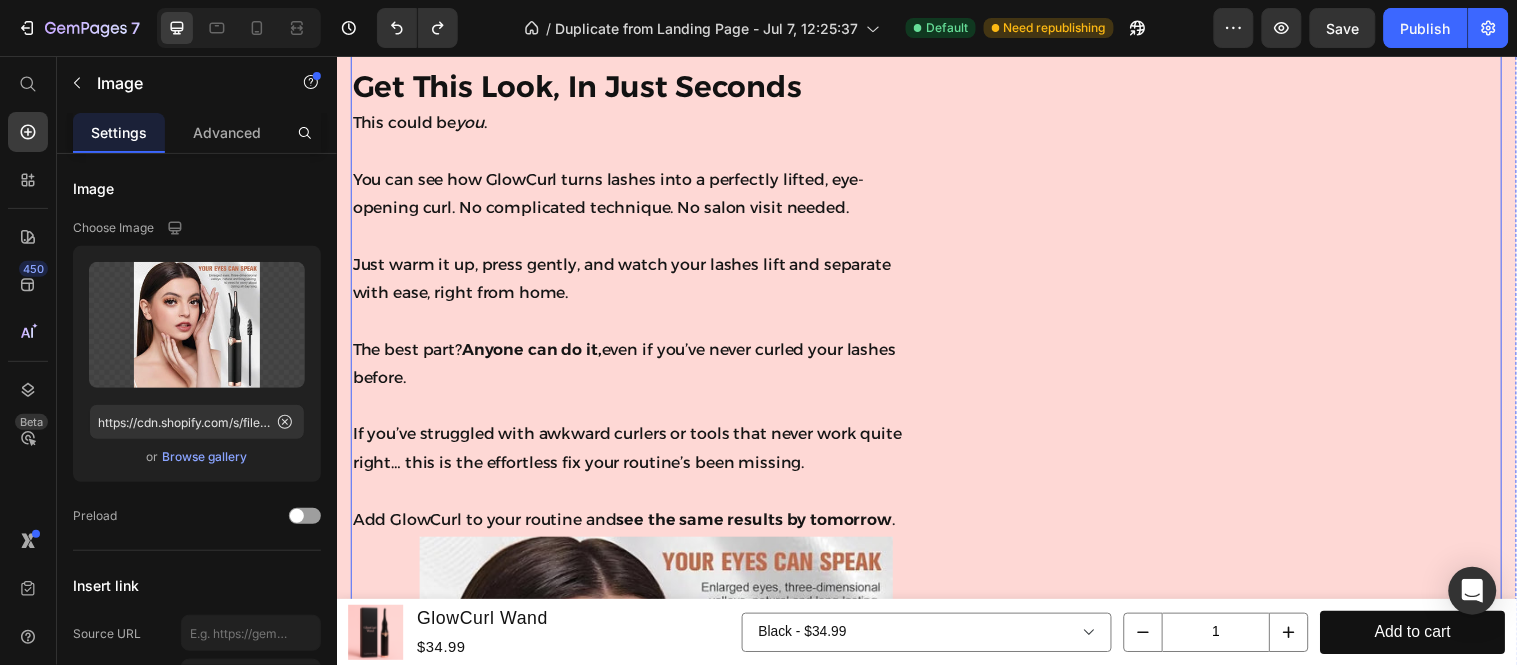 click on "Image" at bounding box center (1230, 1493) 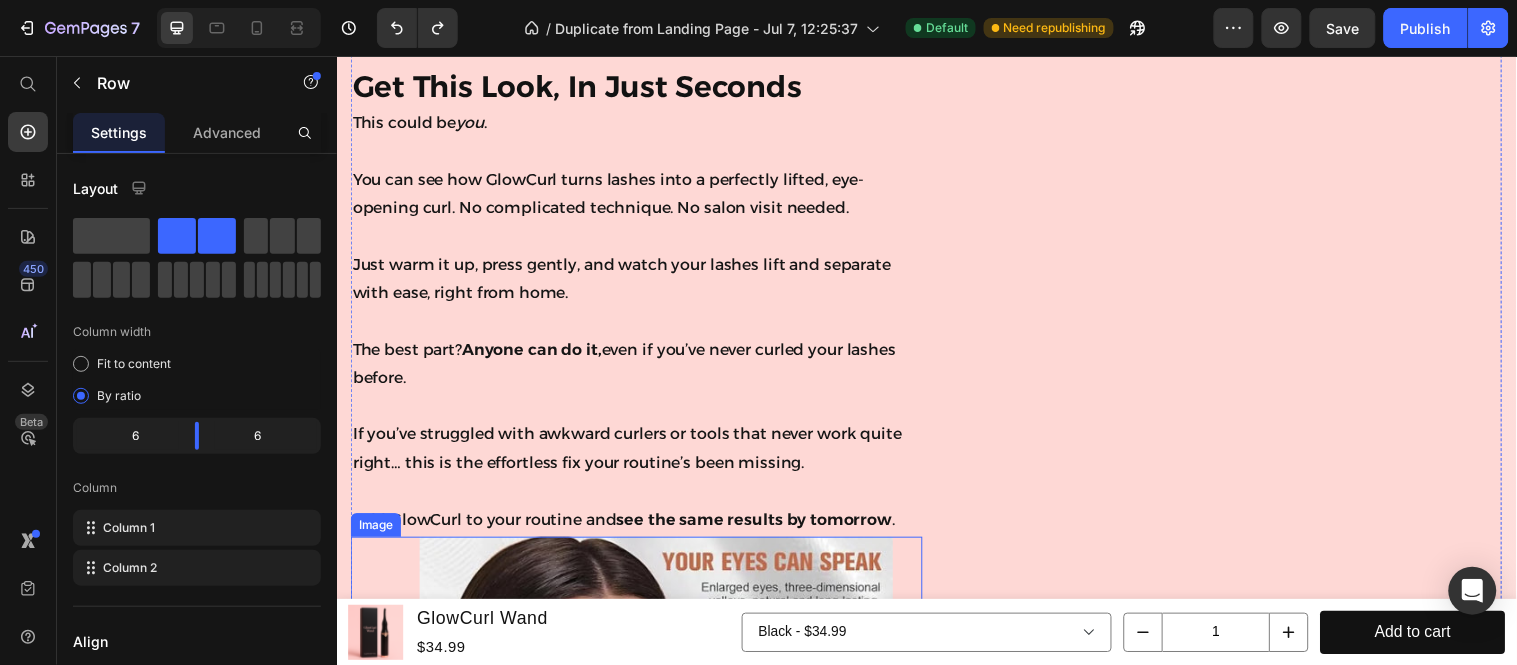 click at bounding box center [641, 784] 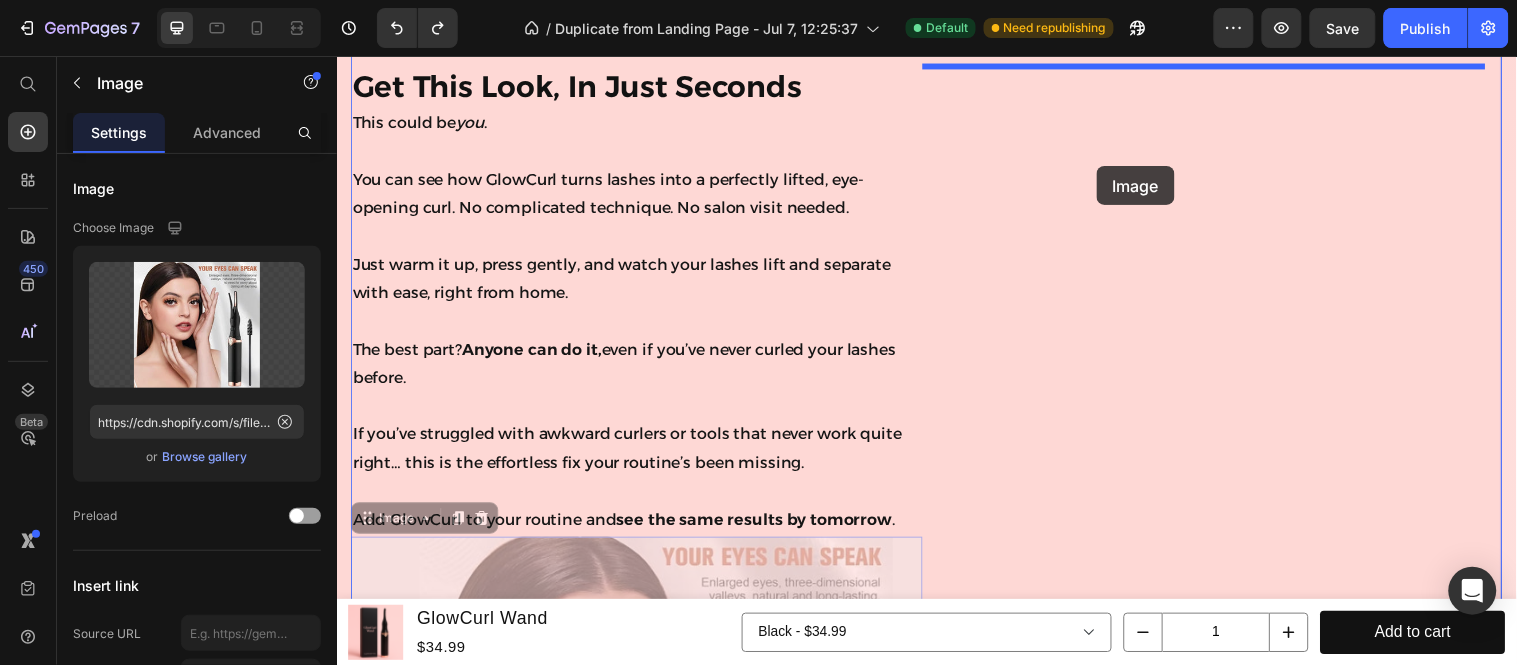 scroll, scrollTop: 6543, scrollLeft: 0, axis: vertical 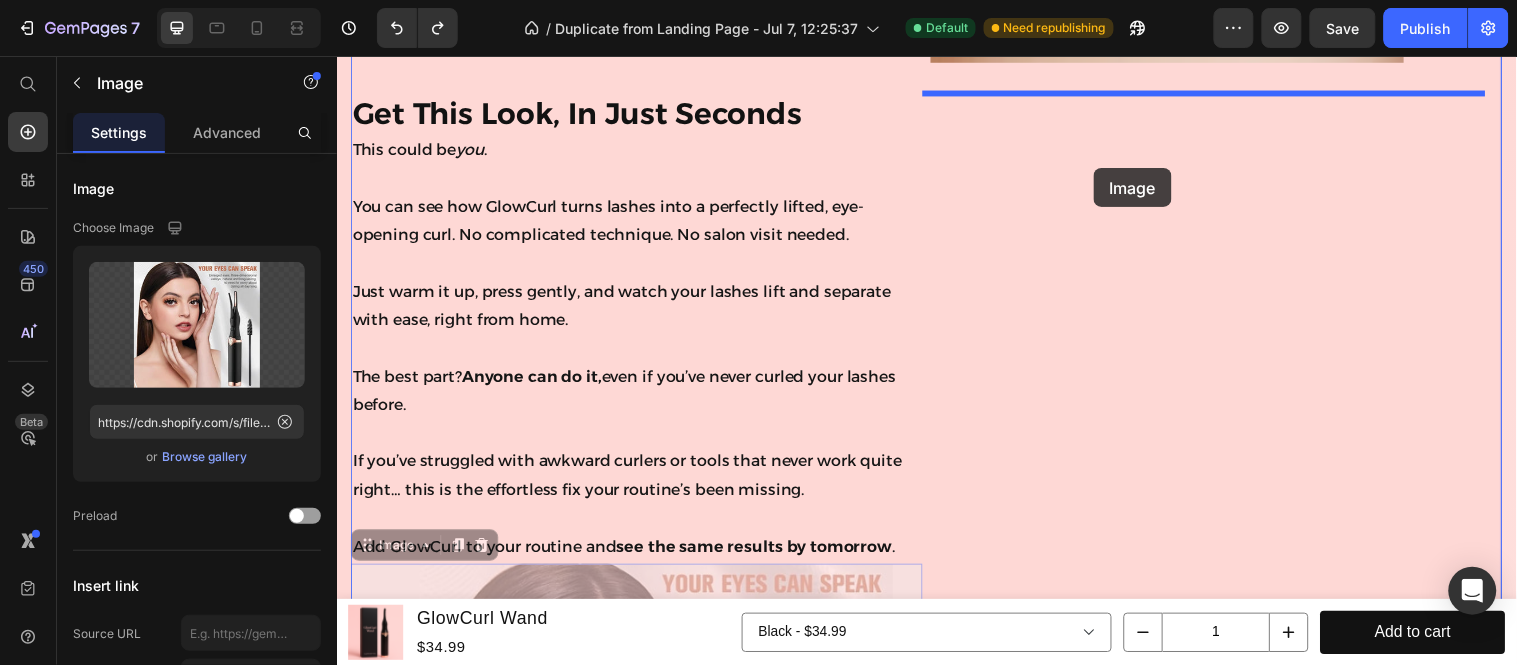 drag, startPoint x: 410, startPoint y: 519, endPoint x: 1086, endPoint y: 160, distance: 765.41296 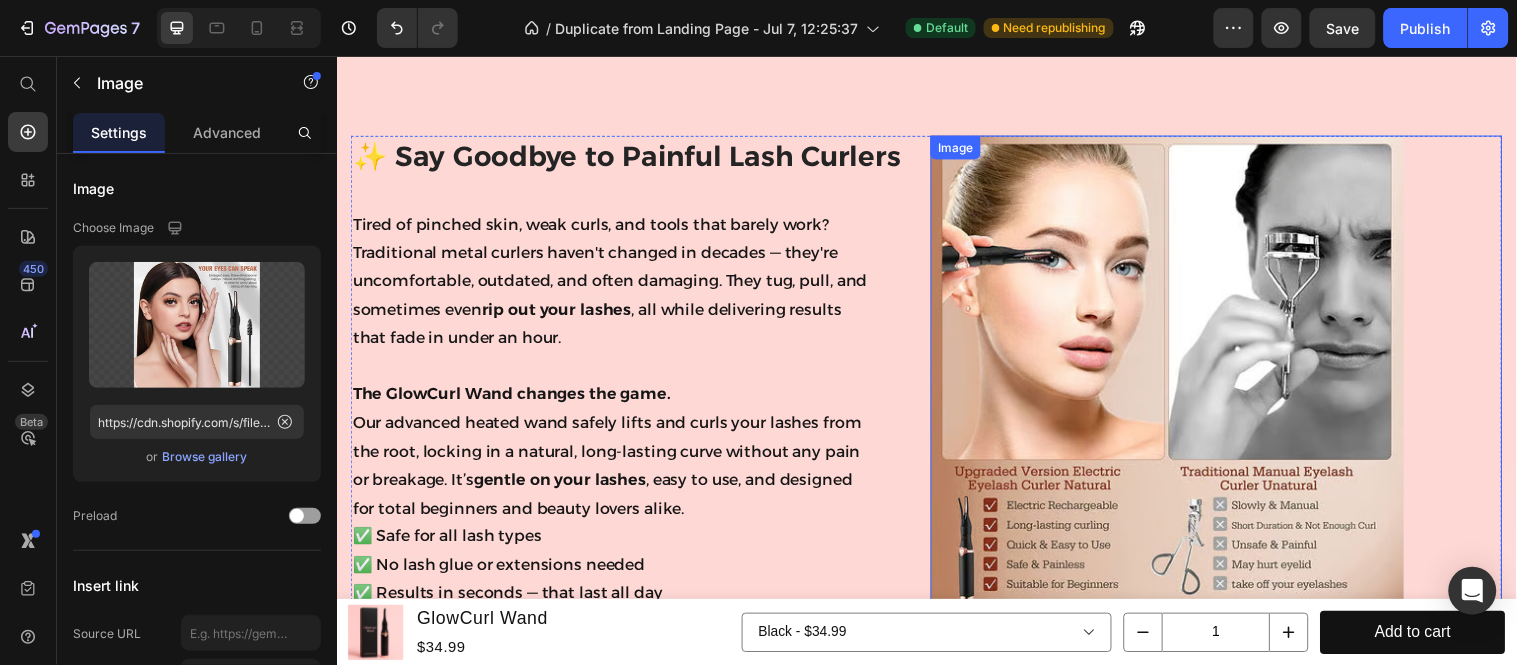 scroll, scrollTop: 5987, scrollLeft: 0, axis: vertical 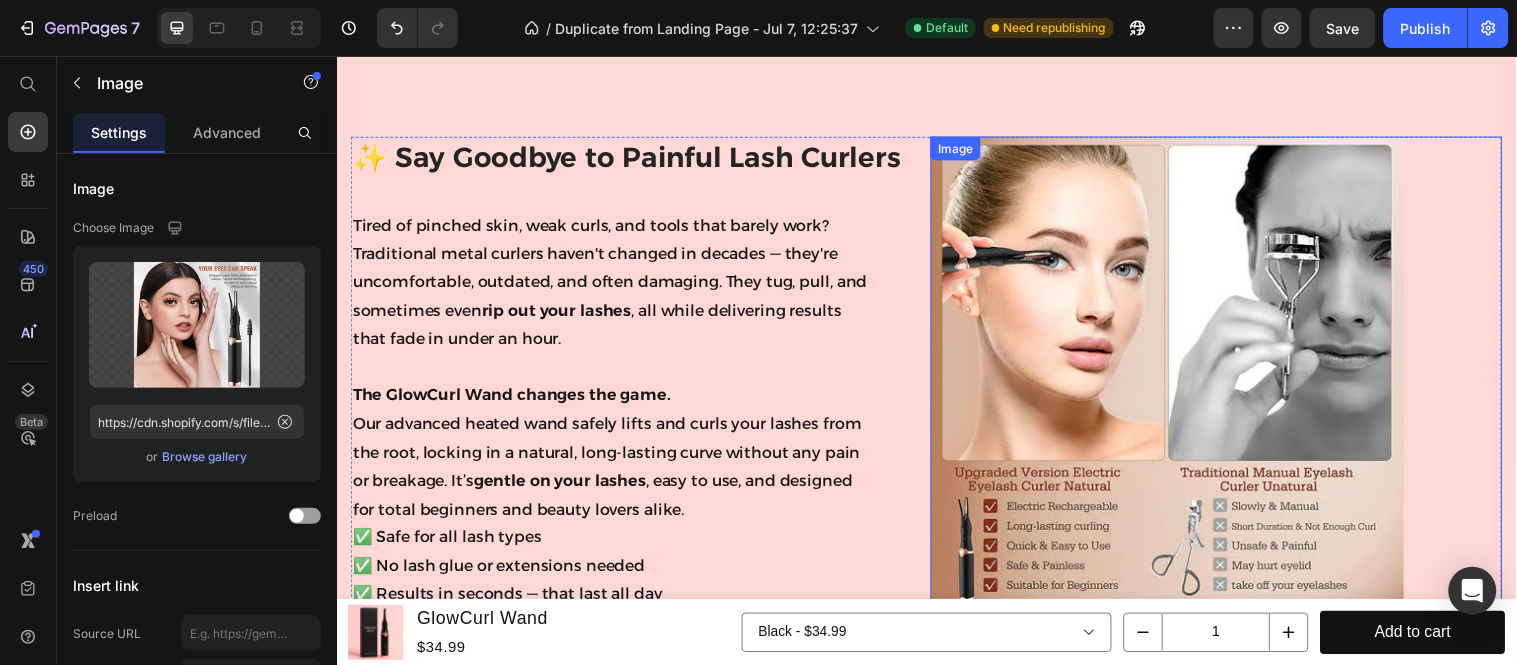 click at bounding box center [1230, 392] 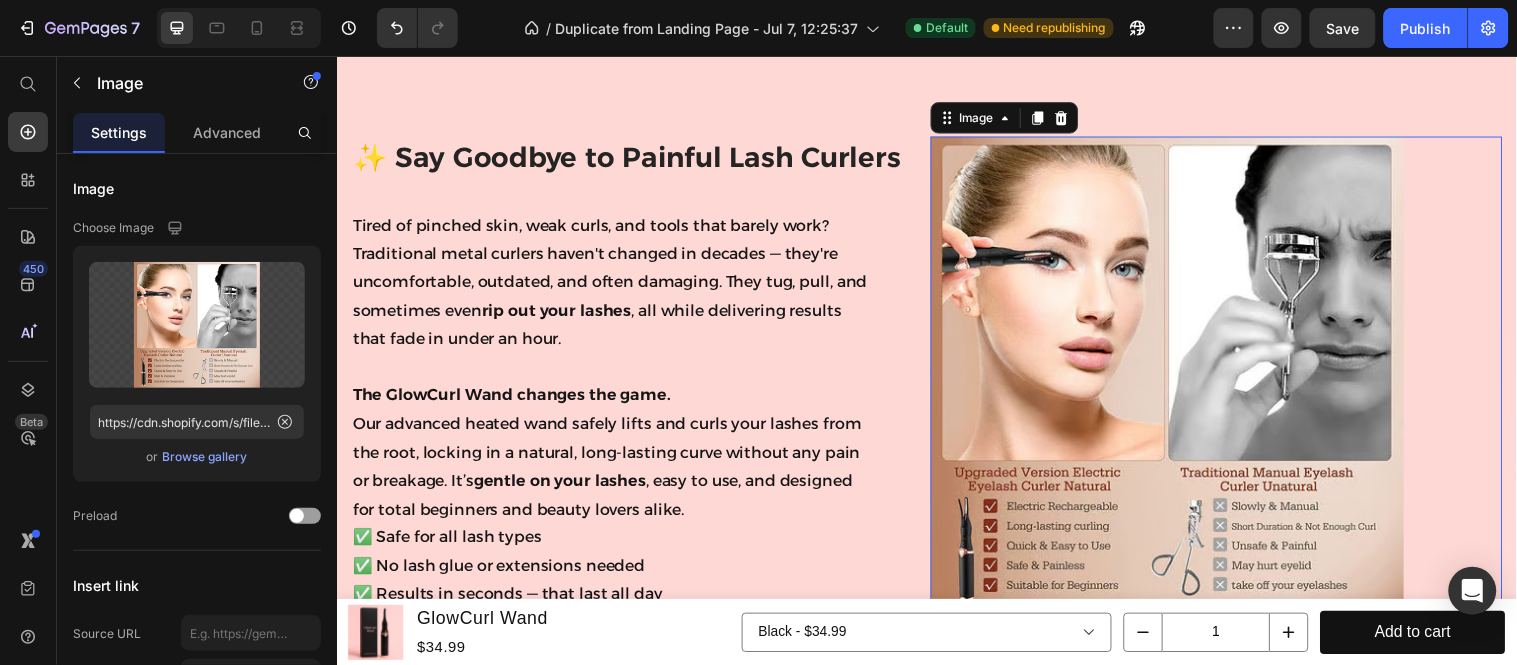 scroll, scrollTop: 6321, scrollLeft: 0, axis: vertical 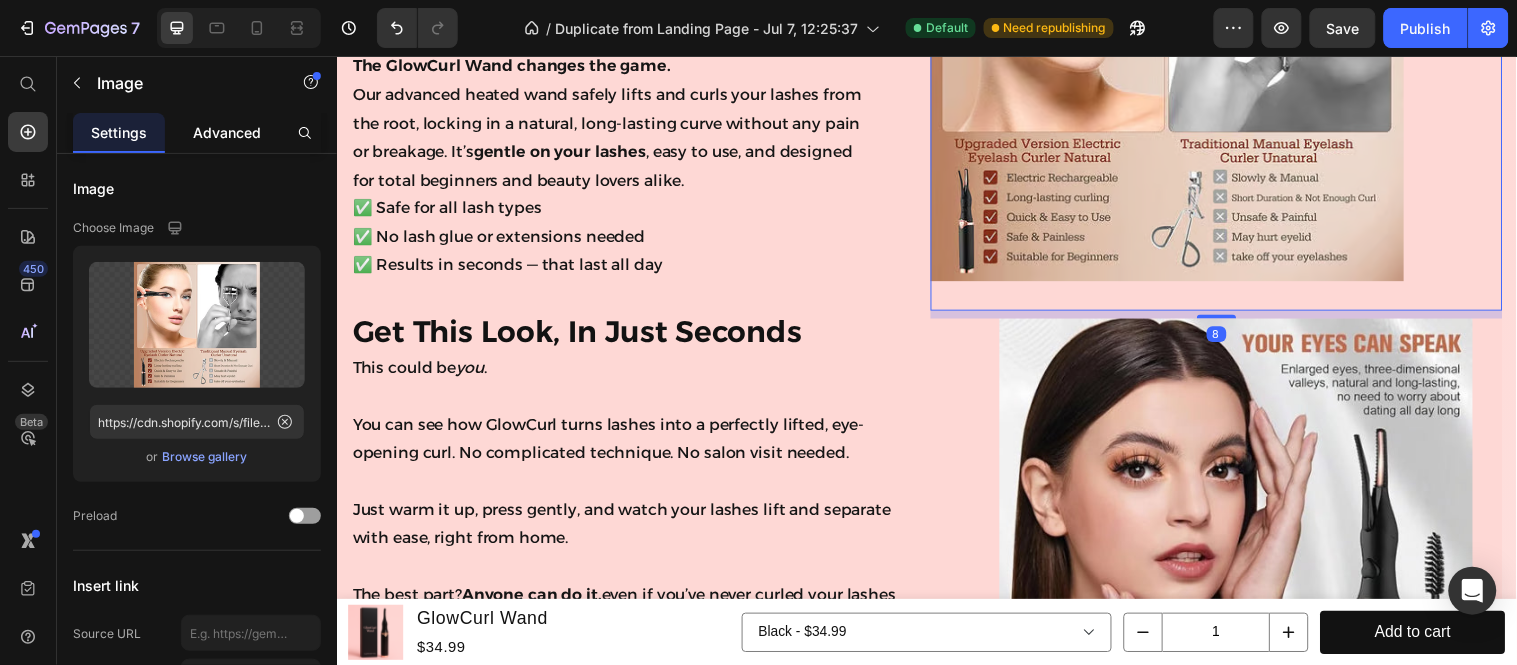 click on "Advanced" 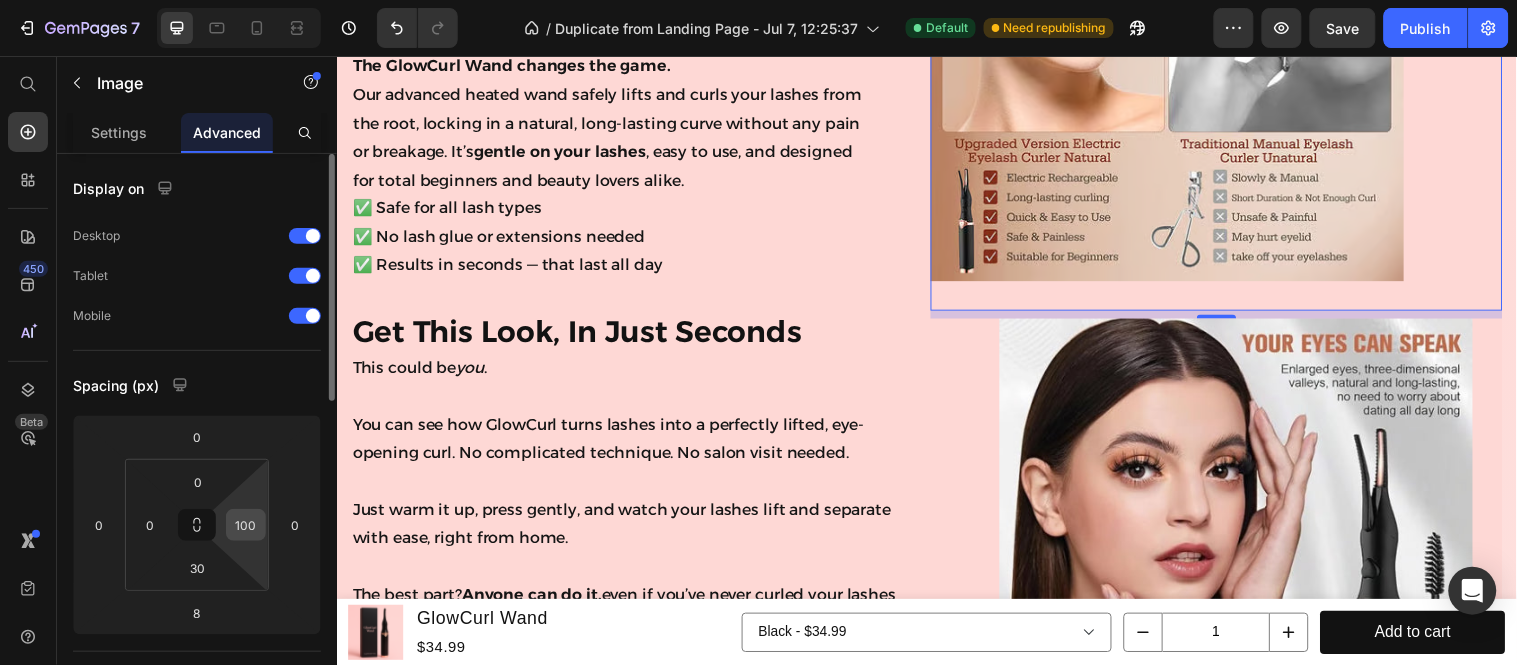 click on "100" at bounding box center (246, 525) 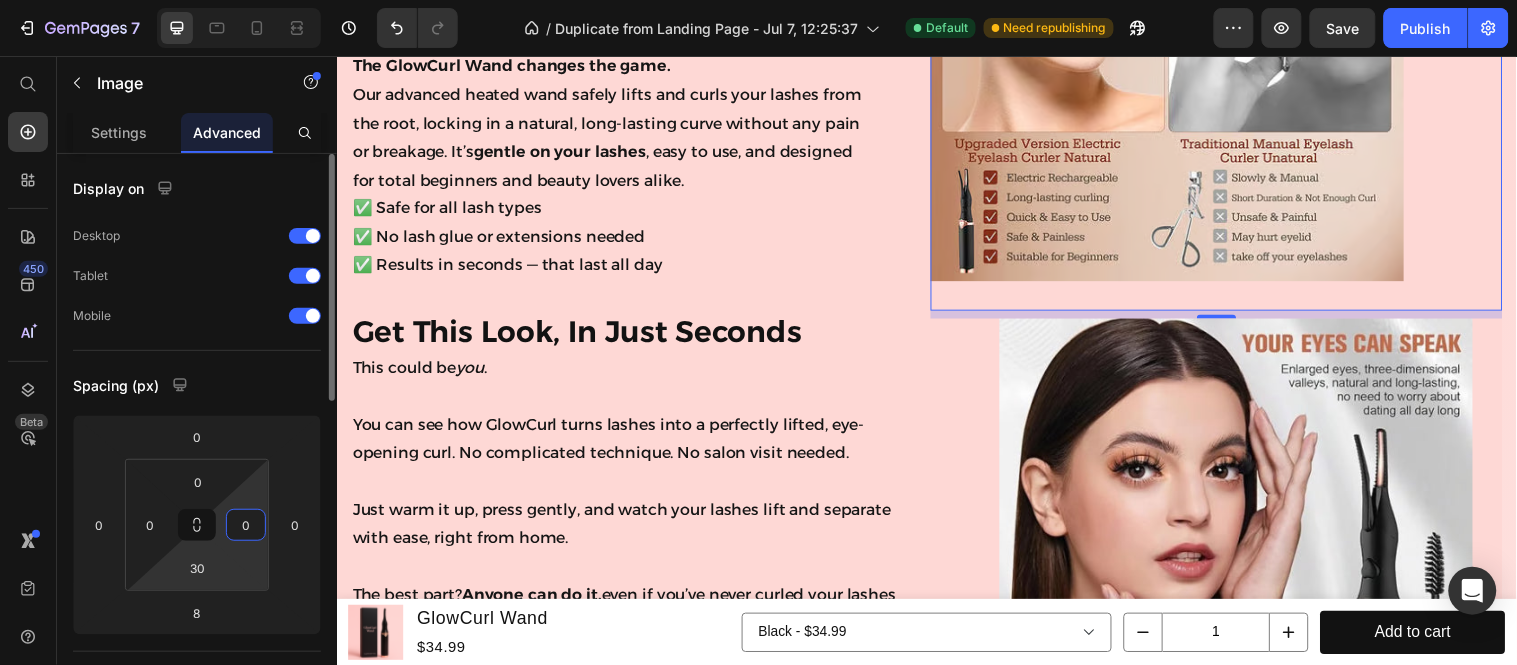 type on "0" 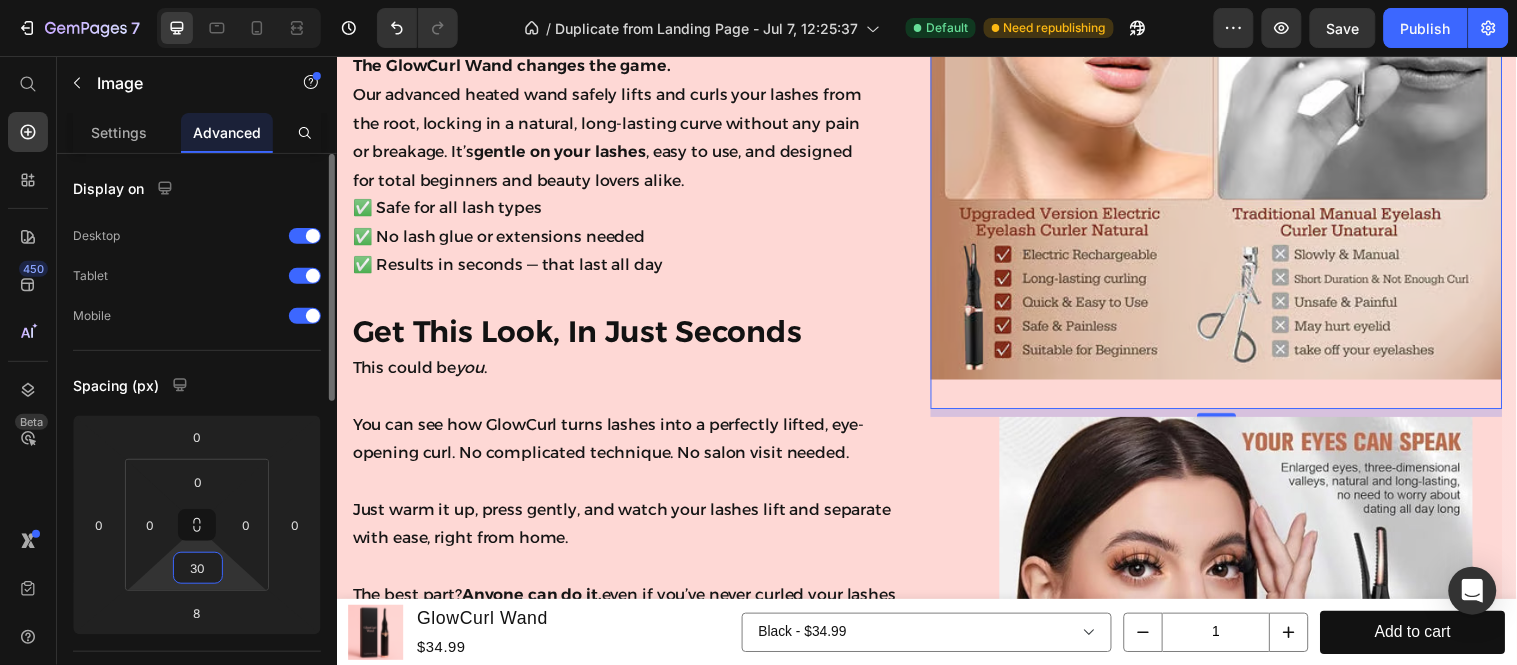 click on "30" at bounding box center (198, 568) 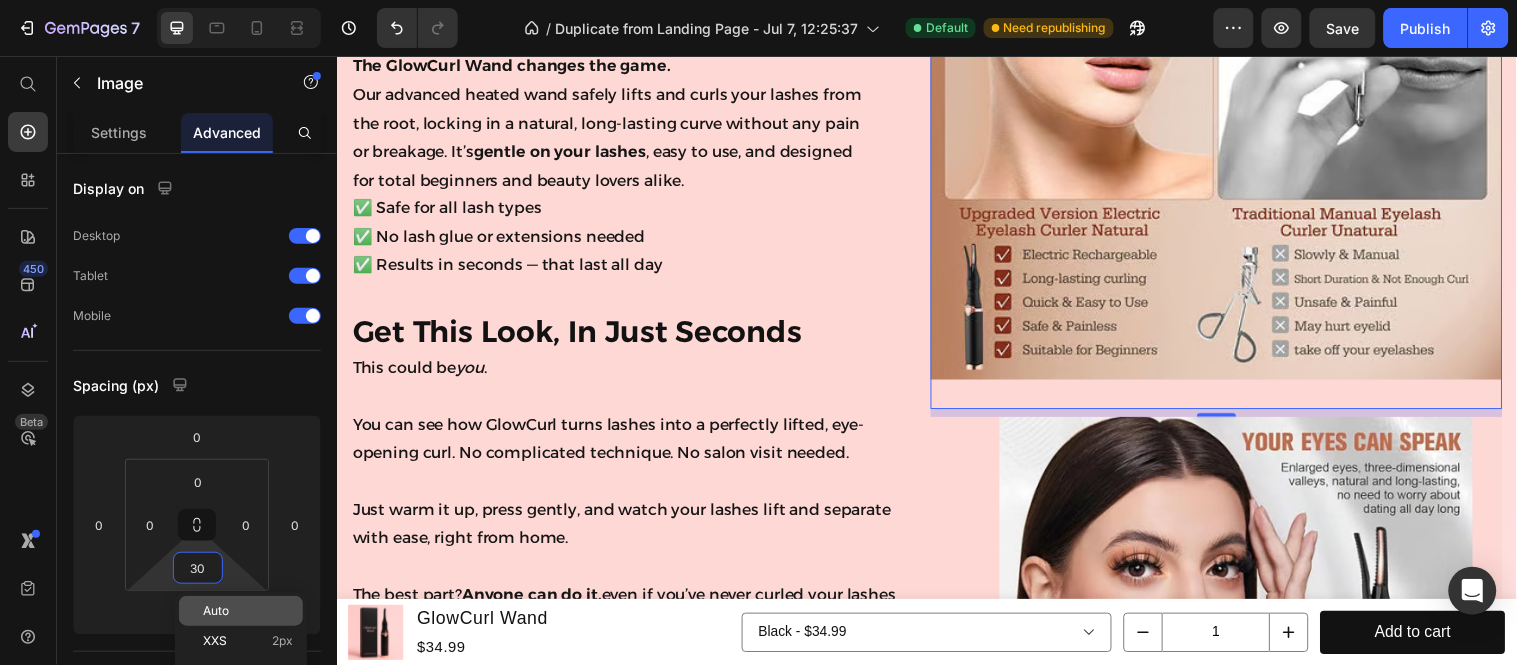 click on "Auto" at bounding box center [216, 611] 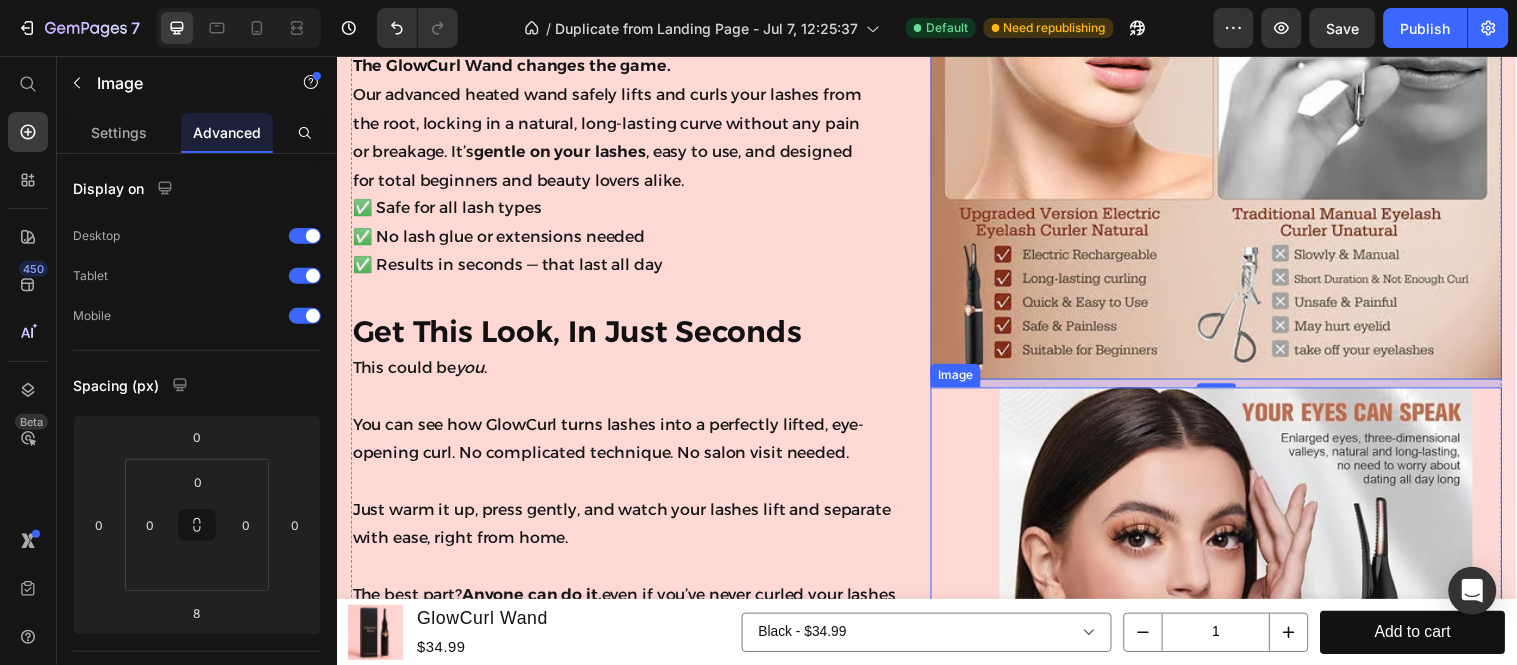scroll, scrollTop: 6432, scrollLeft: 0, axis: vertical 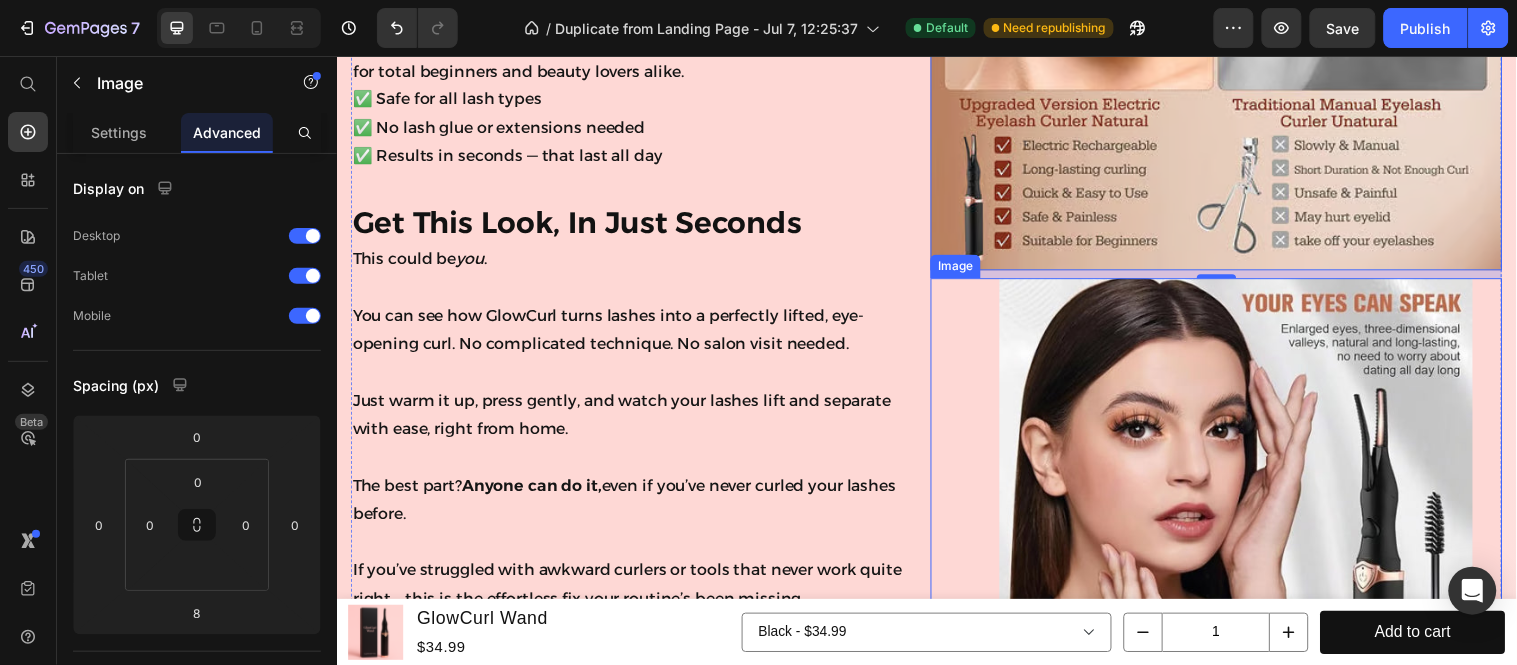 click at bounding box center (1230, 521) 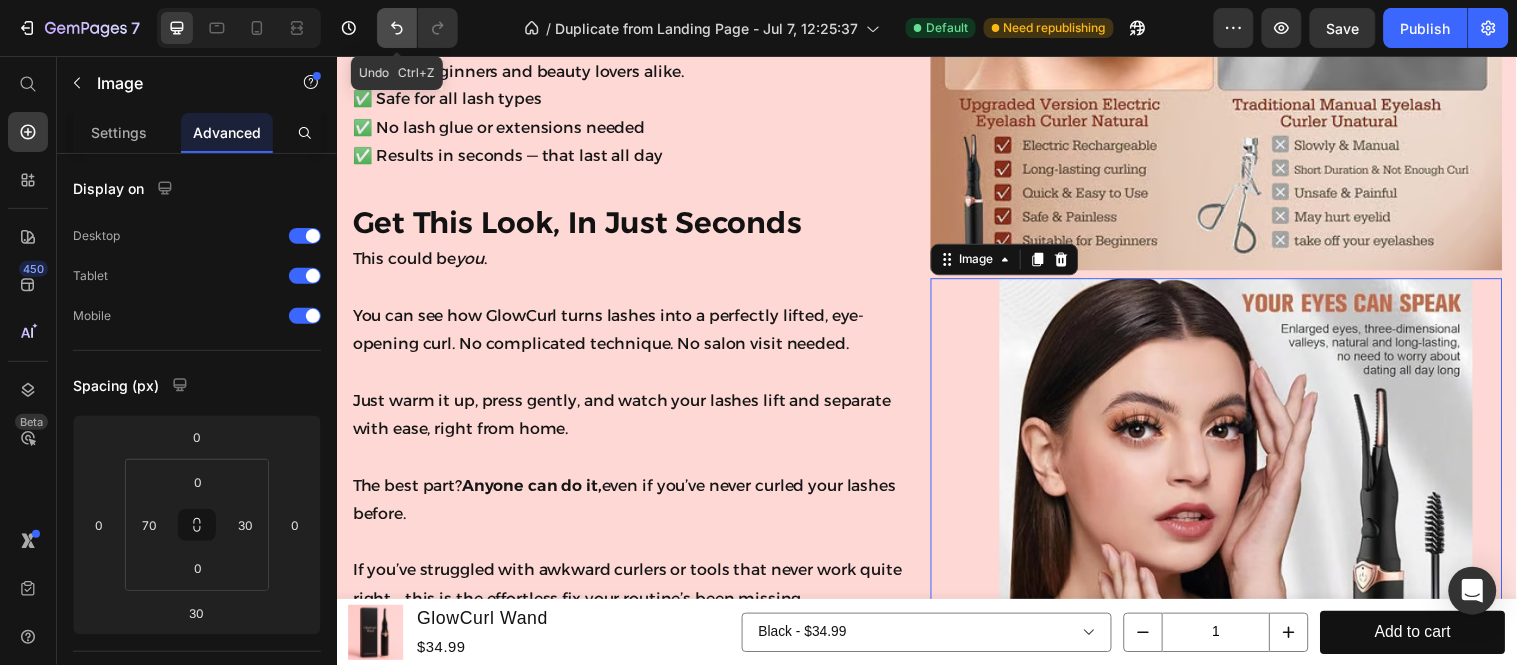 click 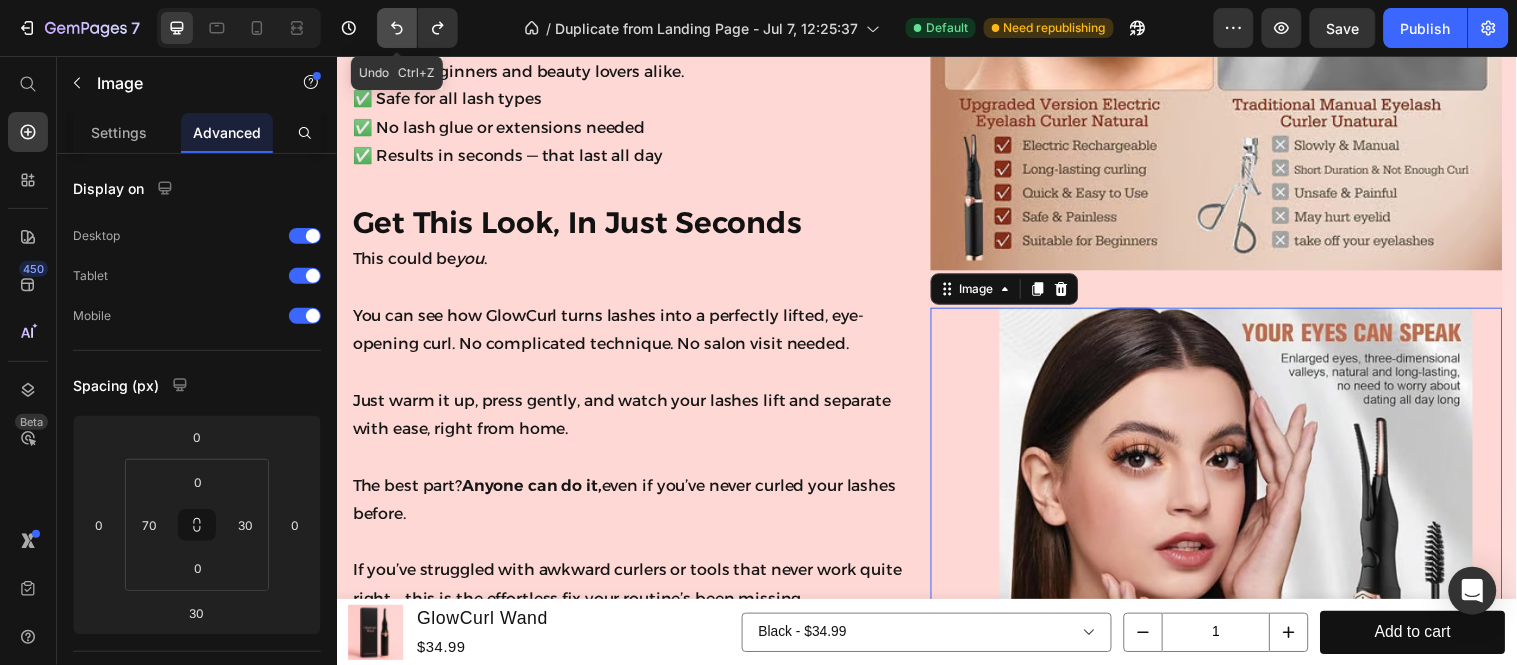 click 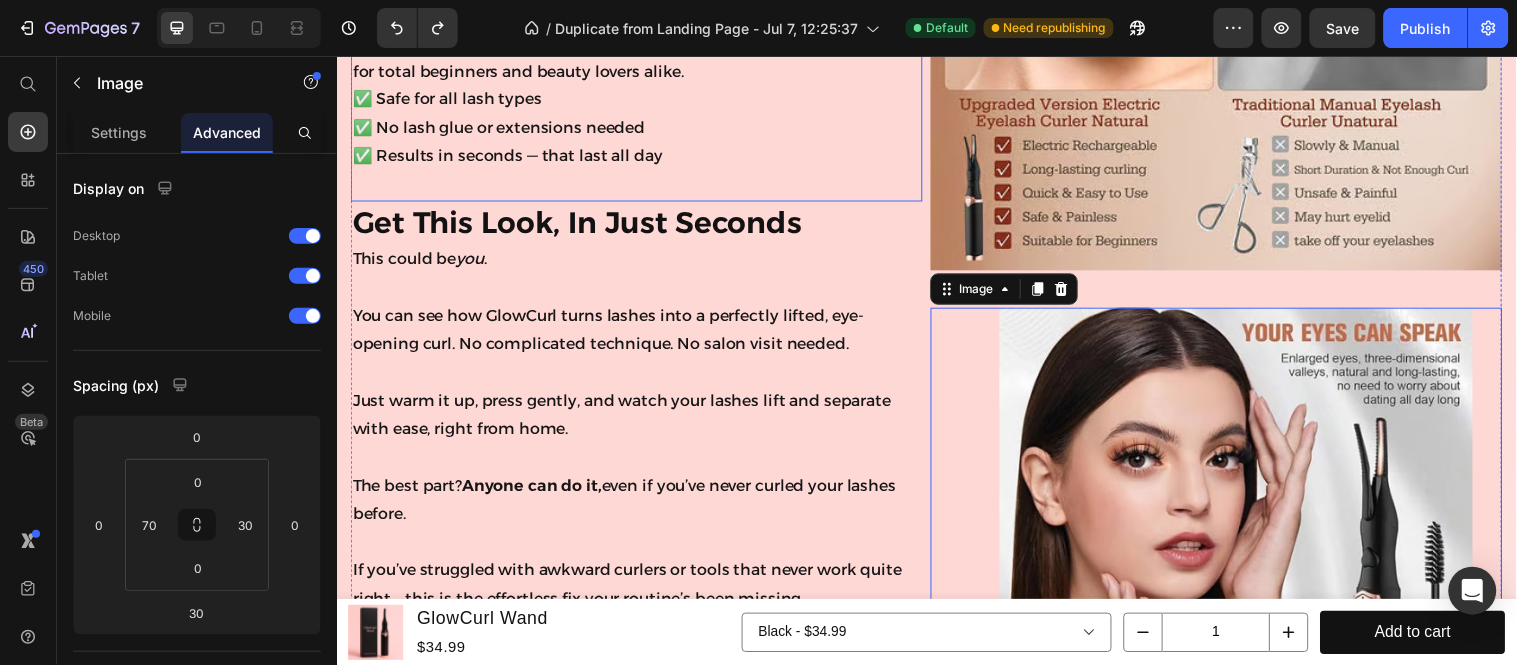 click on "✅ Safe for all lash types ✅ No lash glue or extensions needed ✅ Results in seconds — that last all day" at bounding box center (616, 128) 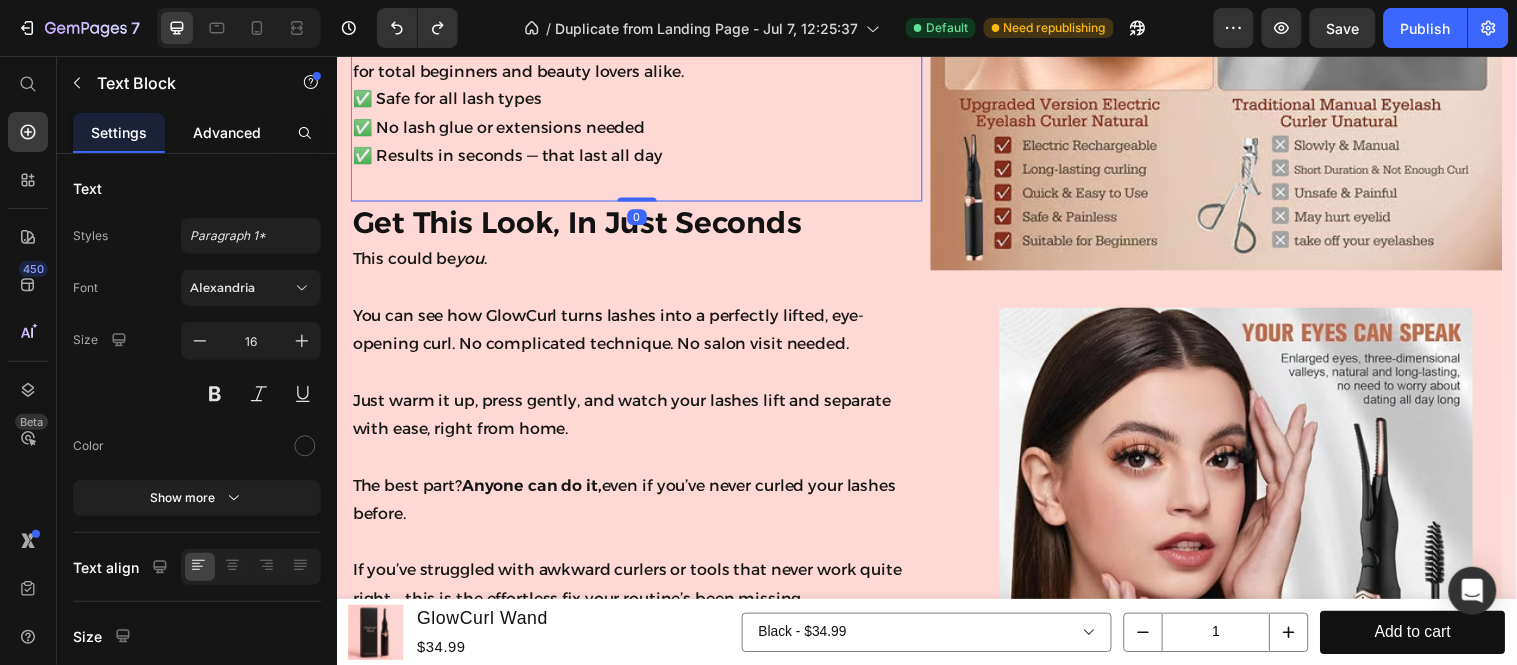 click on "Advanced" at bounding box center [227, 132] 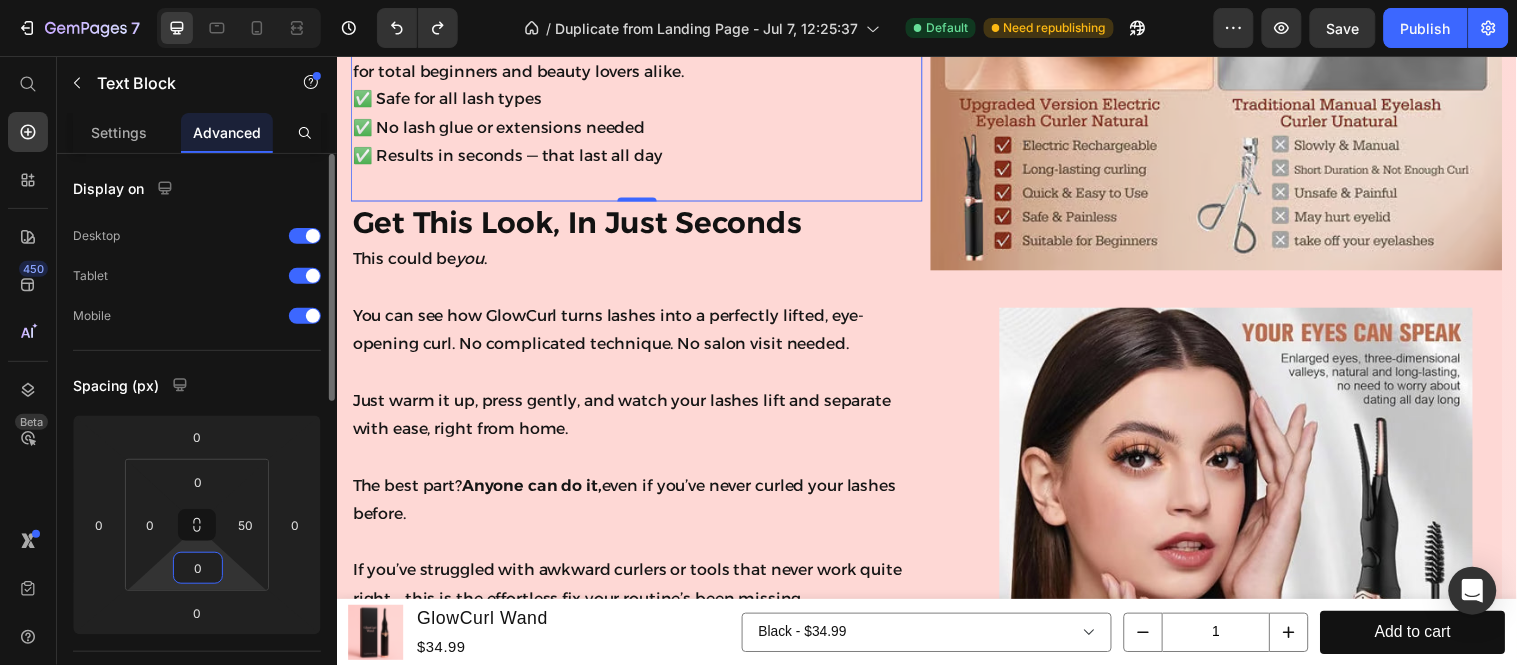 click on "0" at bounding box center (198, 568) 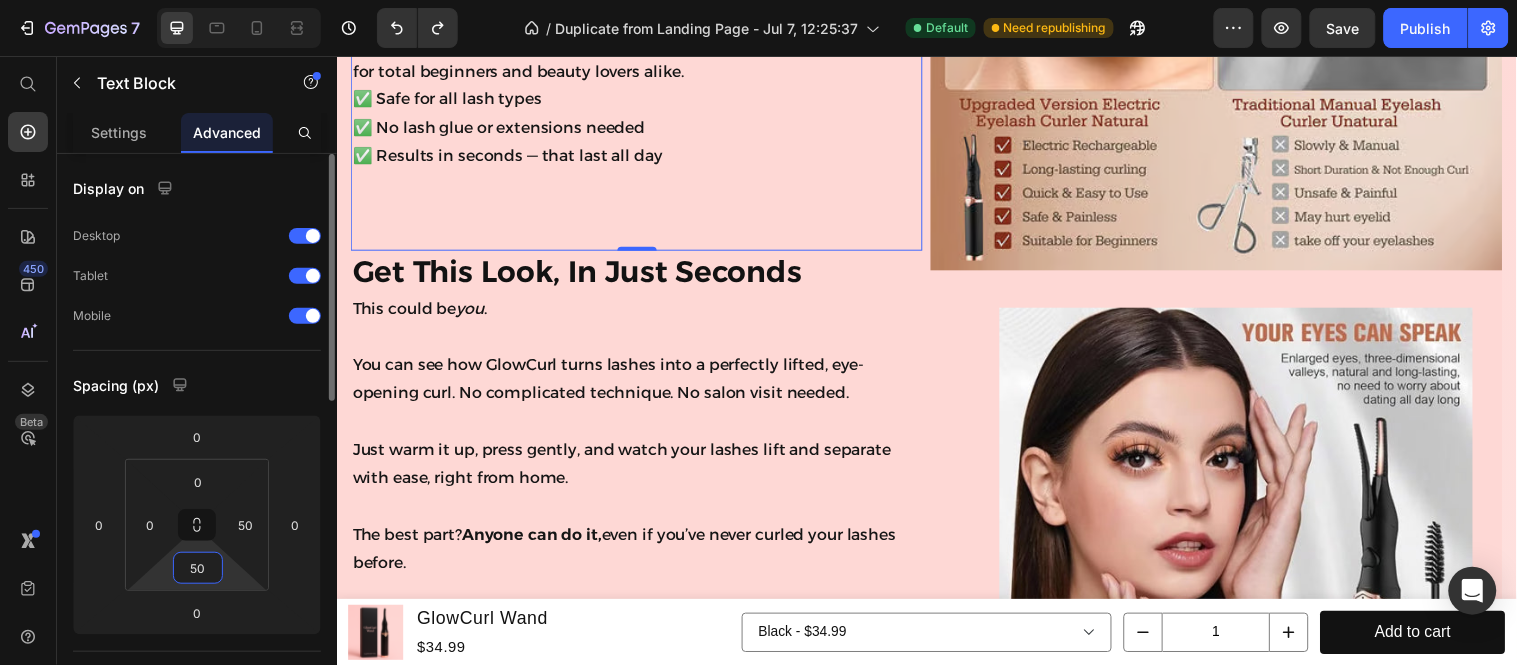 type on "5" 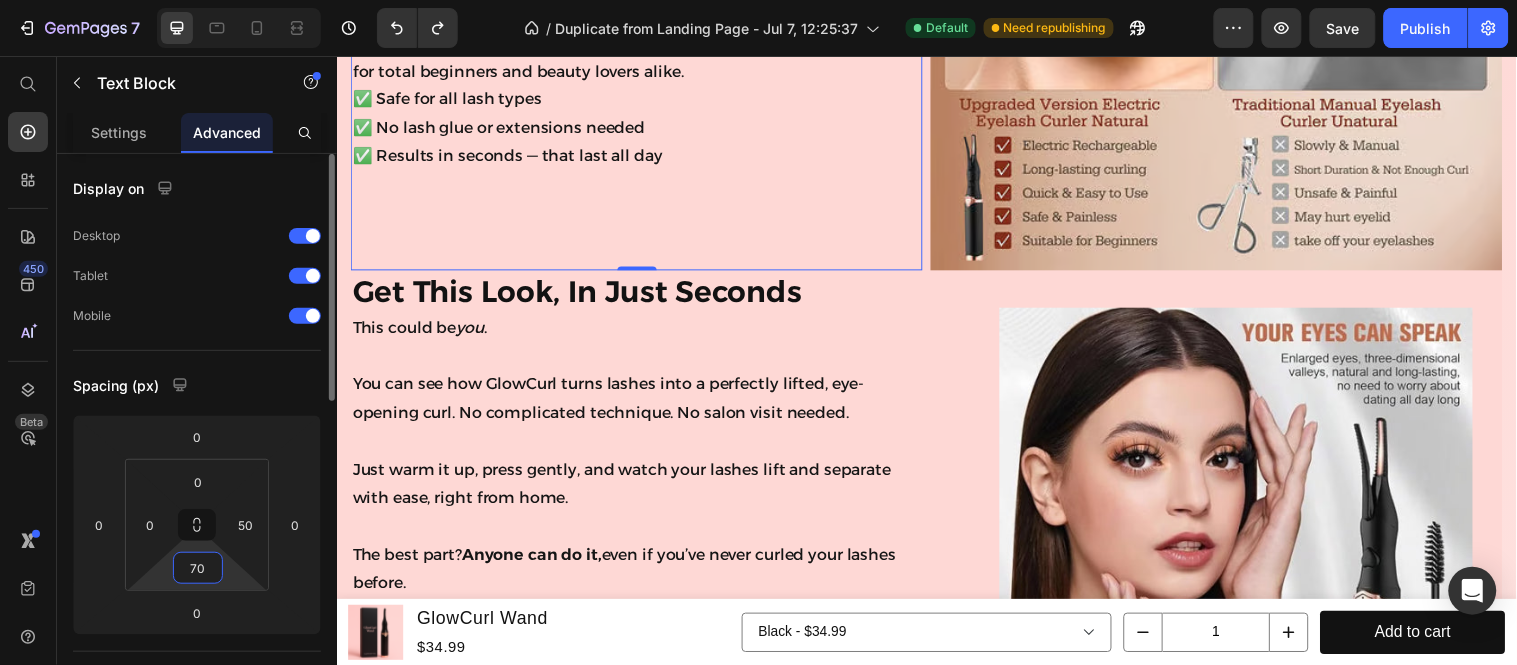 type on "7" 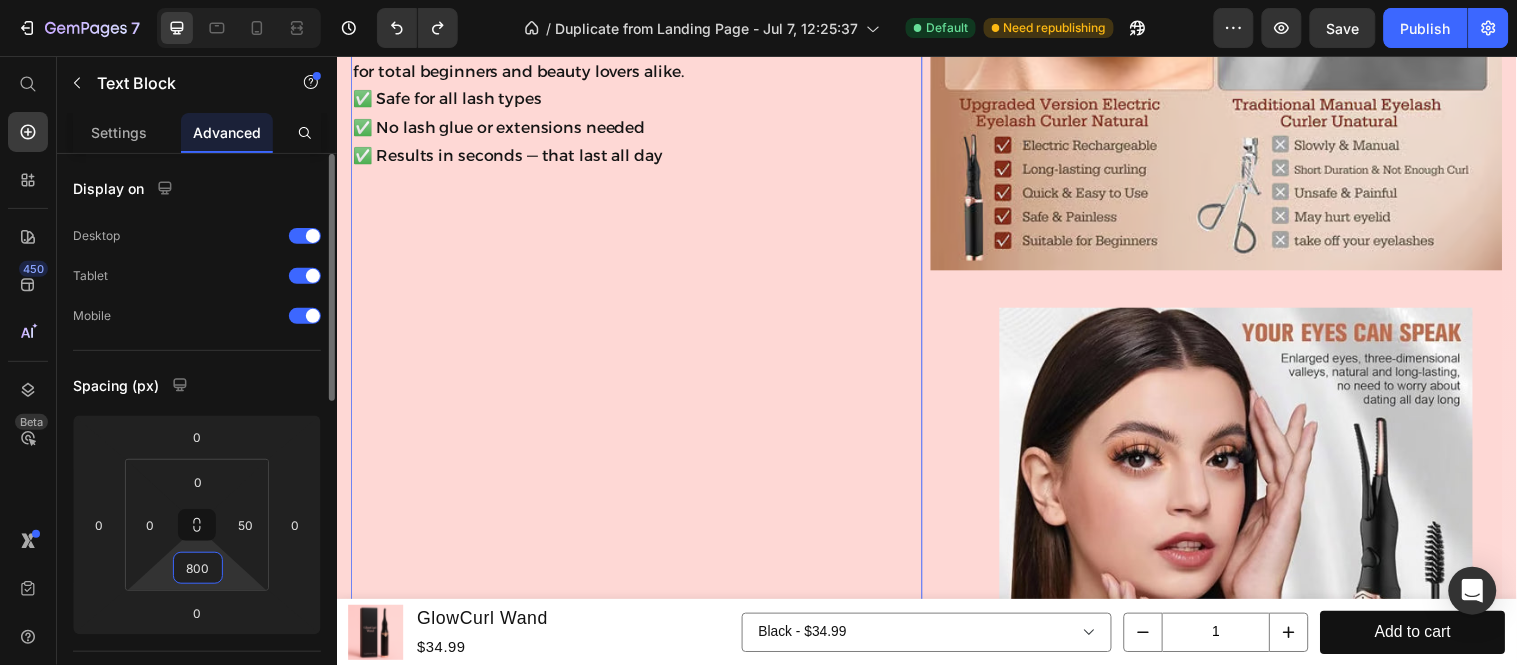 type on "80" 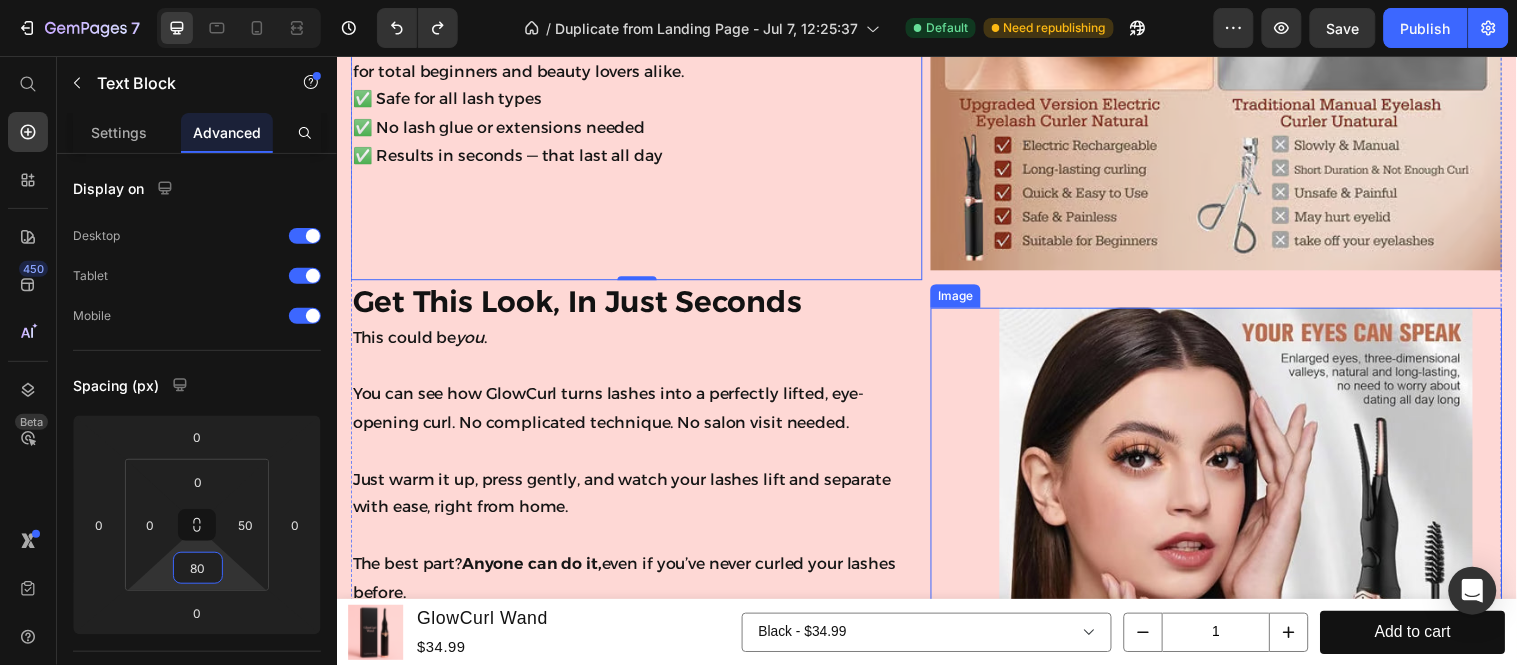click at bounding box center (1230, 551) 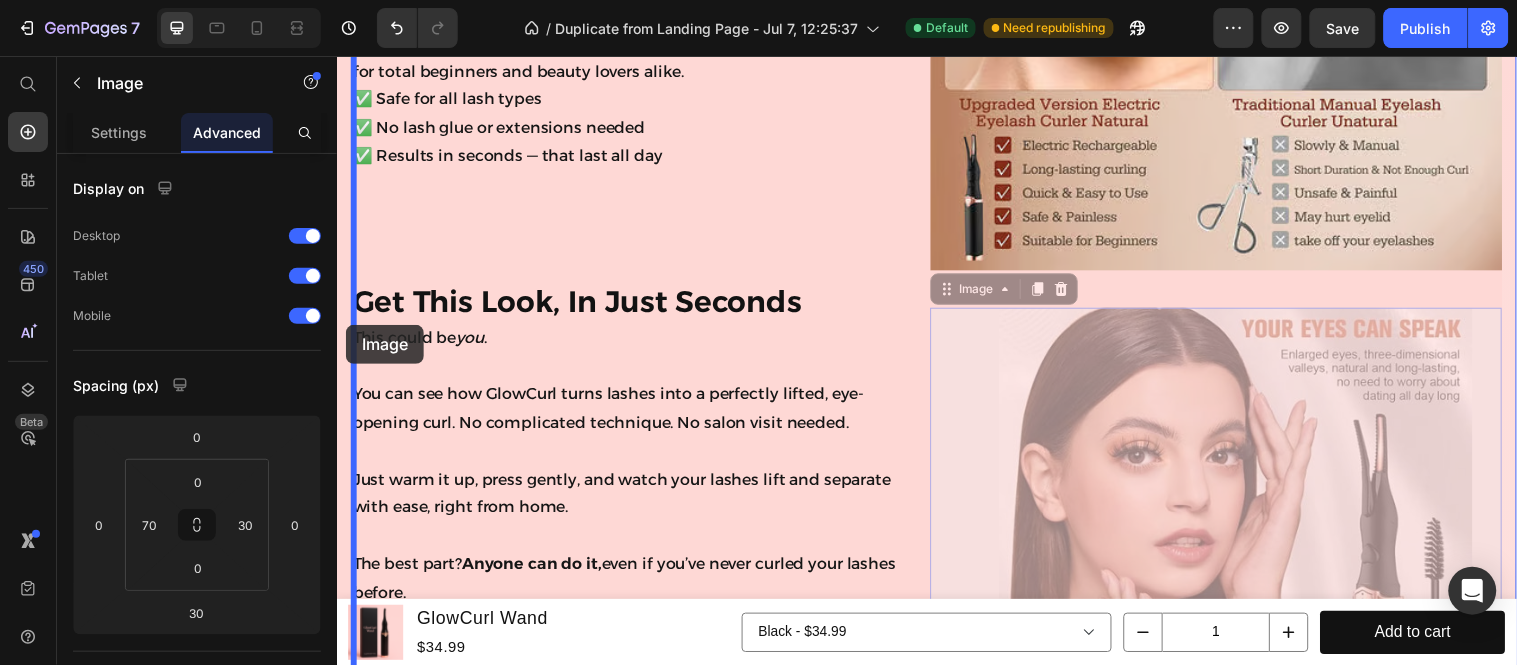 drag, startPoint x: 995, startPoint y: 283, endPoint x: 345, endPoint y: 328, distance: 651.55585 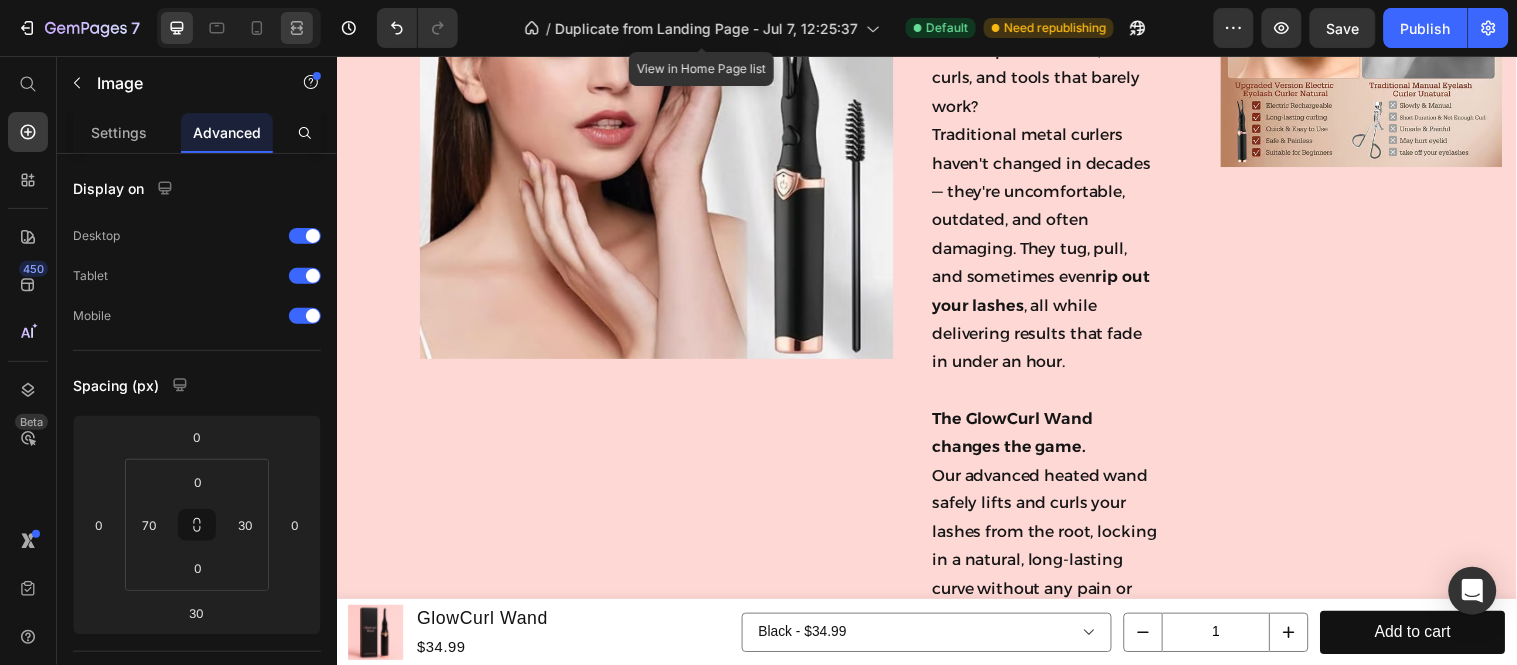 scroll, scrollTop: 5432, scrollLeft: 0, axis: vertical 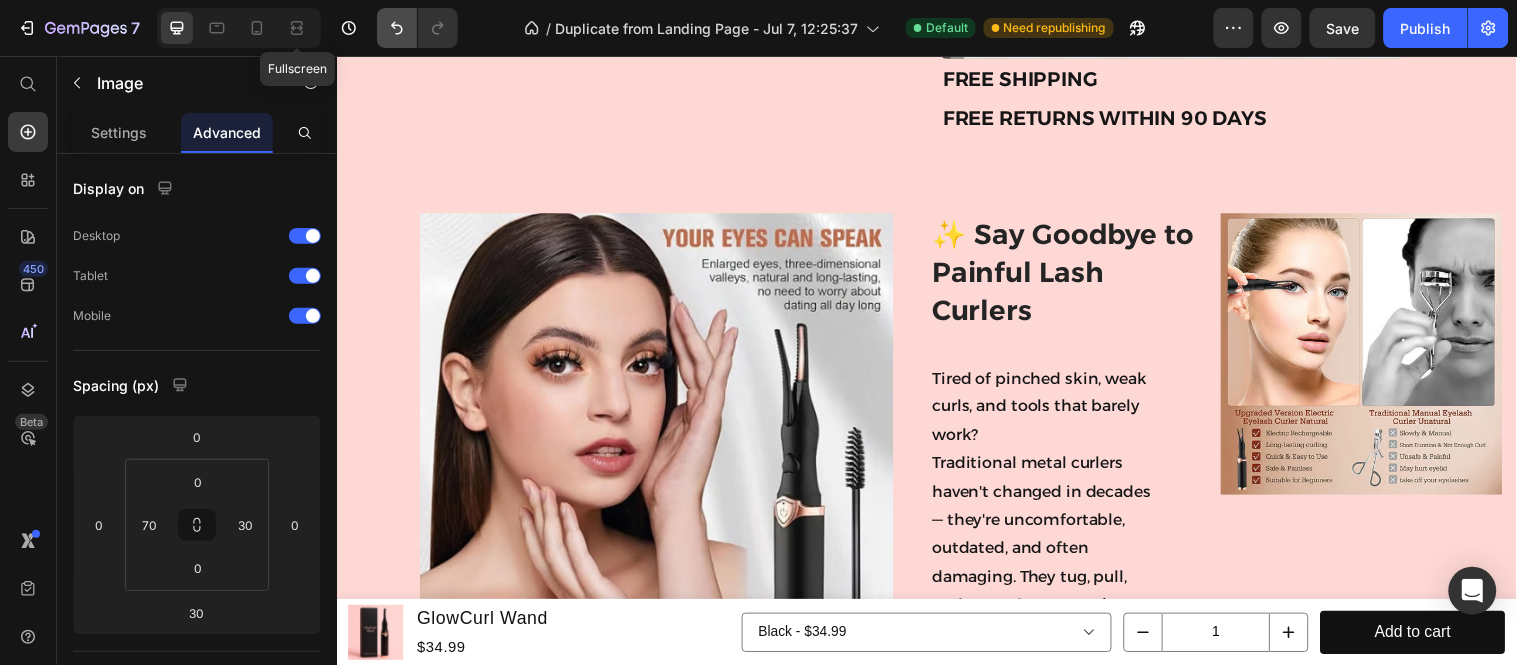 click 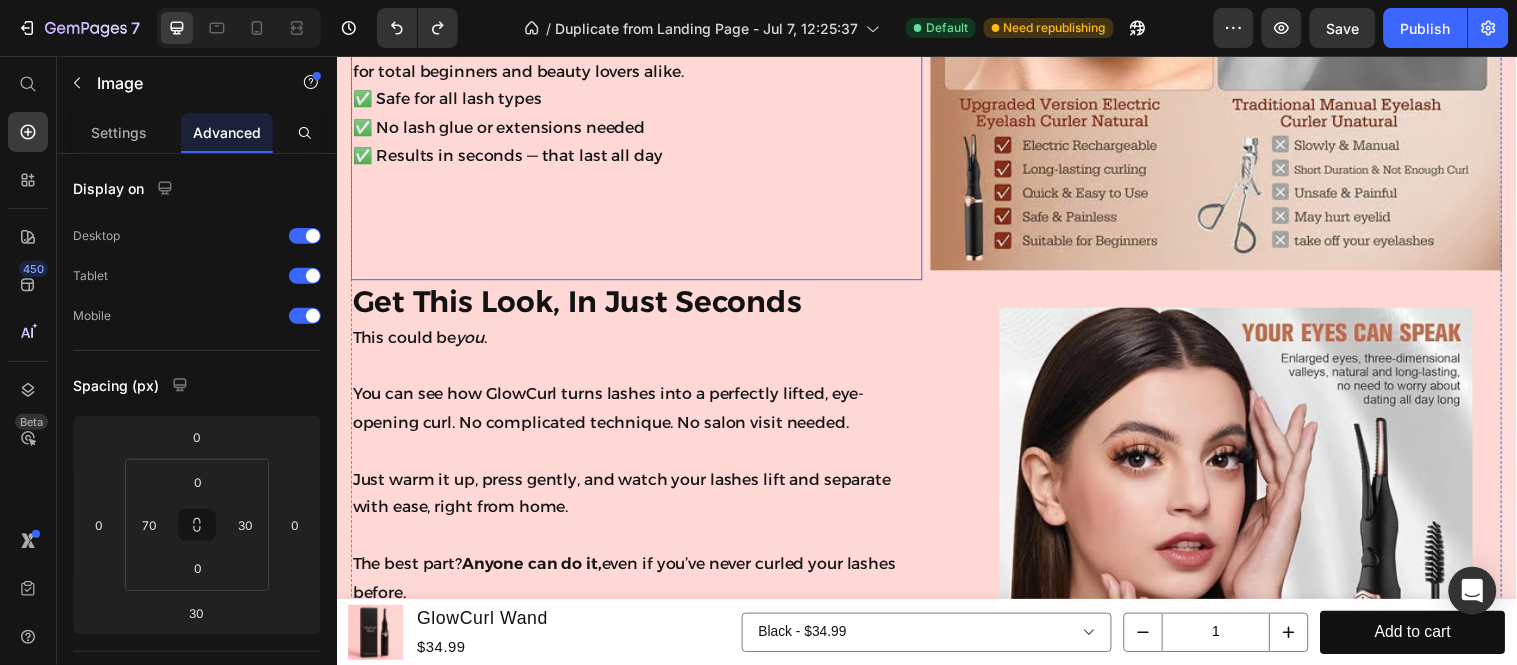 scroll, scrollTop: 6098, scrollLeft: 0, axis: vertical 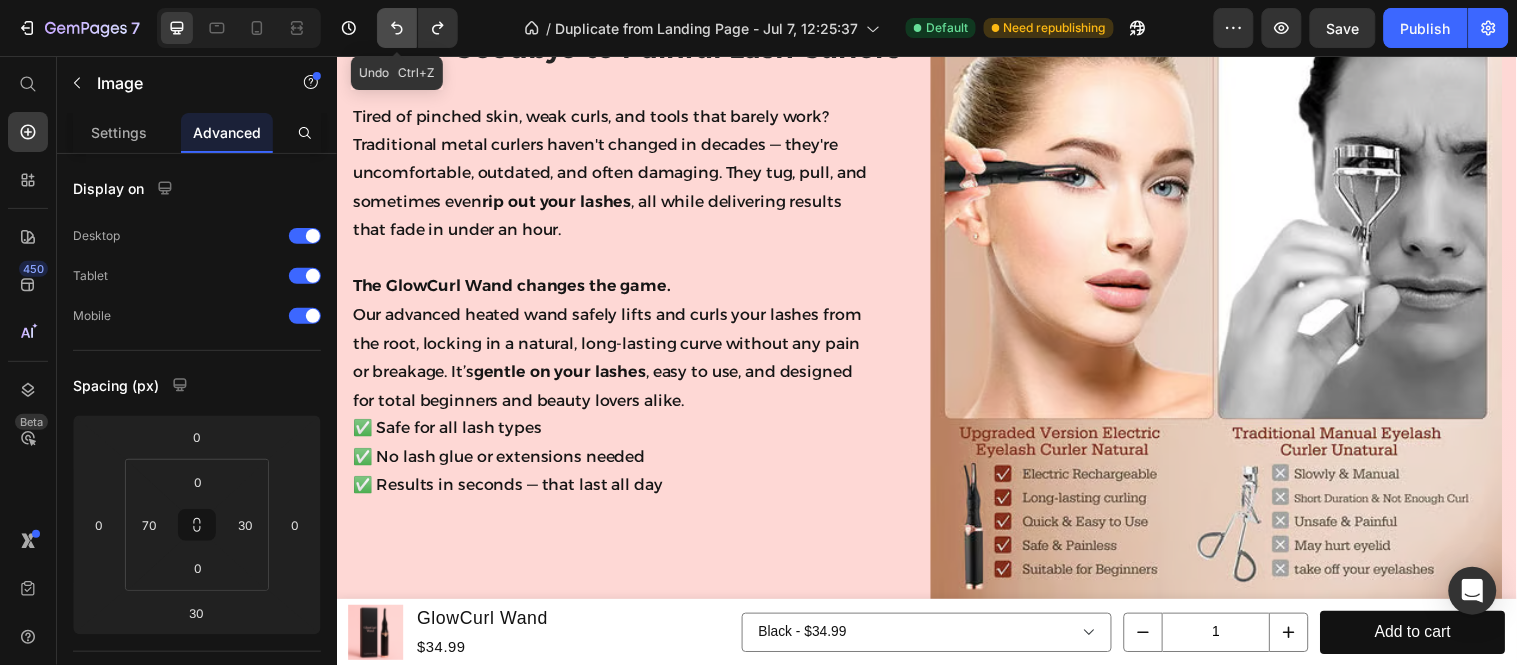 click 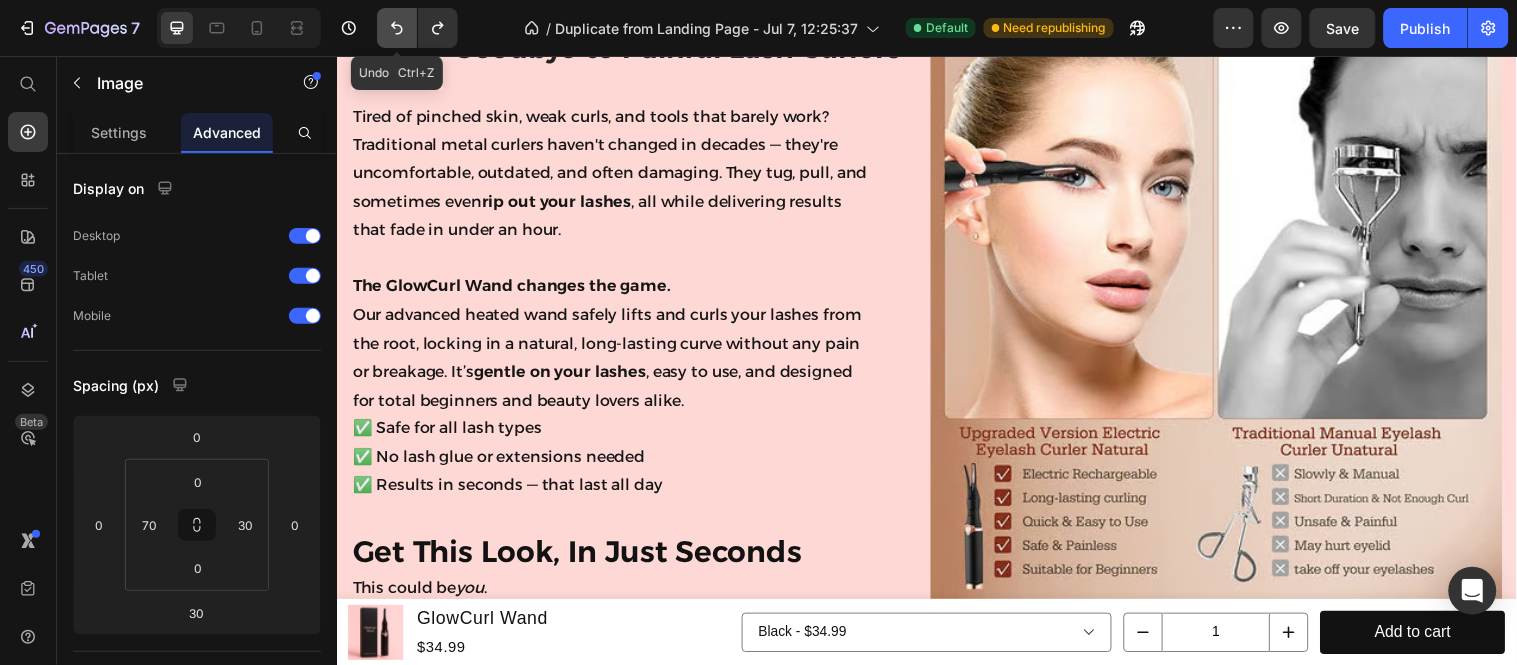 click 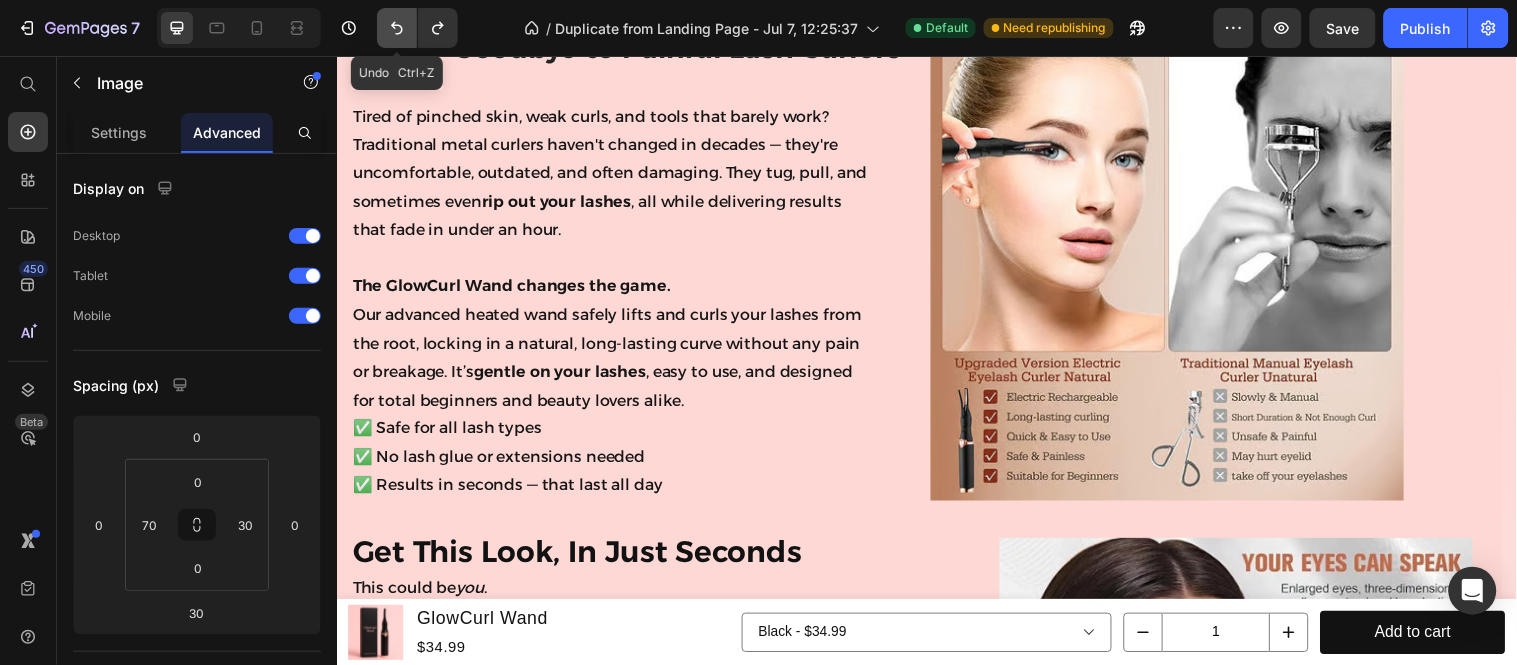 click 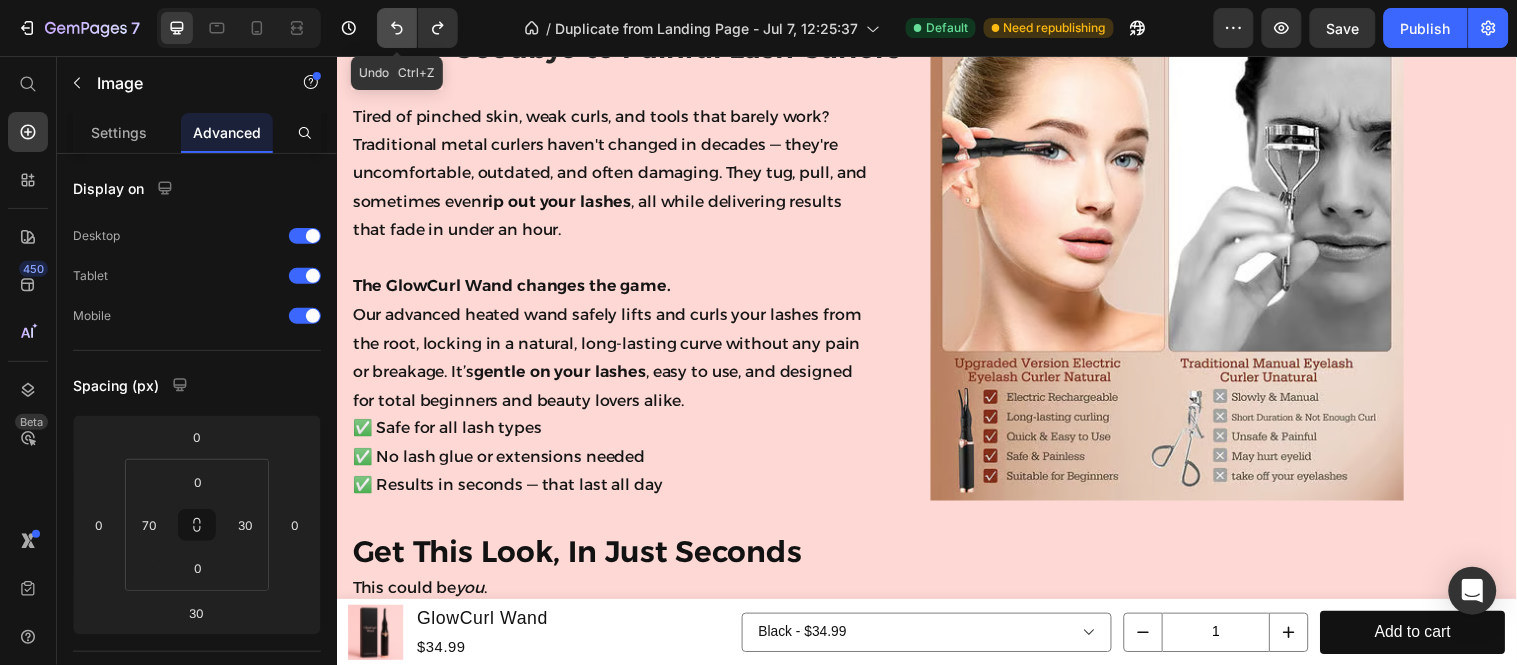 click 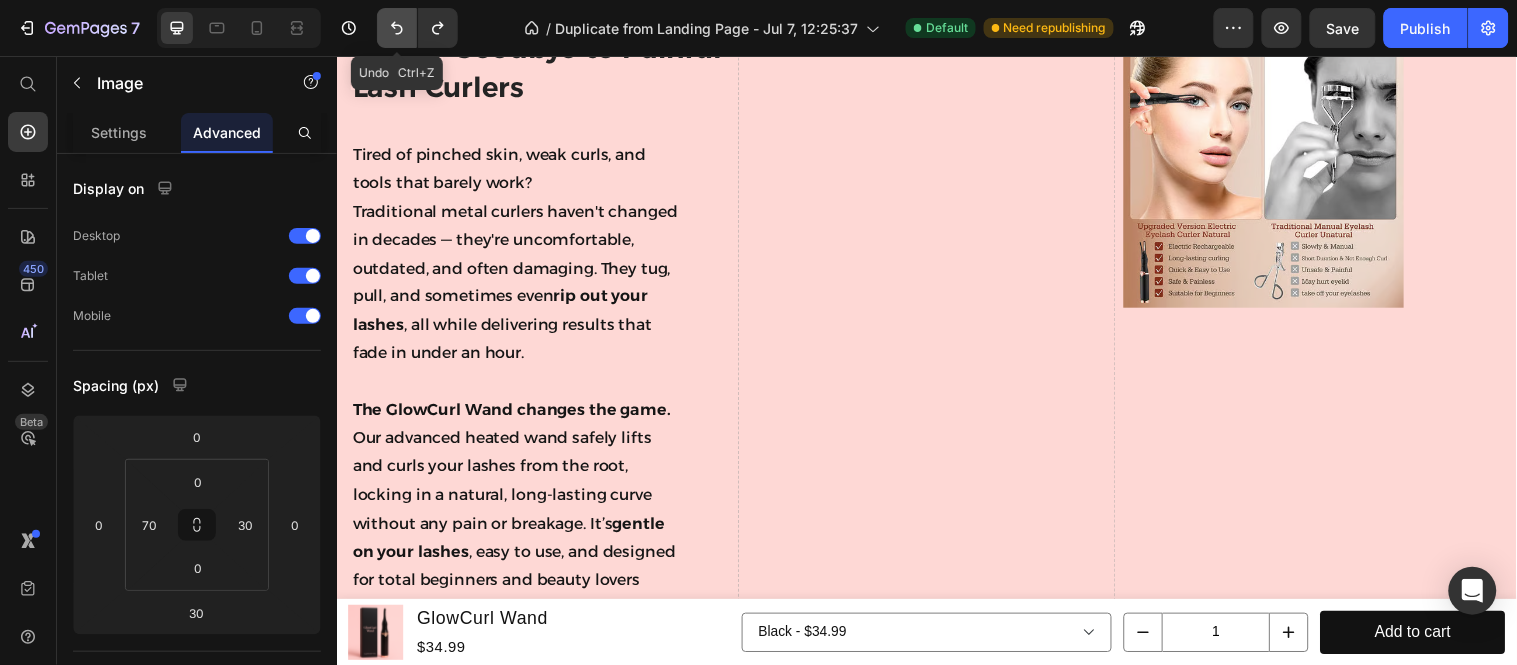 drag, startPoint x: 400, startPoint y: 34, endPoint x: 393, endPoint y: 45, distance: 13.038404 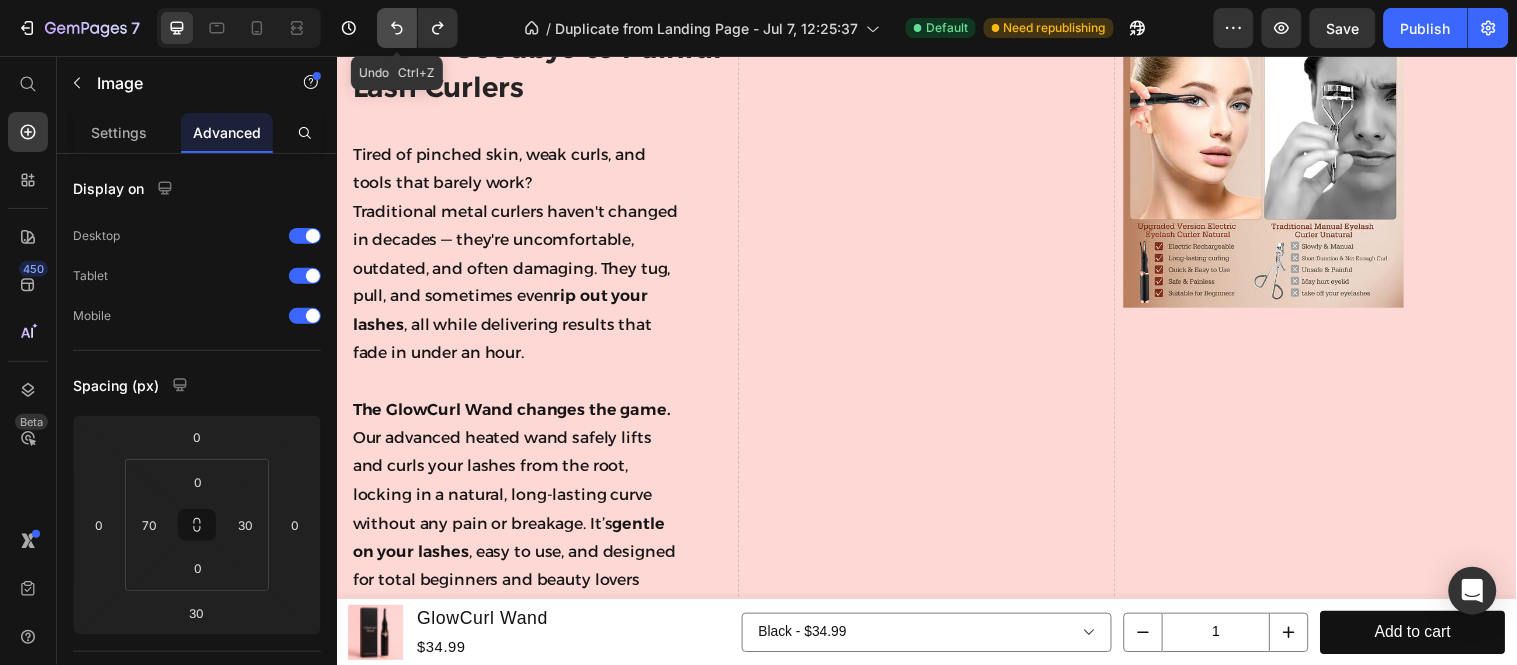 click 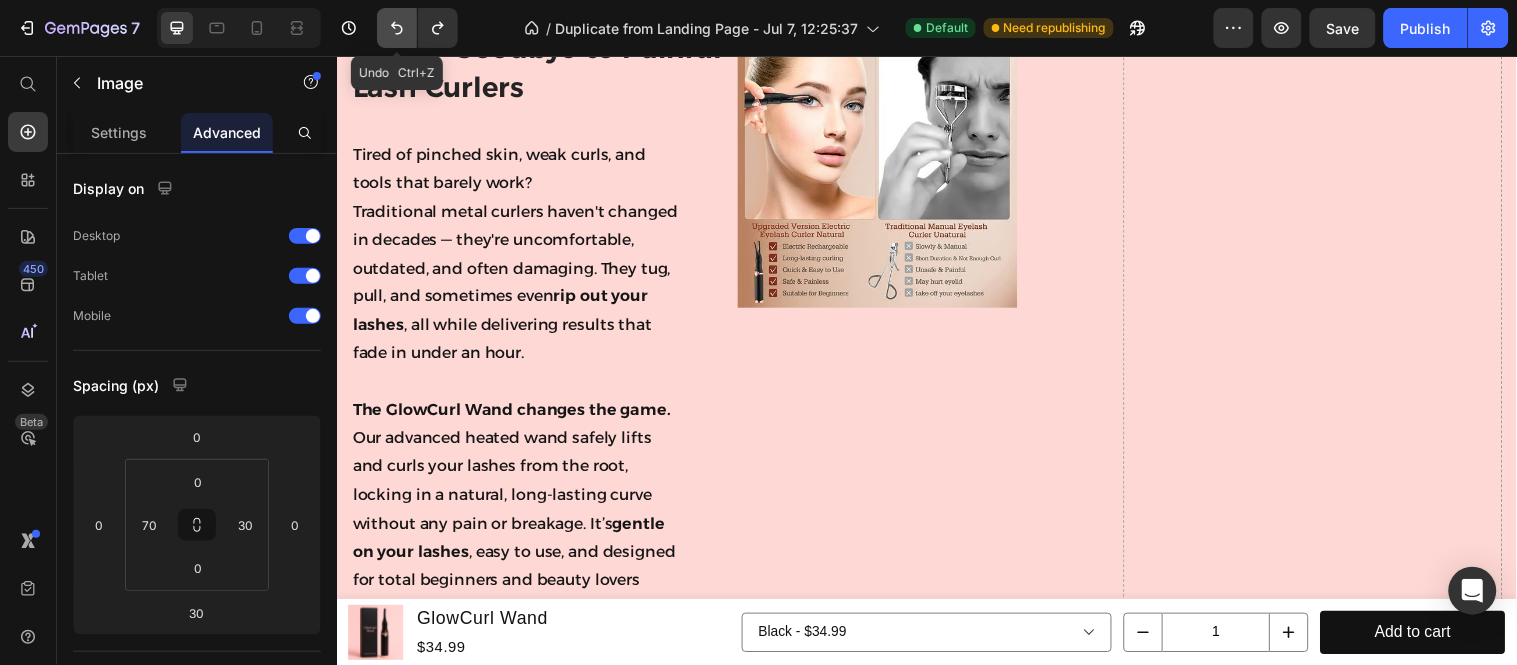 click 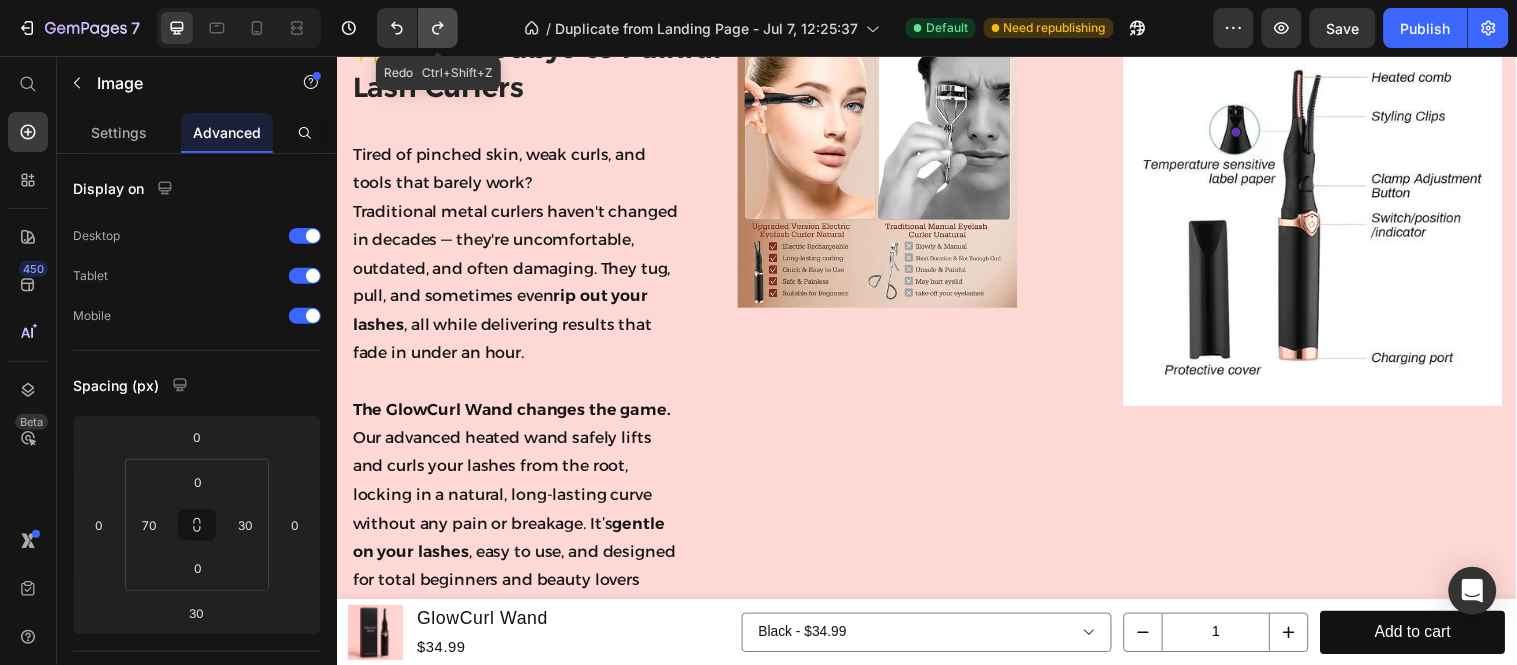click 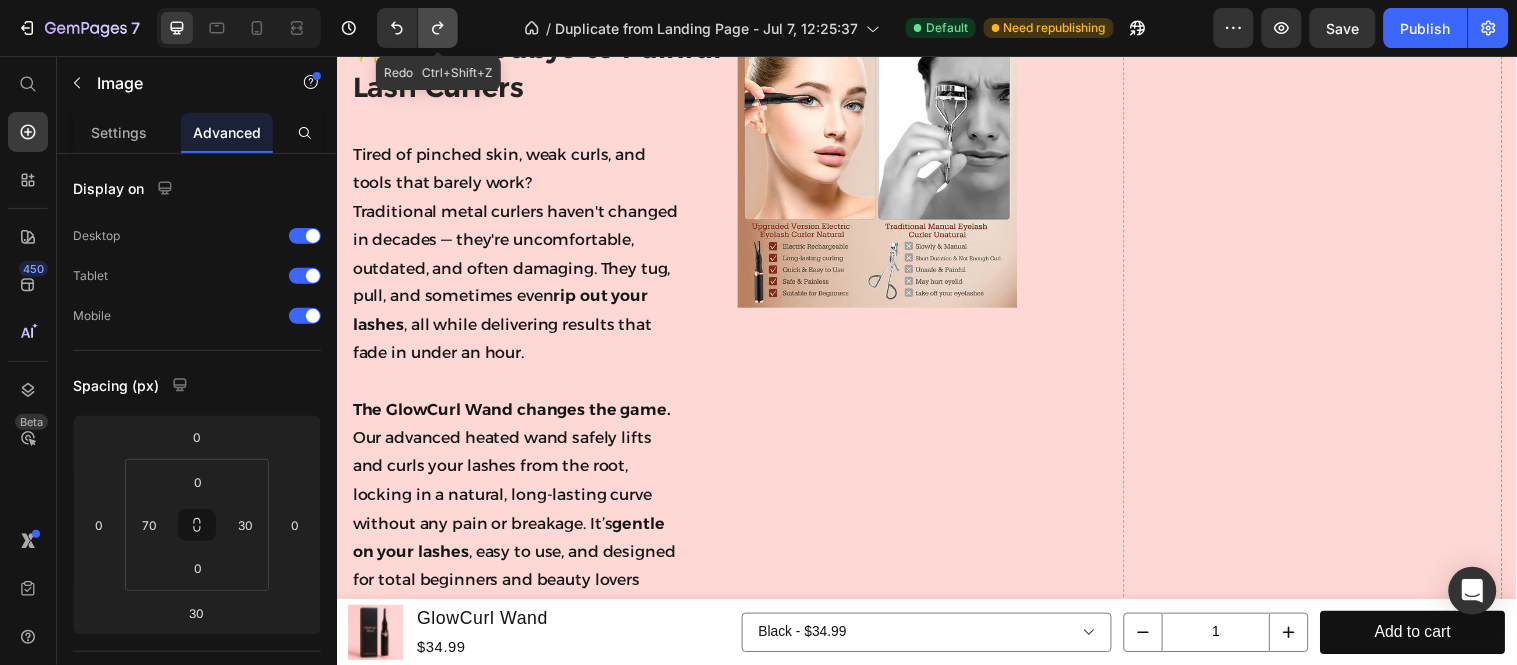 click 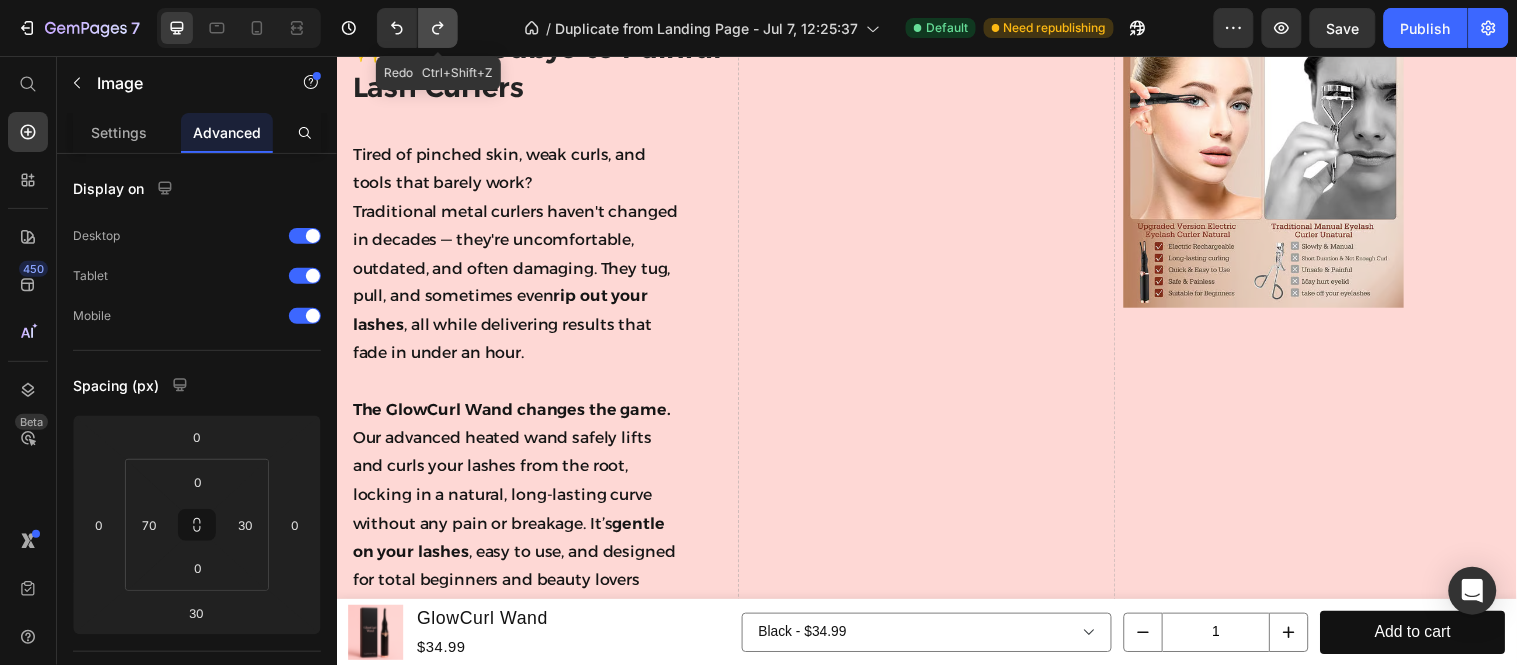click 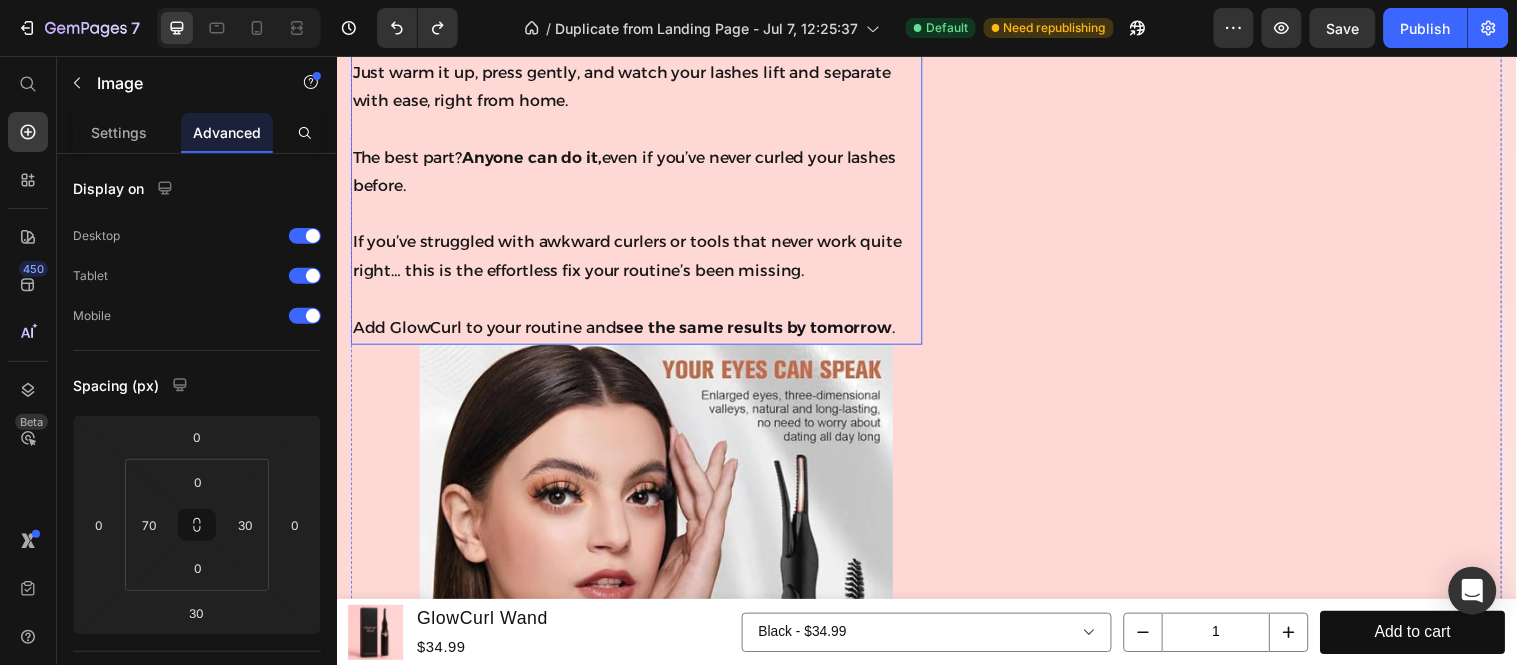 scroll, scrollTop: 6432, scrollLeft: 0, axis: vertical 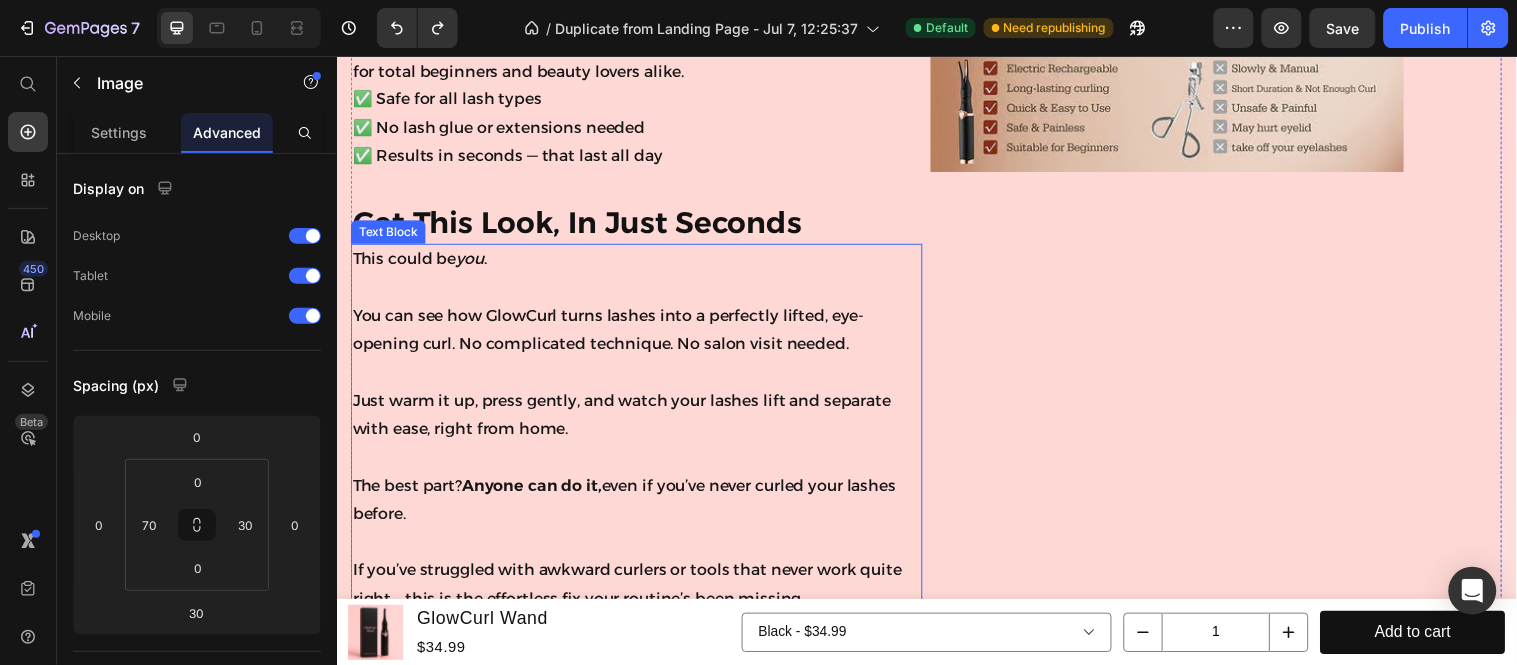 click on "You can see how GlowCurl turns lashes into a perfectly lifted, eye-opening curl. No complicated technique. No salon visit needed." at bounding box center [641, 334] 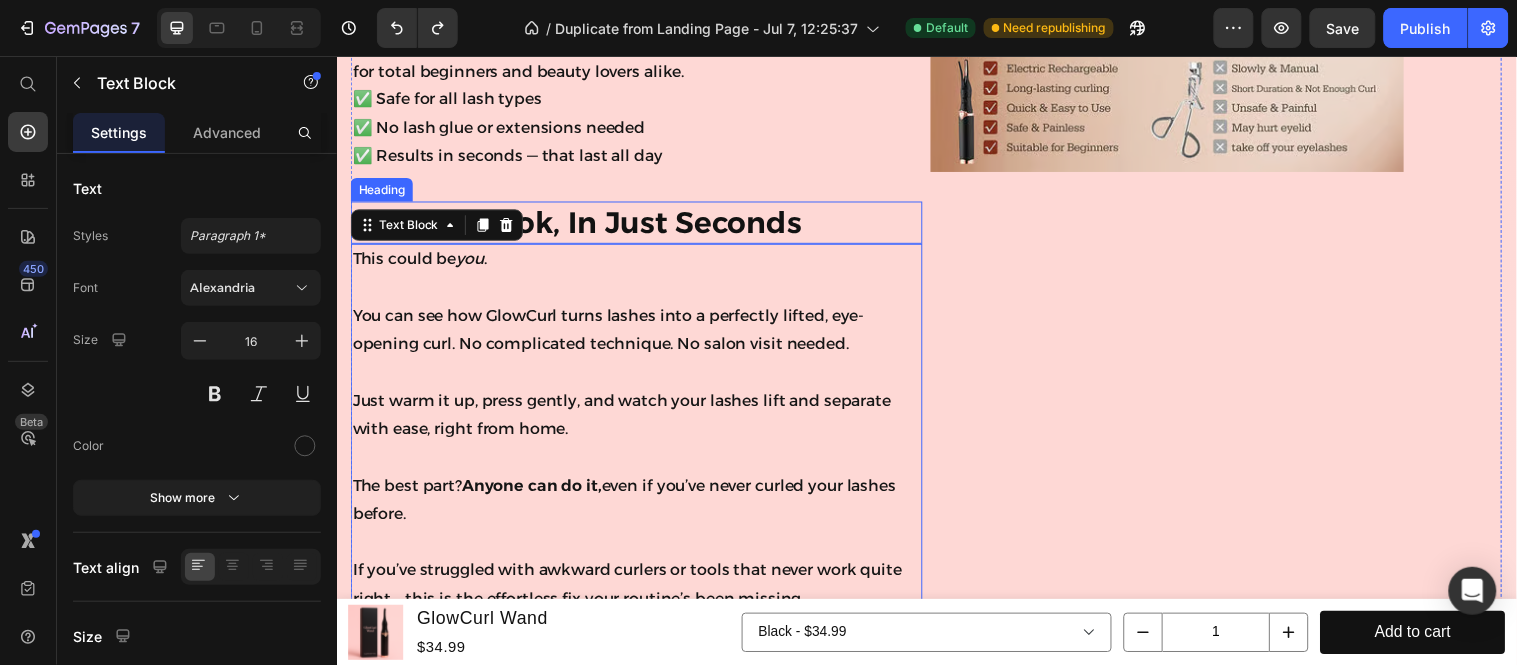 click on "Get This Look, In Just Seconds" at bounding box center (641, 224) 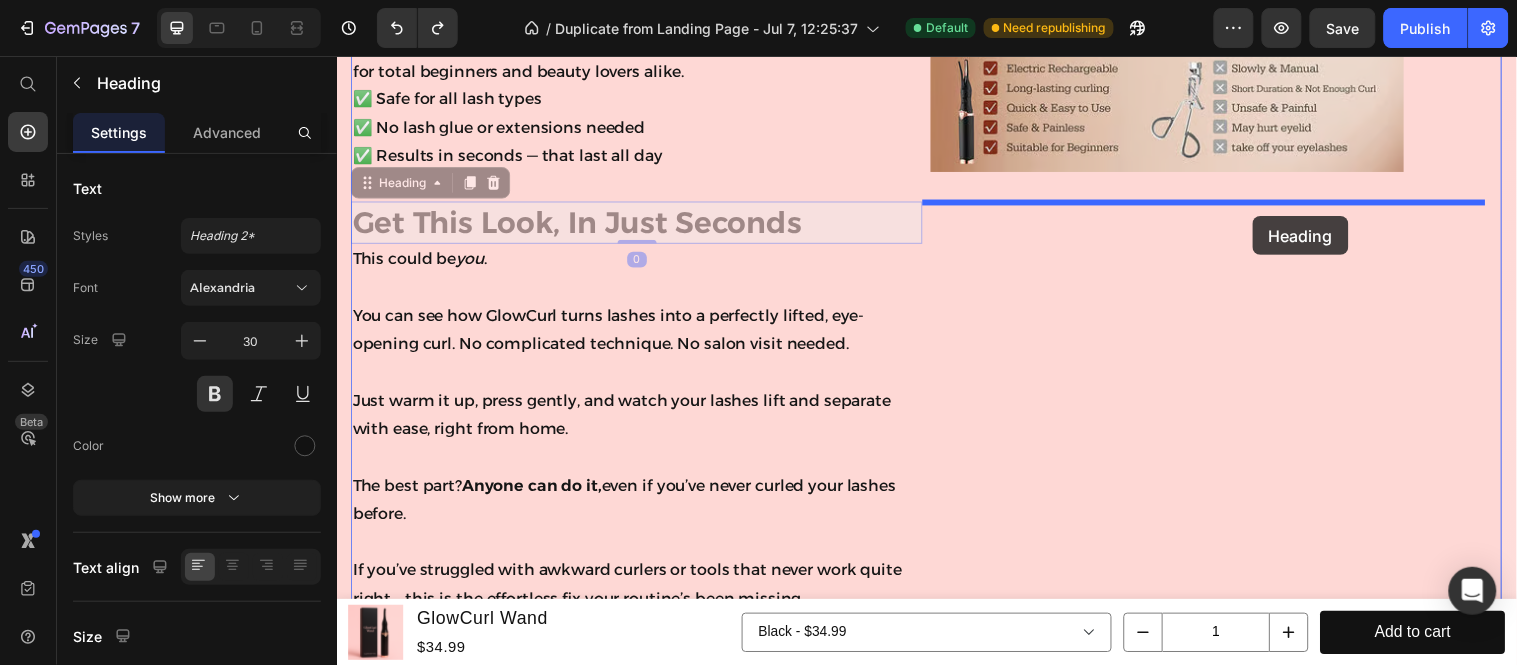drag, startPoint x: 382, startPoint y: 185, endPoint x: 1267, endPoint y: 218, distance: 885.61505 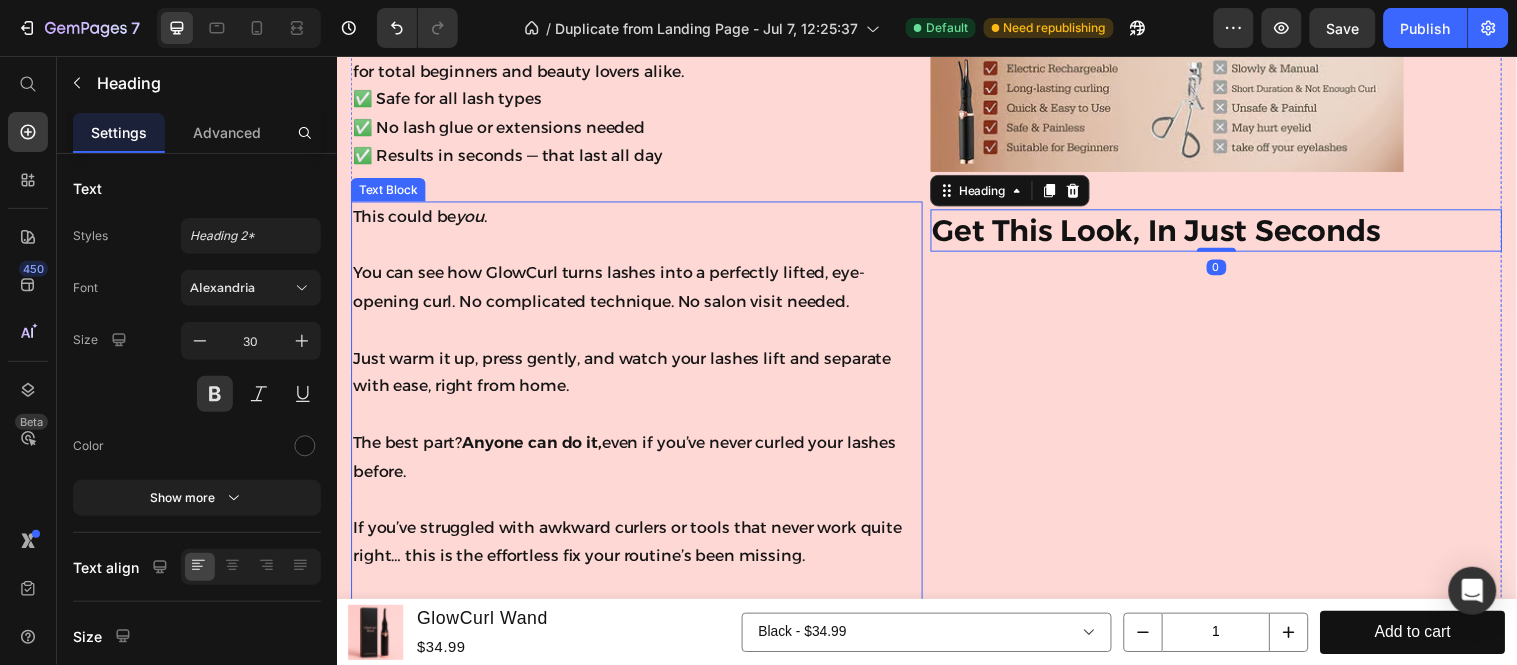 click at bounding box center [641, 334] 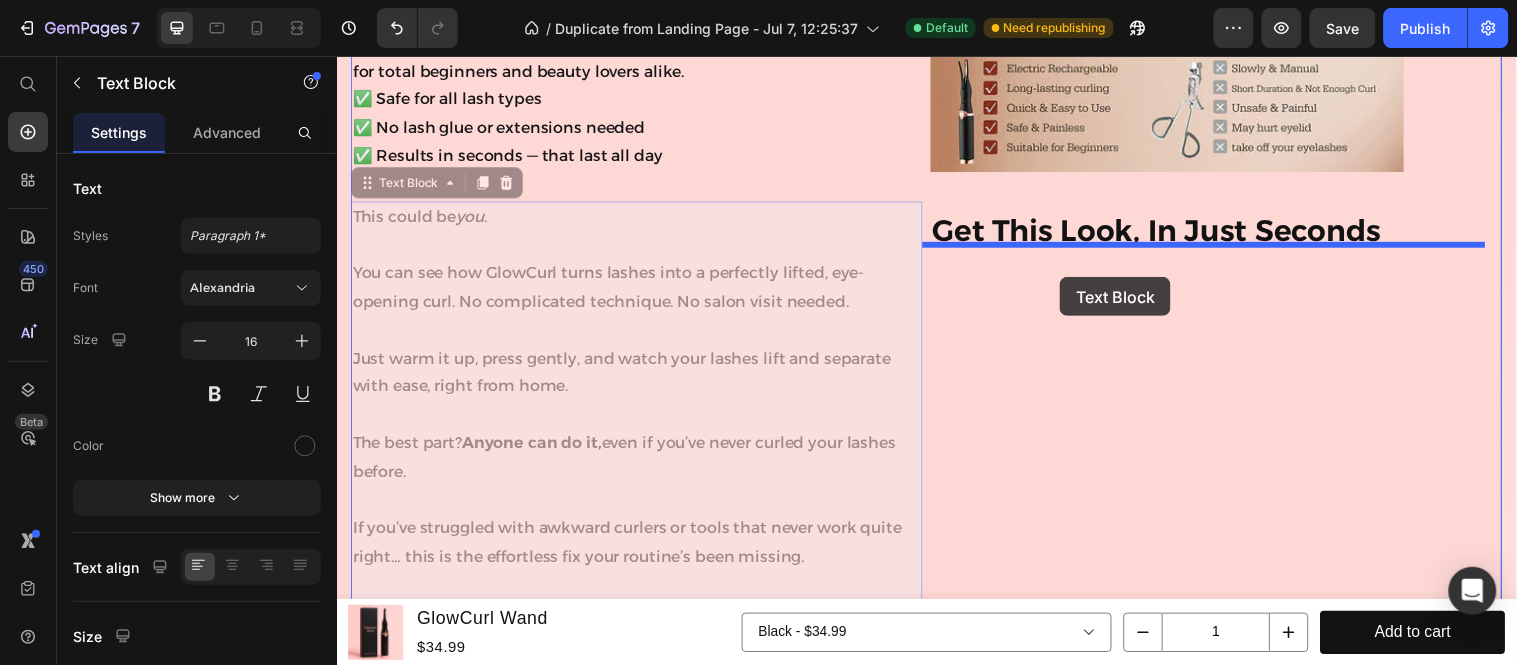 drag, startPoint x: 376, startPoint y: 186, endPoint x: 1071, endPoint y: 280, distance: 701.328 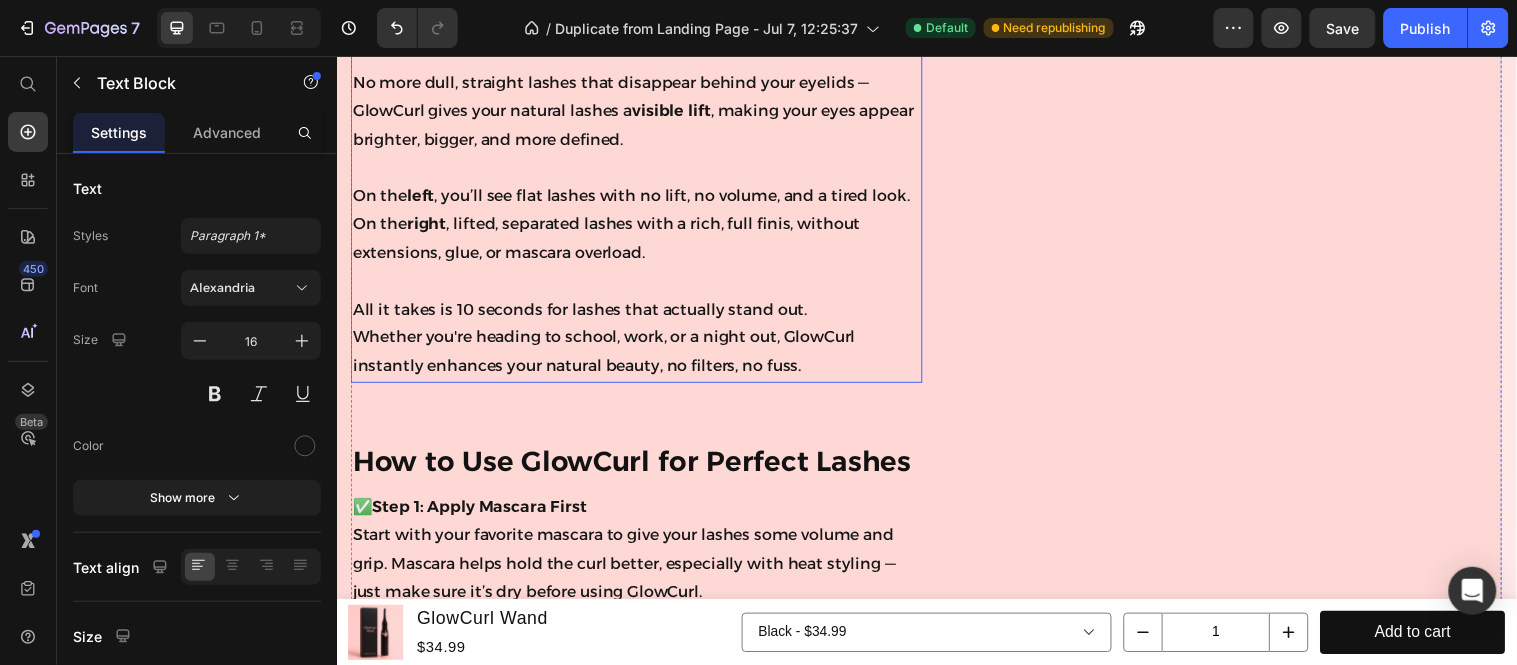 scroll, scrollTop: 7432, scrollLeft: 0, axis: vertical 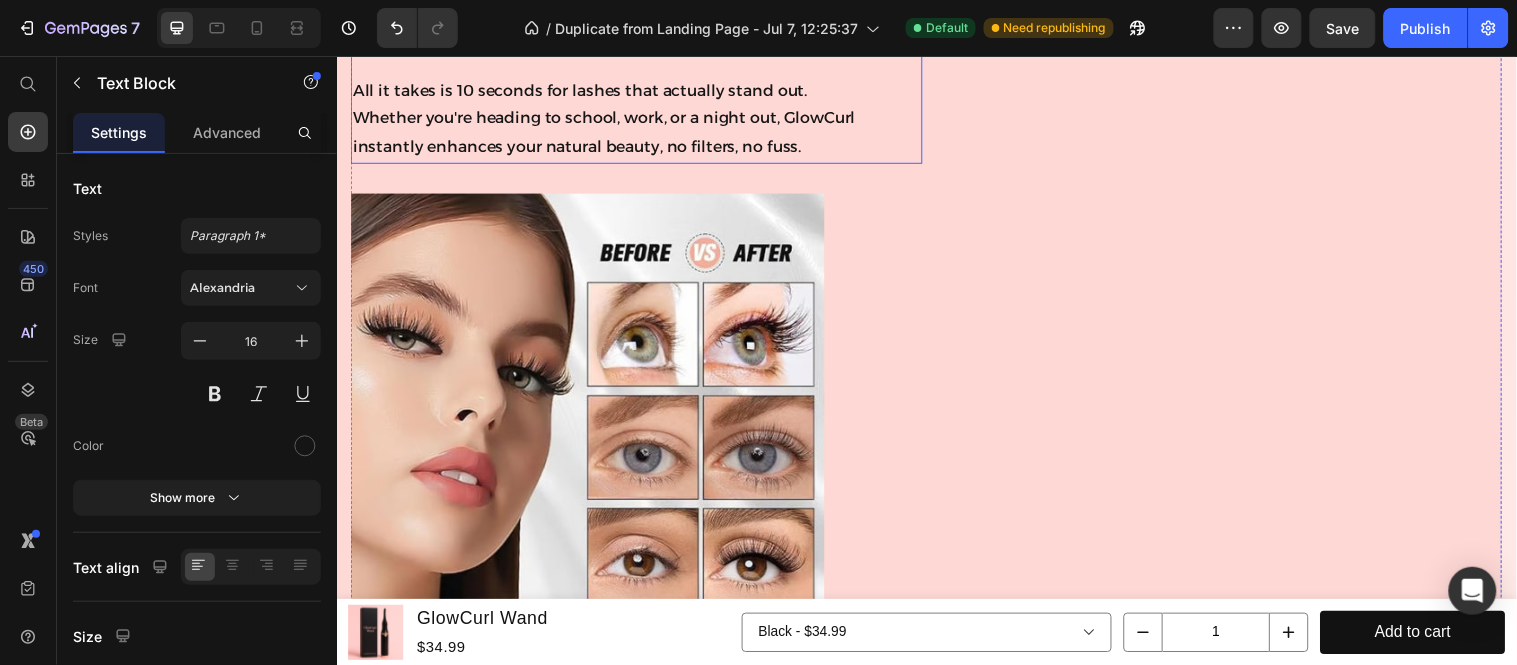 click at bounding box center [641, 435] 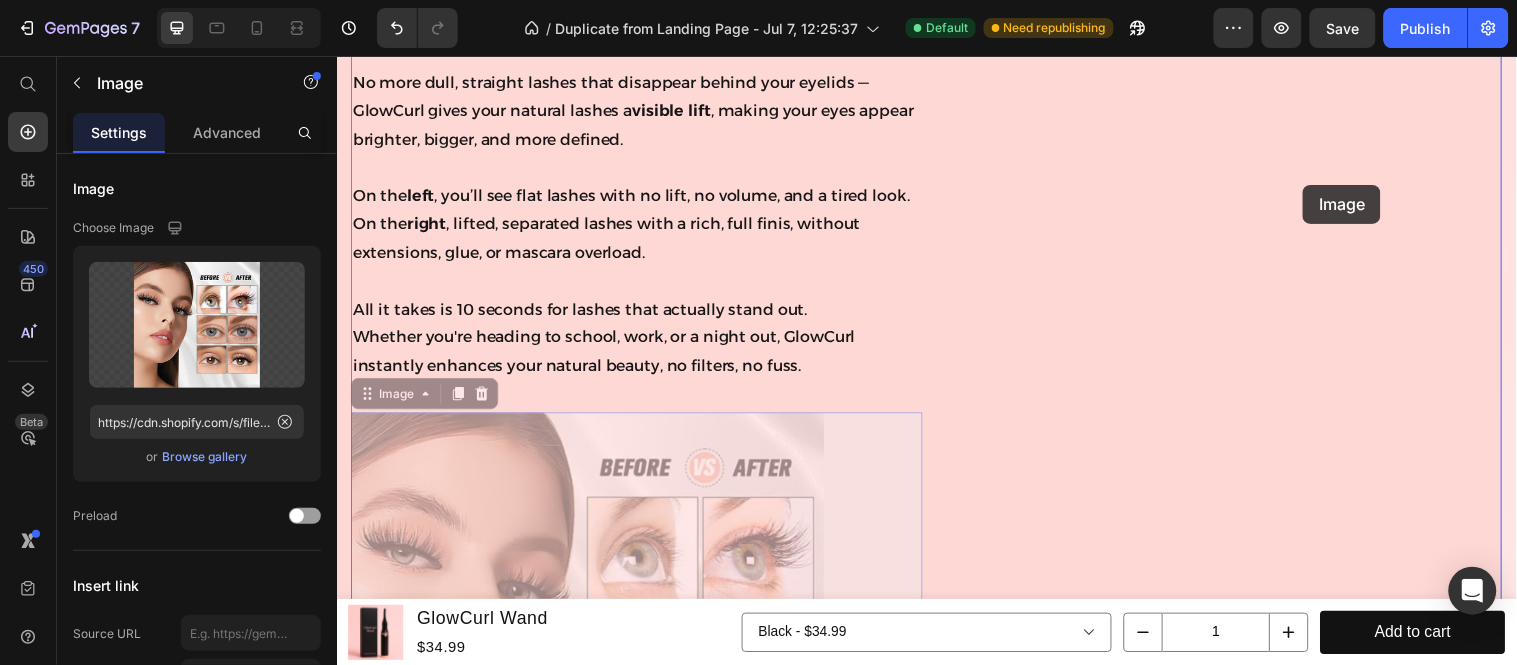 scroll, scrollTop: 6876, scrollLeft: 0, axis: vertical 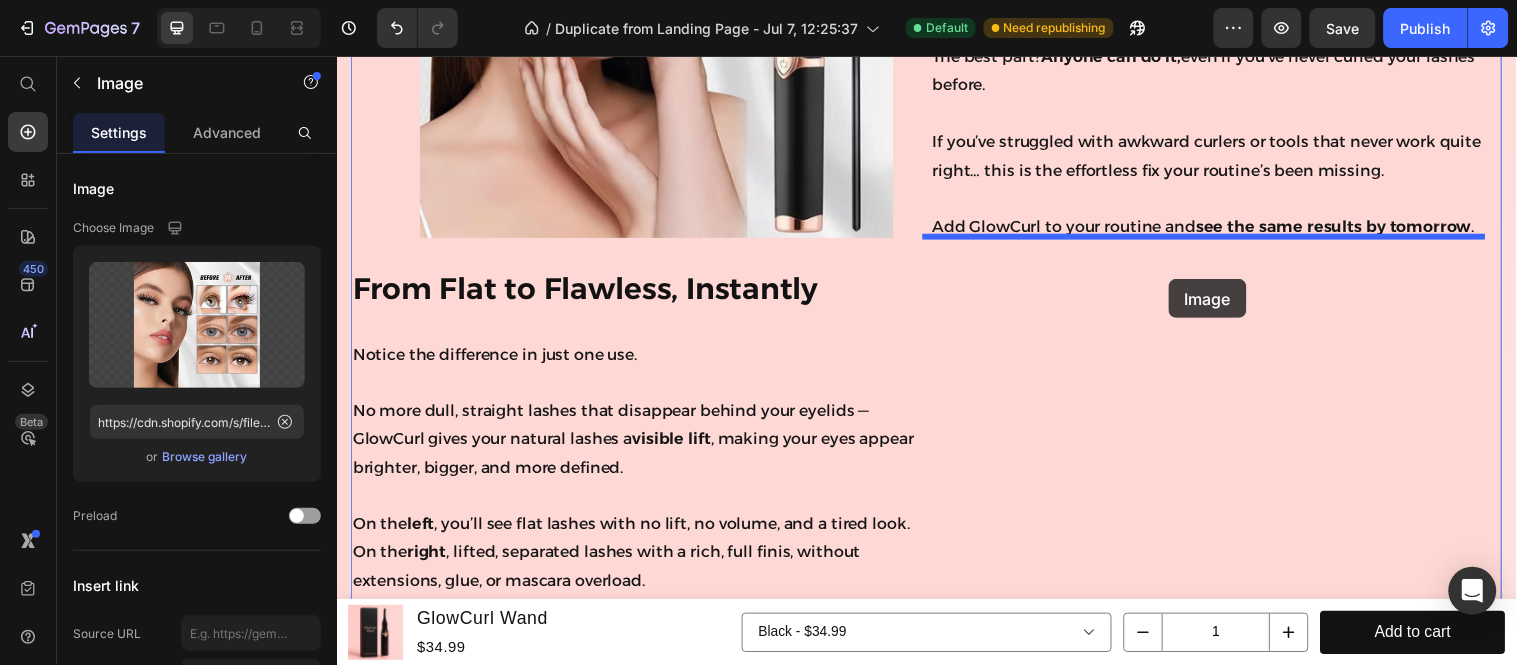 drag, startPoint x: 385, startPoint y: 196, endPoint x: 1181, endPoint y: 282, distance: 800.63226 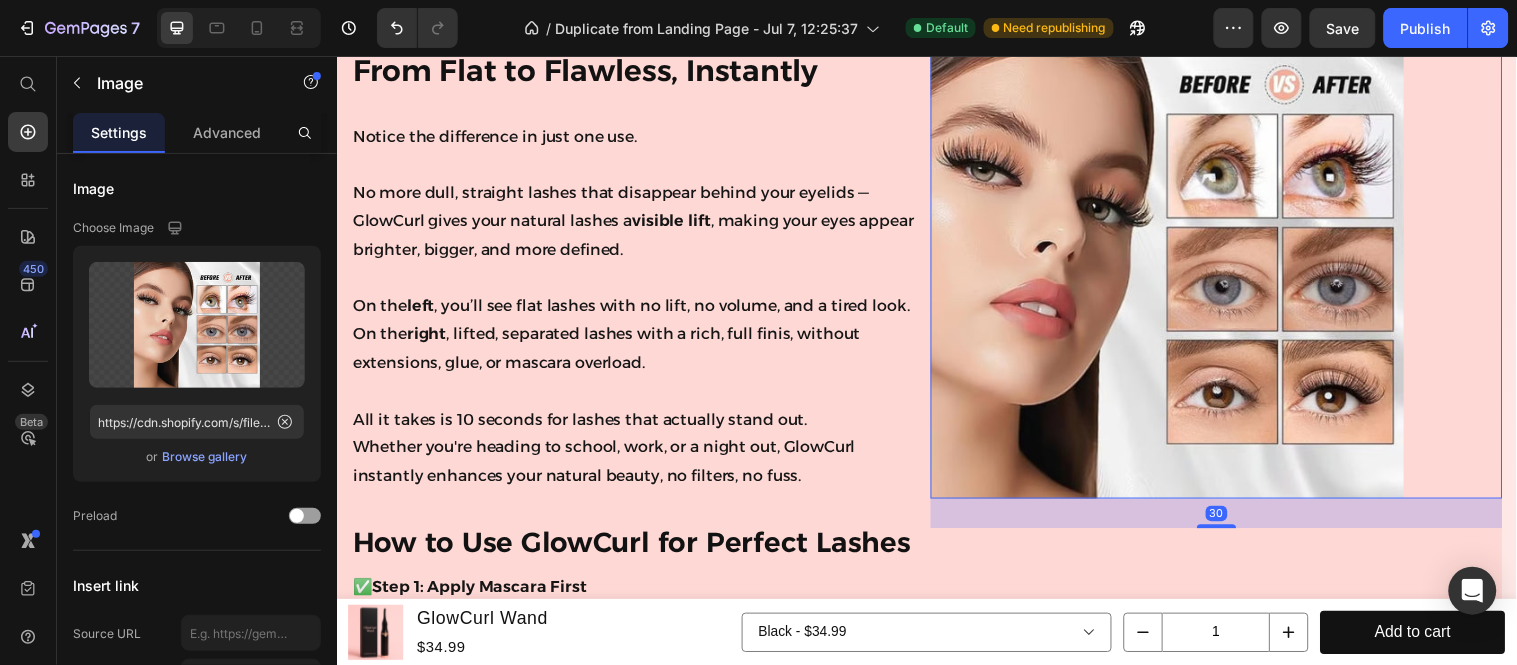 scroll, scrollTop: 7210, scrollLeft: 0, axis: vertical 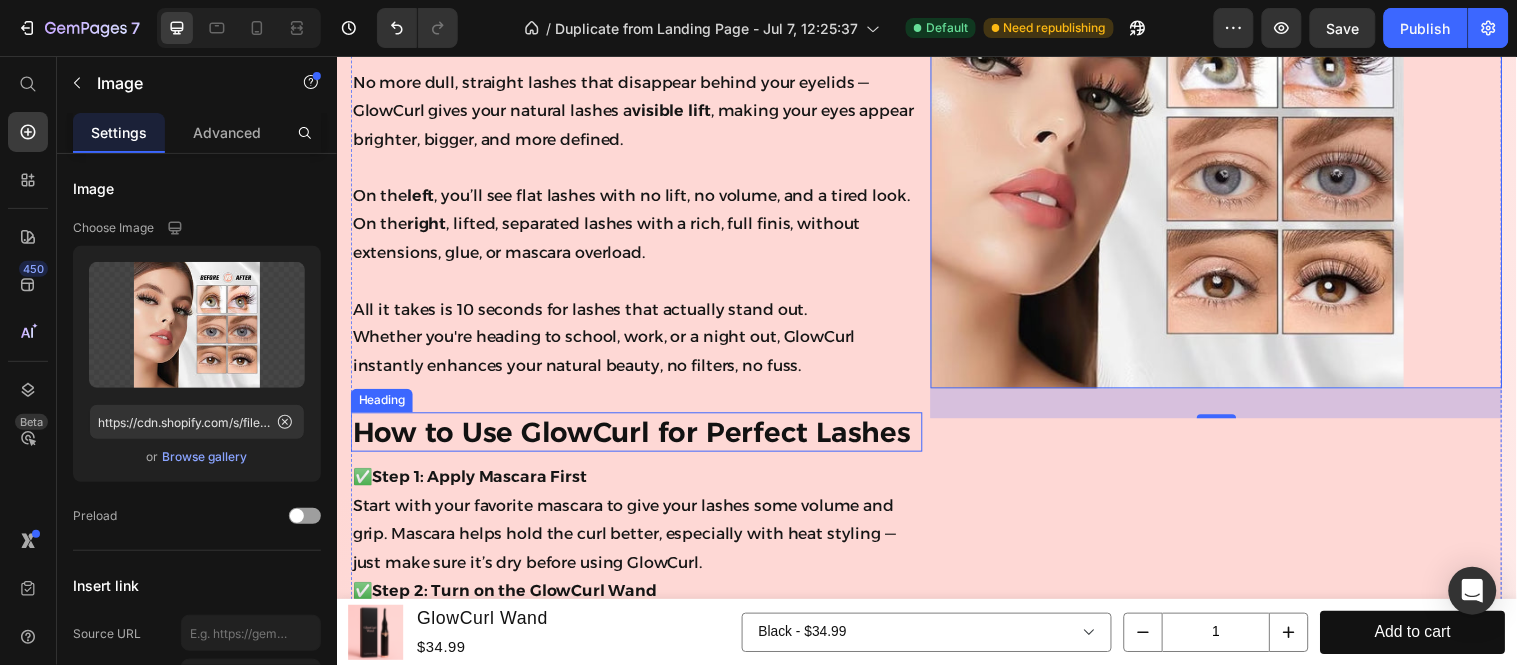 click on "How to Use GlowCurl for Perfect Lashes" at bounding box center [641, 437] 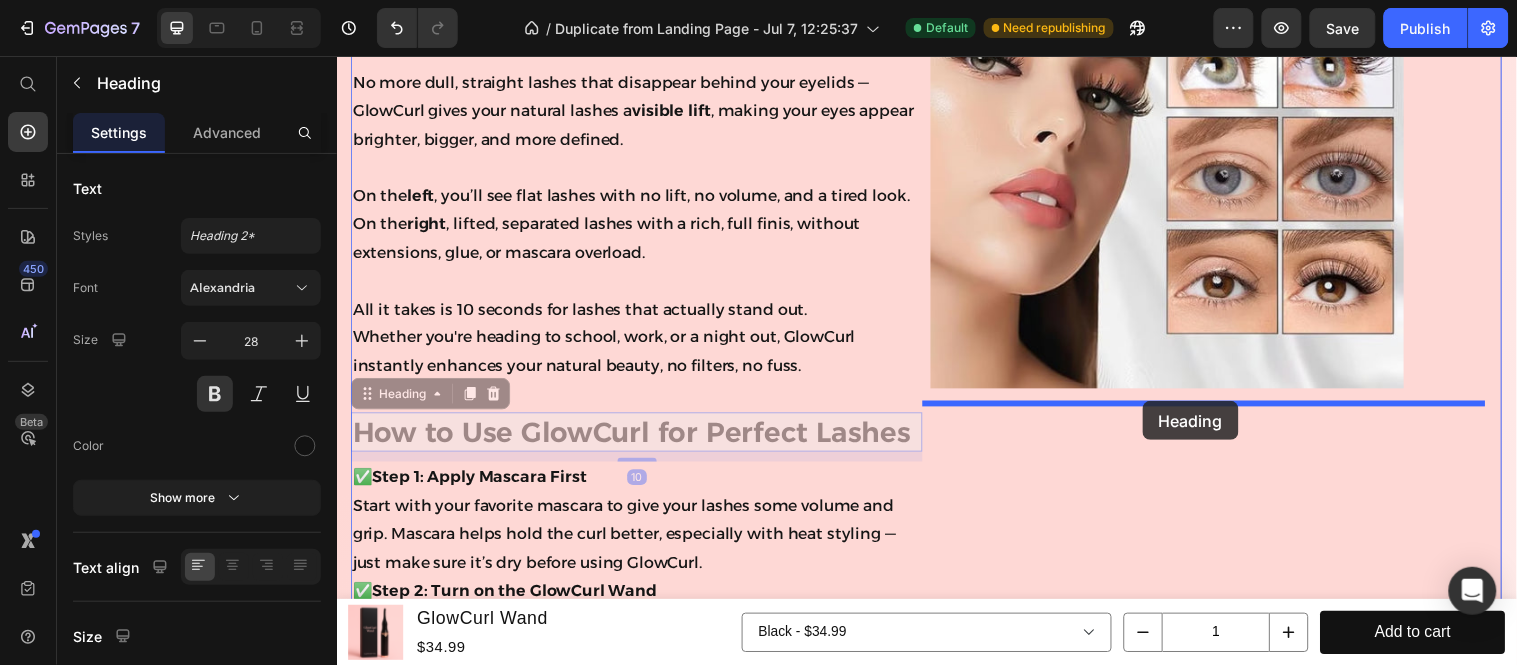 drag, startPoint x: 388, startPoint y: 422, endPoint x: 1163, endPoint y: 412, distance: 775.0645 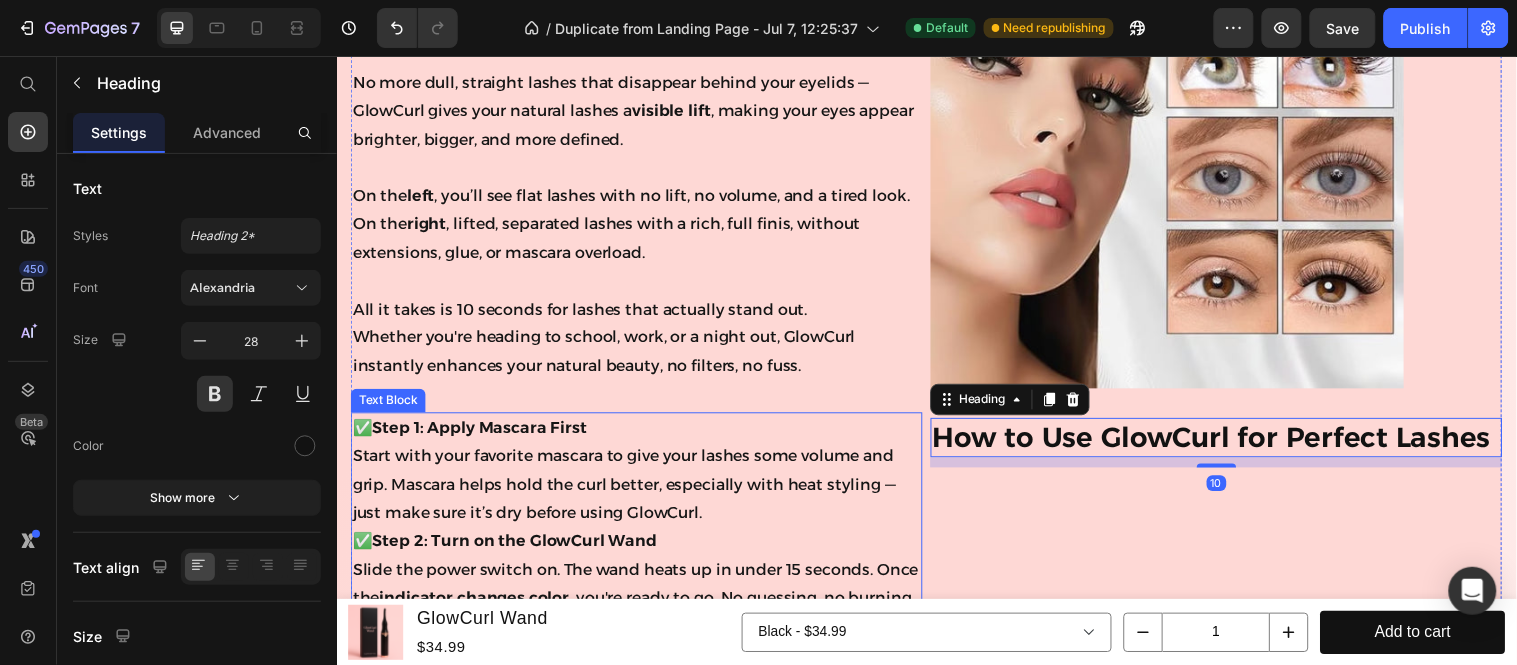 click on "Start with your favorite mascara to give your lashes some volume and grip. Mascara helps hold the curl better, especially with heat styling — just make sure it’s dry before using GlowCurl." at bounding box center (641, 491) 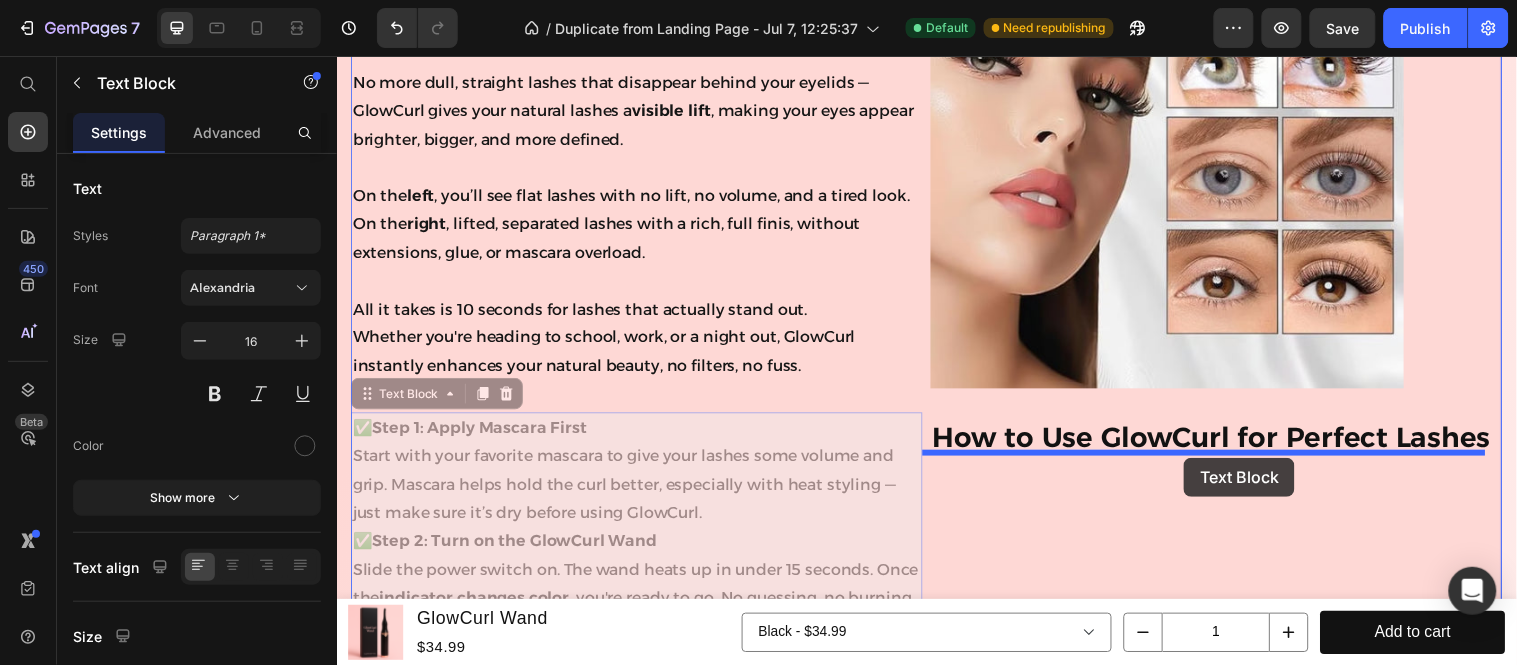 drag, startPoint x: 391, startPoint y: 419, endPoint x: 746, endPoint y: 396, distance: 355.7443 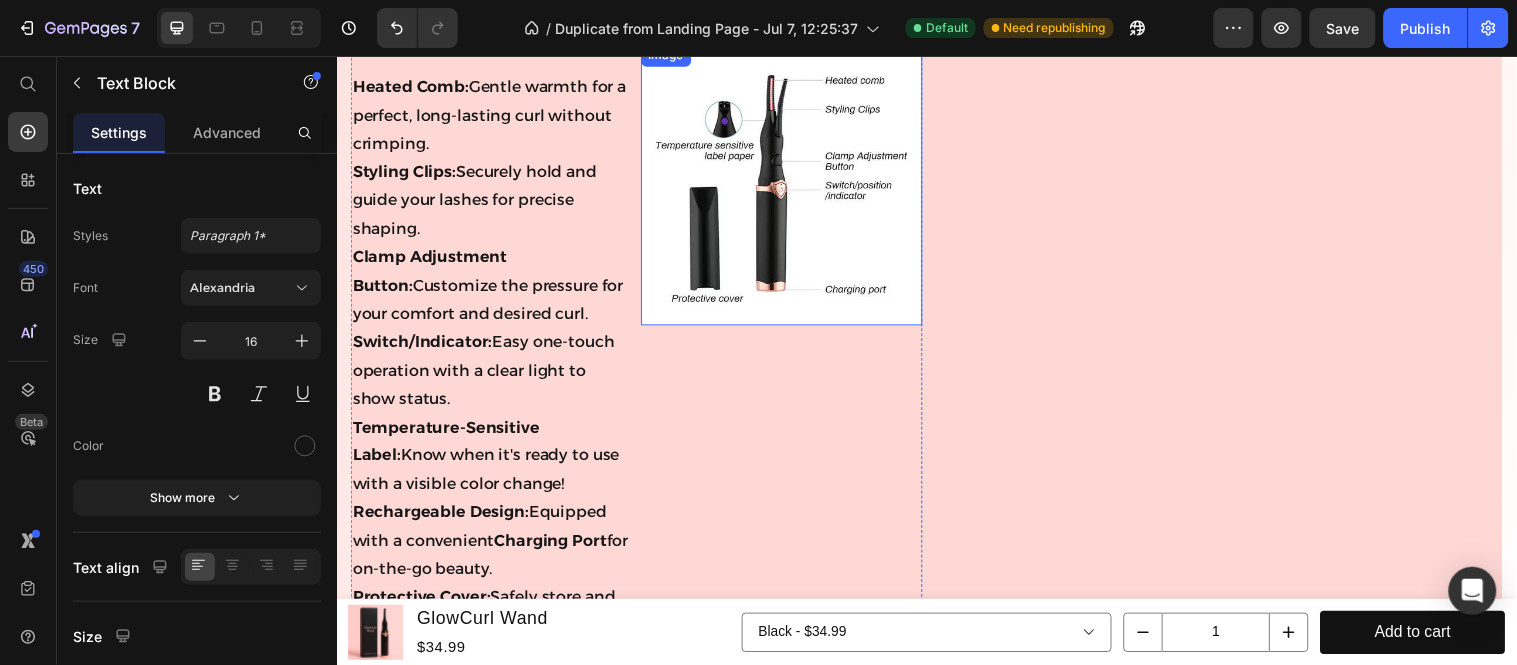 scroll, scrollTop: 7987, scrollLeft: 0, axis: vertical 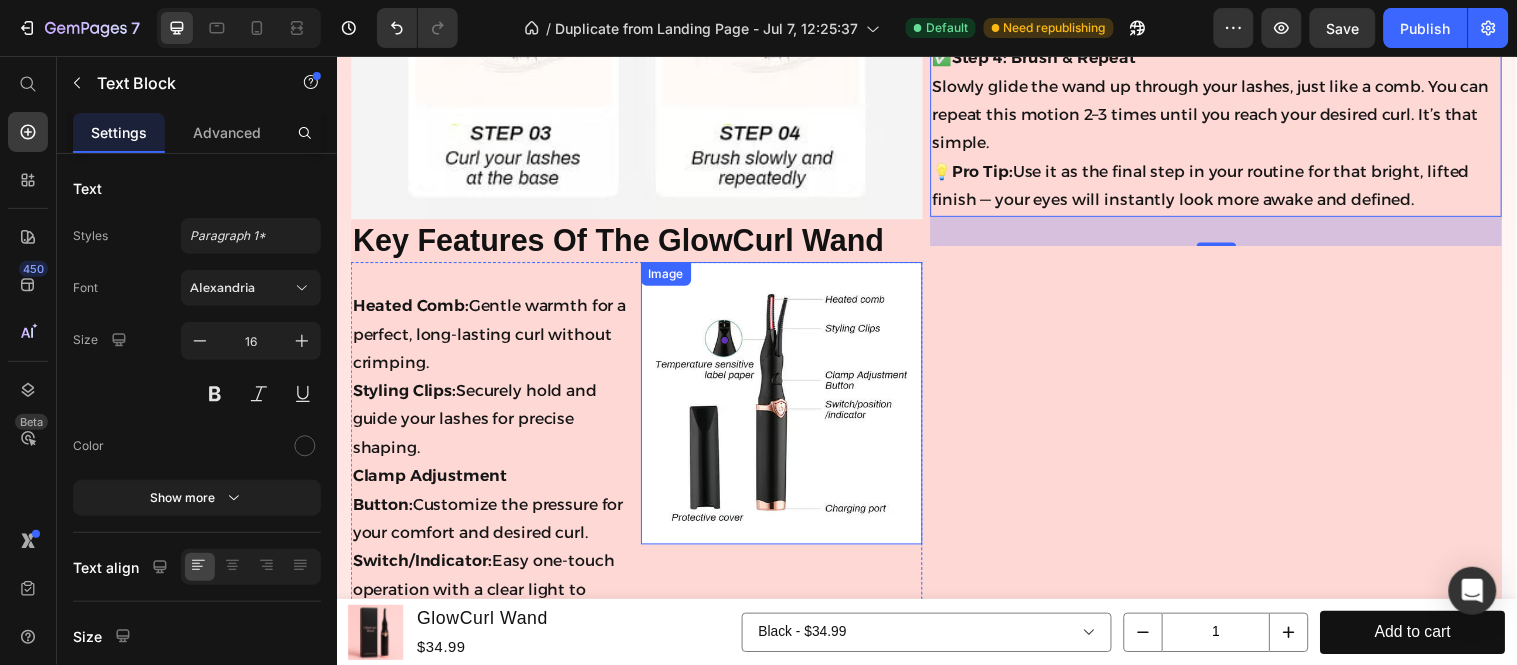 click at bounding box center (789, 408) 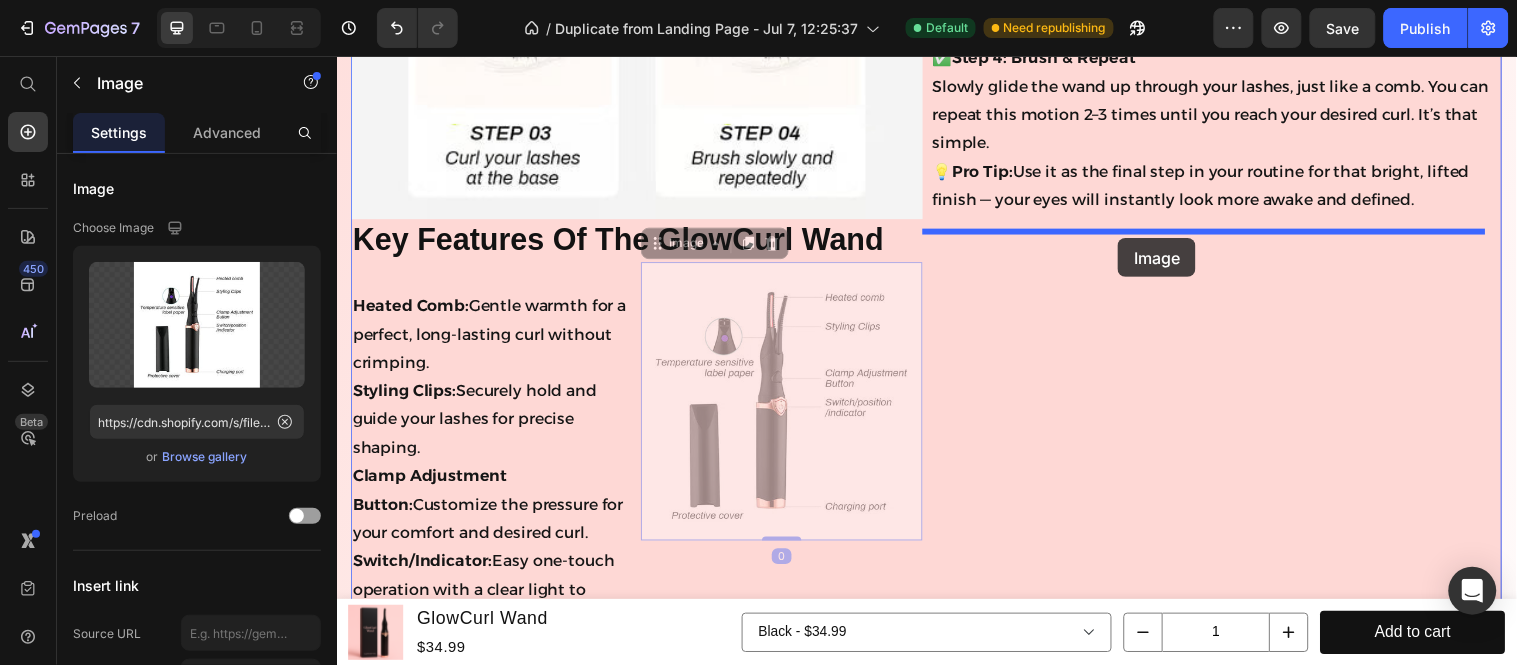 drag, startPoint x: 671, startPoint y: 262, endPoint x: 1130, endPoint y: 240, distance: 459.52692 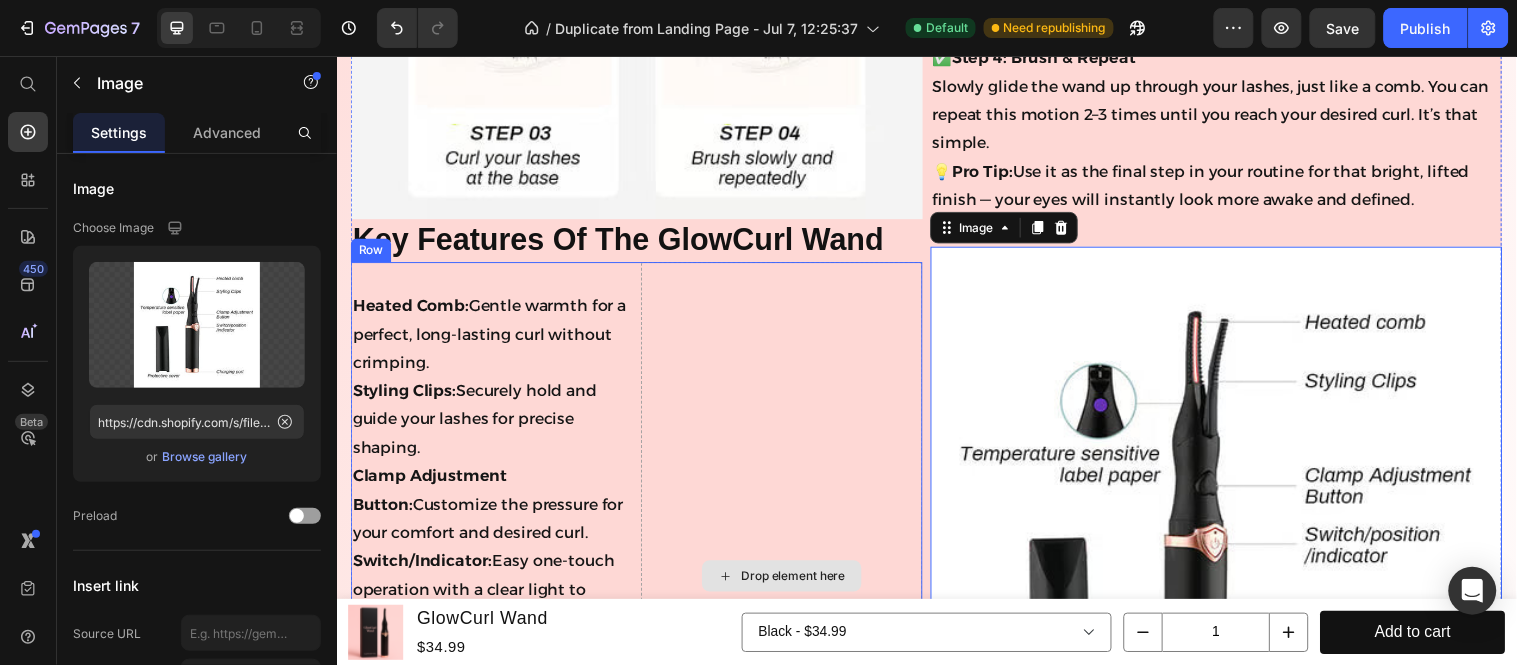 click on "Drop element here" at bounding box center [789, 584] 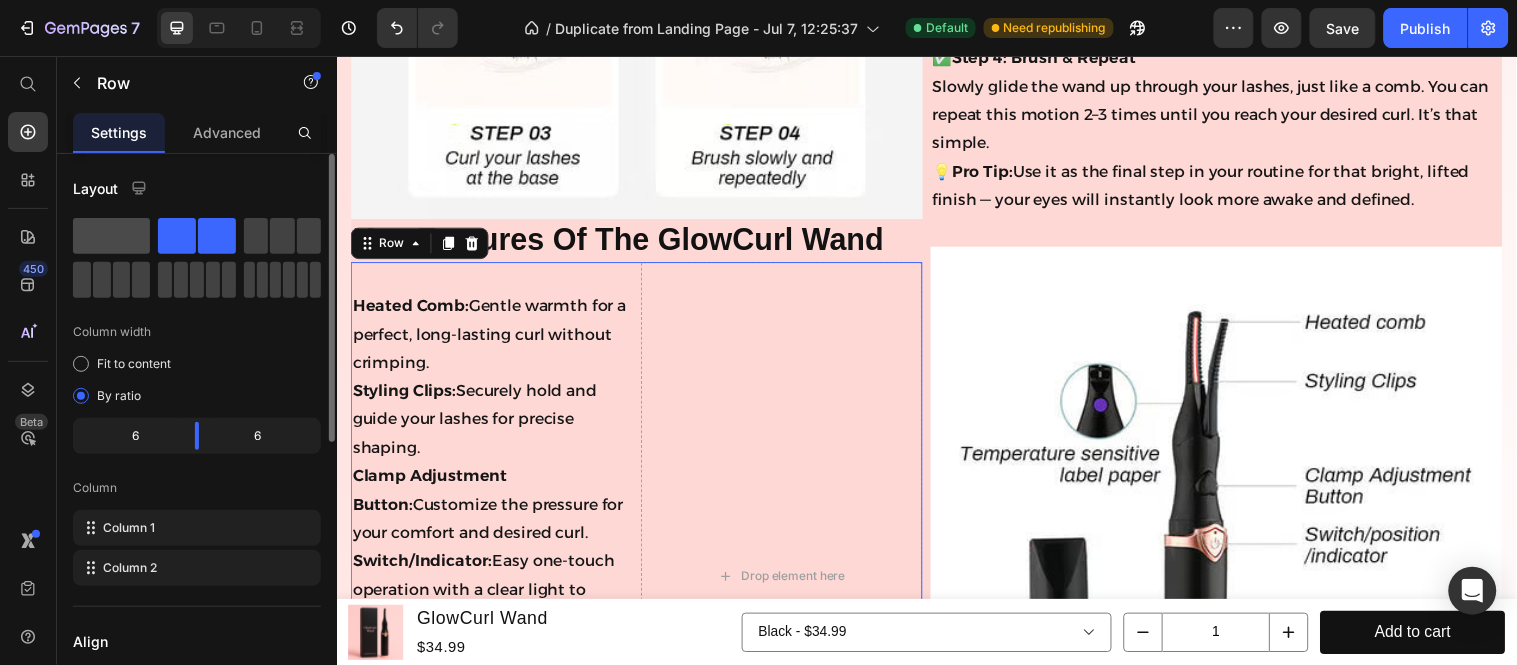 click 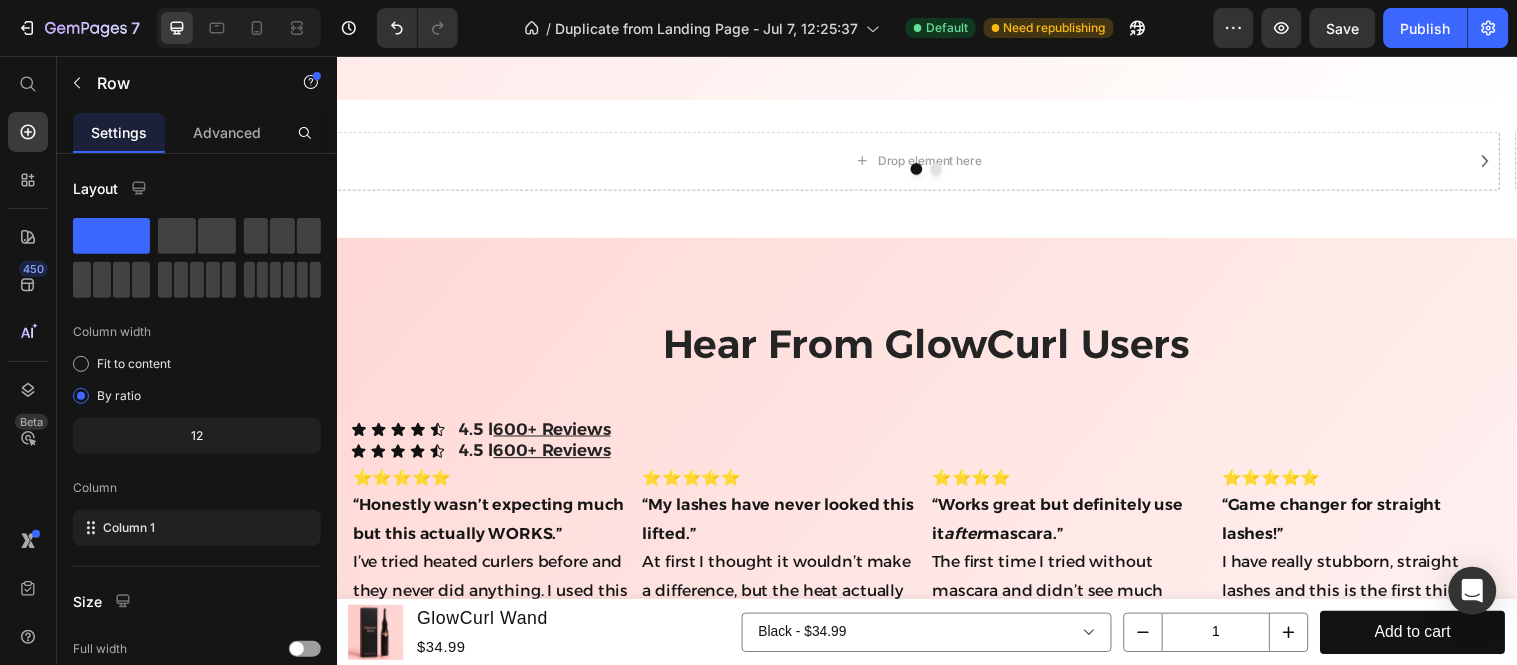scroll, scrollTop: 8543, scrollLeft: 0, axis: vertical 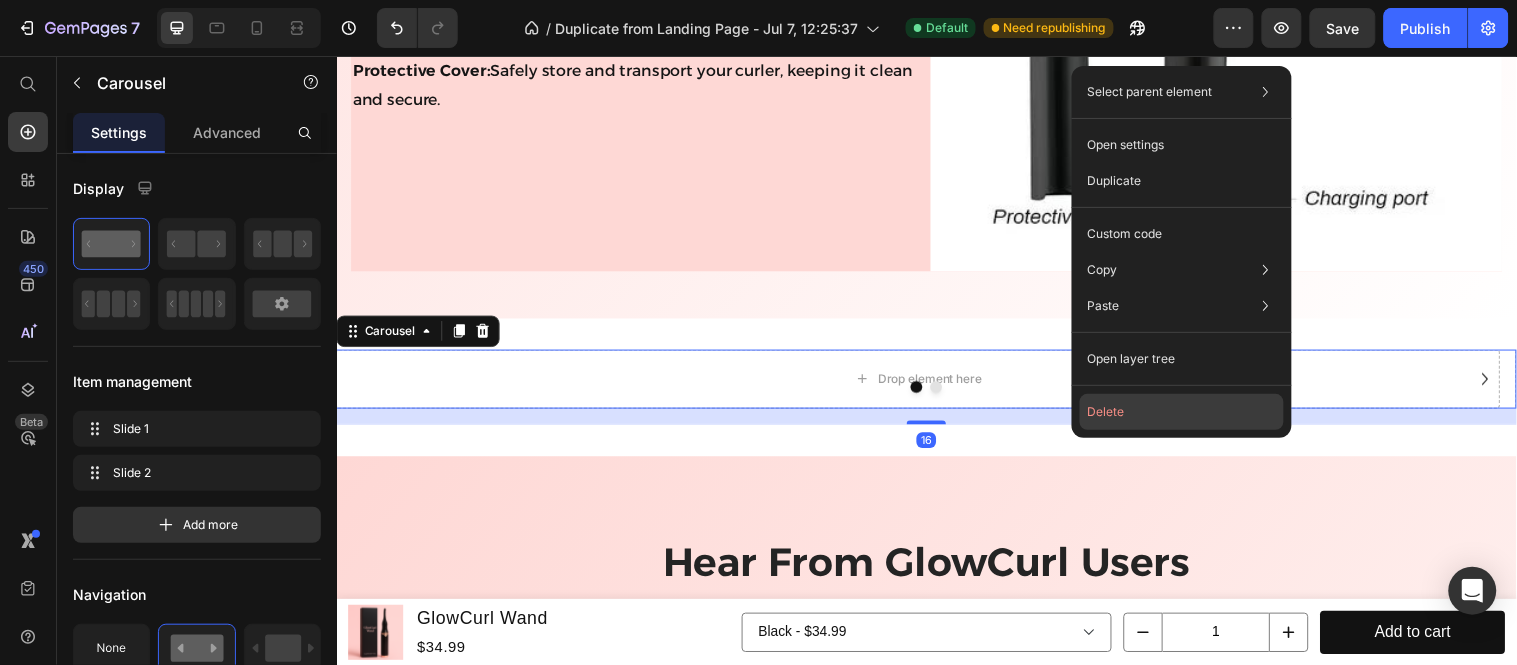 drag, startPoint x: 1131, startPoint y: 418, endPoint x: 807, endPoint y: 370, distance: 327.53625 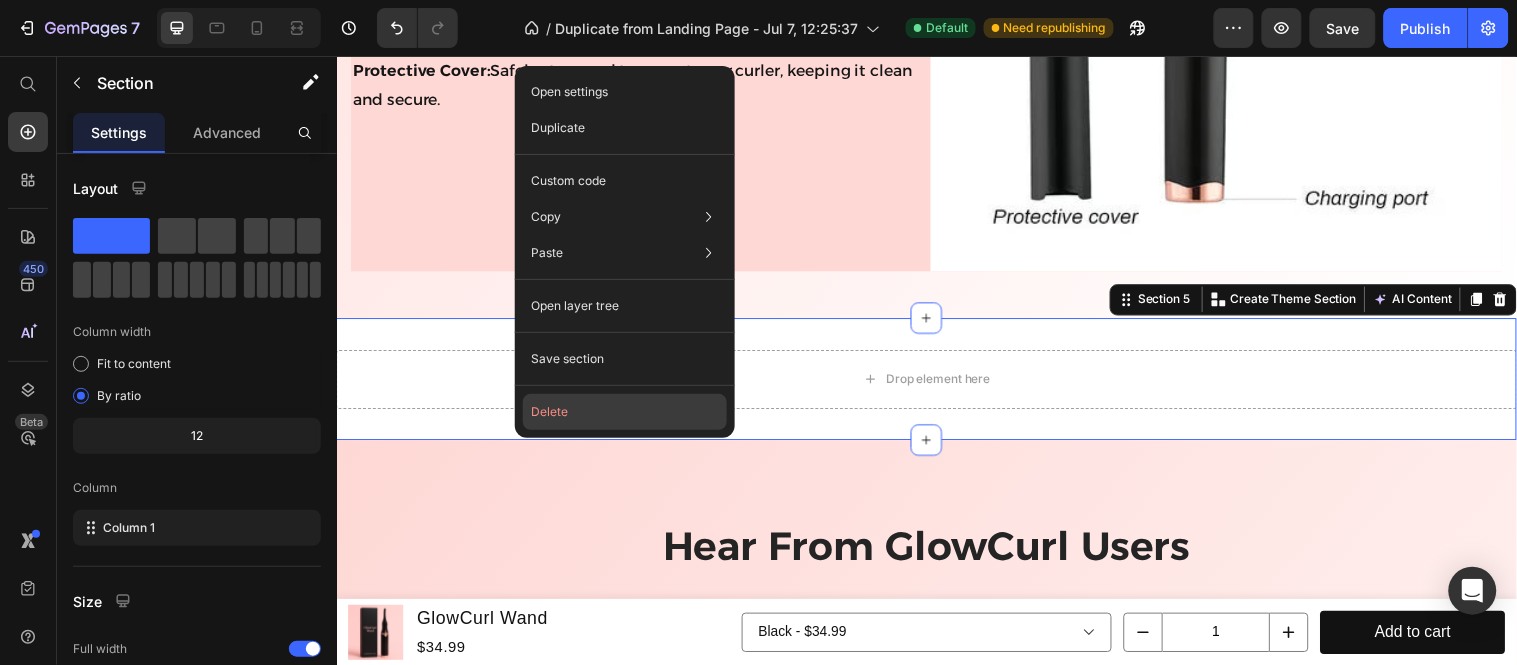 click on "Delete" 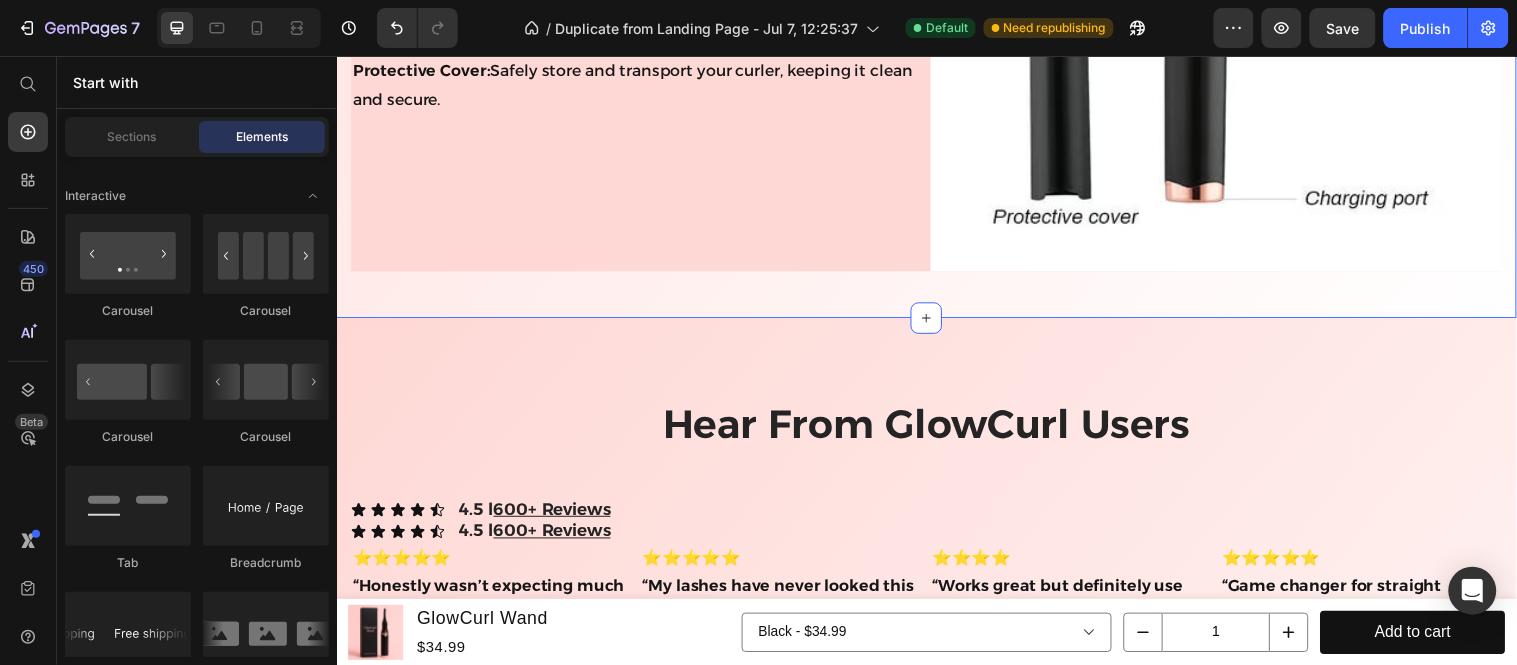 click on "Product Images Icon Icon Icon Icon Icon Icon List 2,500+ Verified Reviews! Text Block Row Icon Icon Icon Icon Icon Icon List 4.5 l  600+ Reviews Text Block Row GlowCurl Wand Product Title 🔥 GlowCurl Wand – Salon-Quality Lash Lift in Seconds Text Block $34.99 Product Price $59.99 Product Price 42% OFF Discount Tag 42% OFF Discount Tag Row Color: Black Black Black Black White White White Pink Pink Pink Product Variants & Swatches Add to cart Add to Cart Black White Pink Product Variants & Swatches Row   HURRY! ONLY  10  LEFT IN STOCK! Stock Counter FREE SHIPPING Text Block FREE RETURNS WITHIN 90 DAYS Text Block Product ✨ Say Goodbye to Painful Lash Curlers Heading Tired of pinched skin, weak curls, and tools that barely work? Traditional metal curlers haven't changed in decades — they're uncomfortable, outdated, and often damaging. They tug, pull, and sometimes even  rip out your lashes , all while delivering results that fade in under an hour.   The GlowCurl Wand changes the game.   Text Block Image" at bounding box center [936, -1383] 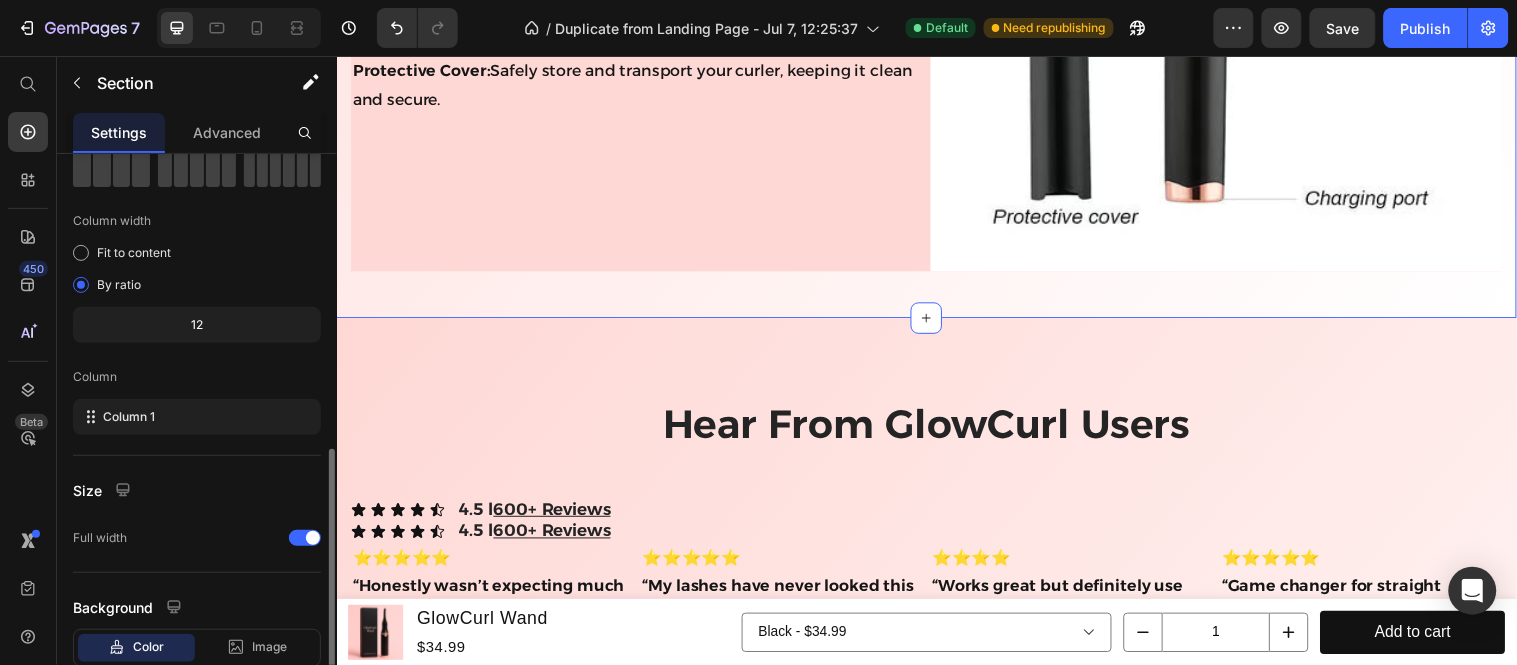 scroll, scrollTop: 238, scrollLeft: 0, axis: vertical 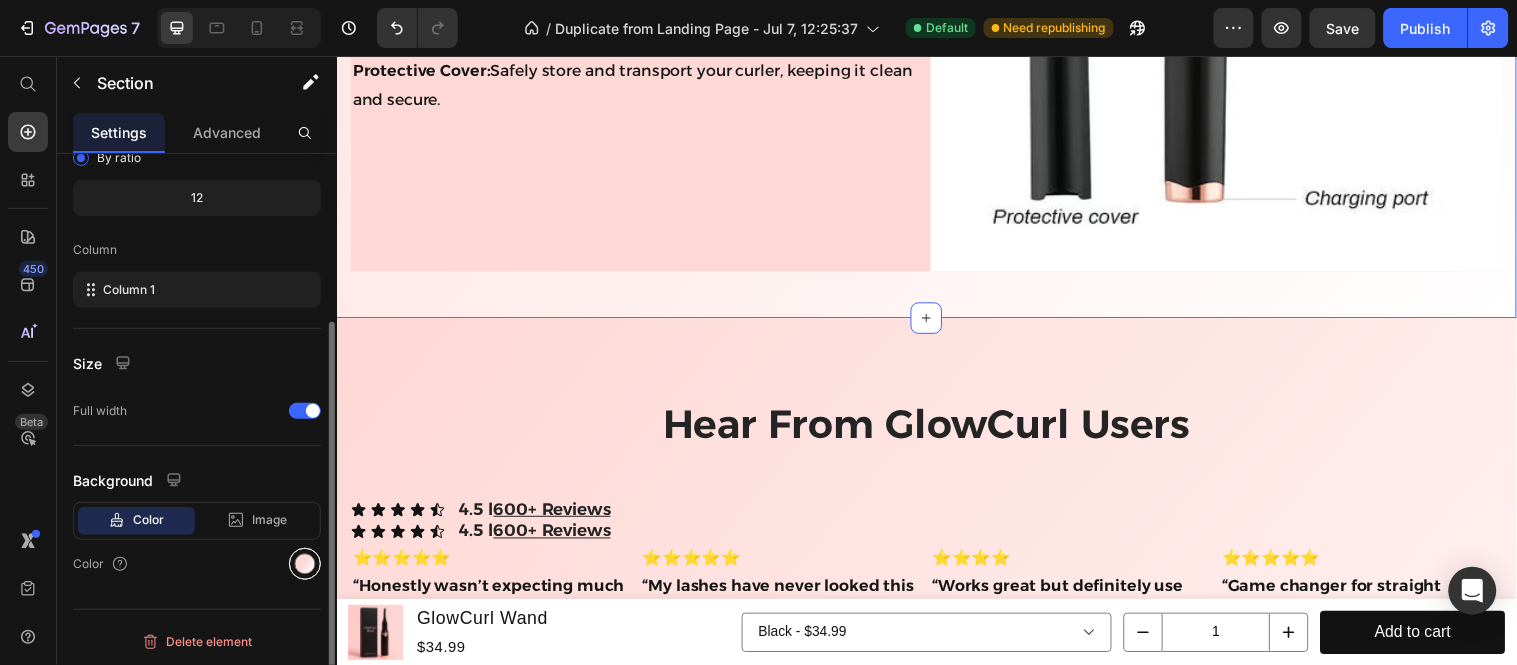 click at bounding box center [305, 564] 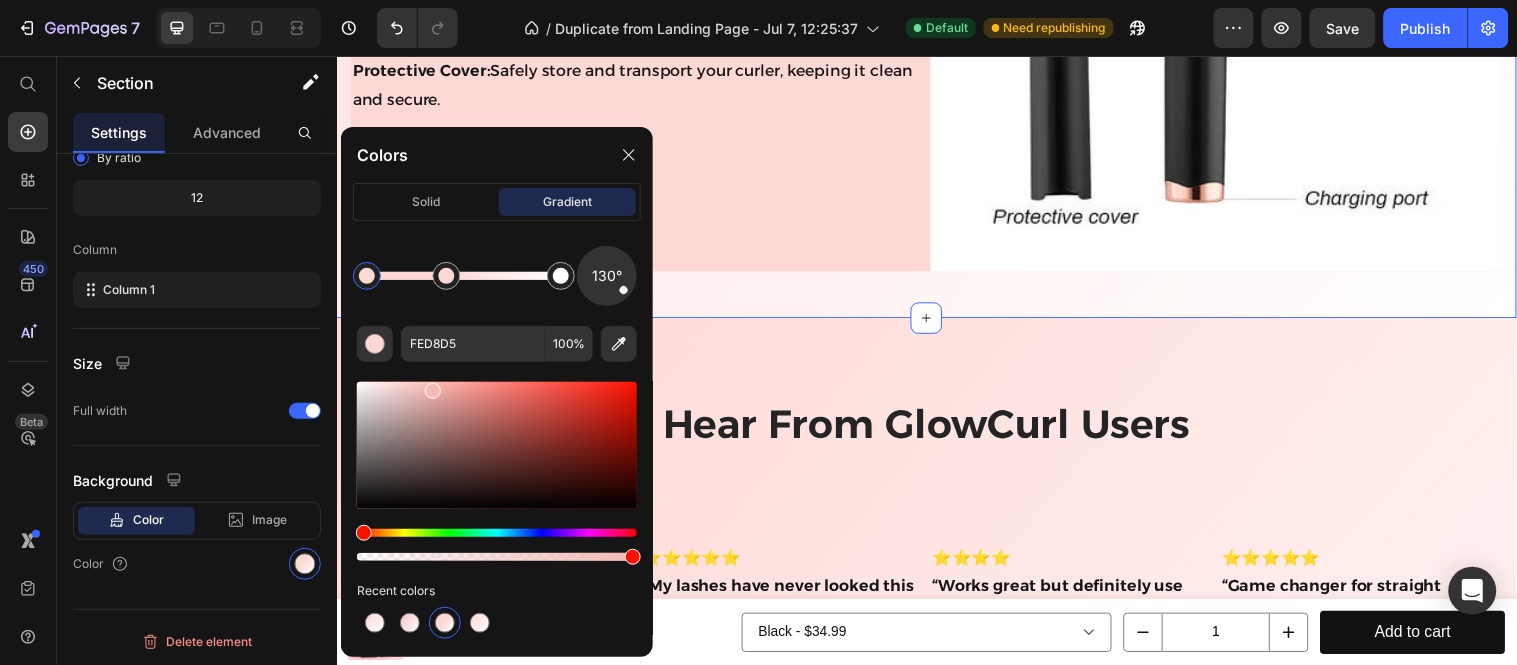 click at bounding box center (497, 445) 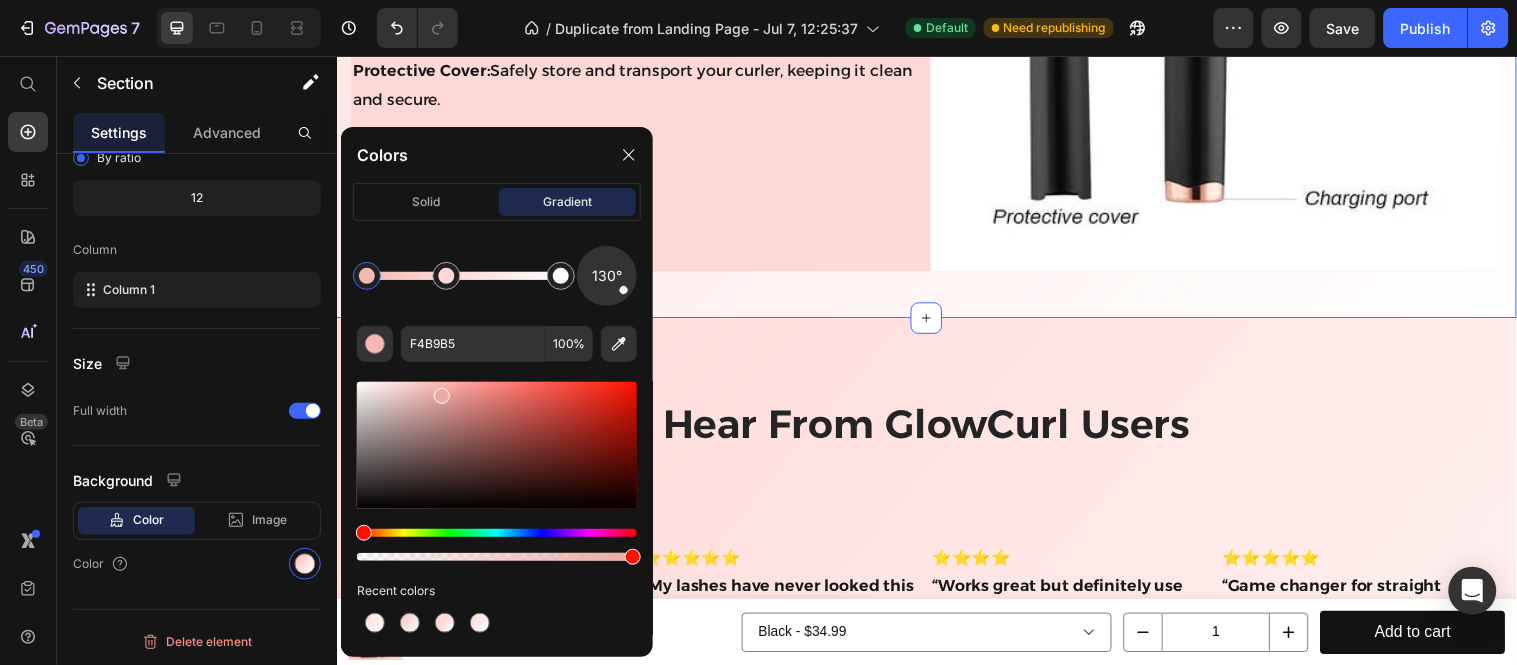 drag, startPoint x: 438, startPoint y: 391, endPoint x: 452, endPoint y: 391, distance: 14 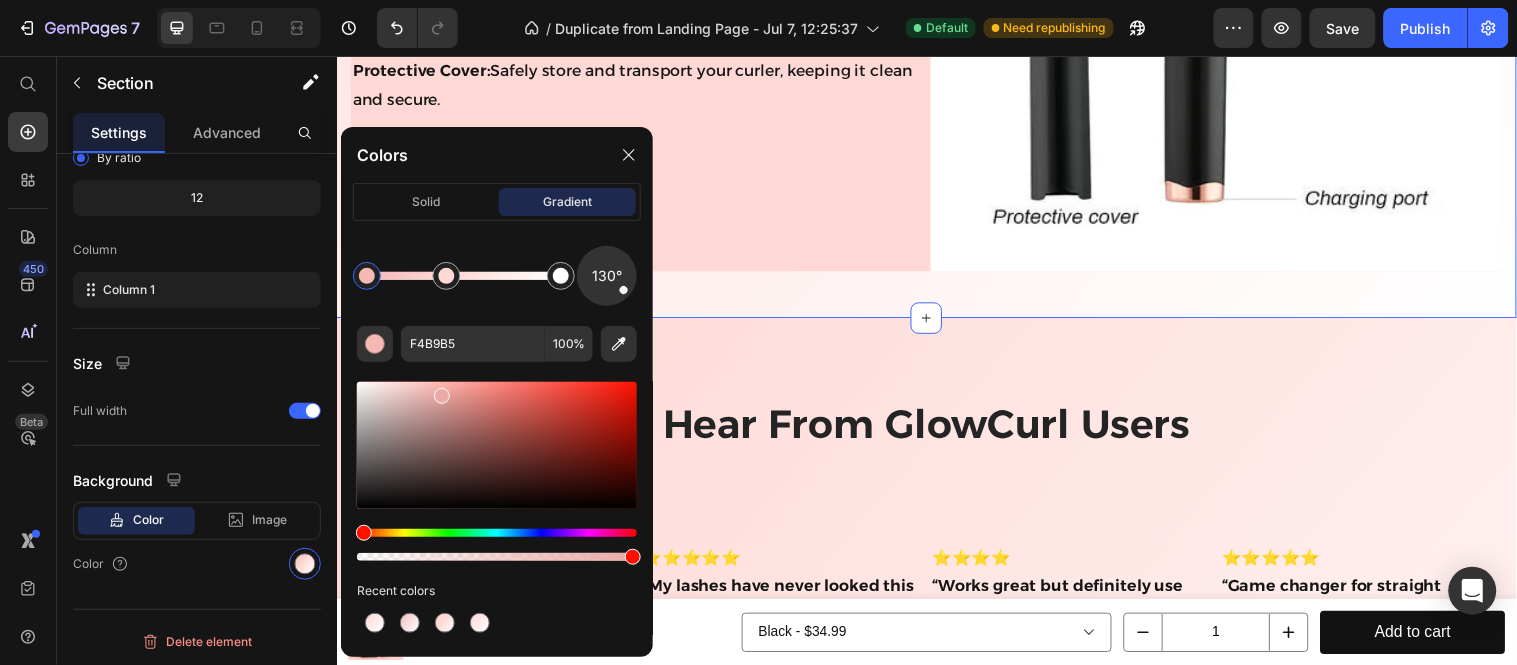 click at bounding box center (442, 396) 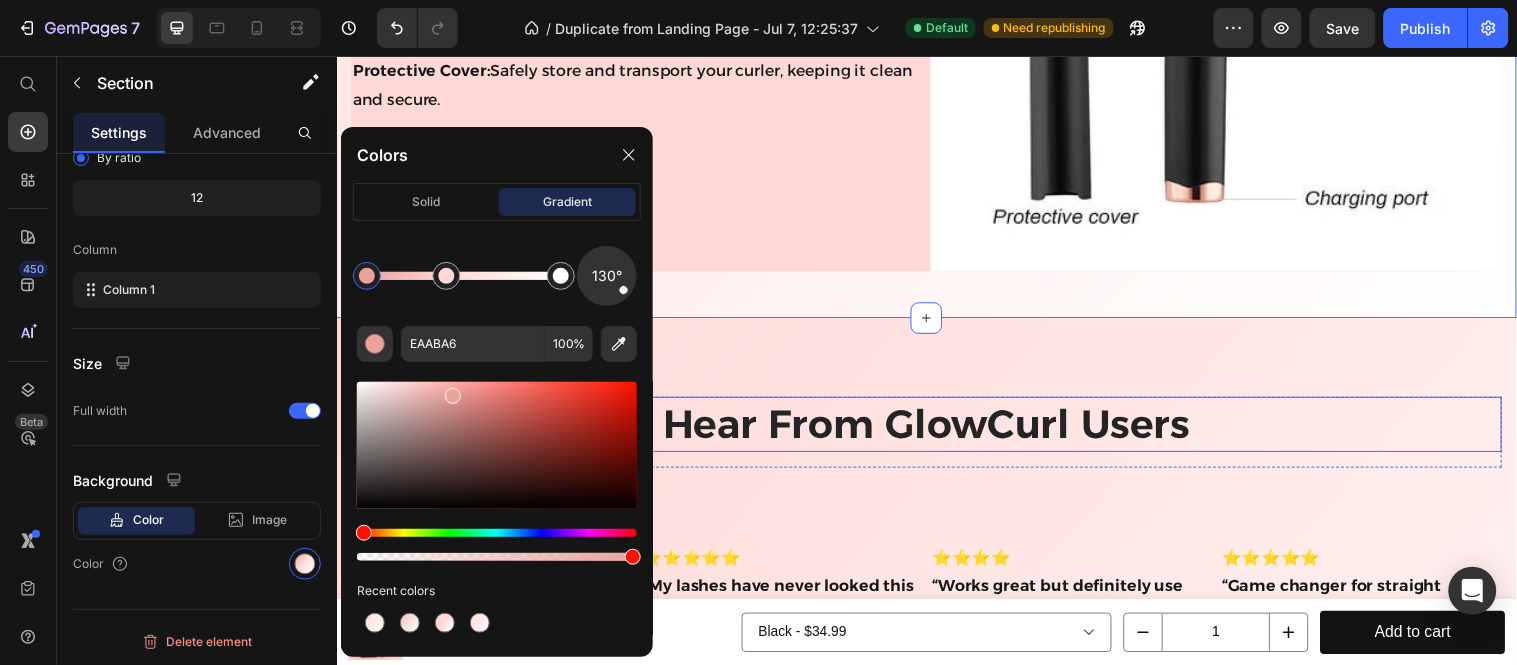 type on "EAA29D" 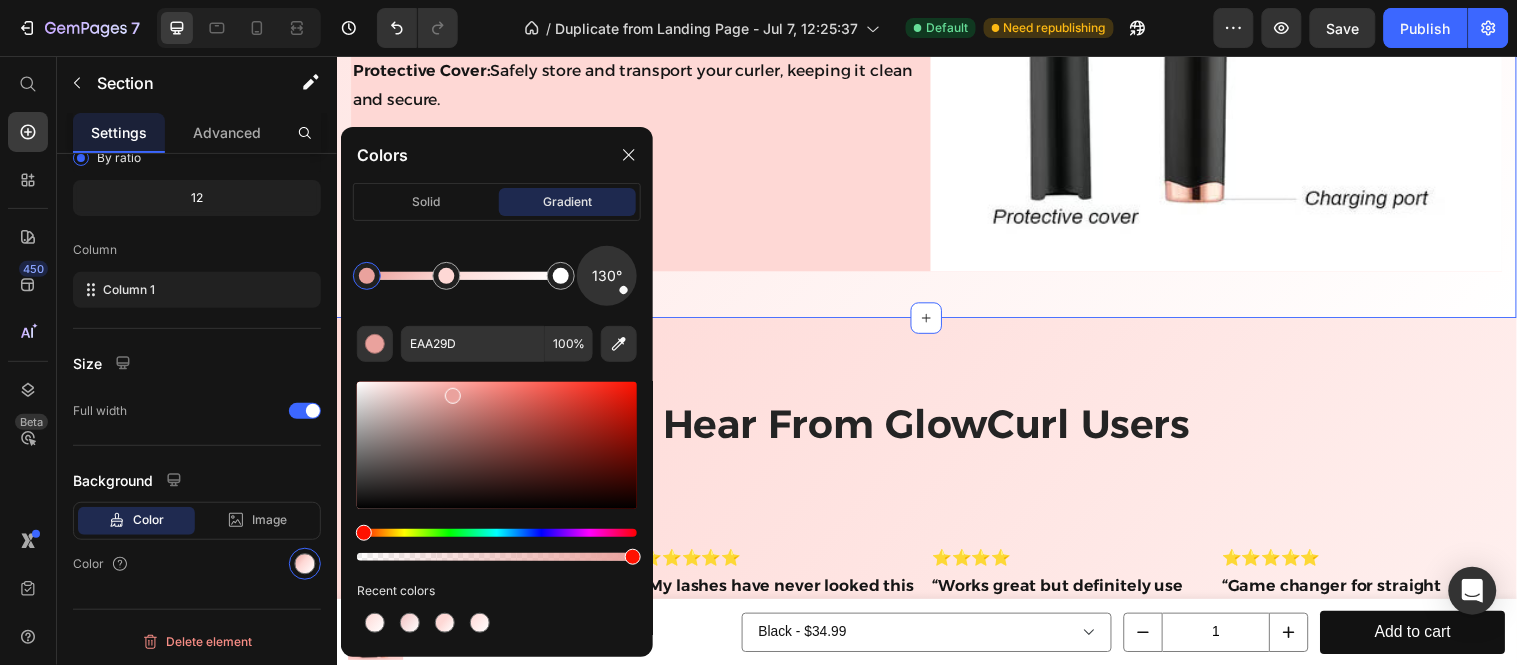 click on "Product Images Icon Icon Icon Icon Icon Icon List 2,500+ Verified Reviews! Text Block Row Icon Icon Icon Icon Icon Icon List 4.5 l  600+ Reviews Text Block Row GlowCurl Wand Product Title 🔥 GlowCurl Wand – Salon-Quality Lash Lift in Seconds Text Block $34.99 Product Price $59.99 Product Price 42% OFF Discount Tag 42% OFF Discount Tag Row Color: Black Black Black Black White White White Pink Pink Pink Product Variants & Swatches Add to cart Add to Cart Black White Pink Product Variants & Swatches Row   HURRY! ONLY  10  LEFT IN STOCK! Stock Counter FREE SHIPPING Text Block FREE RETURNS WITHIN 90 DAYS Text Block Product ✨ Say Goodbye to Painful Lash Curlers Heading Tired of pinched skin, weak curls, and tools that barely work? Traditional metal curlers haven't changed in decades — they're uncomfortable, outdated, and often damaging. They tug, pull, and sometimes even  rip out your lashes , all while delivering results that fade in under an hour.   The GlowCurl Wand changes the game.   Text Block Image" at bounding box center [936, -1383] 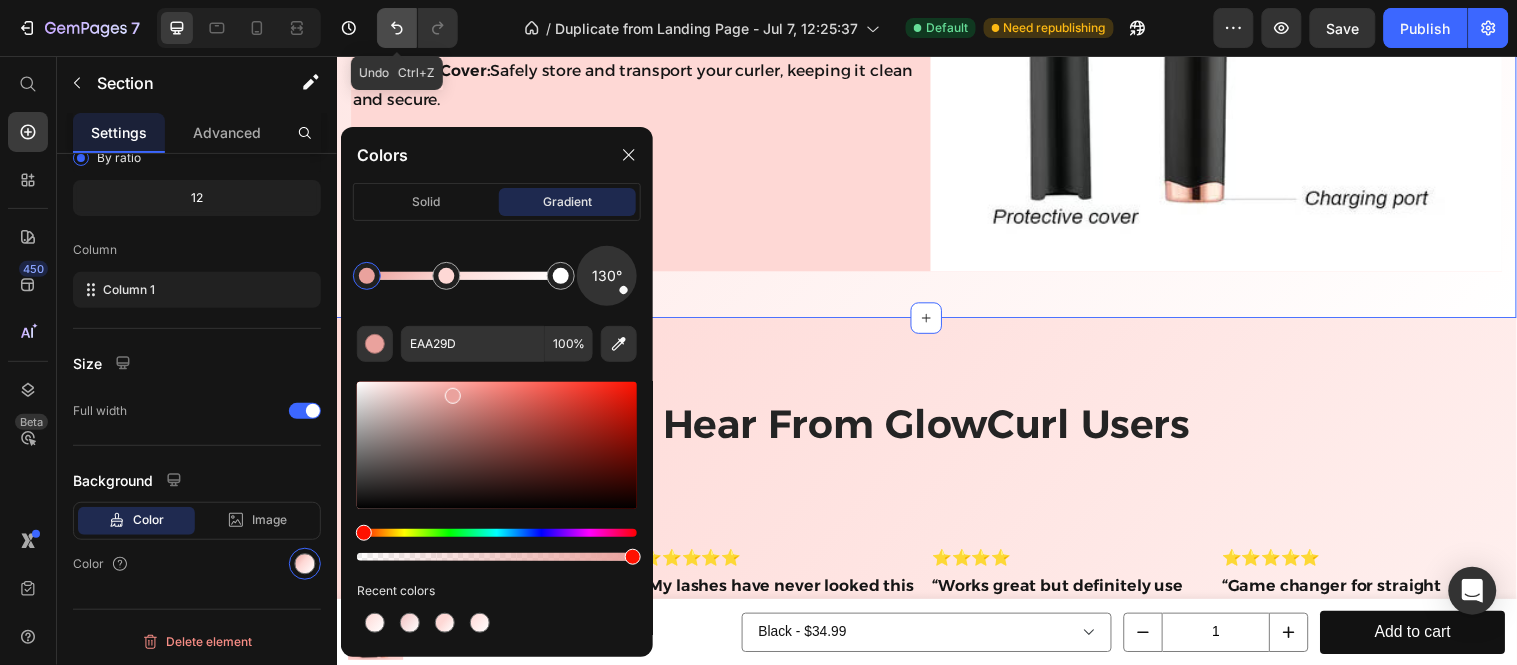 click 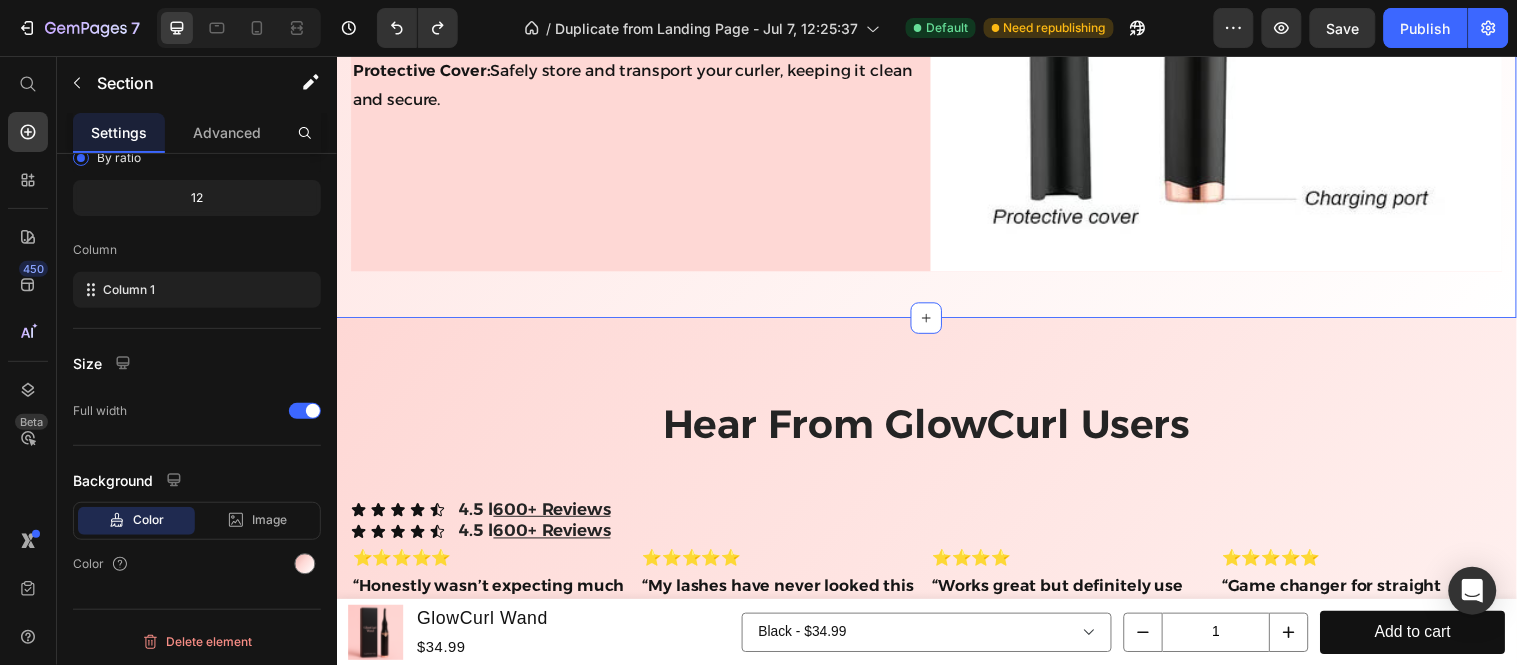 click on "Product Images Icon Icon Icon Icon Icon Icon List 2,500+ Verified Reviews! Text Block Row Icon Icon Icon Icon Icon Icon List 4.5 l  600+ Reviews Text Block Row GlowCurl Wand Product Title 🔥 GlowCurl Wand – Salon-Quality Lash Lift in Seconds Text Block $34.99 Product Price $59.99 Product Price 42% OFF Discount Tag 42% OFF Discount Tag Row Color: Black Black Black Black White White White Pink Pink Pink Product Variants & Swatches Add to cart Add to Cart Black White Pink Product Variants & Swatches Row   HURRY! ONLY  10  LEFT IN STOCK! Stock Counter FREE SHIPPING Text Block FREE RETURNS WITHIN 90 DAYS Text Block Product ✨ Say Goodbye to Painful Lash Curlers Heading Tired of pinched skin, weak curls, and tools that barely work? Traditional metal curlers haven't changed in decades — they're uncomfortable, outdated, and often damaging. They tug, pull, and sometimes even  rip out your lashes , all while delivering results that fade in under an hour.   The GlowCurl Wand changes the game.   Text Block Image" at bounding box center [936, -1383] 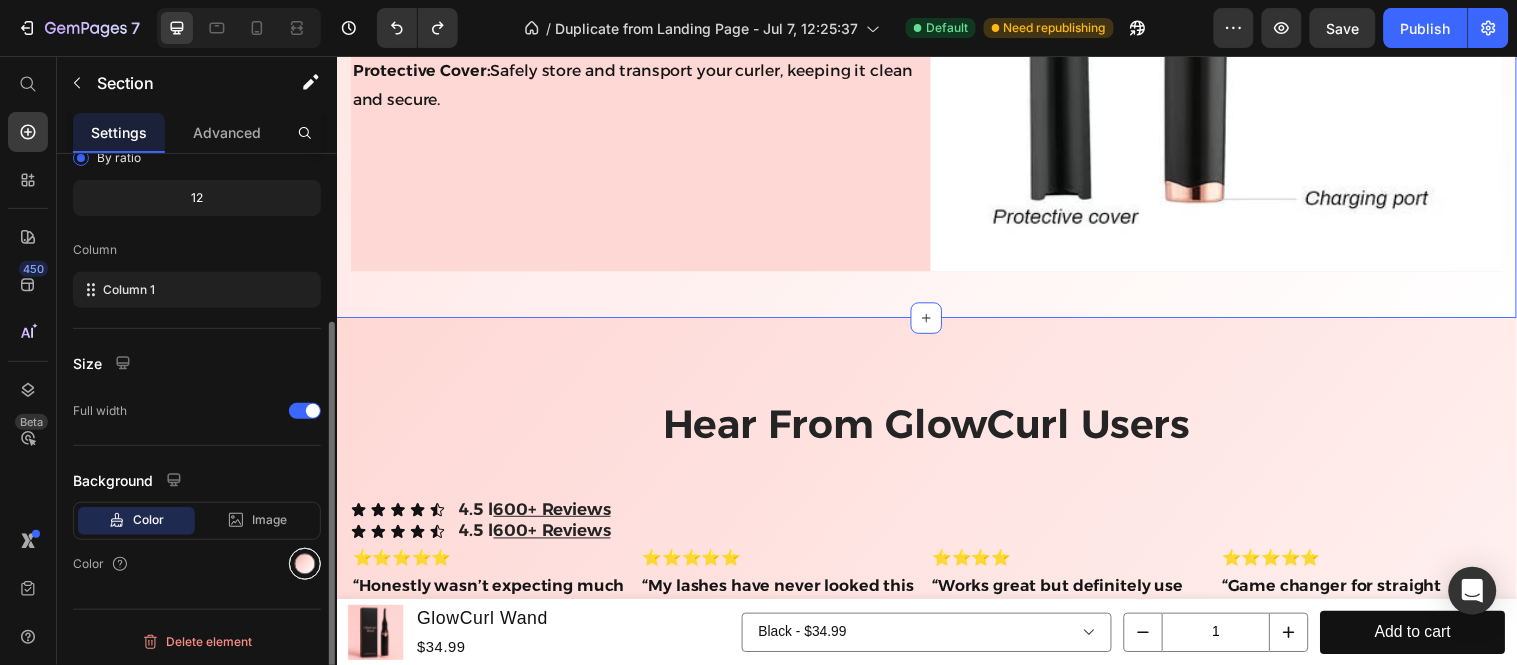 click at bounding box center (305, 564) 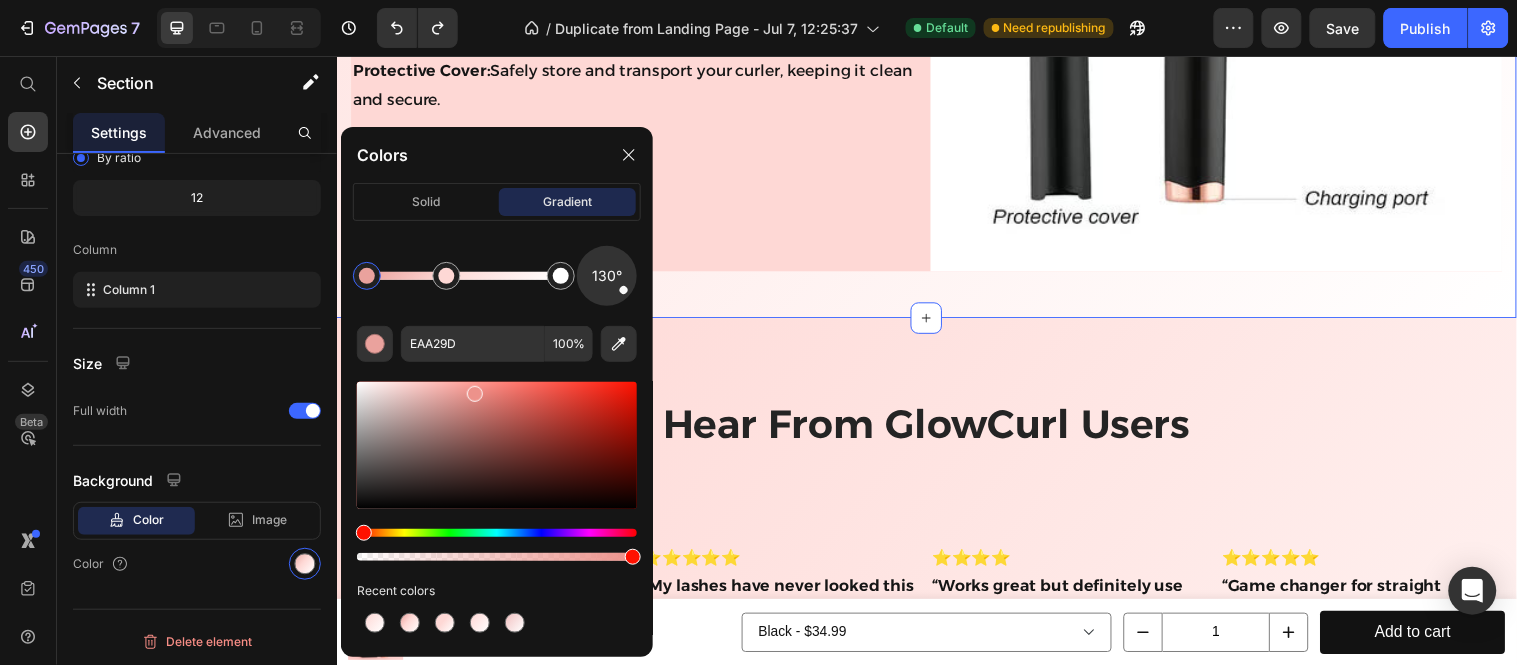 click at bounding box center (497, 445) 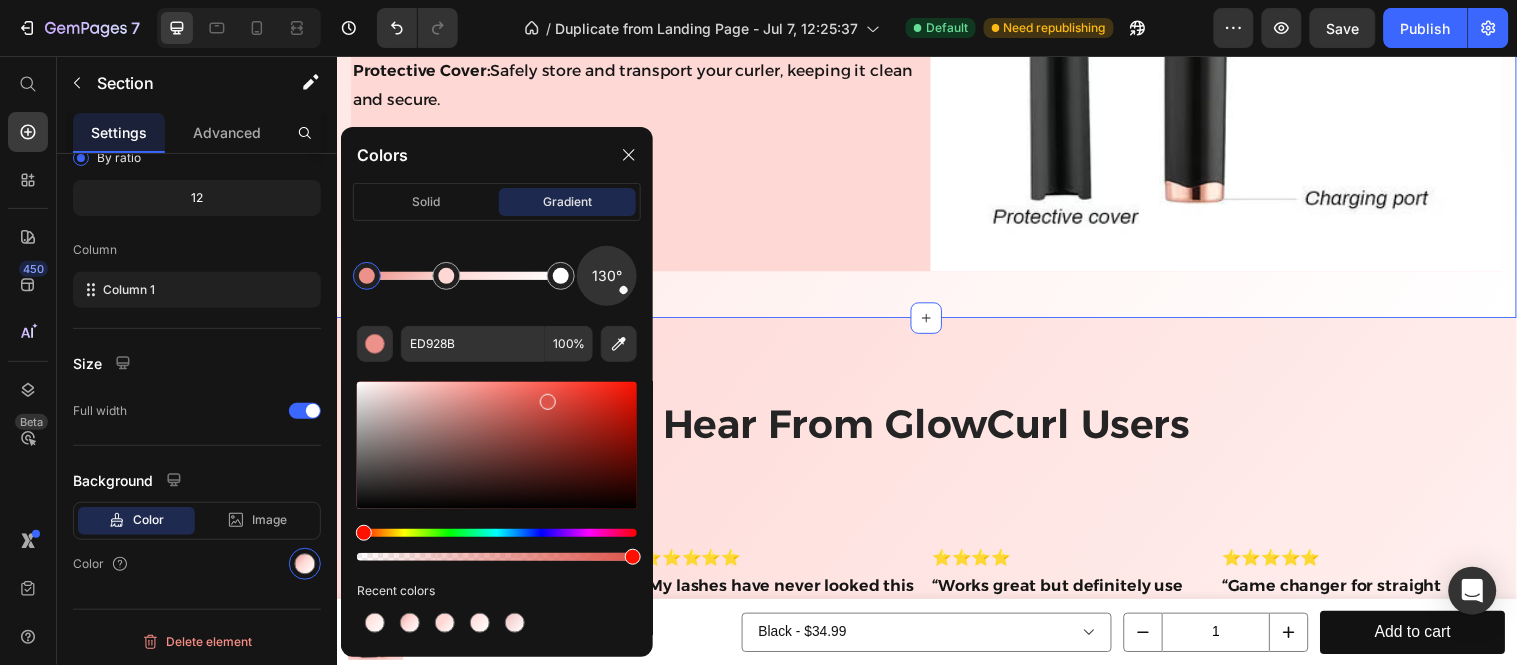 click at bounding box center (548, 402) 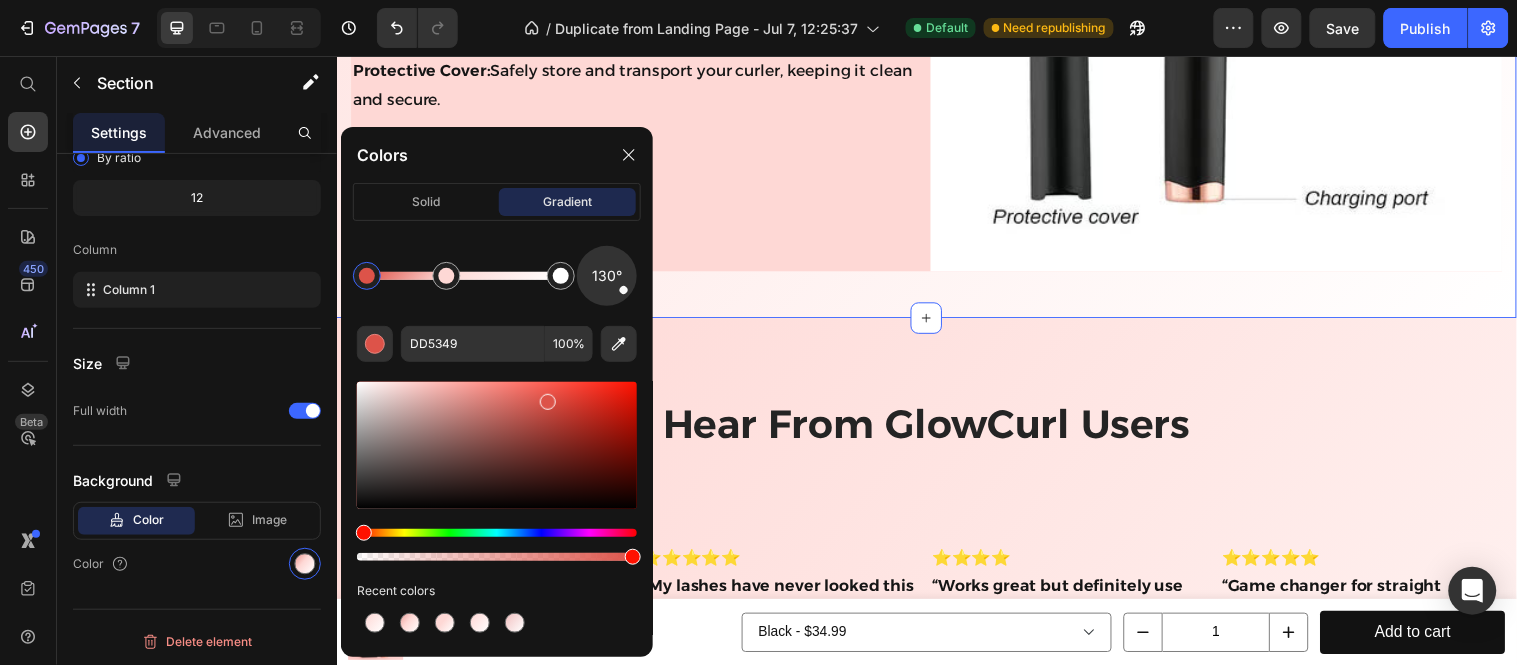 click at bounding box center [497, 445] 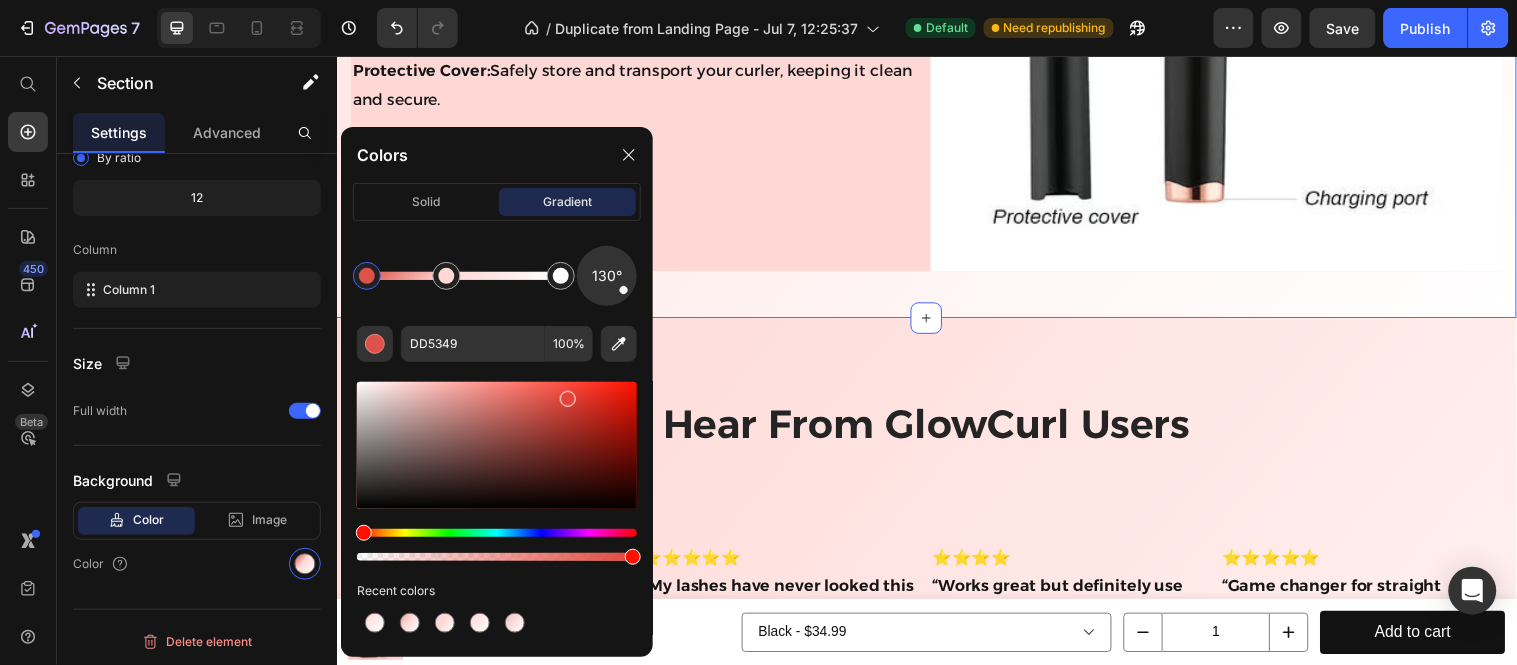 type on "E2463B" 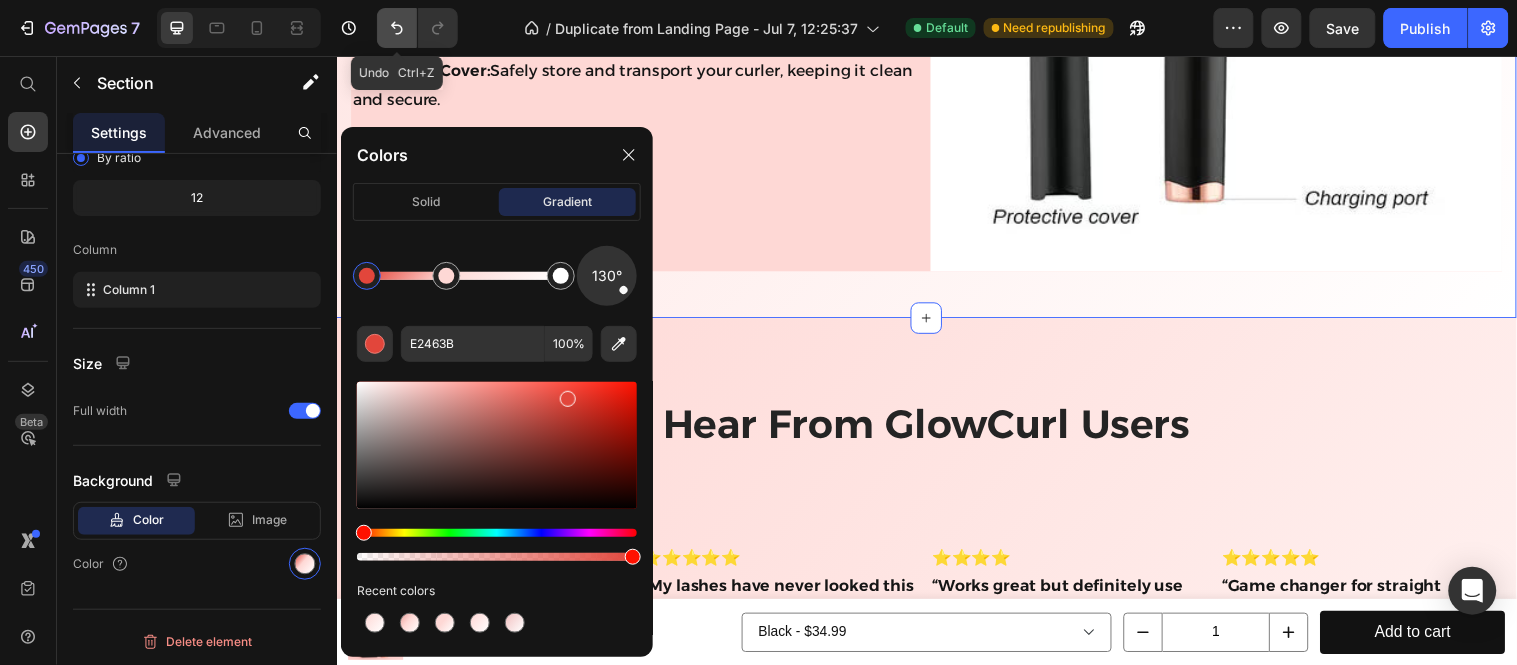 click 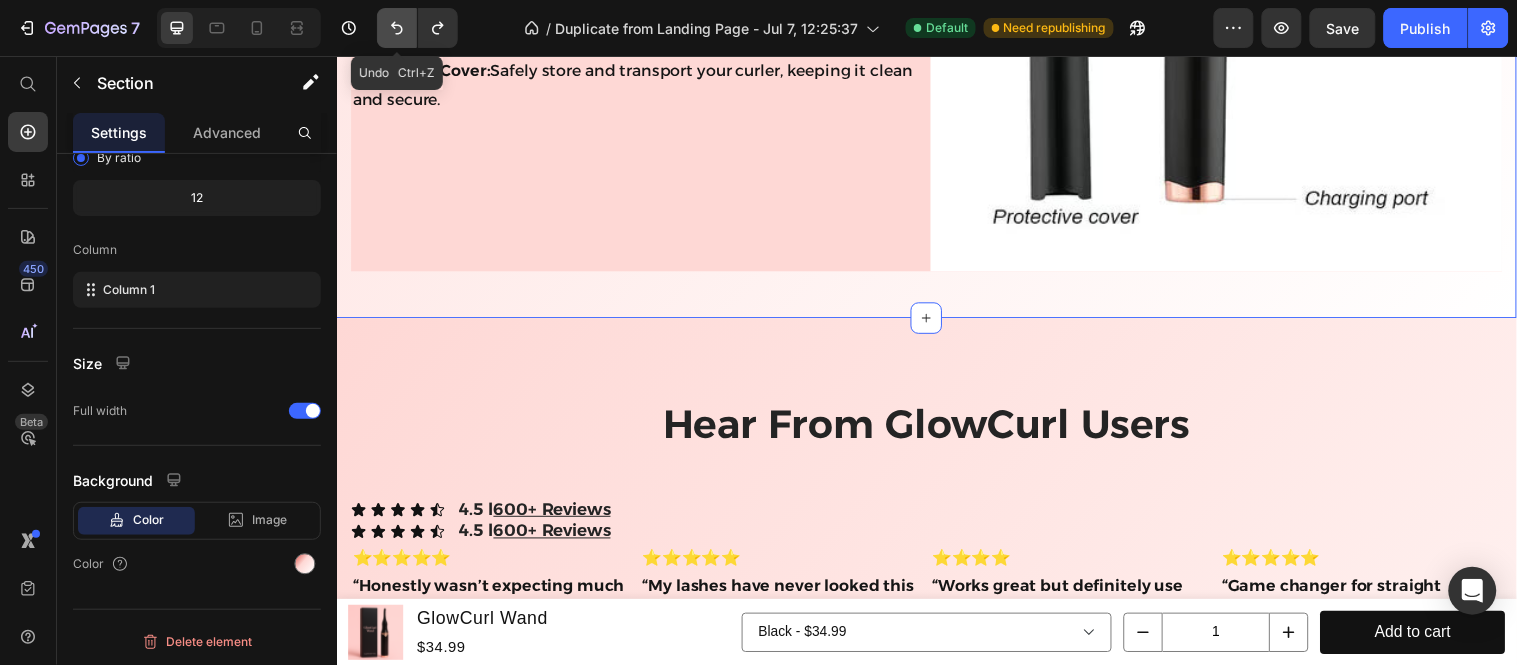click 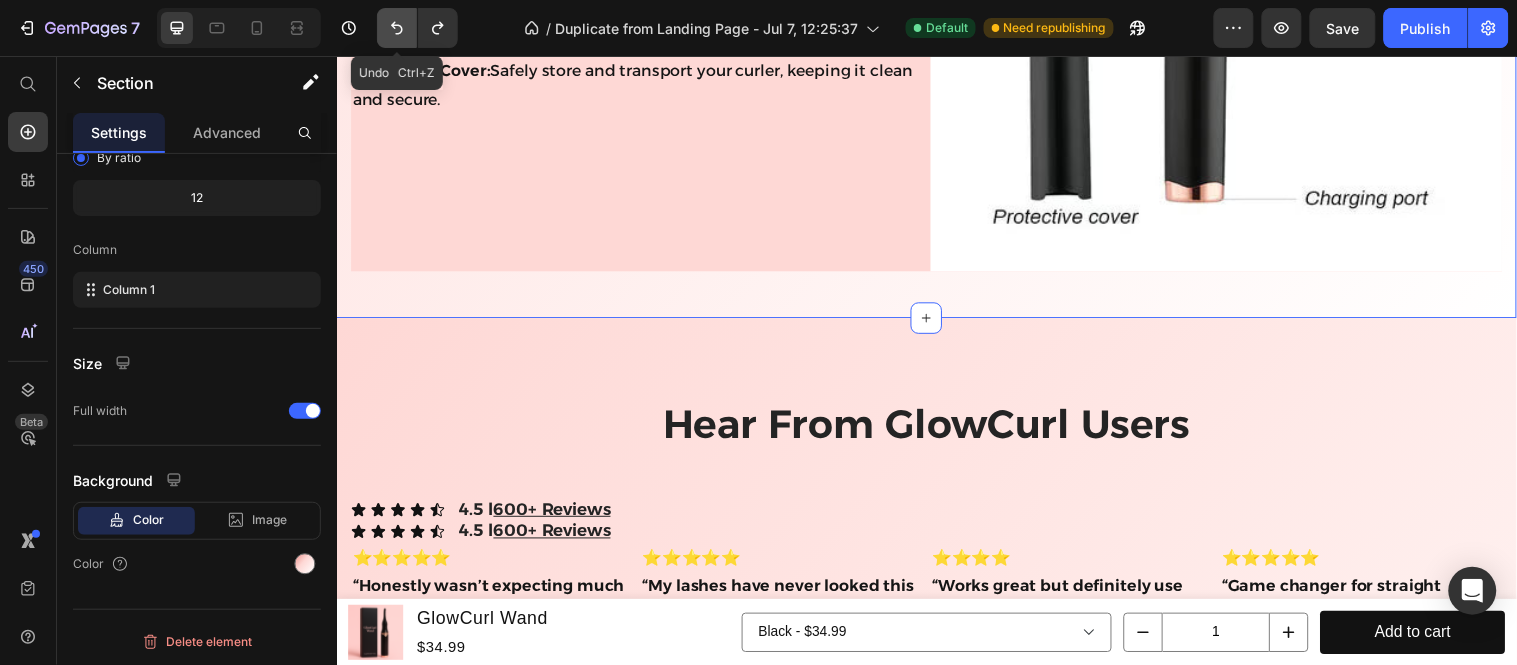 click 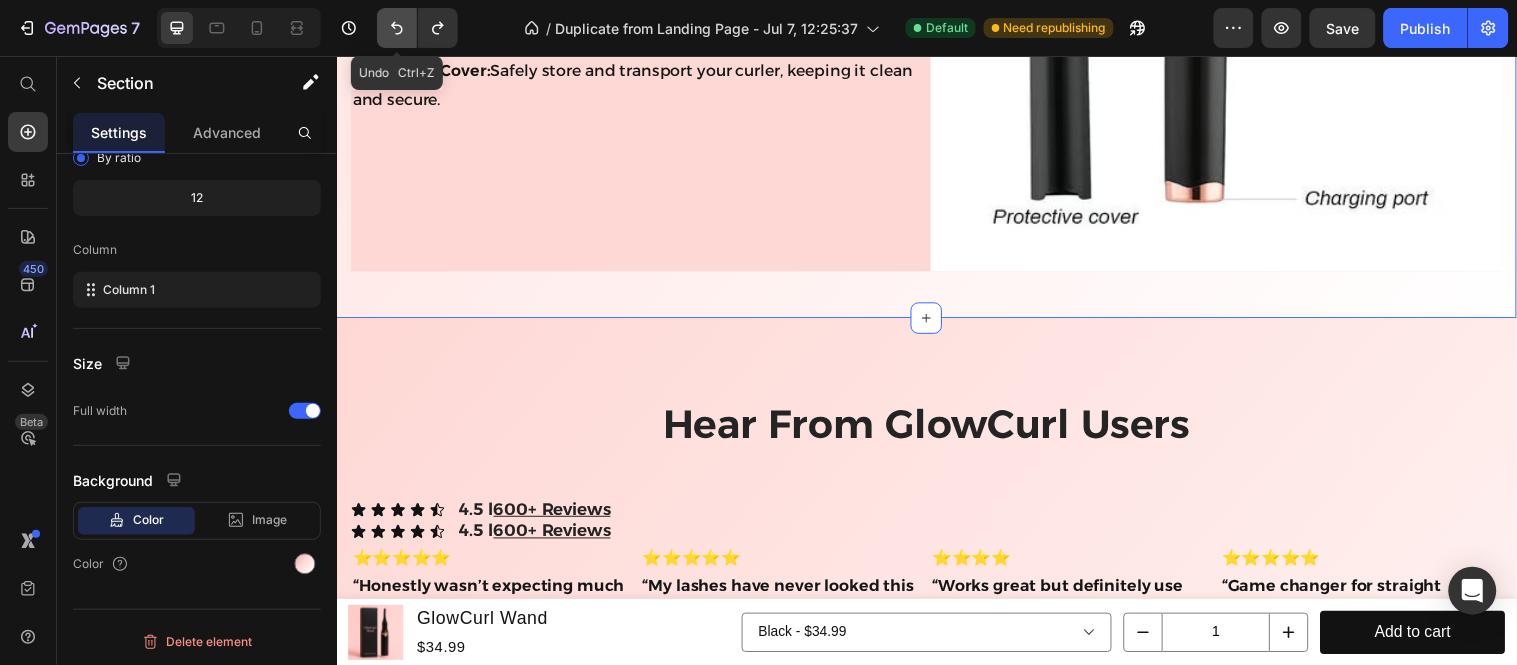 click 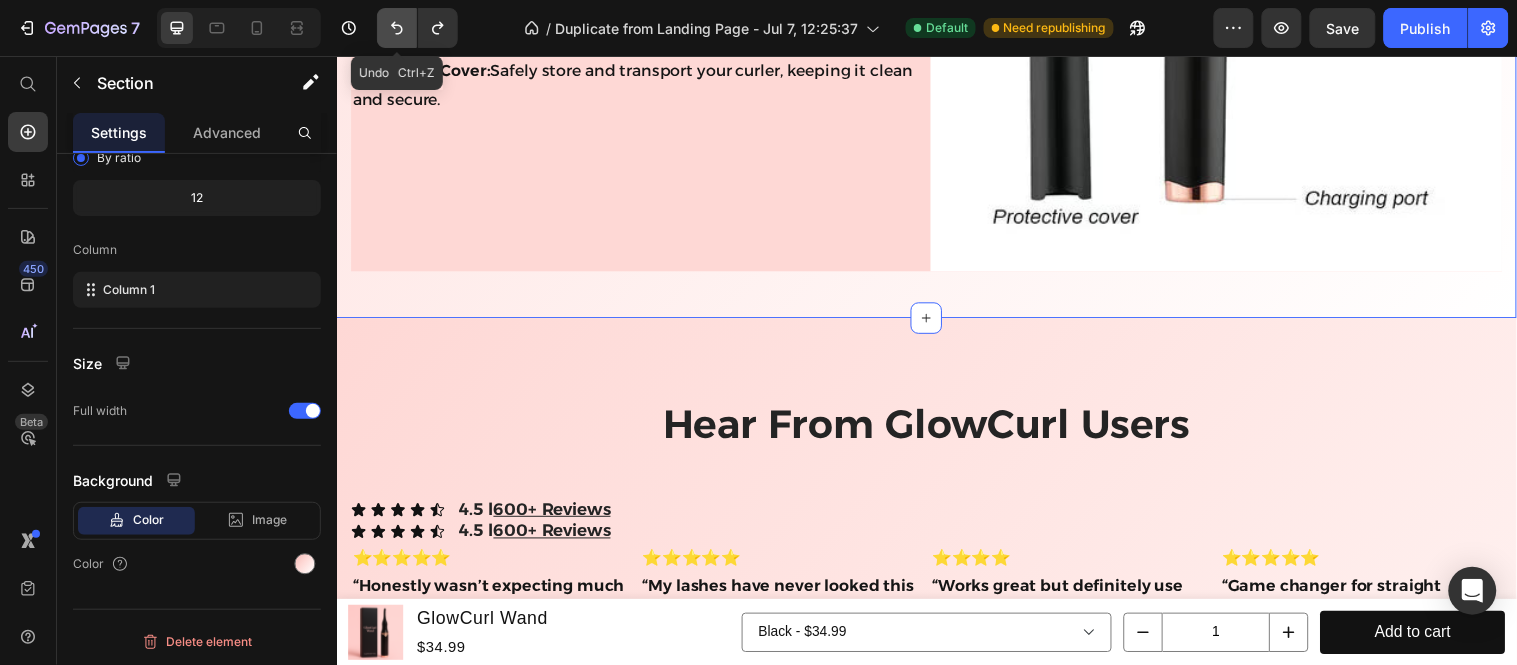 click 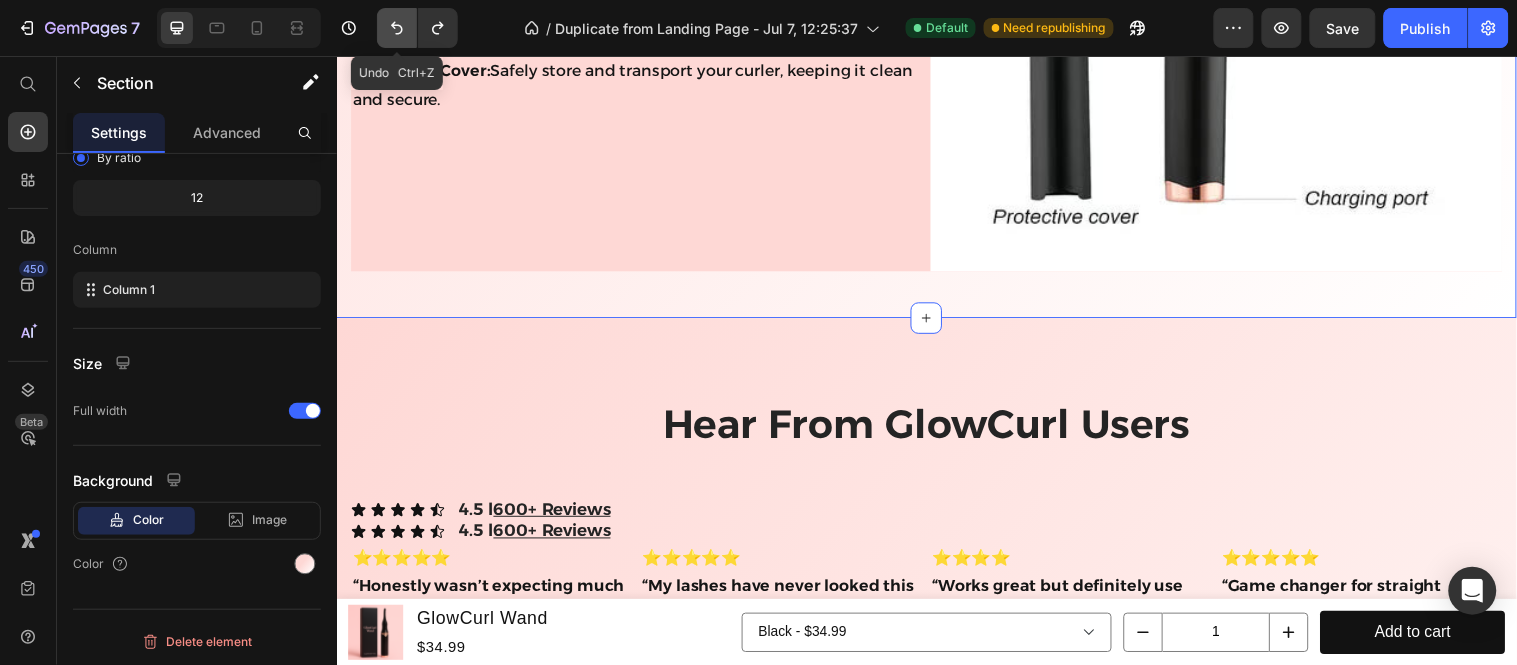 click 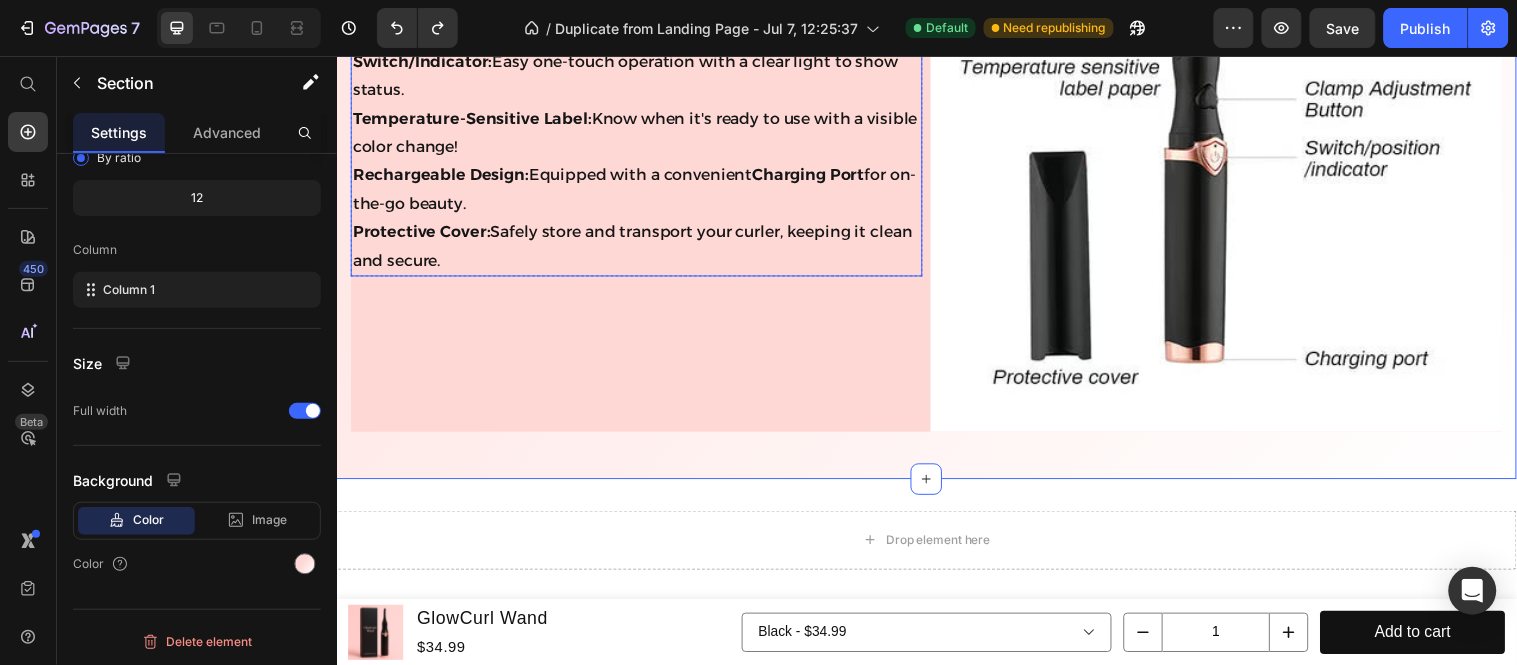 scroll, scrollTop: 8432, scrollLeft: 0, axis: vertical 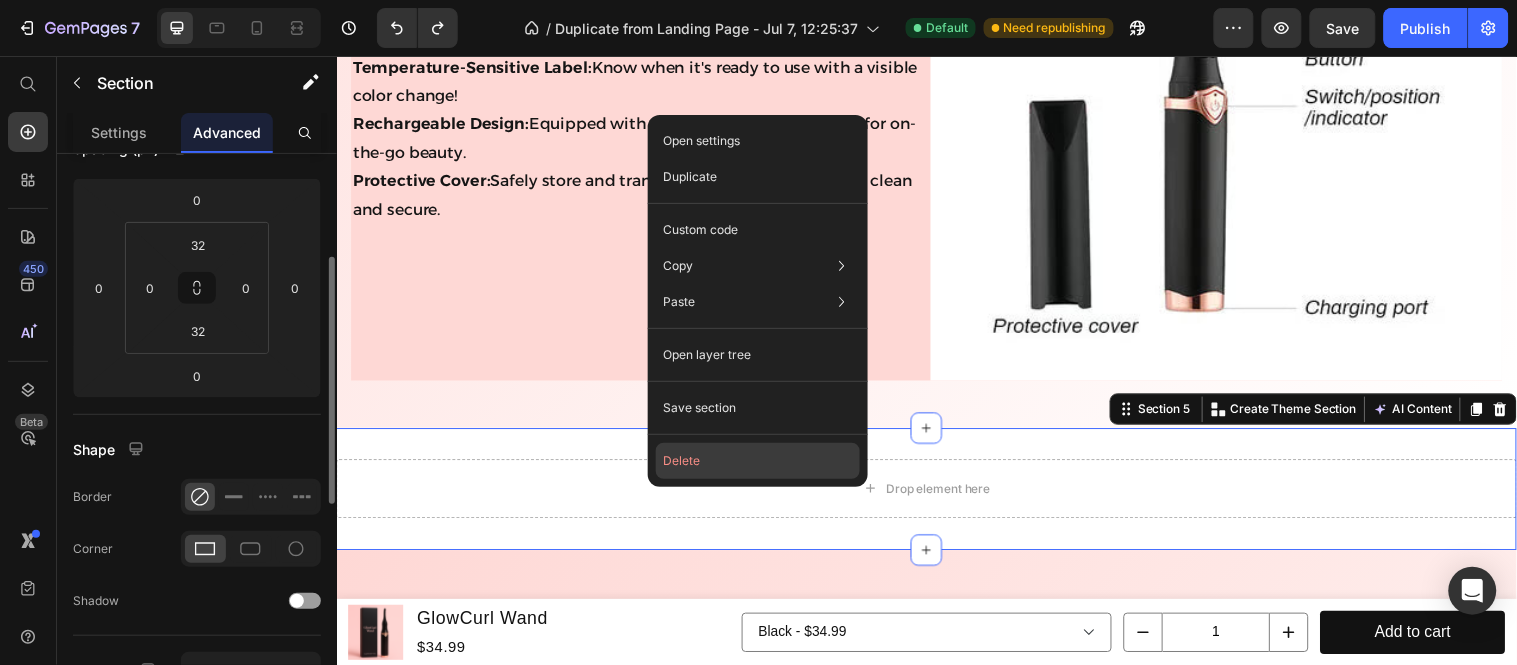 click on "Delete" 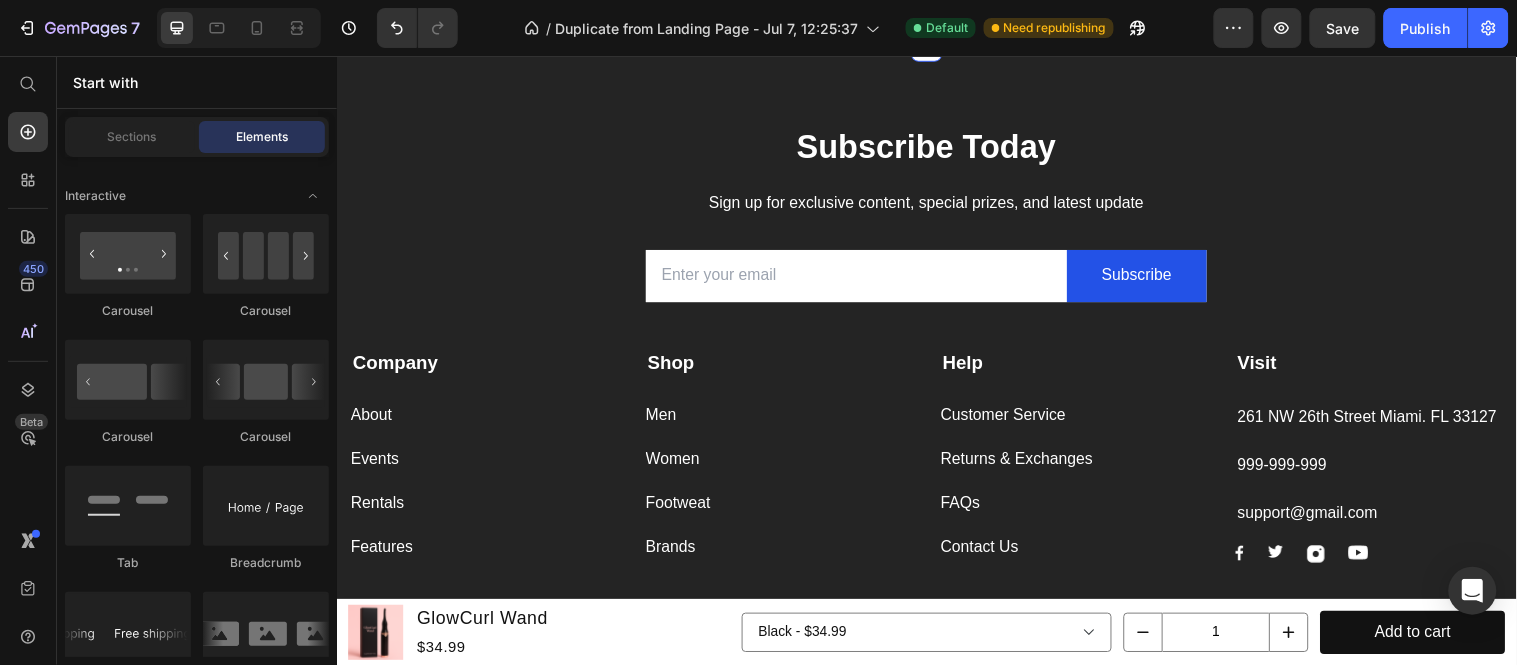 scroll, scrollTop: 9765, scrollLeft: 0, axis: vertical 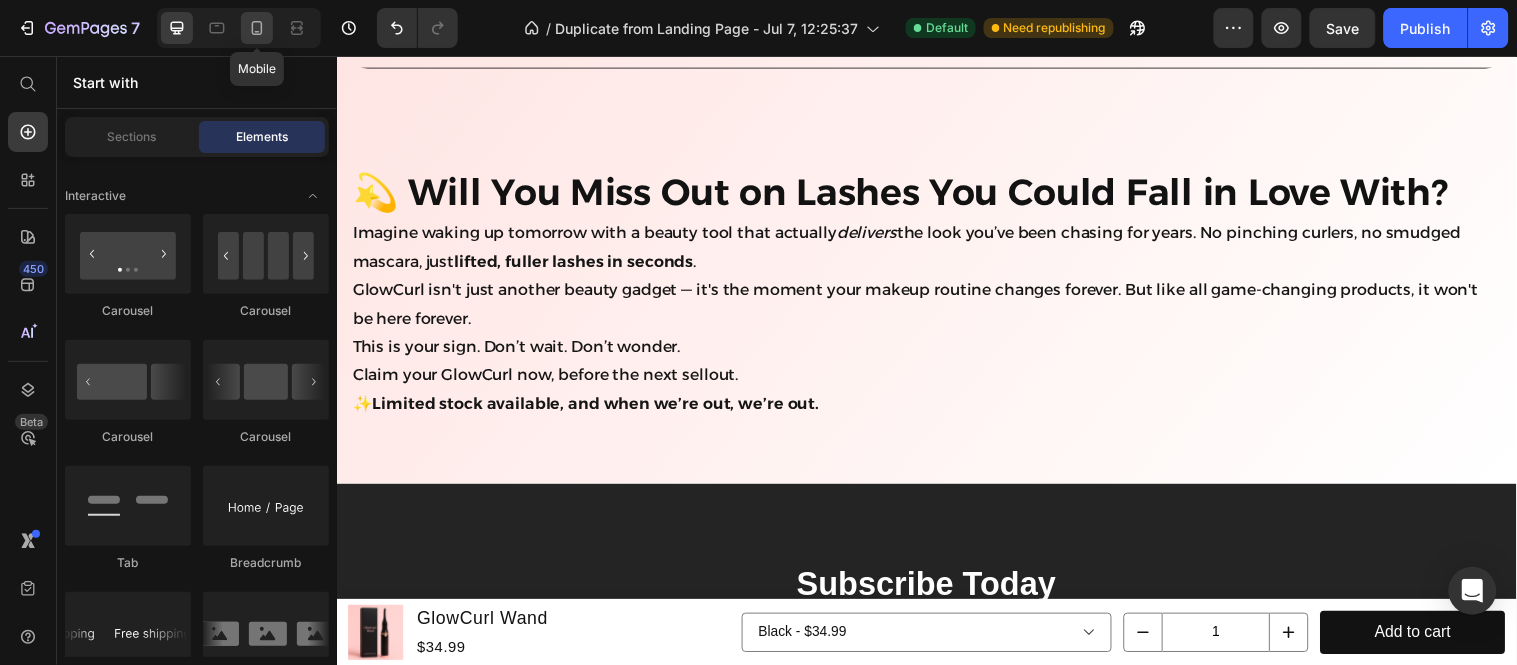 click 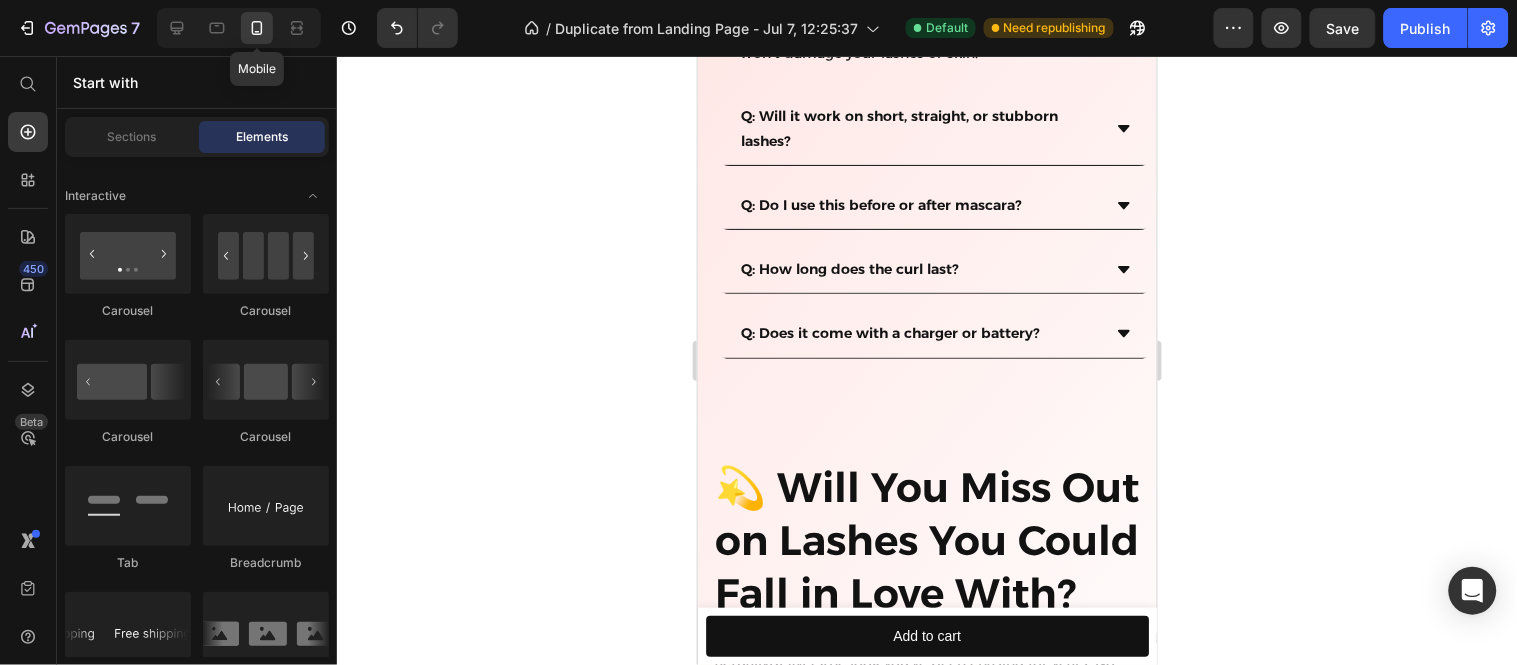 scroll, scrollTop: 9811, scrollLeft: 0, axis: vertical 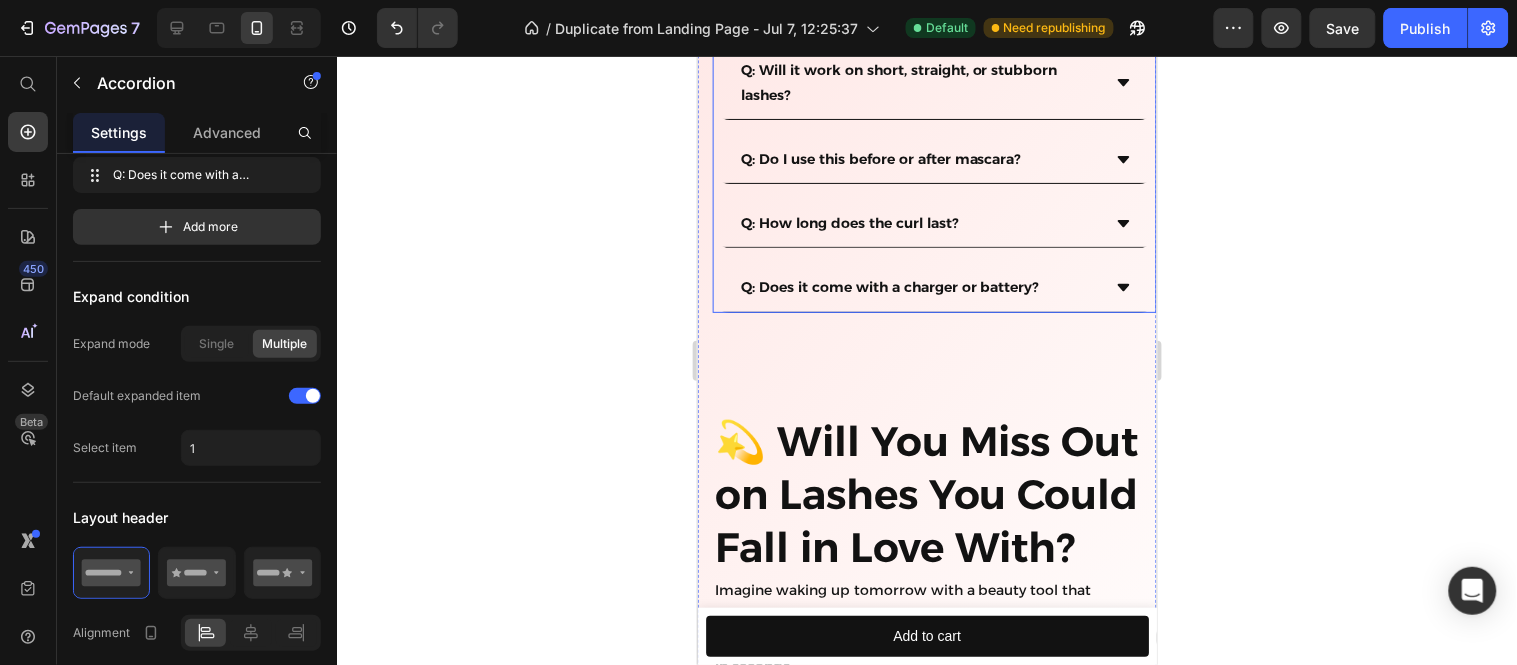 click on "Q: Is it safe to use on my eyes?" at bounding box center (934, -90) 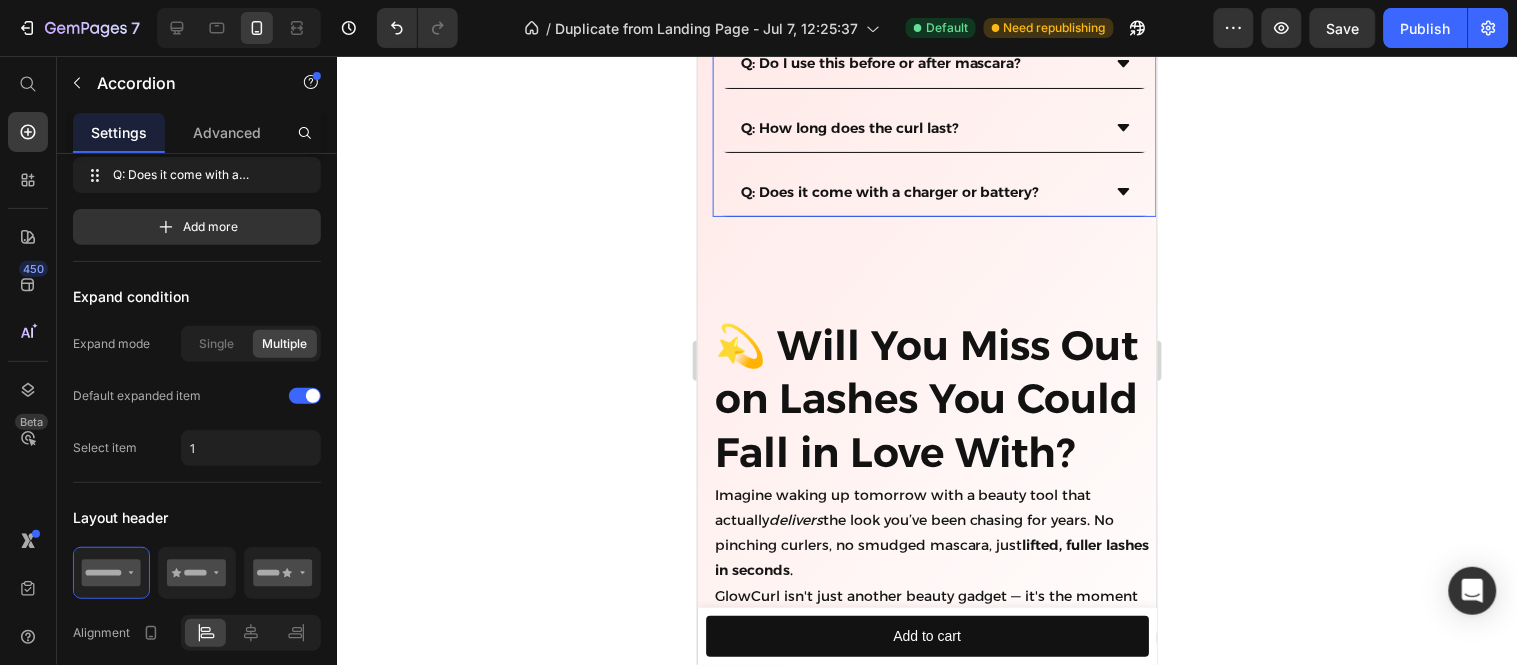 scroll, scrollTop: 0, scrollLeft: 0, axis: both 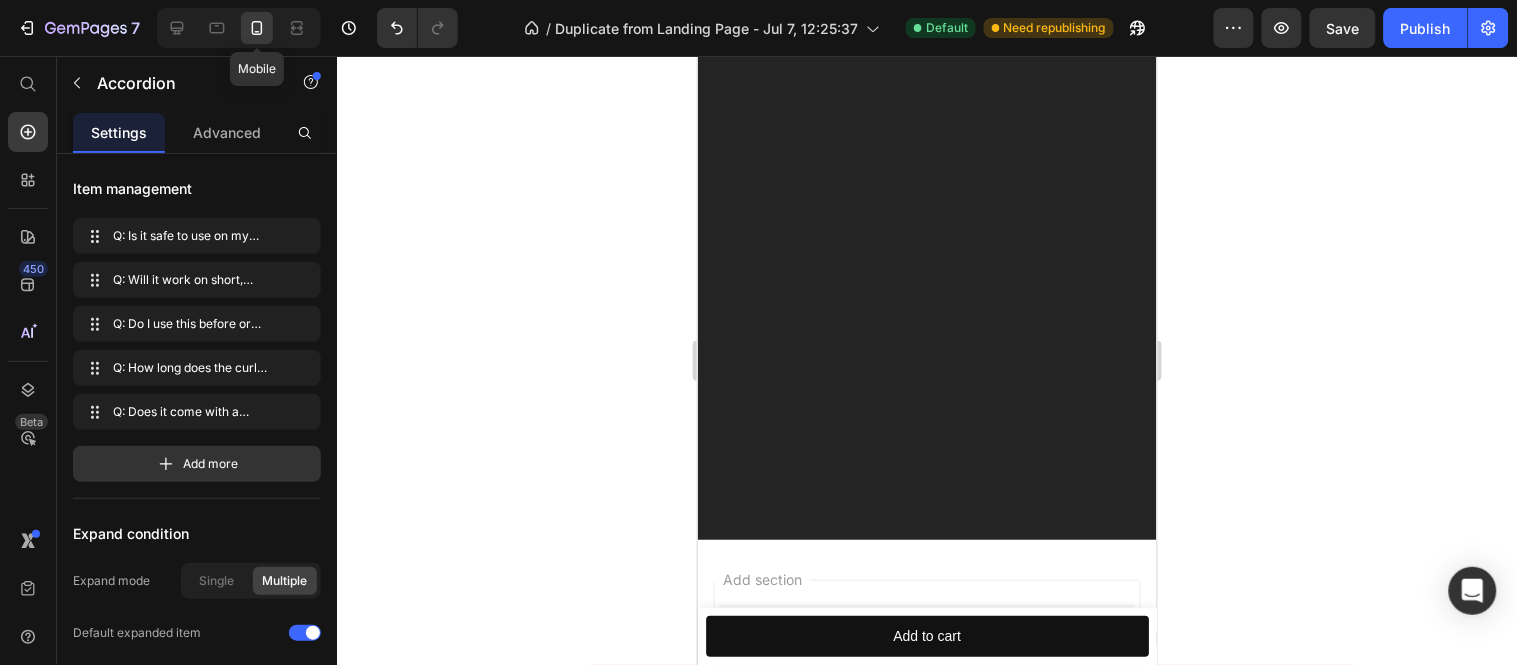 click 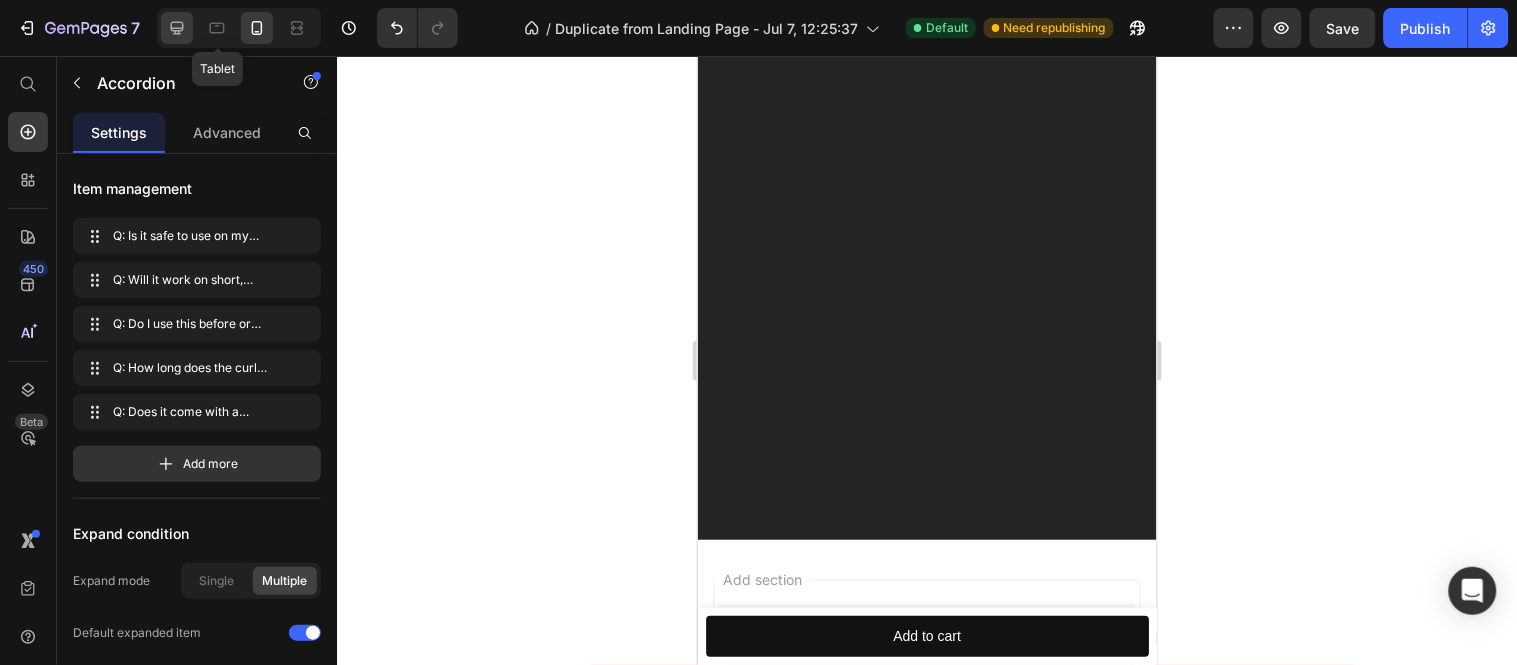 drag, startPoint x: 216, startPoint y: 28, endPoint x: 185, endPoint y: 28, distance: 31 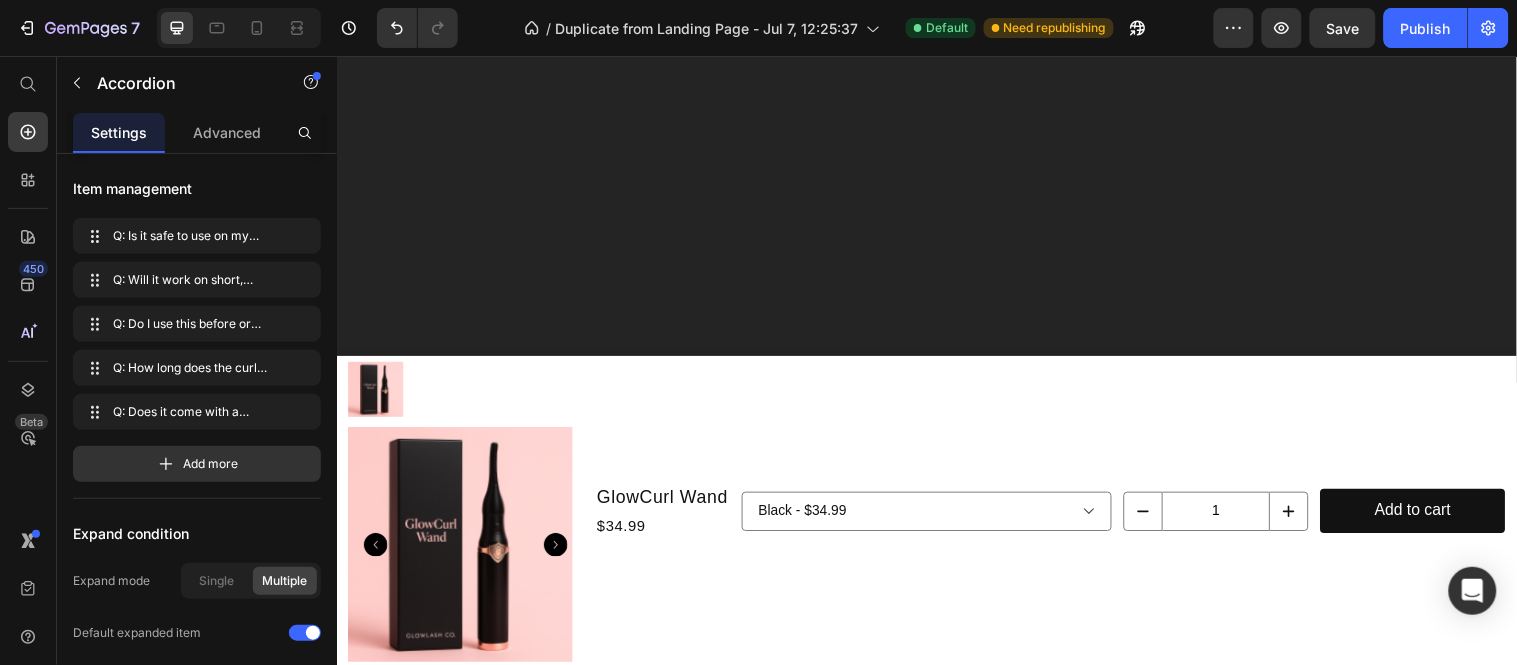 click 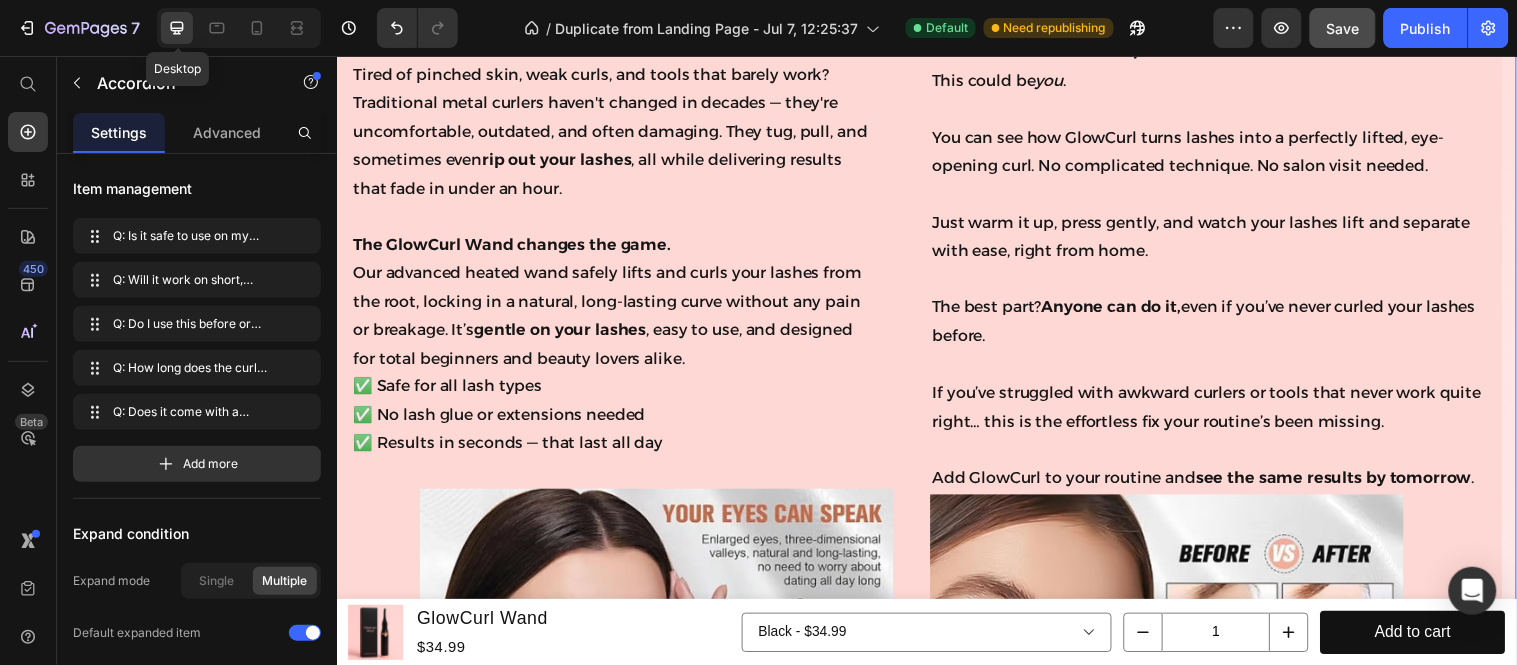 scroll, scrollTop: 6043, scrollLeft: 0, axis: vertical 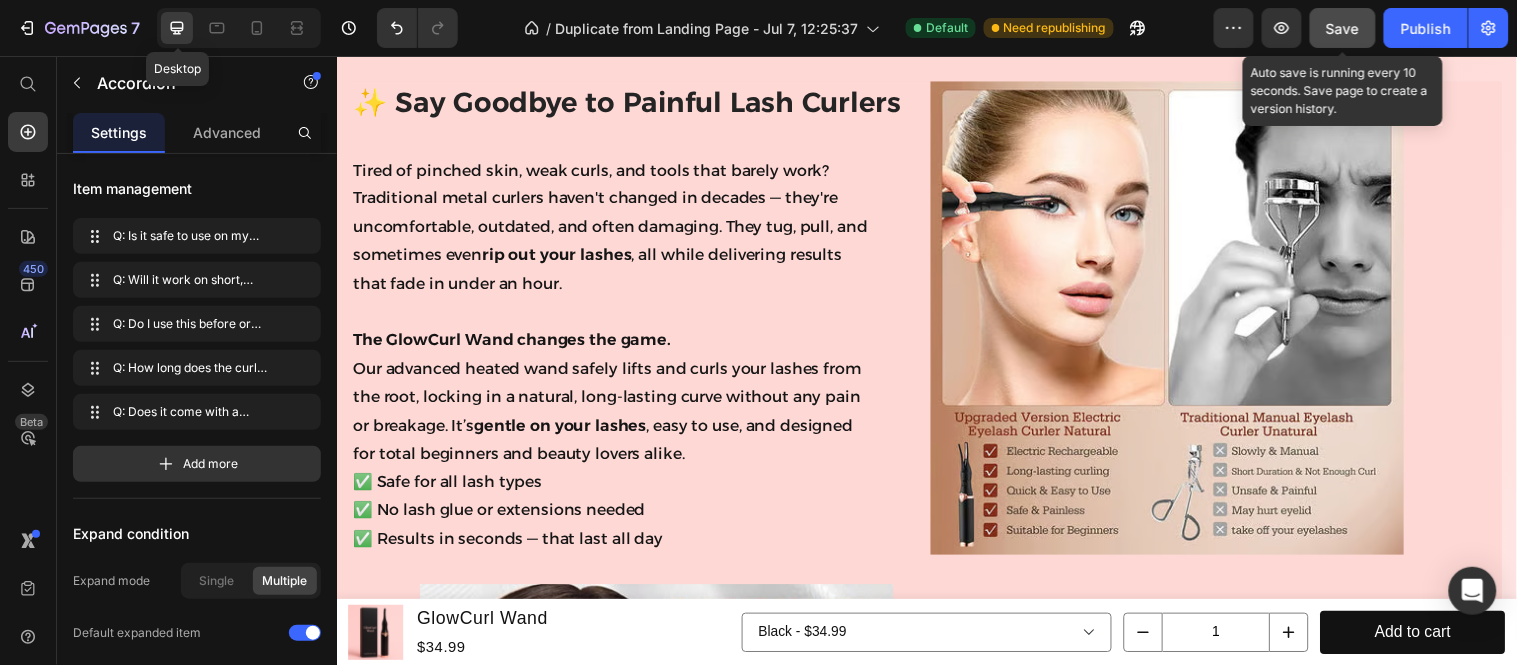 drag, startPoint x: 1356, startPoint y: 23, endPoint x: 852, endPoint y: 258, distance: 556.0944 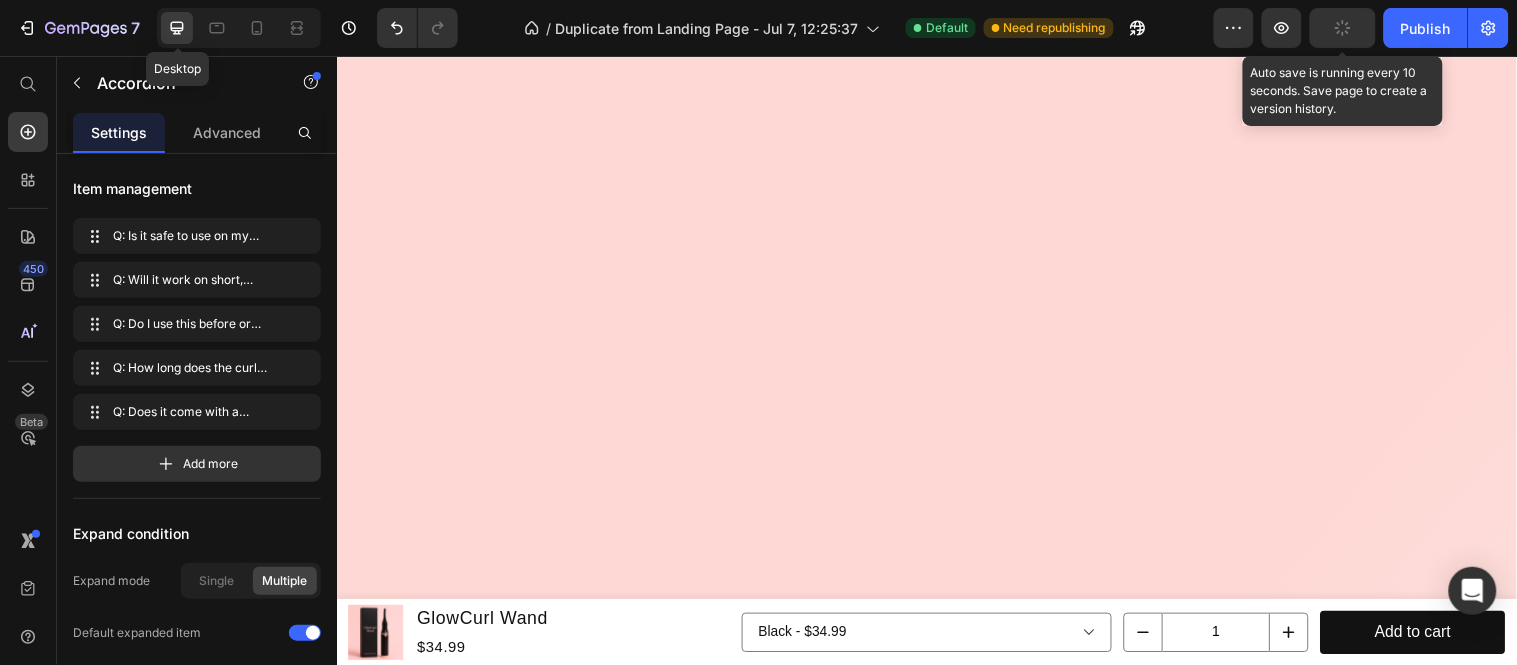scroll, scrollTop: 2838, scrollLeft: 0, axis: vertical 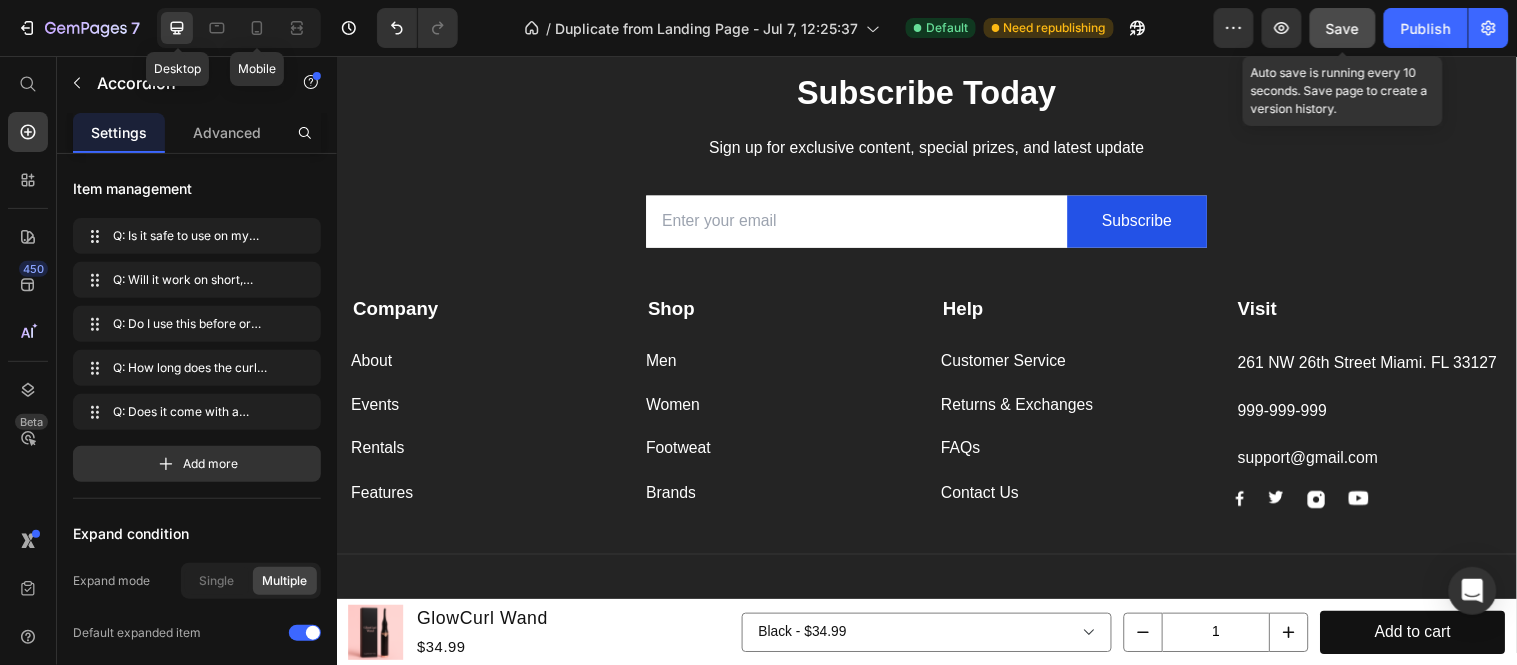 drag, startPoint x: 592, startPoint y: 76, endPoint x: 965, endPoint y: 293, distance: 431.52985 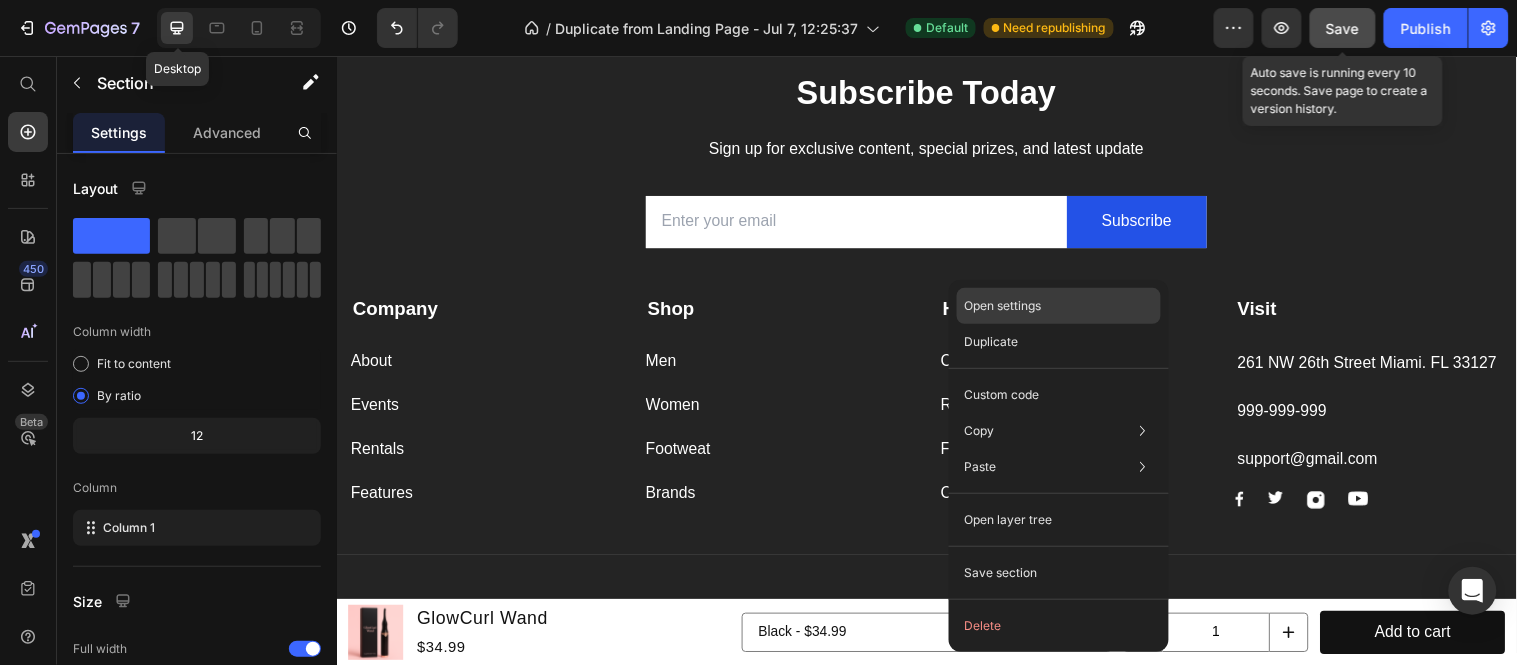 click on "Open settings" 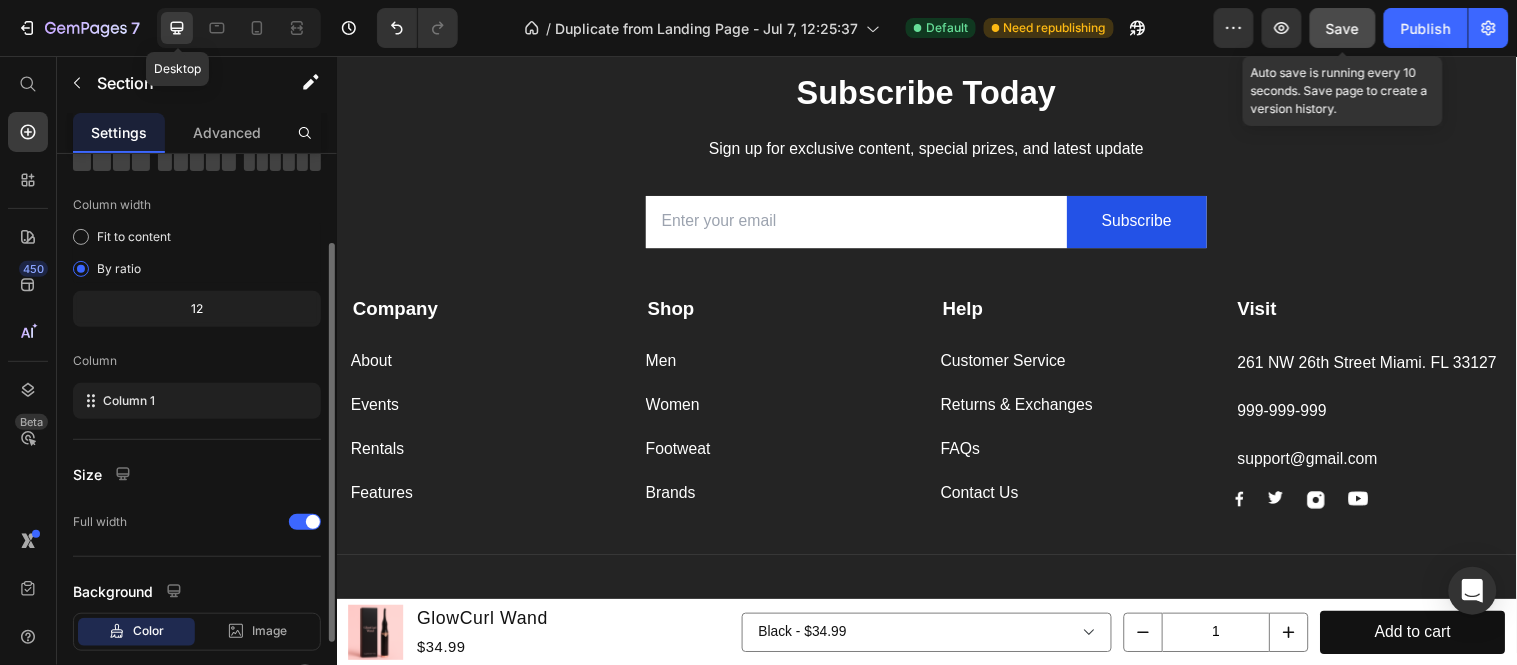 scroll, scrollTop: 238, scrollLeft: 0, axis: vertical 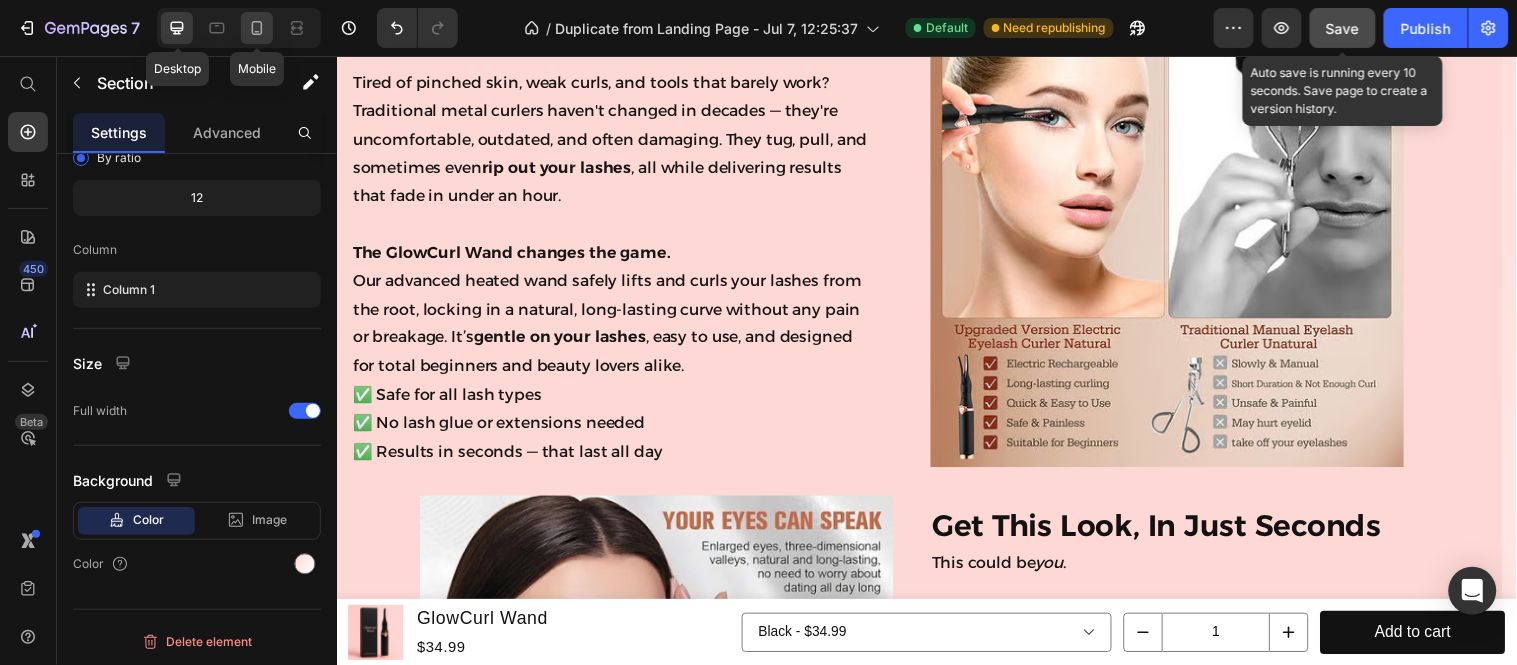 click 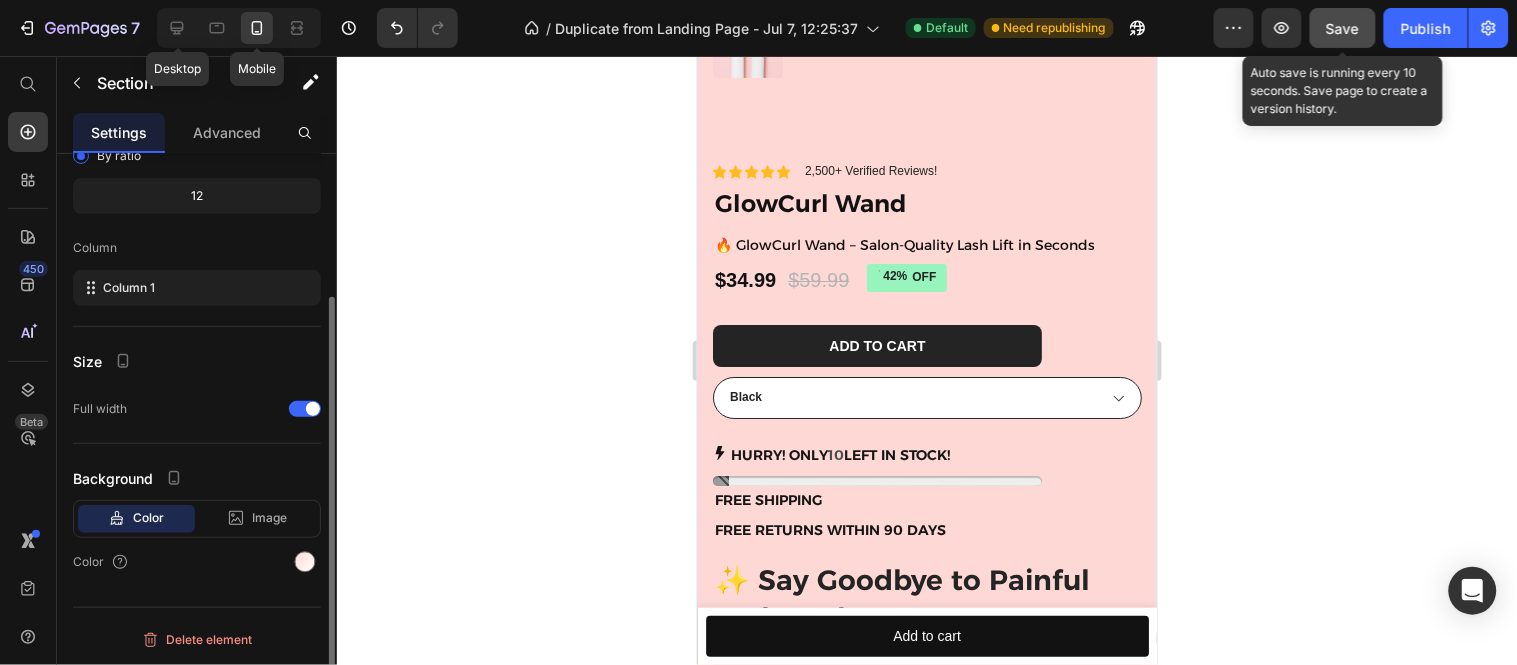 scroll, scrollTop: 194, scrollLeft: 0, axis: vertical 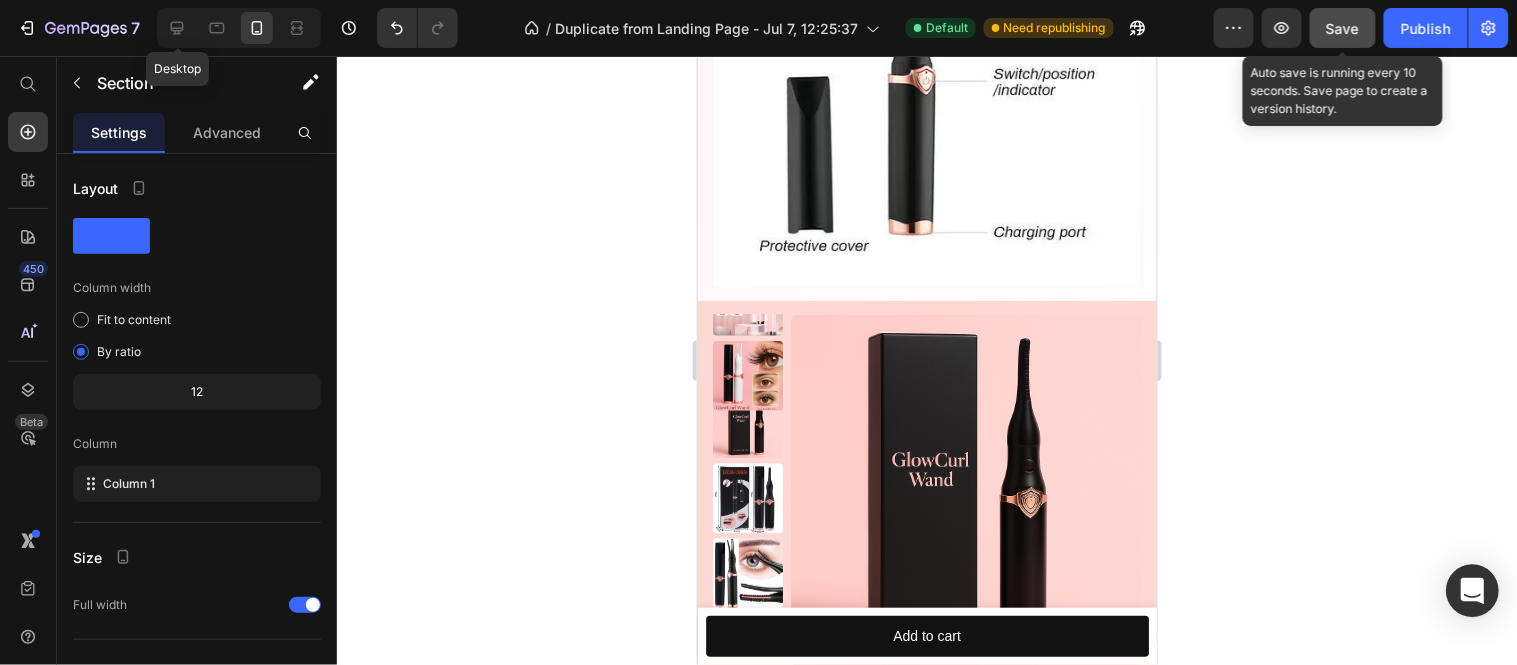 click 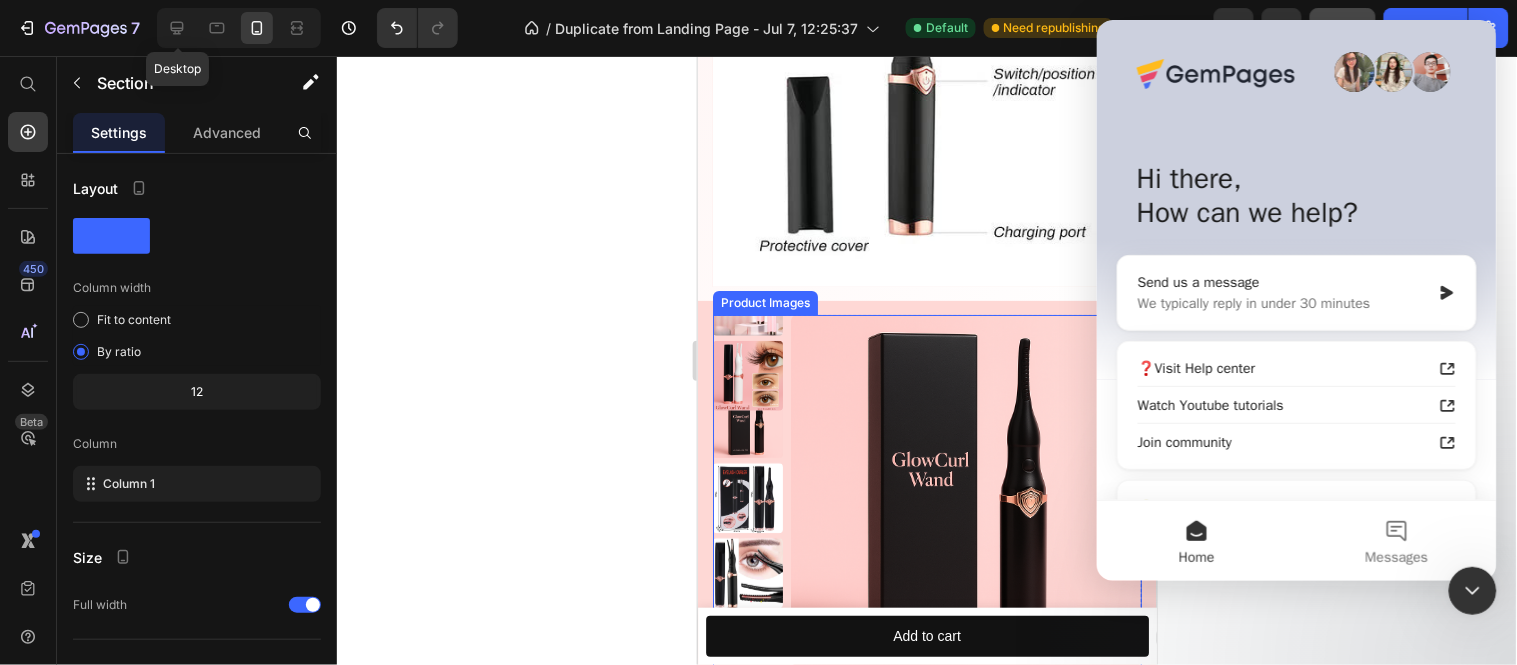 scroll, scrollTop: 0, scrollLeft: 0, axis: both 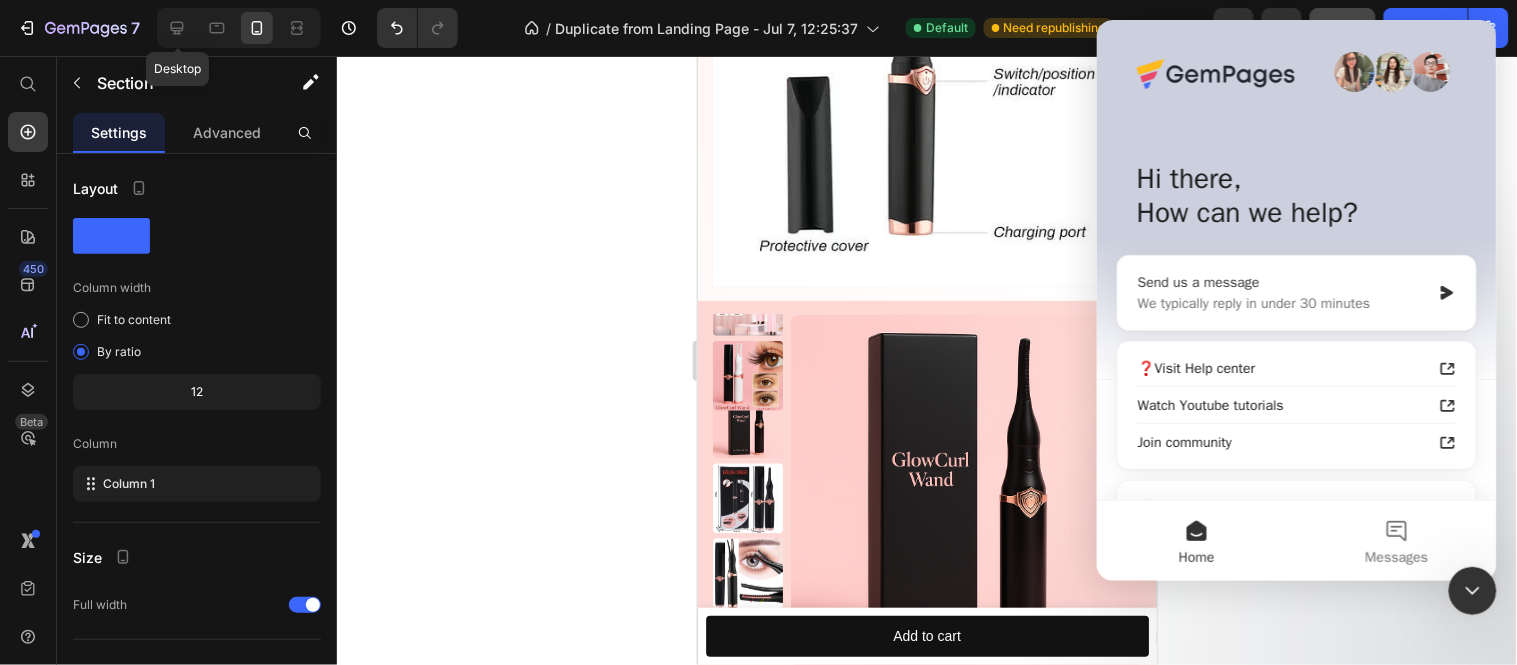 click on "We typically reply in under 30 minutes" at bounding box center [1283, 302] 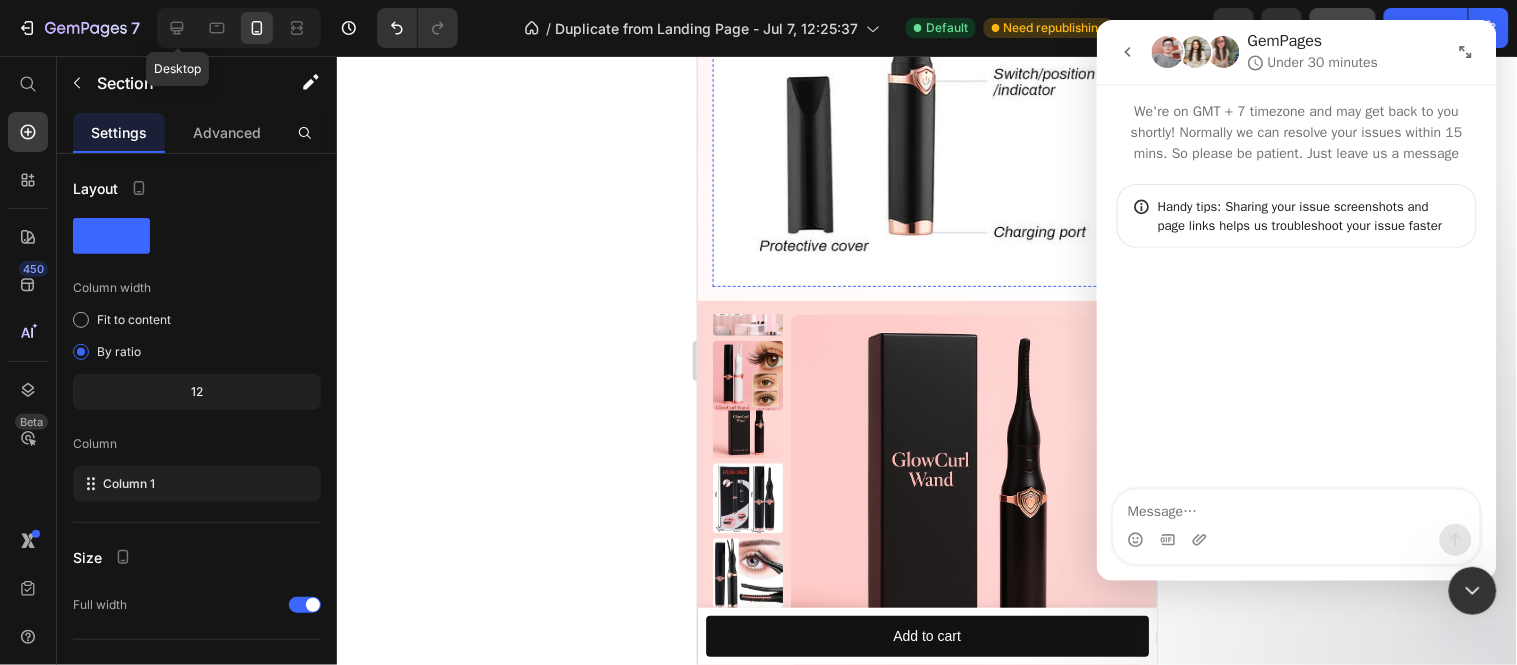scroll, scrollTop: 5222, scrollLeft: 0, axis: vertical 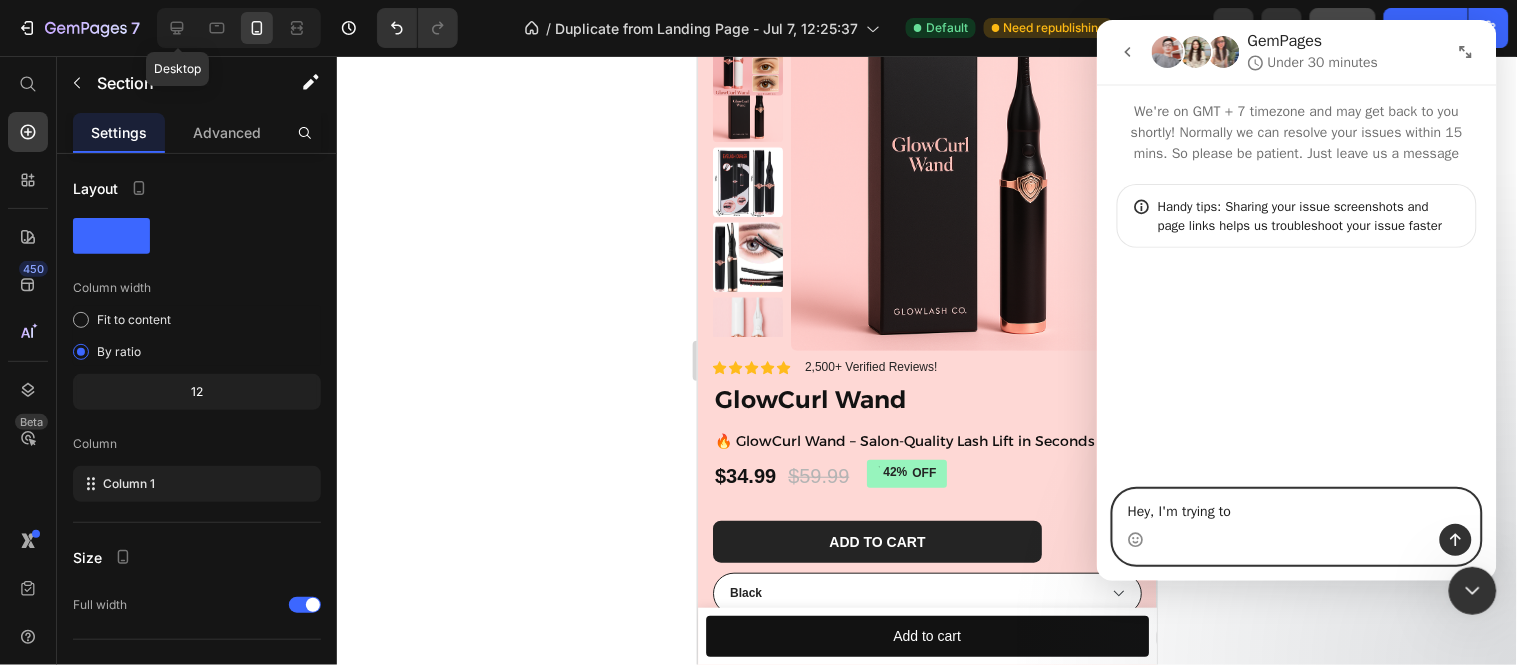 type on "Hey, I'm trying to" 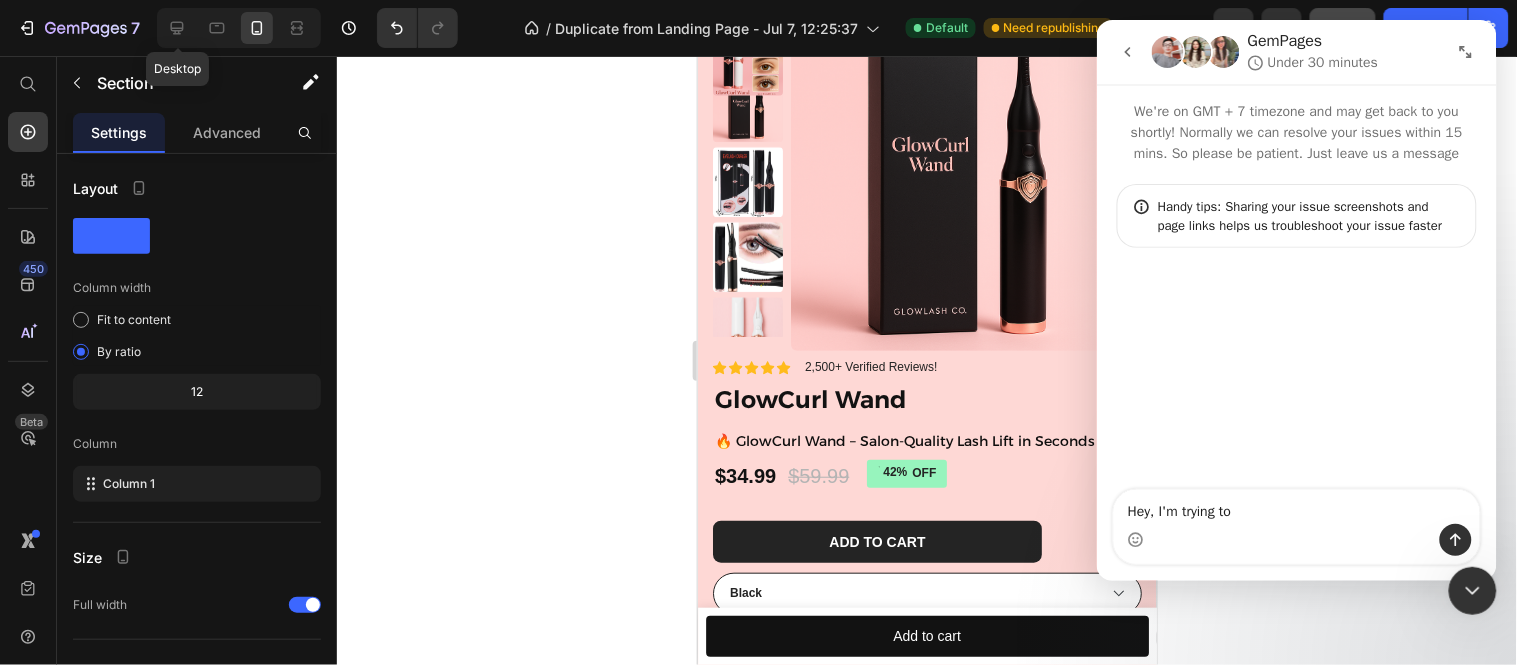 click 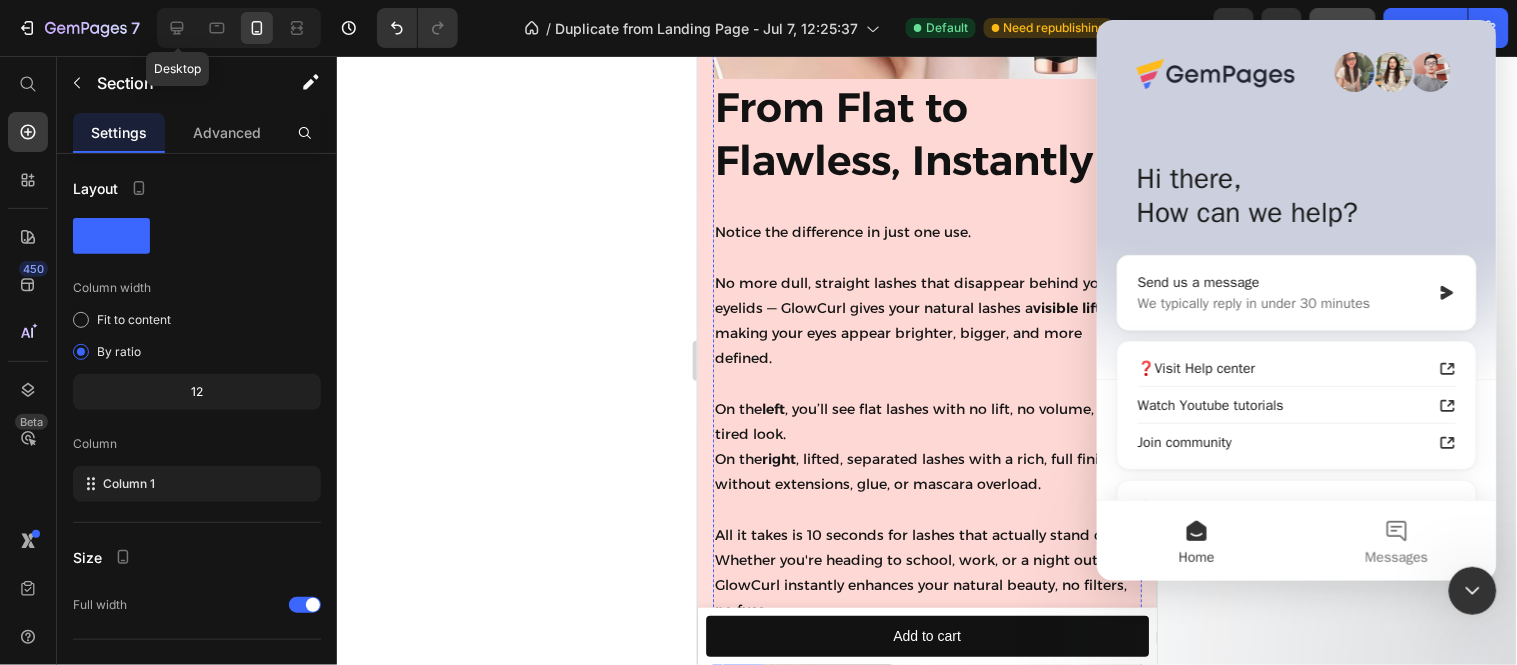 scroll, scrollTop: 3444, scrollLeft: 0, axis: vertical 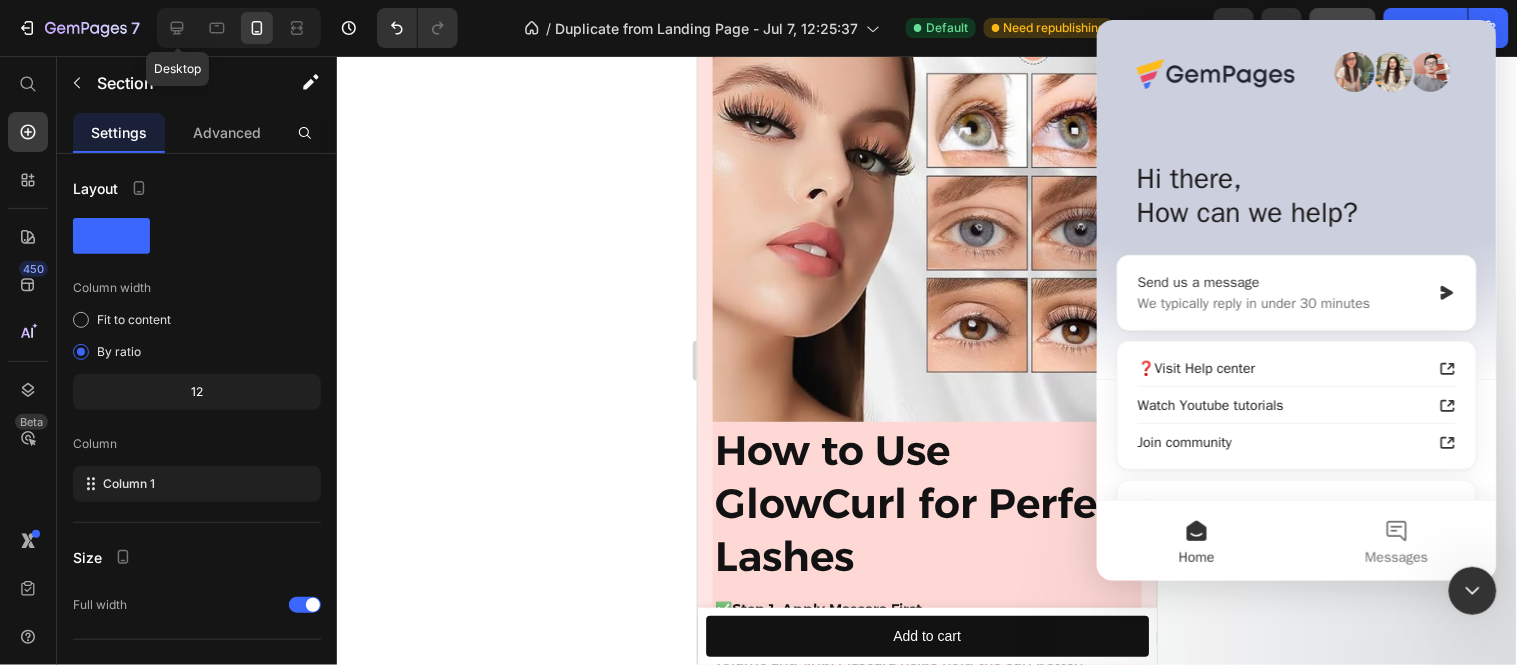 drag, startPoint x: 1431, startPoint y: 286, endPoint x: 2523, endPoint y: 32, distance: 1121.1512 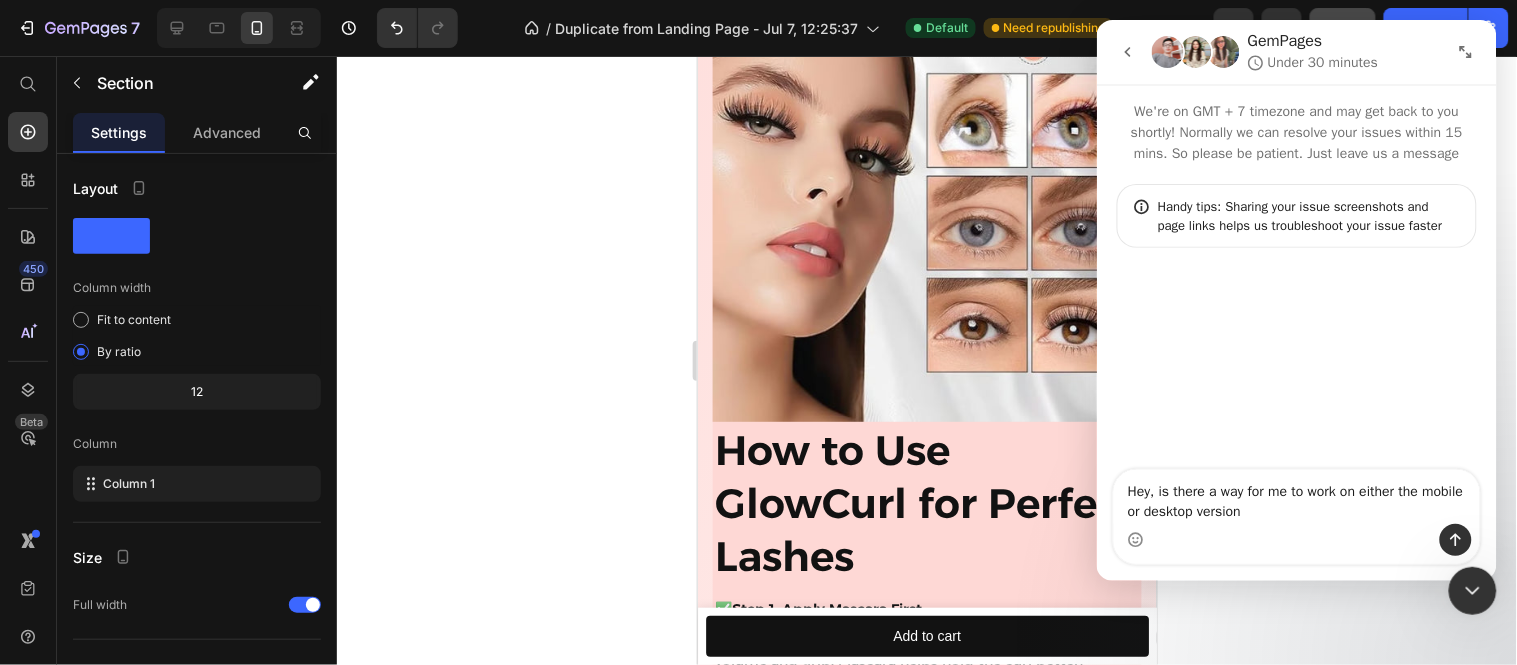 drag, startPoint x: 1334, startPoint y: 492, endPoint x: 1301, endPoint y: 494, distance: 33.06055 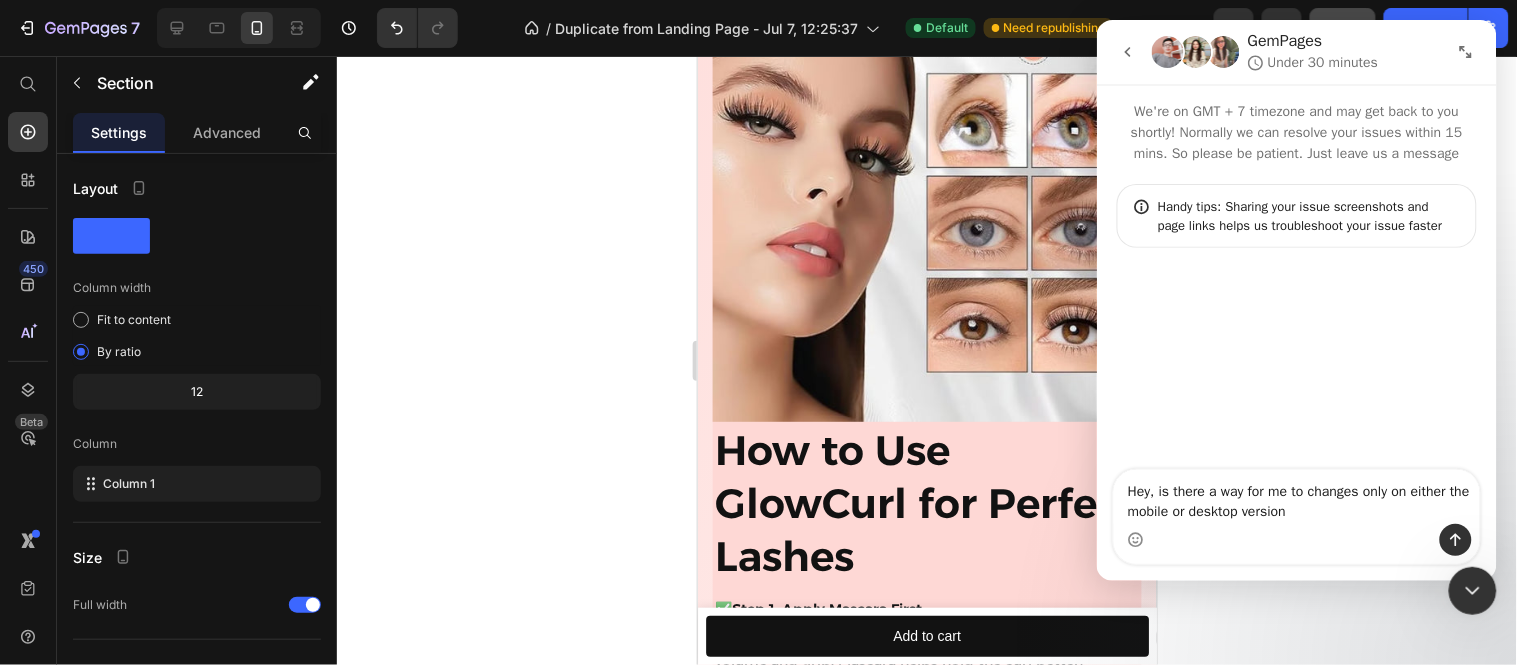 click on "Hey, is there a way for me to changes only on either the mobile or desktop version" at bounding box center [1296, 496] 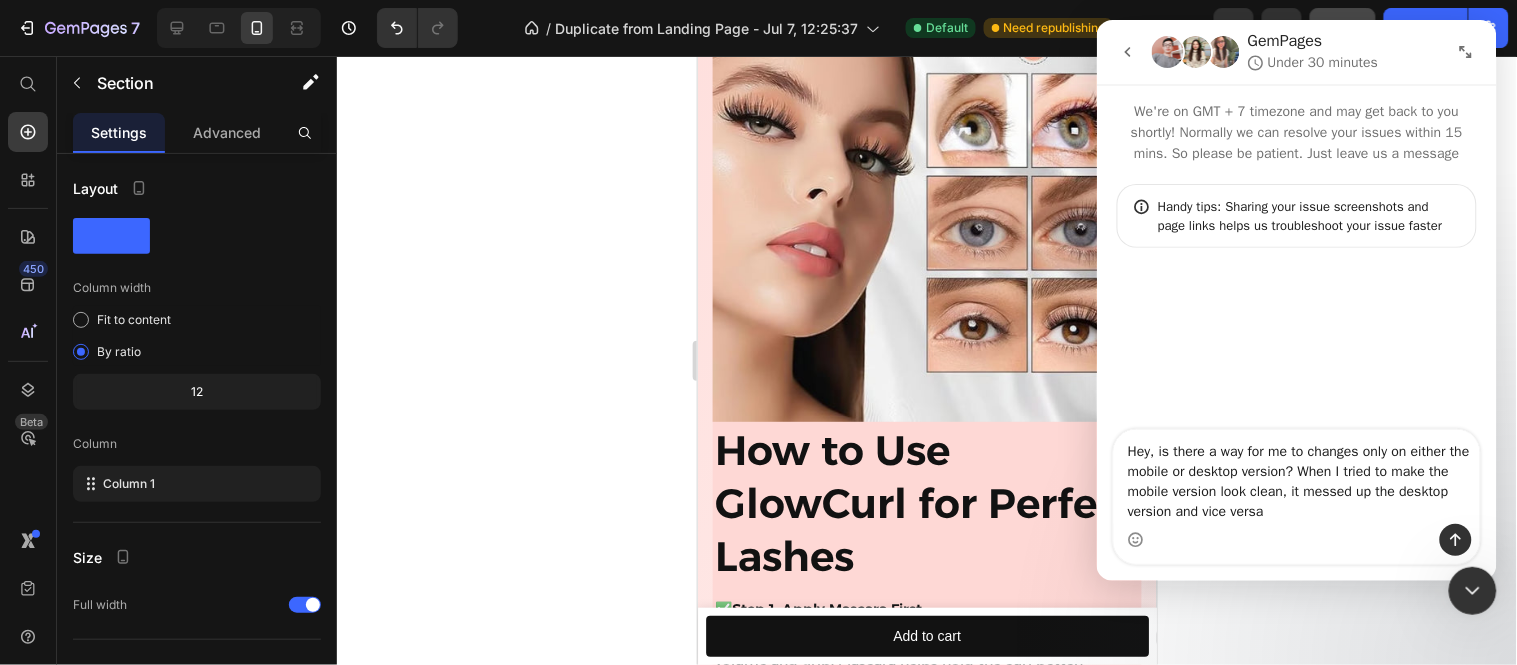 type on "Hey, is there a way for me to changes only on either the mobile or desktop version? When I tried to make the mobile version look clean, it messed up the desktop version and vice versa." 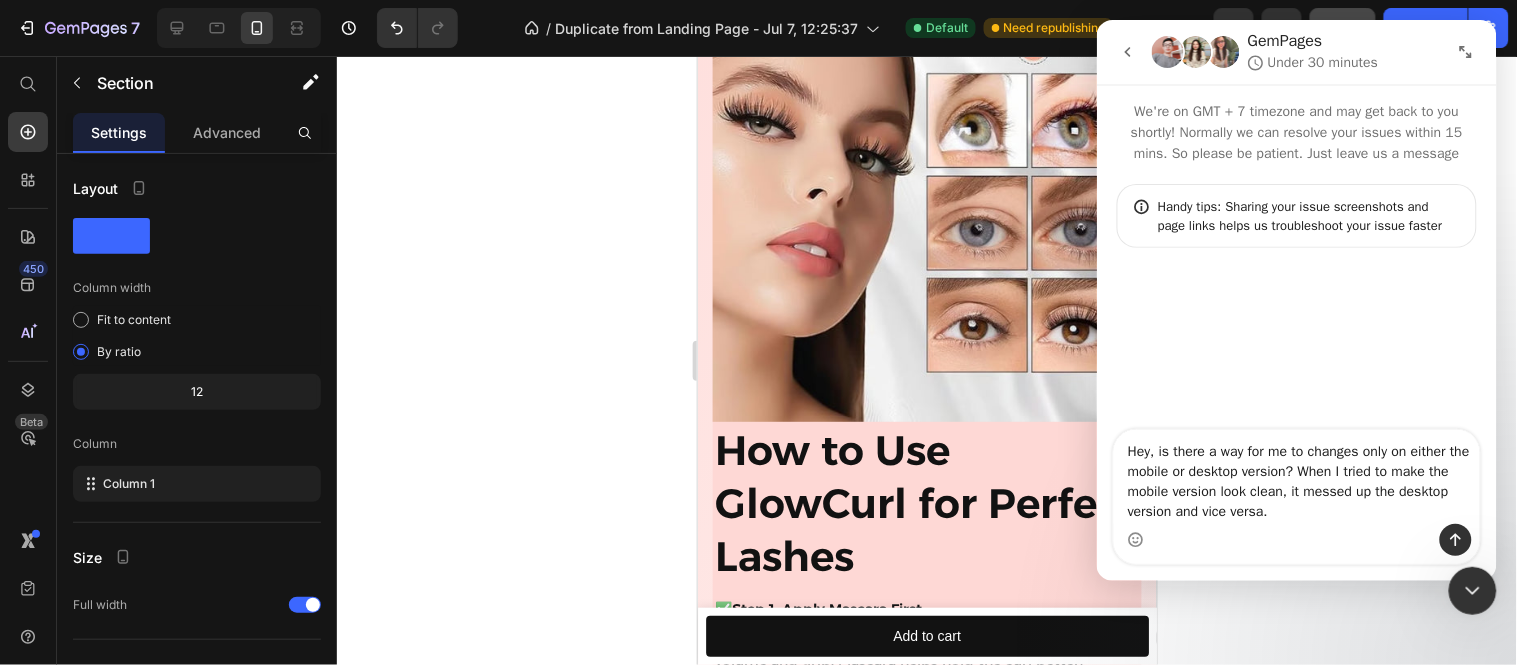 type 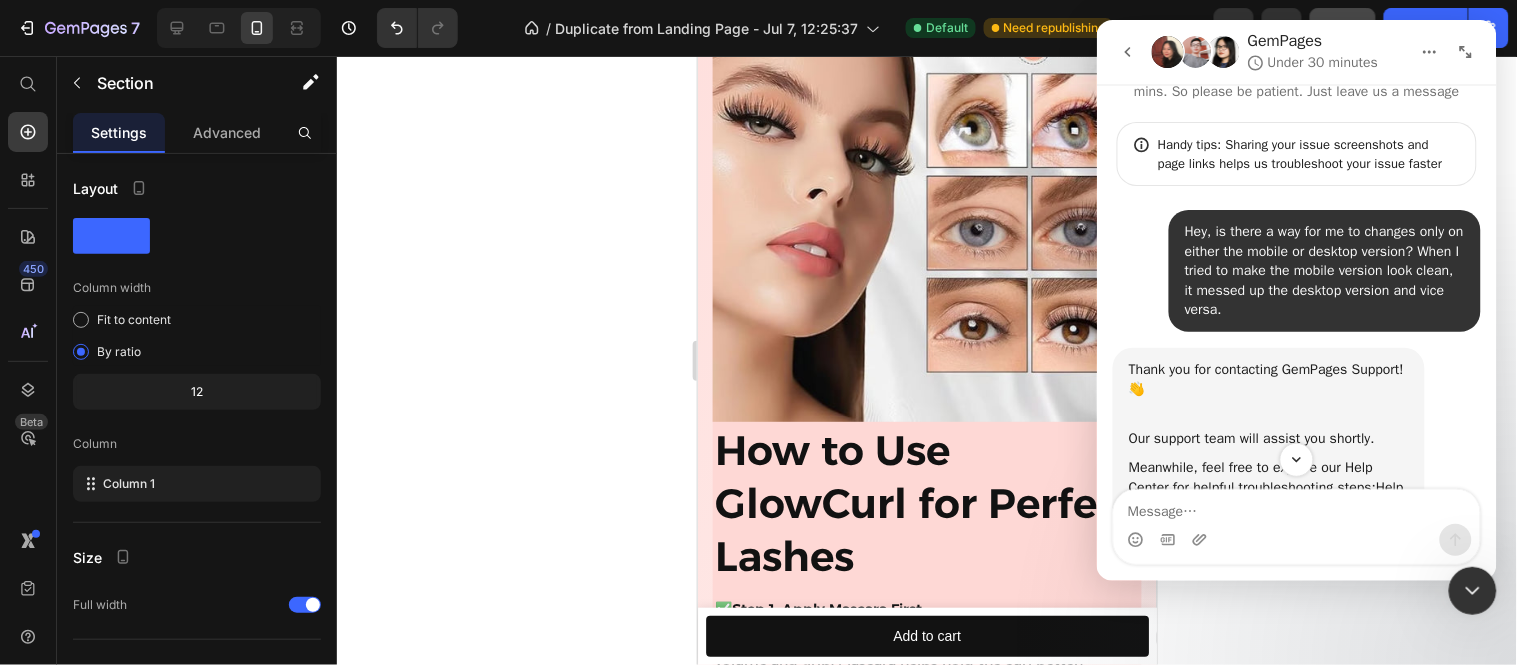 scroll, scrollTop: 395, scrollLeft: 0, axis: vertical 